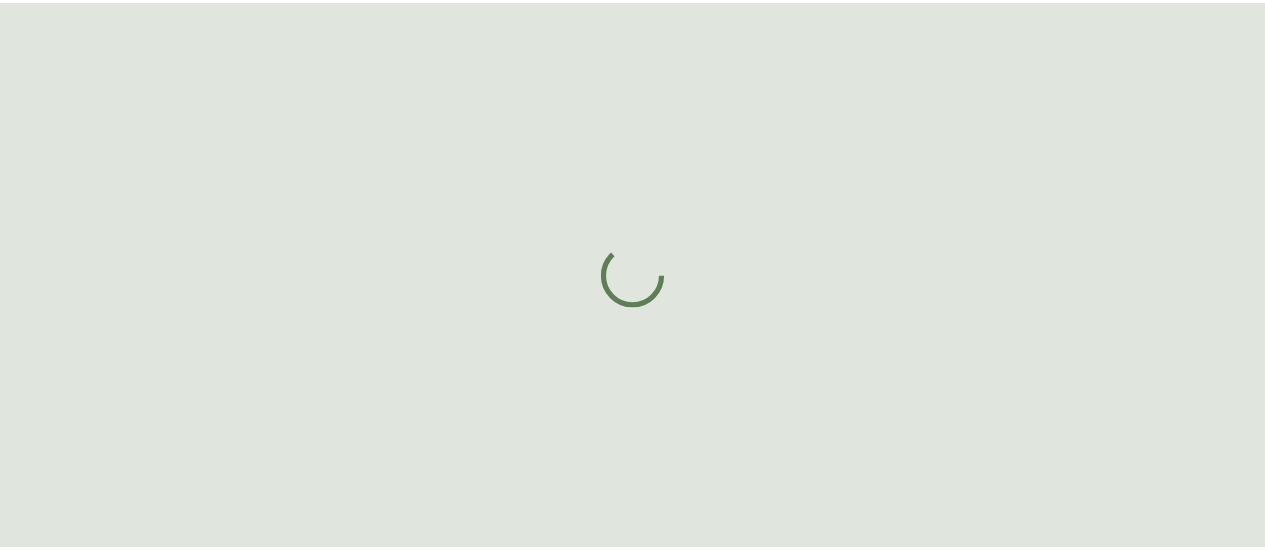 scroll, scrollTop: 0, scrollLeft: 0, axis: both 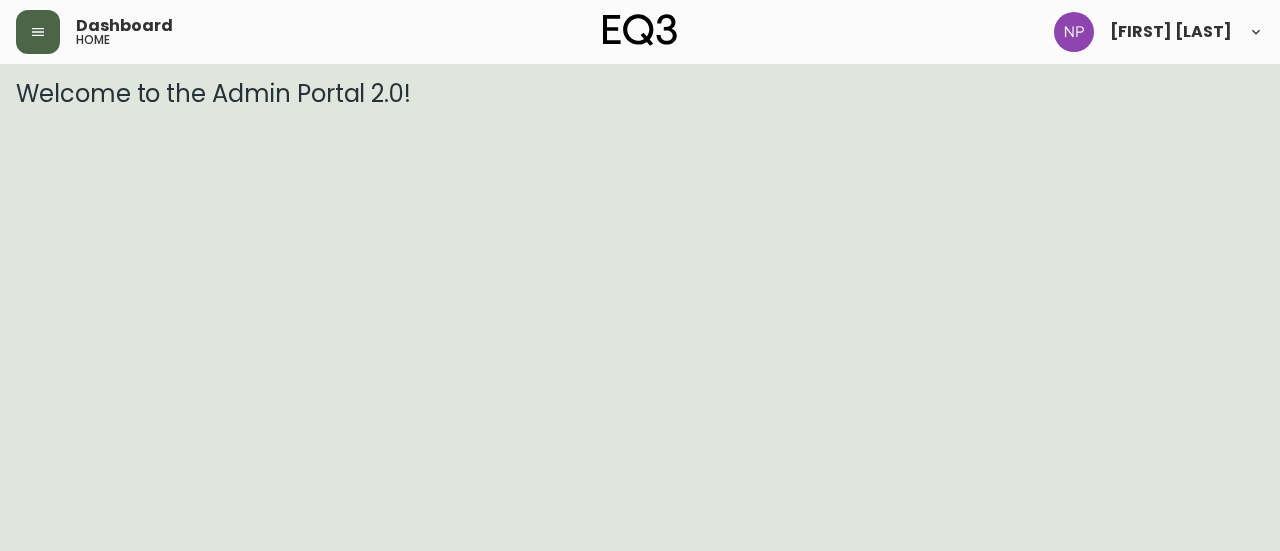 click at bounding box center [38, 32] 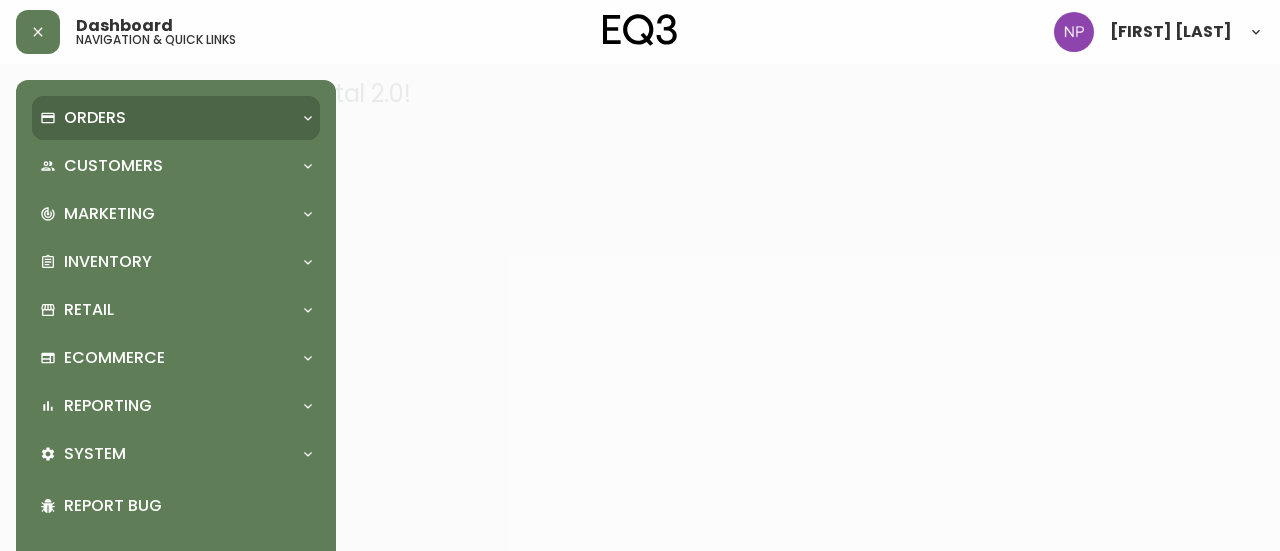 click on "Orders" at bounding box center [95, 118] 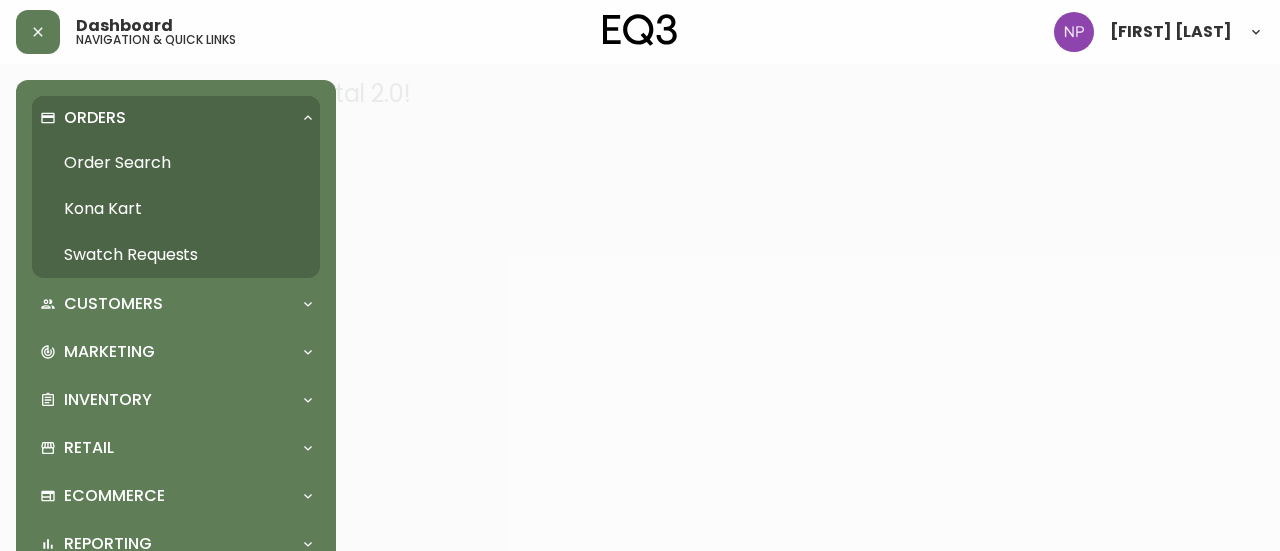 click on "Order Search" at bounding box center [176, 163] 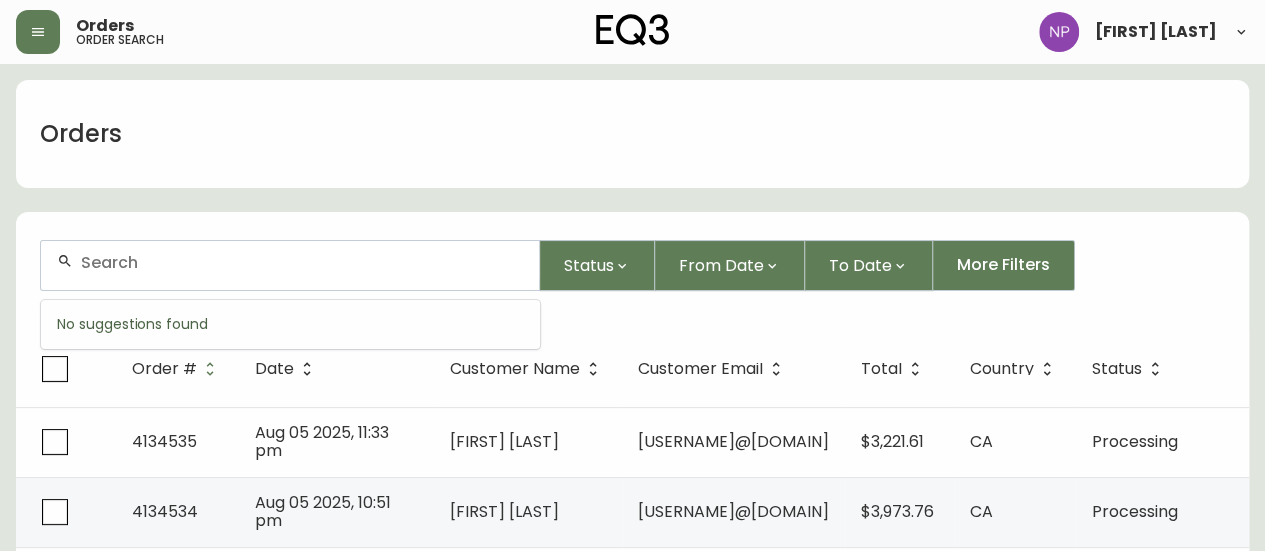 click at bounding box center [302, 262] 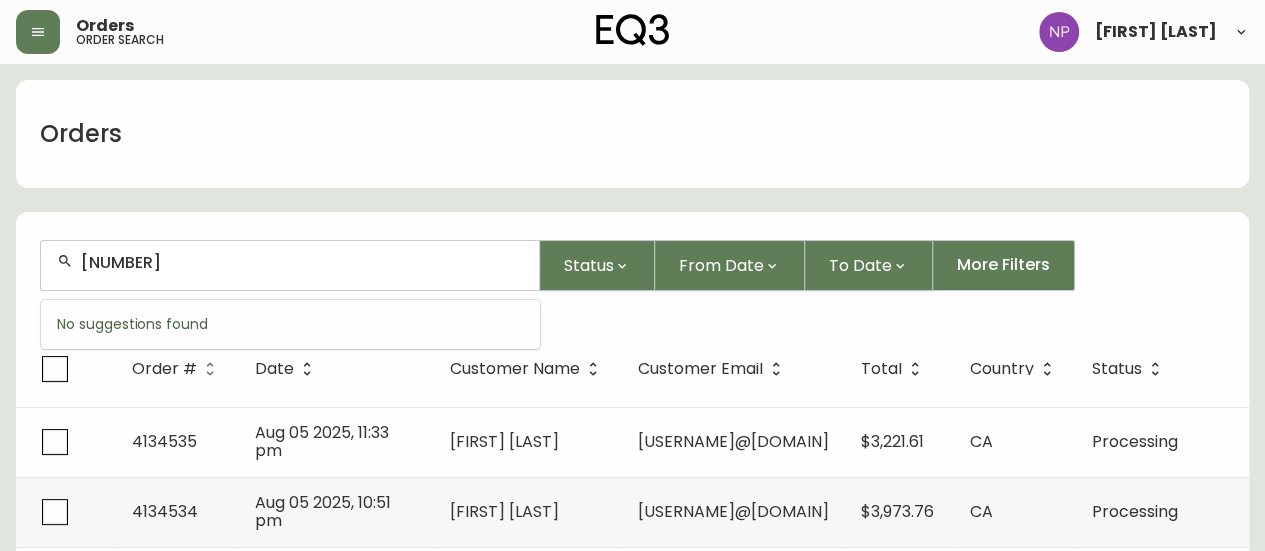 type on "[NUMBER]" 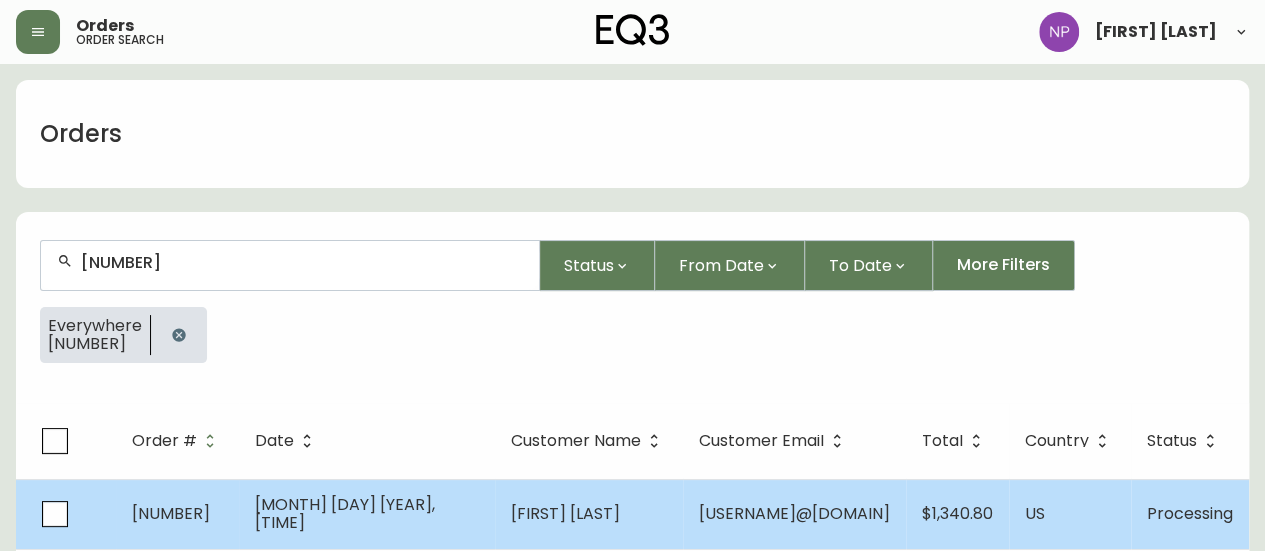 click on "[MONTH] [DAY] [YEAR], [TIME]" at bounding box center [345, 513] 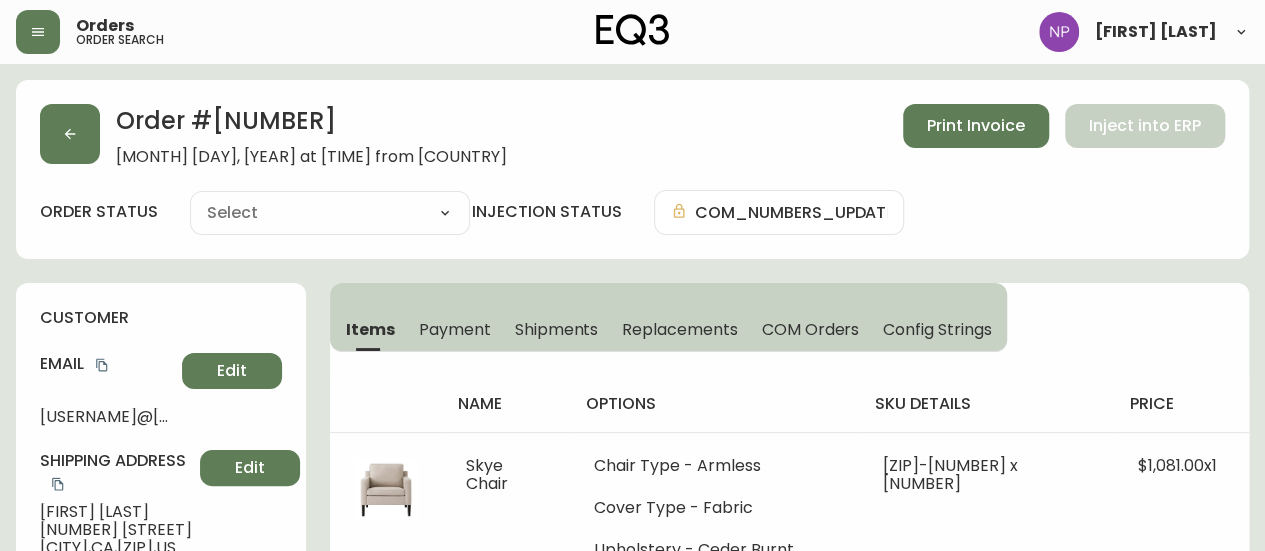 type on "Processing" 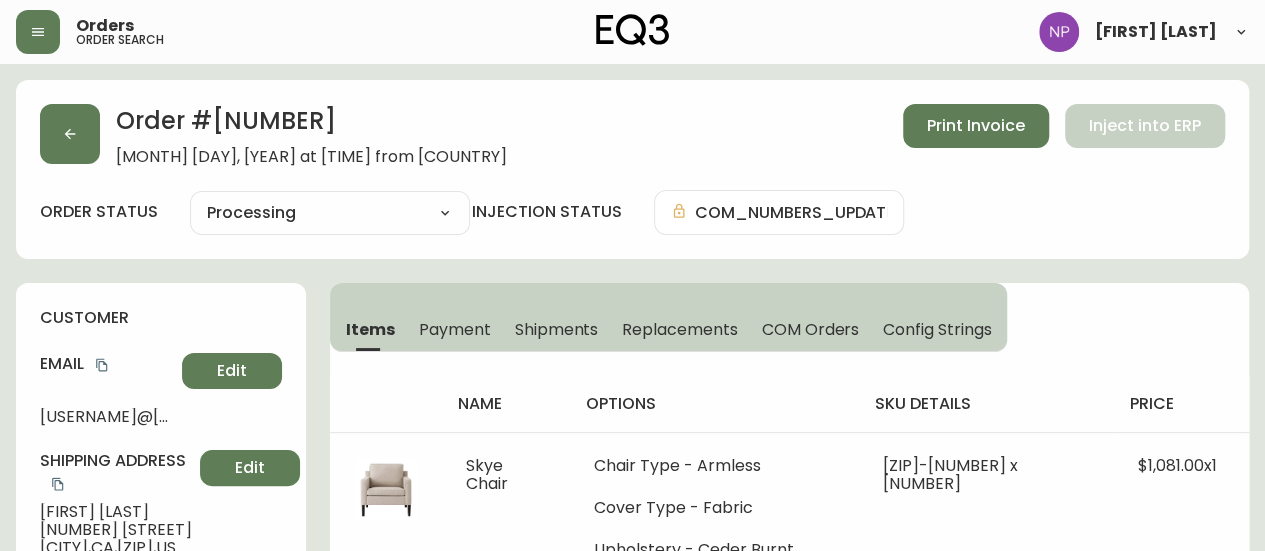 select on "PROCESSING" 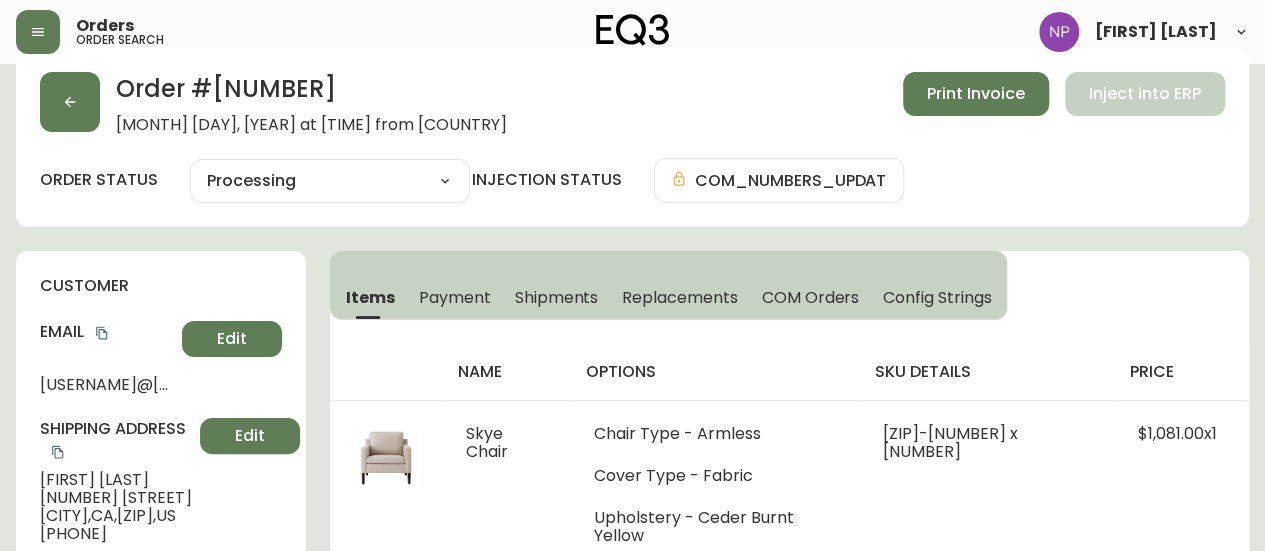 scroll, scrollTop: 0, scrollLeft: 0, axis: both 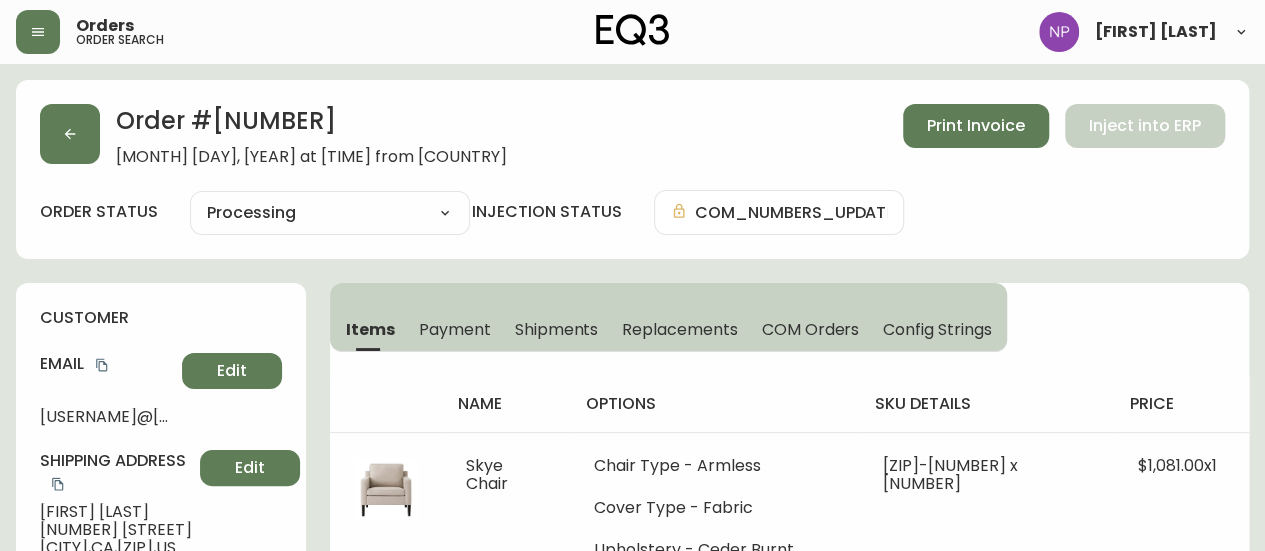click on "Shipments" at bounding box center [557, 329] 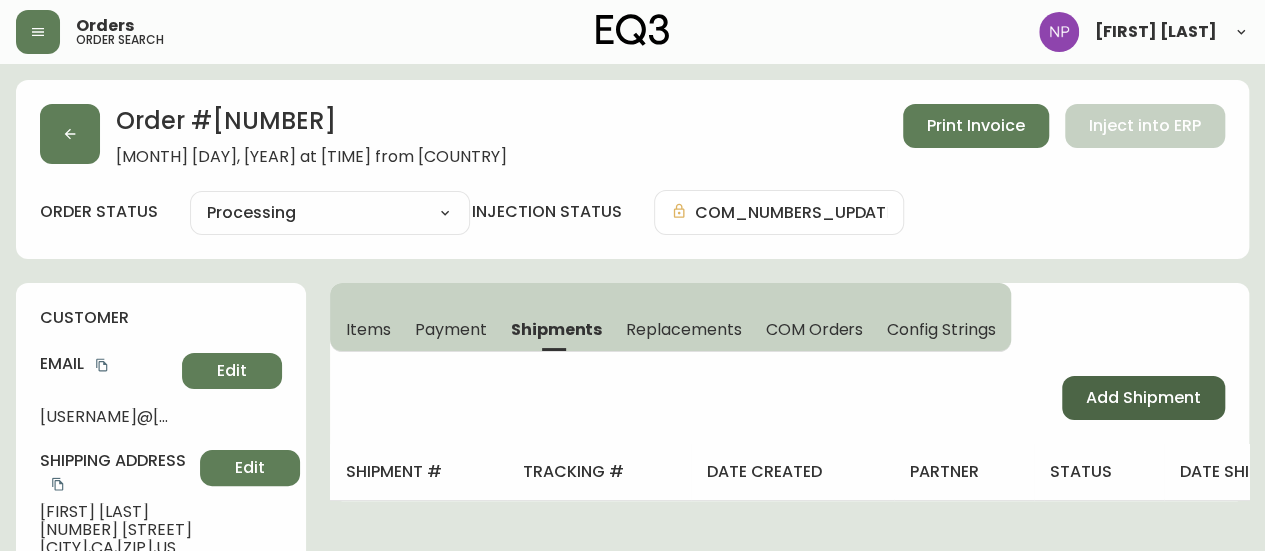 click on "Add Shipment" at bounding box center (1143, 398) 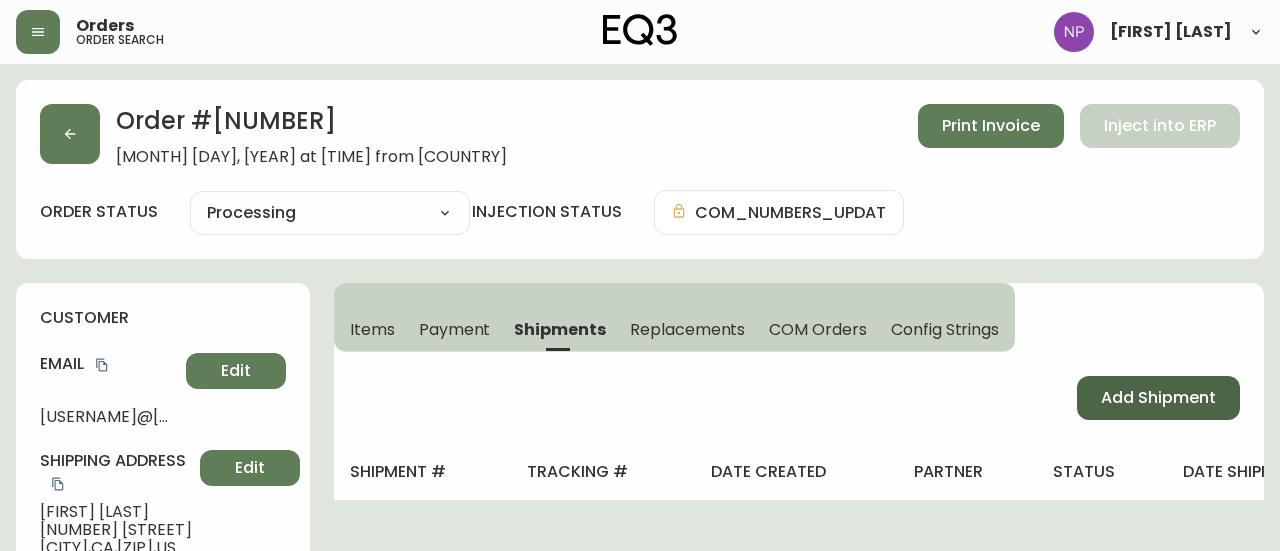 select on "PENDING" 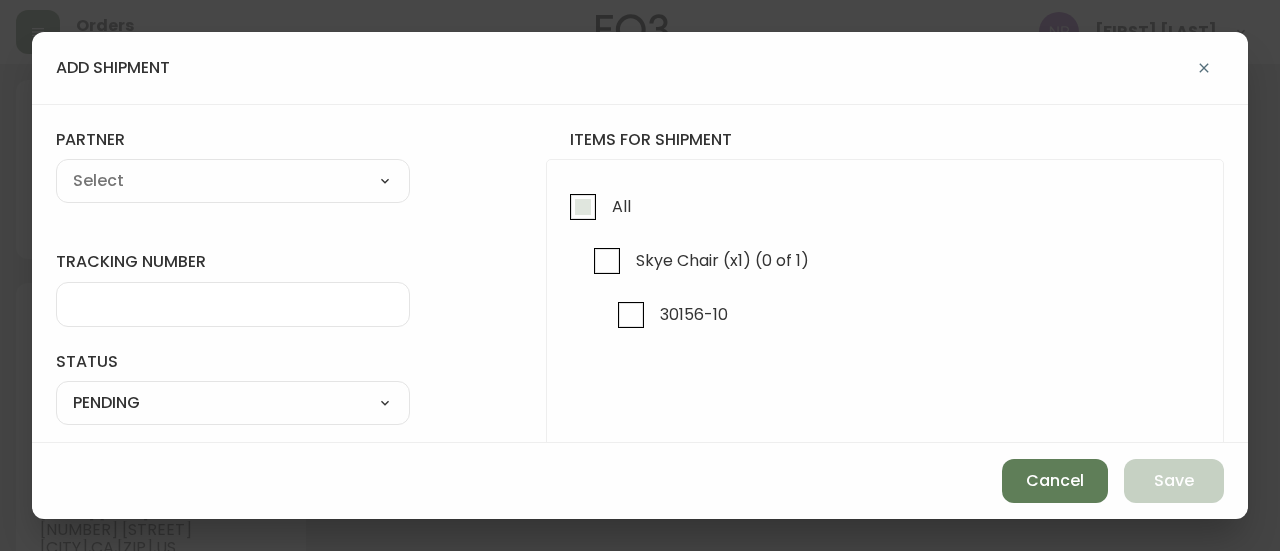 click on "All" at bounding box center [583, 207] 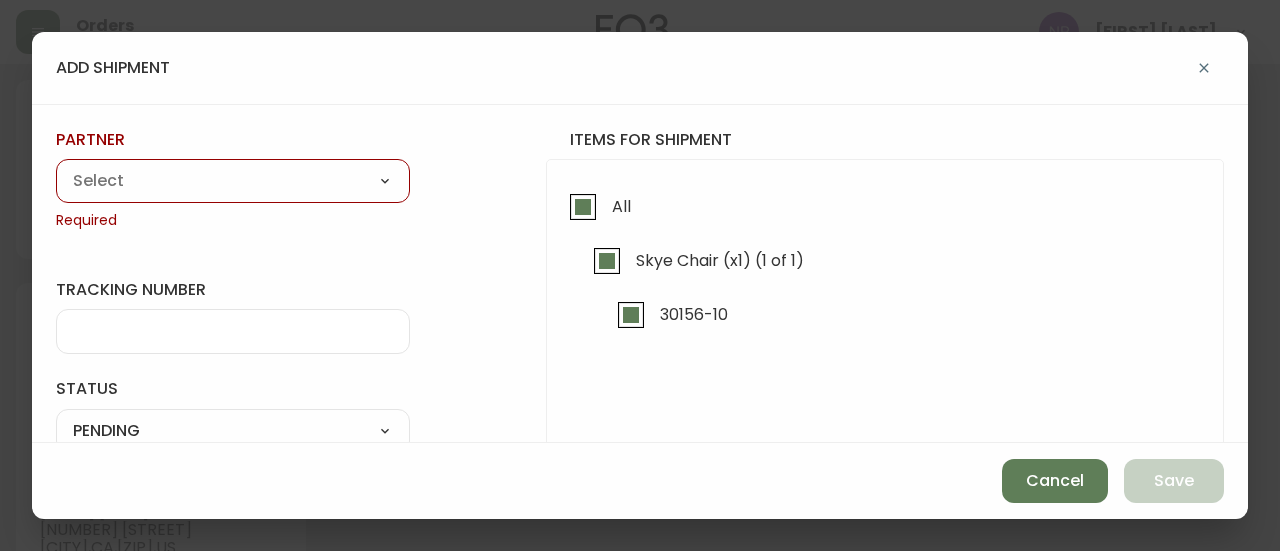 click on "A Move to Remember LLC ABF Freight Alero C.H. Robinson Canada Post CDS Ceva Logisitcs DELS DHL Encompass Logistics EQ3 EXPRESS INSTALLATION SERVICES FedEx FedEx US - Signature Required Gardewine Herman Miller High Energy Transport JB Hunt JC Movers LOGISTIC SPECIALTY FREIGHT Loll Designs Manitoulin Transport Metro Last Mile MoveMate Overland West PFS Portobello Home R&N Trucking Ltd. RXO Steinman Transportation Ltd. Transource Freightways Transport Guy Lajeunesse TST Overland UPS Western Logisitcs" at bounding box center [233, 182] 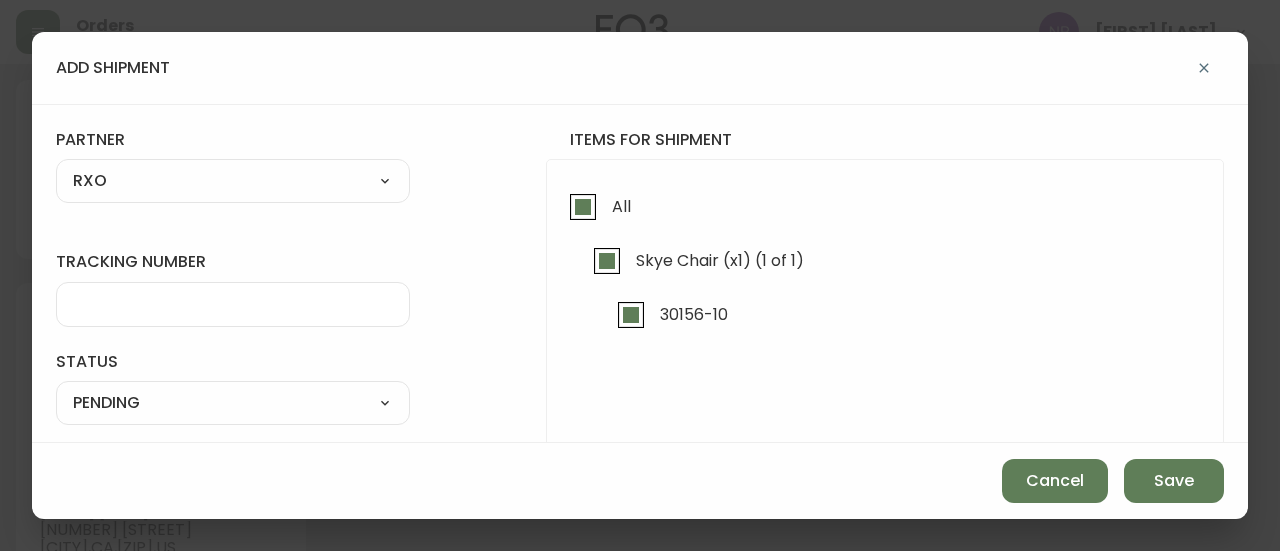 click on "tracking number" at bounding box center (233, 304) 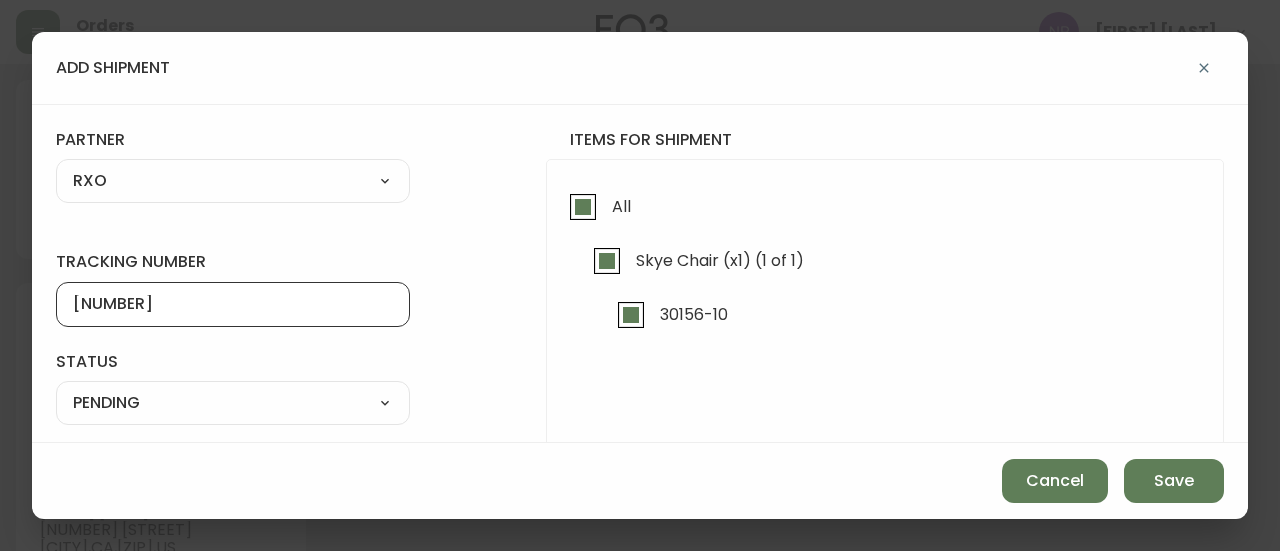 type on "[NUMBER]" 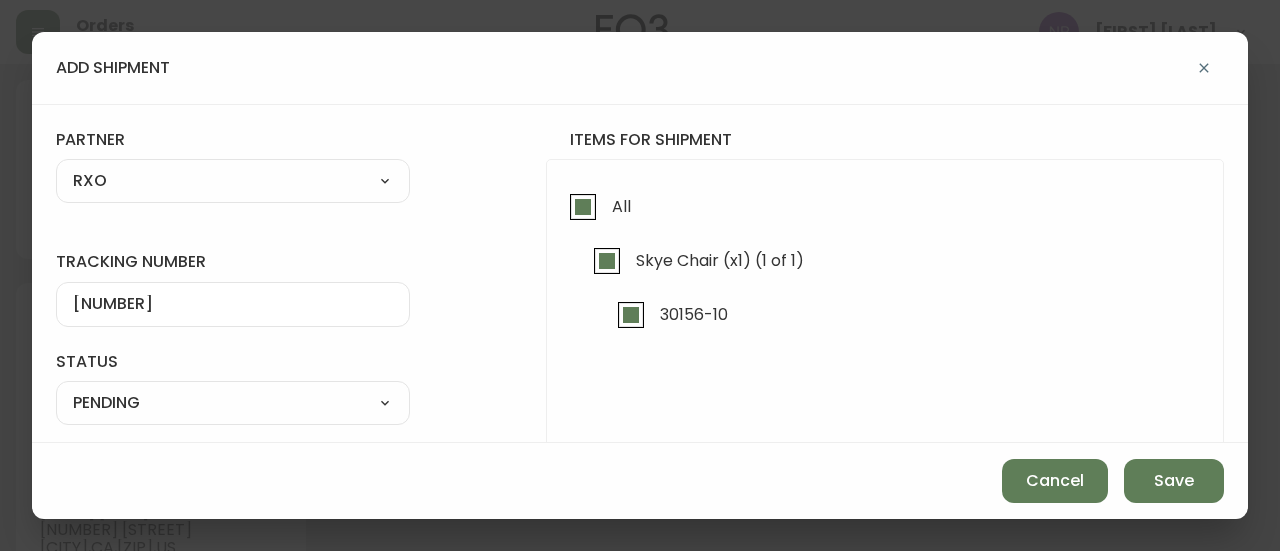 click on "SHIPPED PENDING CANCELLED" at bounding box center (233, 403) 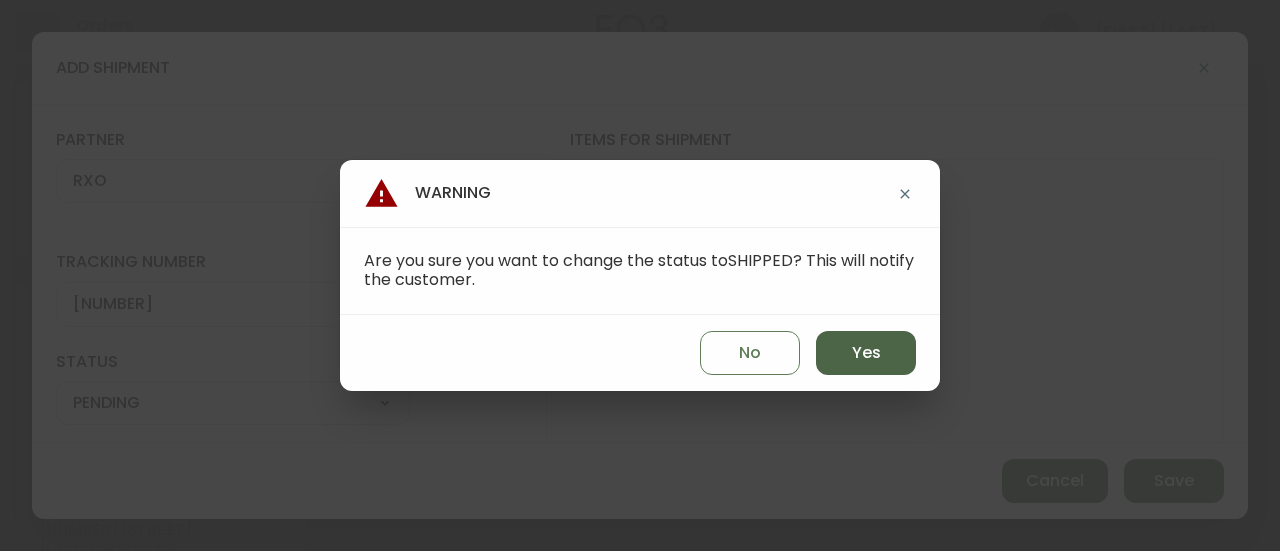 click on "Yes" at bounding box center (866, 353) 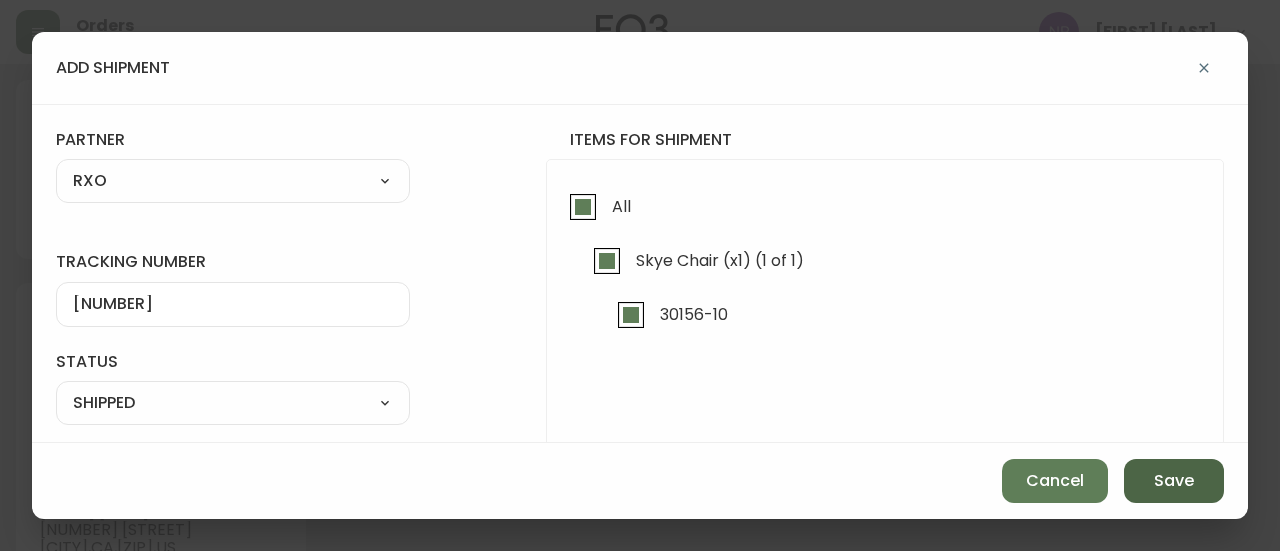click on "Save" at bounding box center (1174, 481) 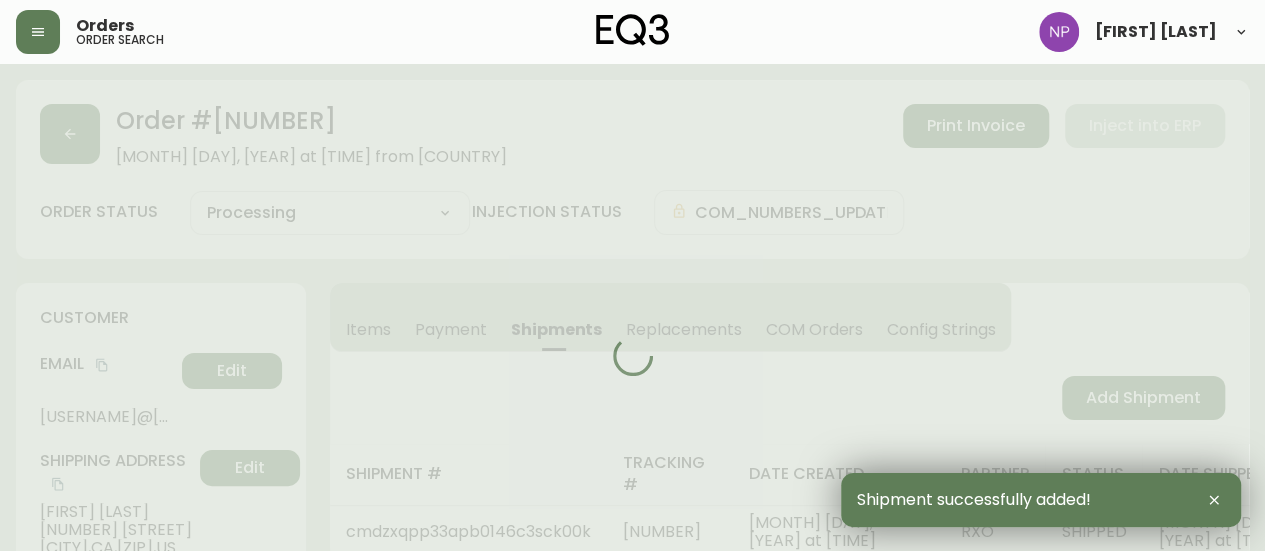 type on "Fully Shipped" 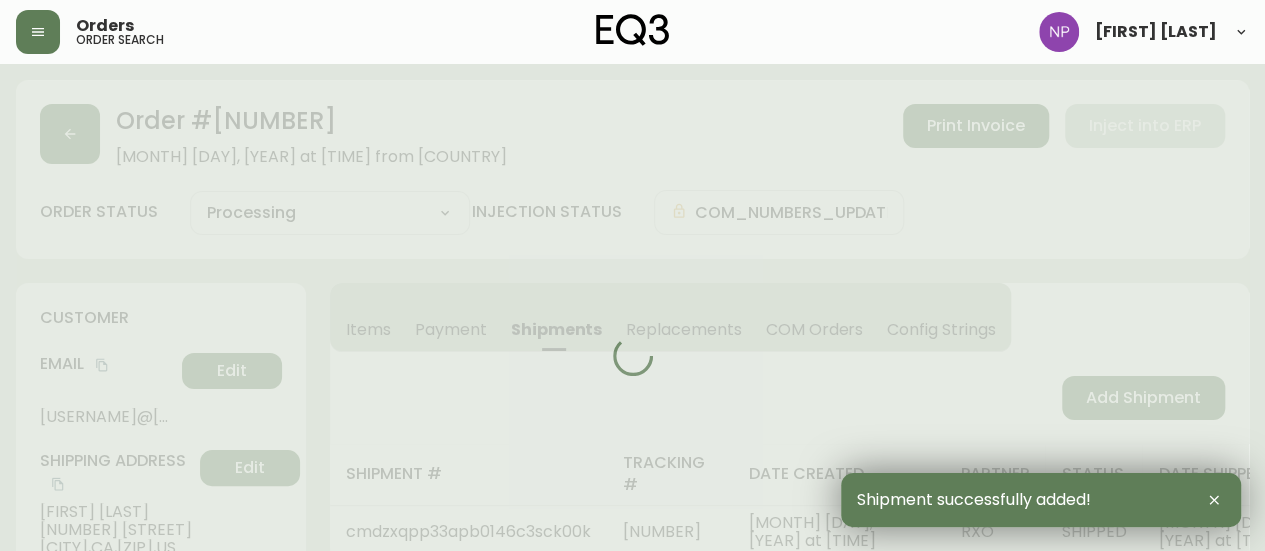 select on "FULLY_SHIPPED" 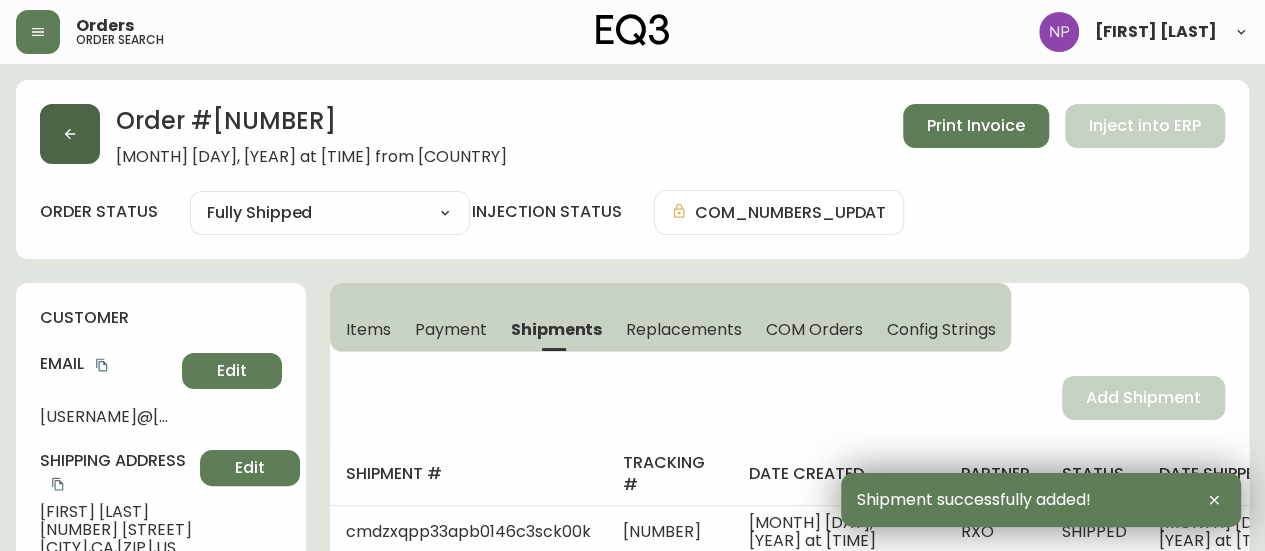 click at bounding box center [70, 134] 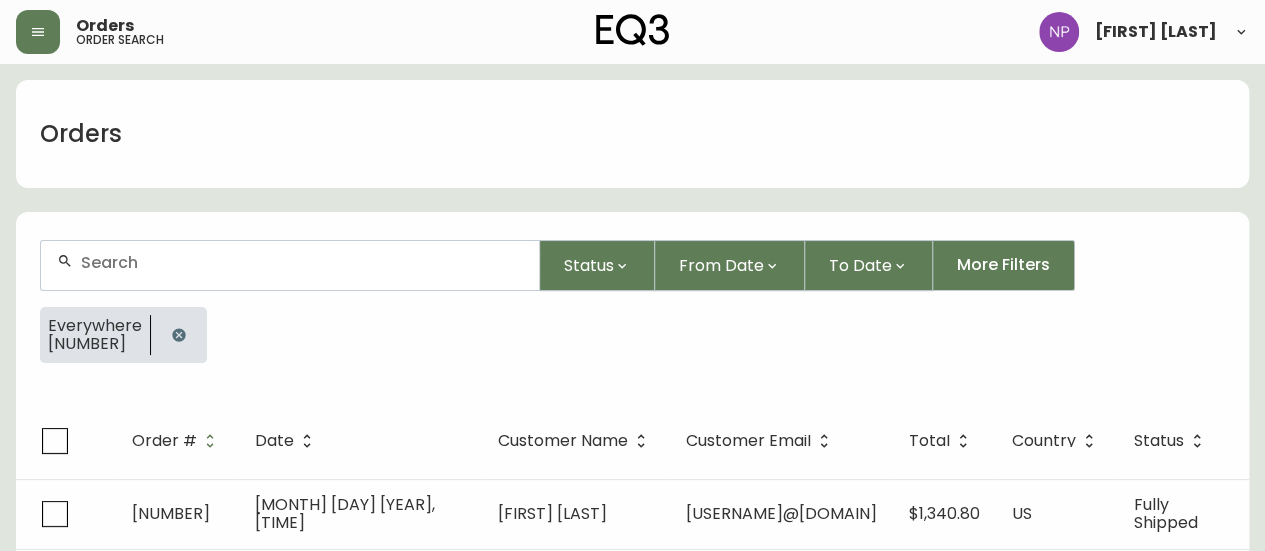 click at bounding box center (302, 262) 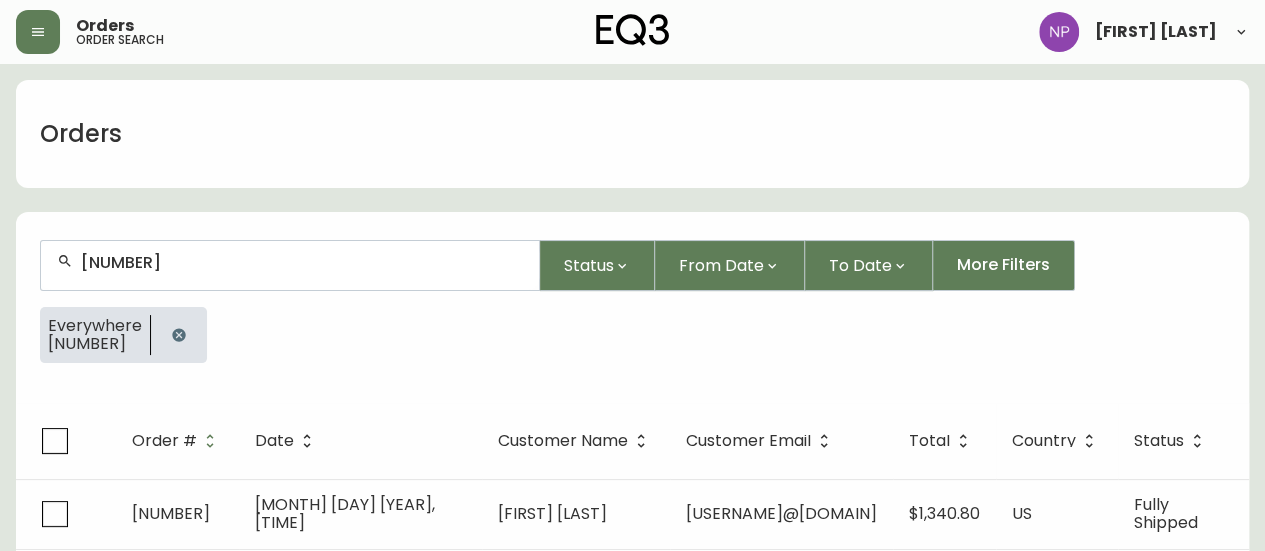 type on "4133987" 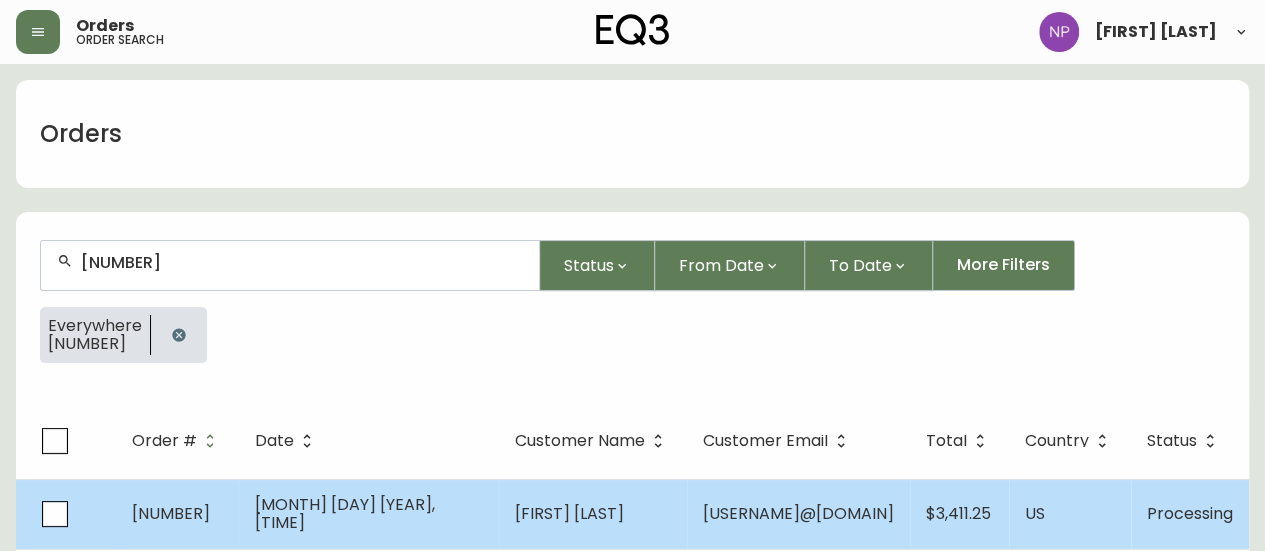 click on "Jul 06 2025, 12:57 am" at bounding box center [369, 514] 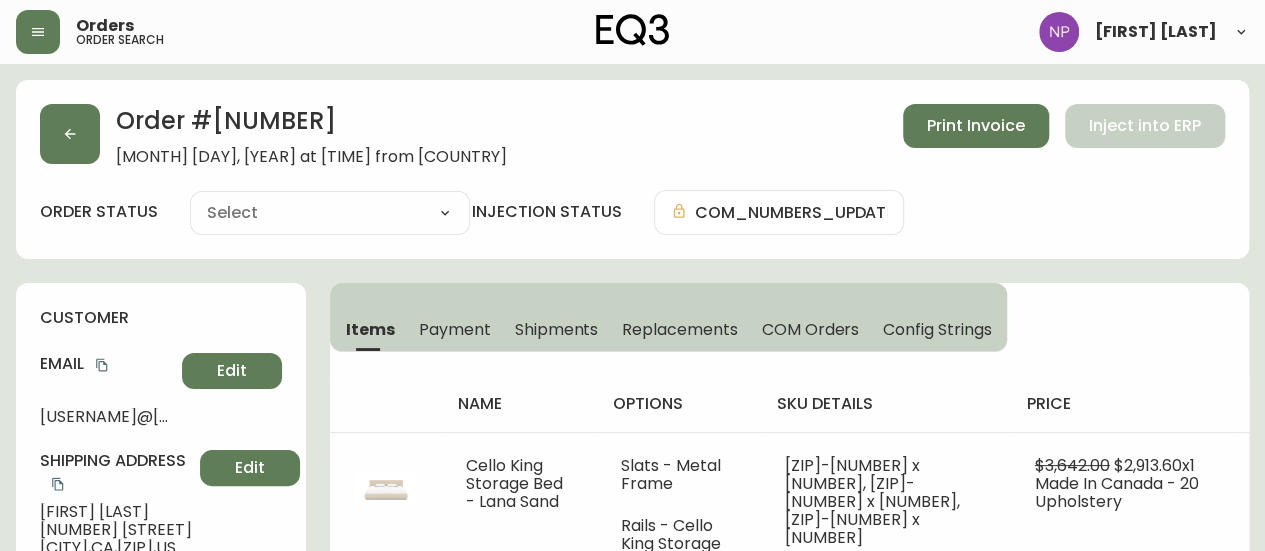 type on "Processing" 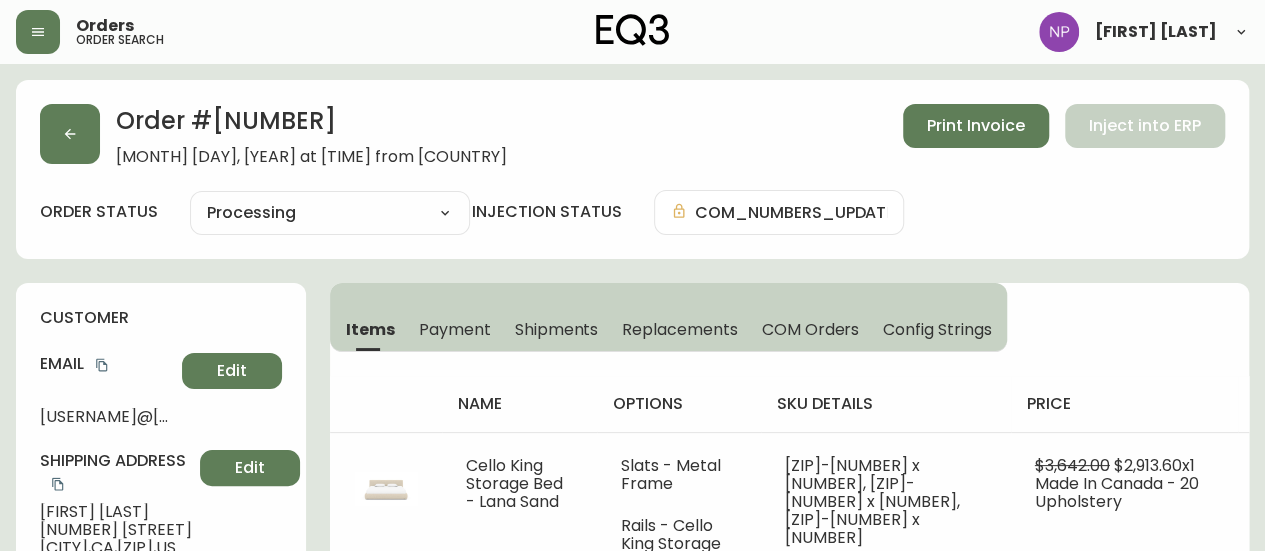 select on "PROCESSING" 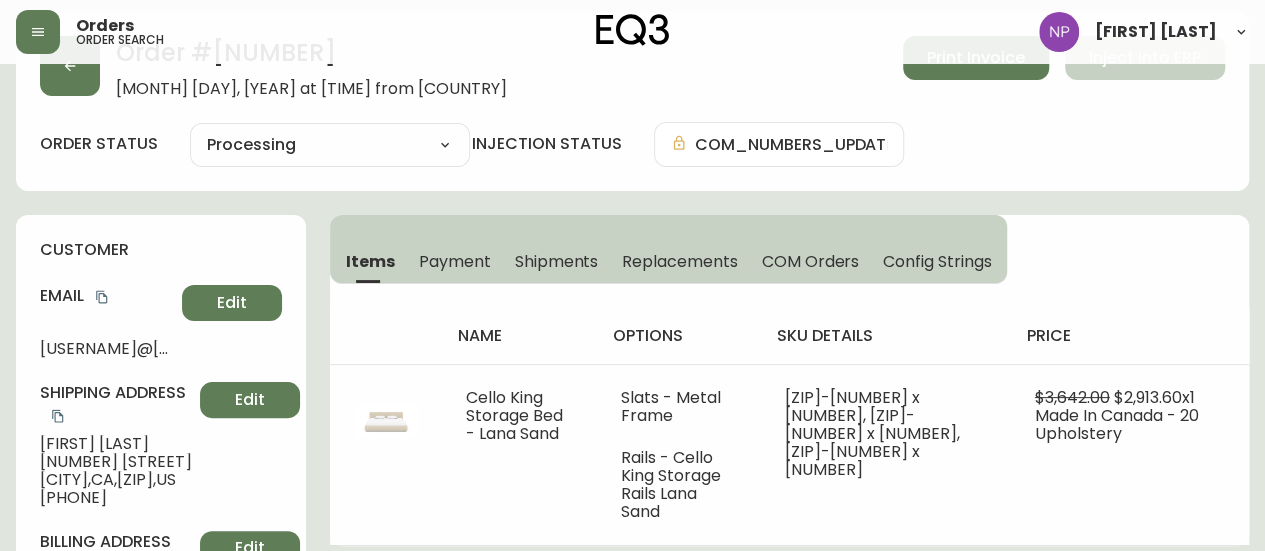 scroll, scrollTop: 65, scrollLeft: 0, axis: vertical 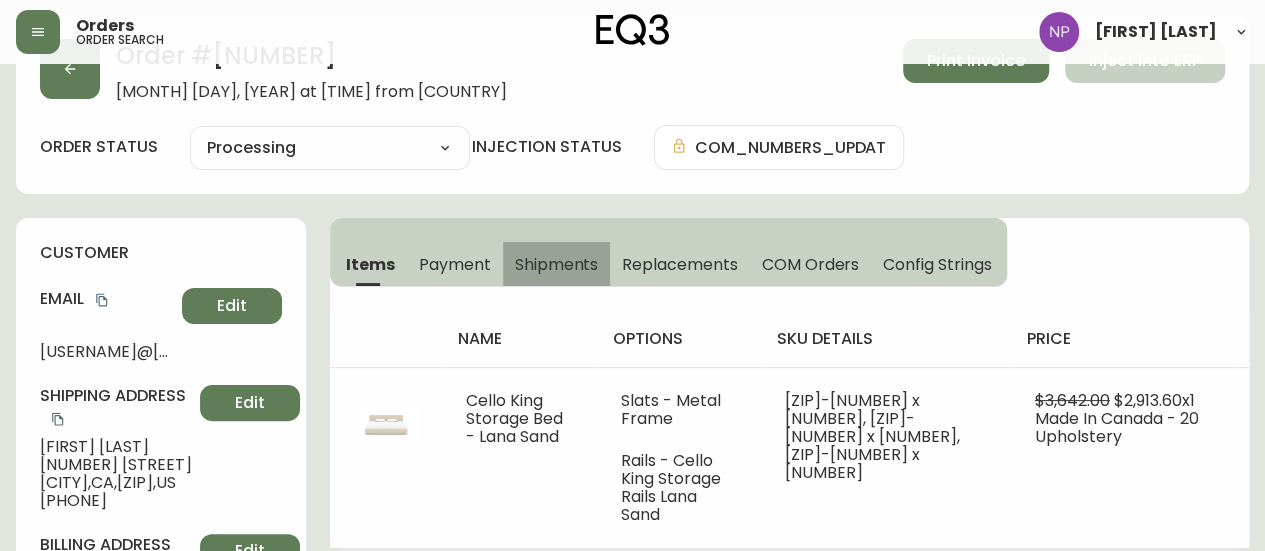 click on "Shipments" at bounding box center [557, 264] 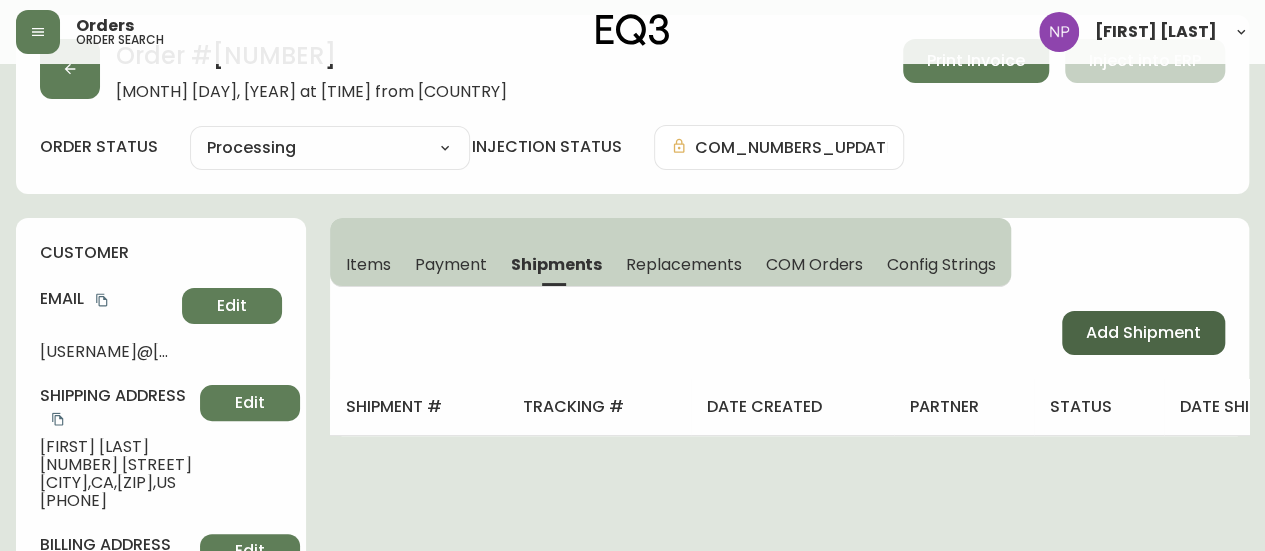 click on "Add Shipment" at bounding box center (1143, 333) 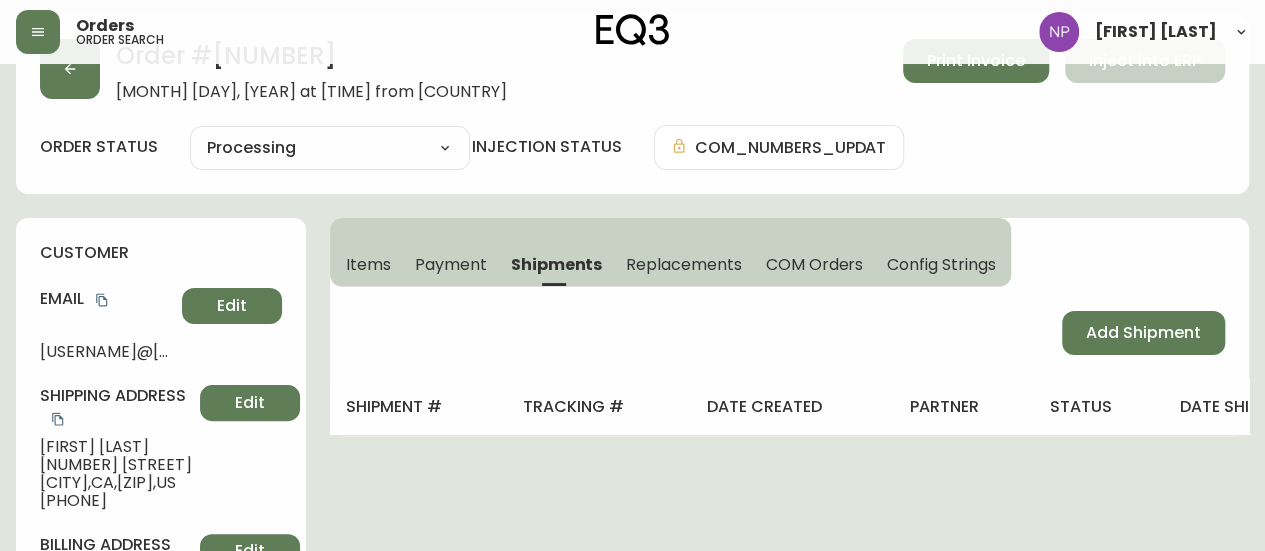 select on "PENDING" 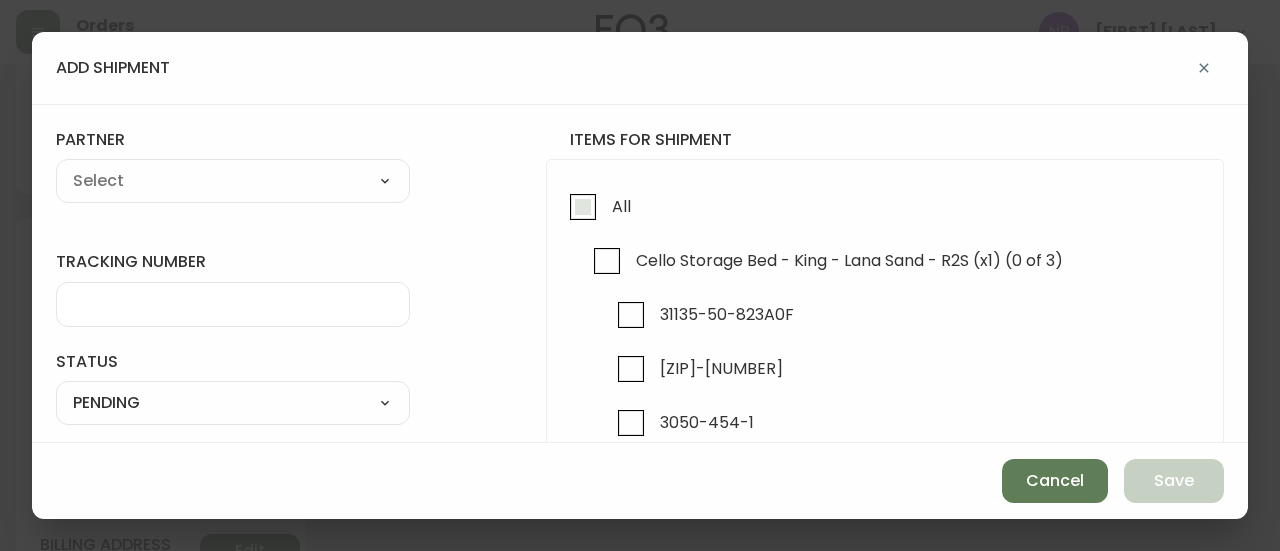 click on "All" at bounding box center (595, 211) 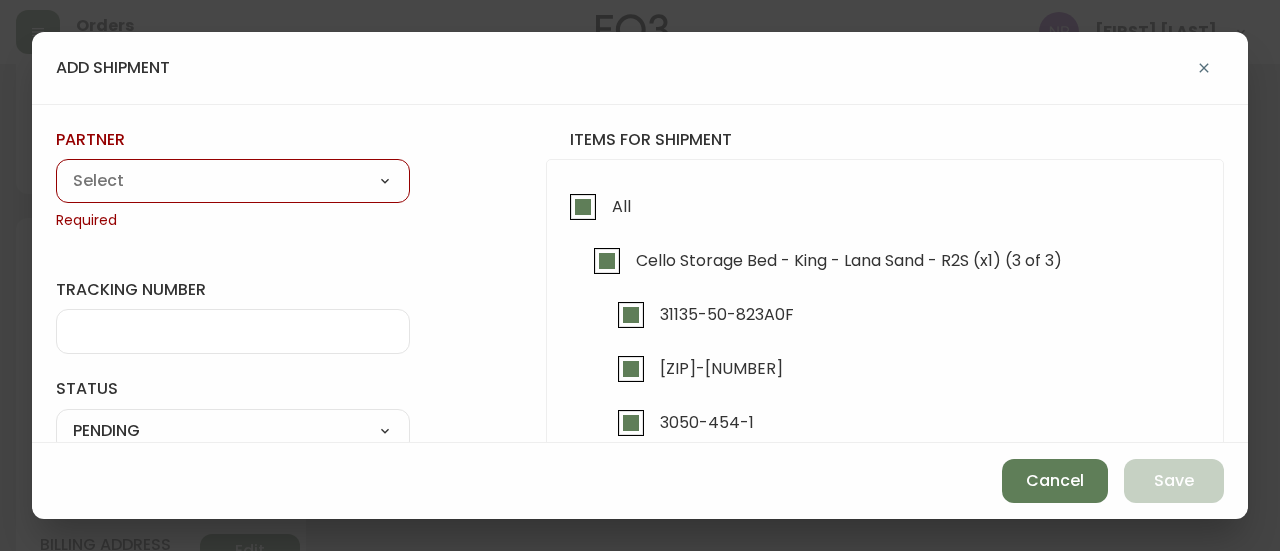 click on "A Move to Remember LLC ABF Freight Alero C.H. Robinson Canada Post CDS Ceva Logisitcs DELS DHL Encompass Logistics EQ3 EXPRESS INSTALLATION SERVICES FedEx FedEx US - Signature Required Gardewine Herman Miller High Energy Transport JB Hunt JC Movers LOGISTIC SPECIALTY FREIGHT Loll Designs Manitoulin Transport Metro Last Mile MoveMate Overland West PFS Portobello Home R&N Trucking Ltd. RXO Steinman Transportation Ltd. Transource Freightways Transport Guy Lajeunesse TST Overland UPS Western Logisitcs" at bounding box center (233, 182) 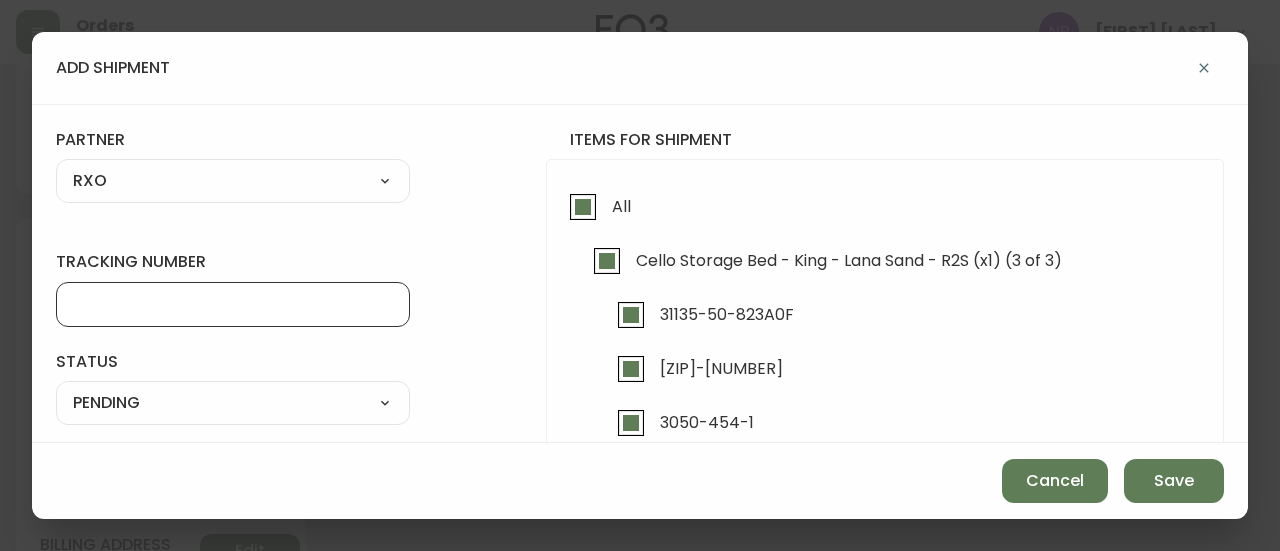 click on "tracking number" at bounding box center [233, 304] 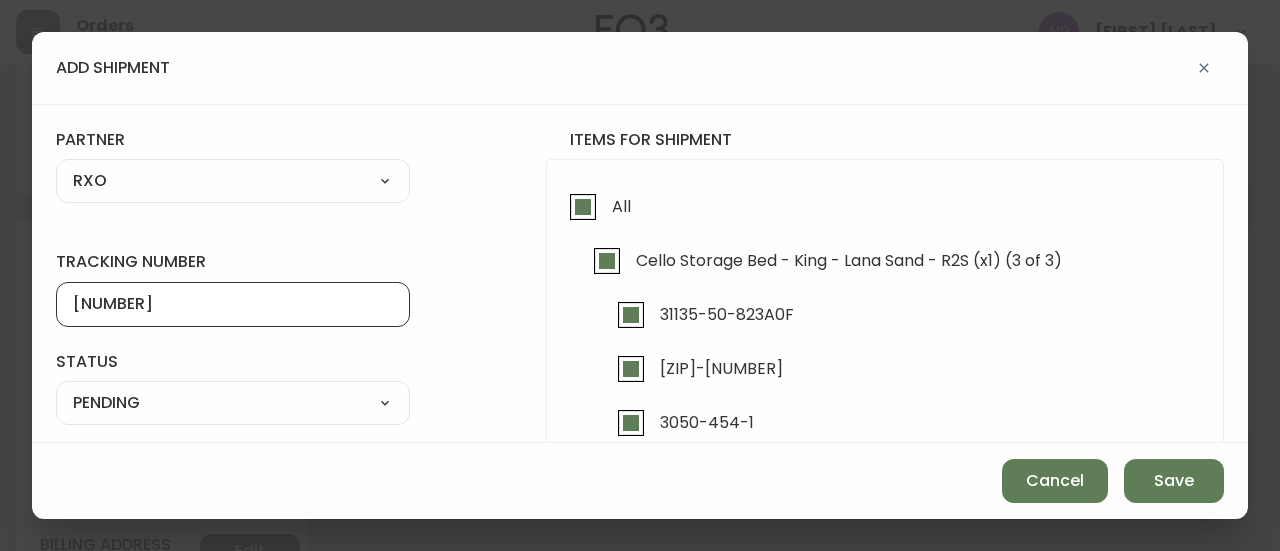 type on "4133987" 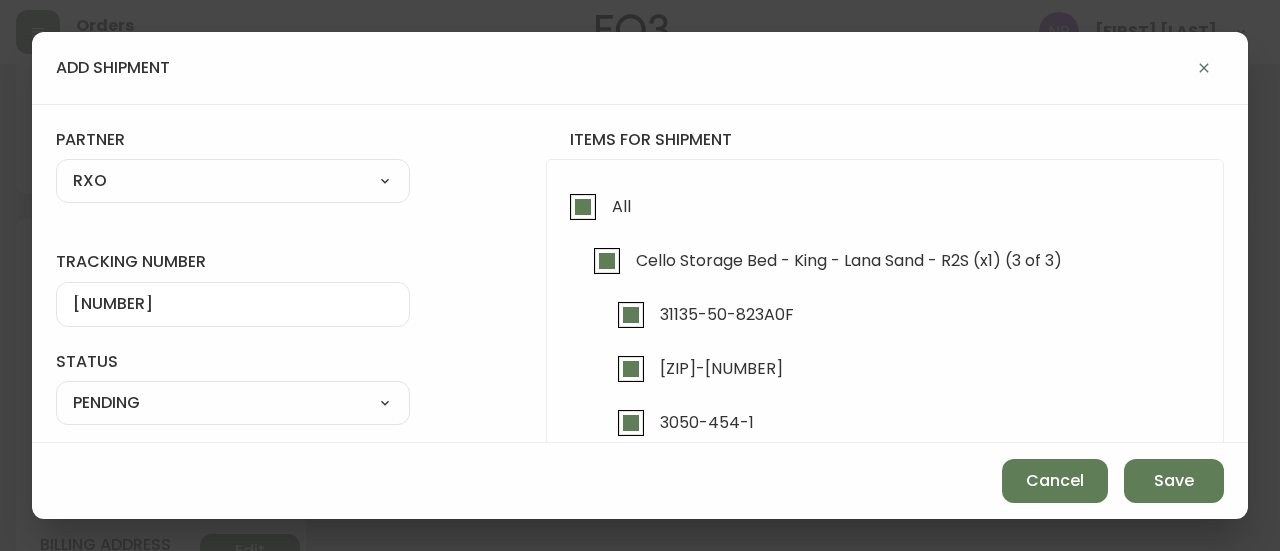 click on "SHIPPED PENDING CANCELLED" at bounding box center [233, 403] 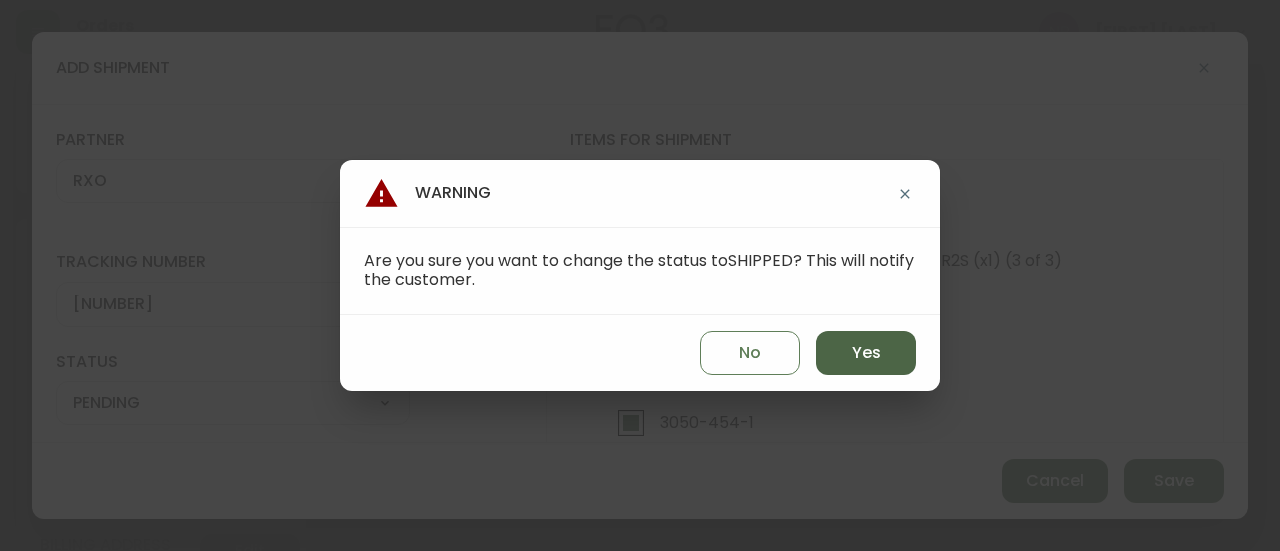 click on "Yes" at bounding box center (866, 353) 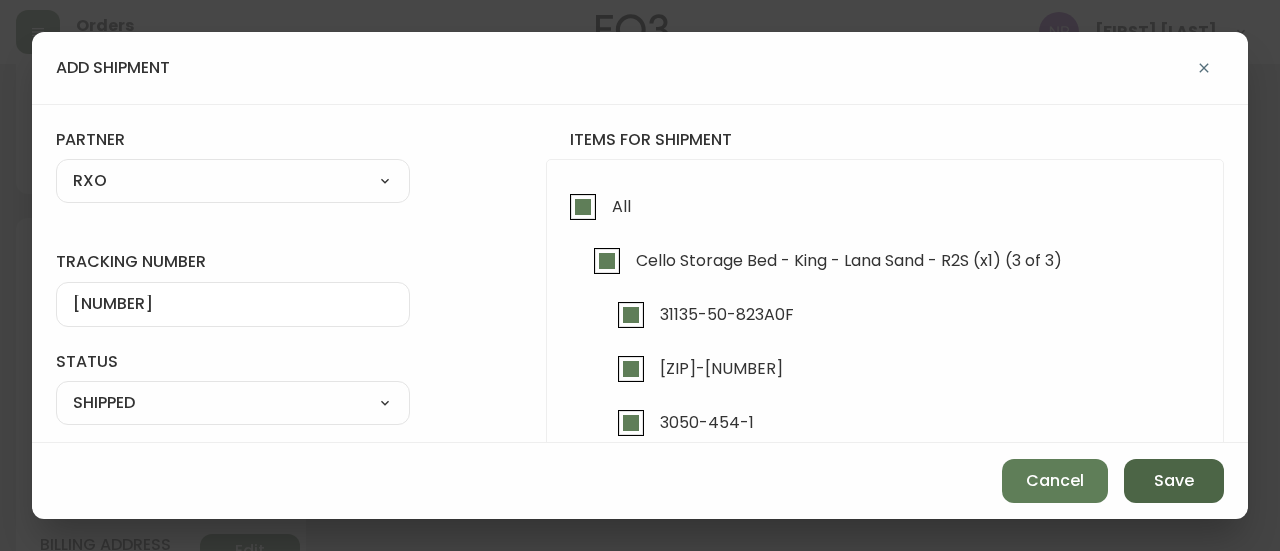 click on "Save" at bounding box center [1174, 481] 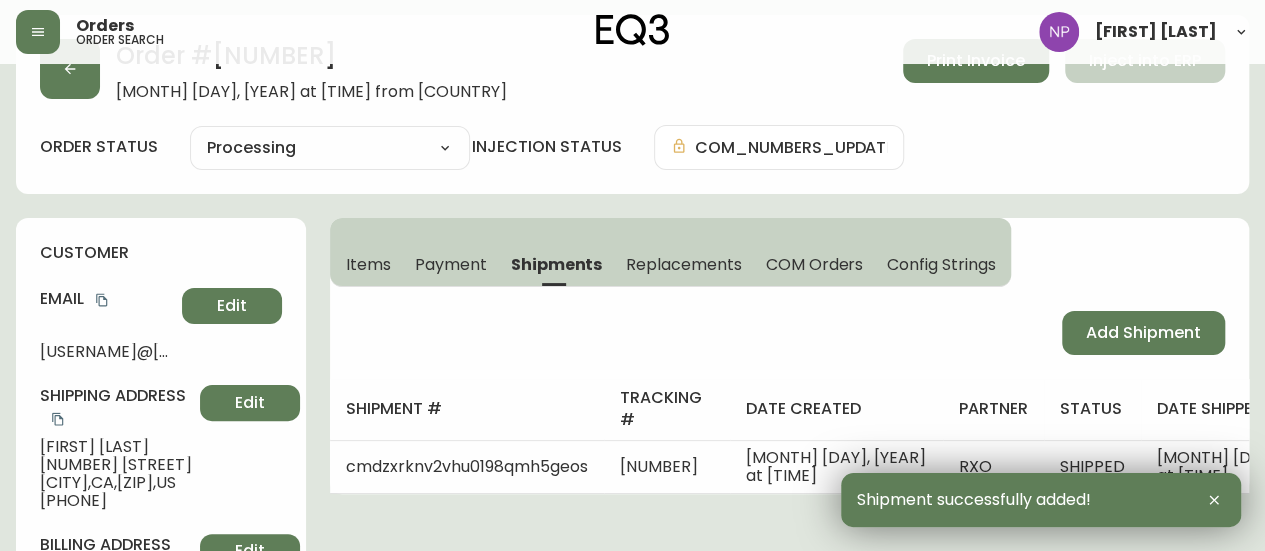 type on "Fully Shipped" 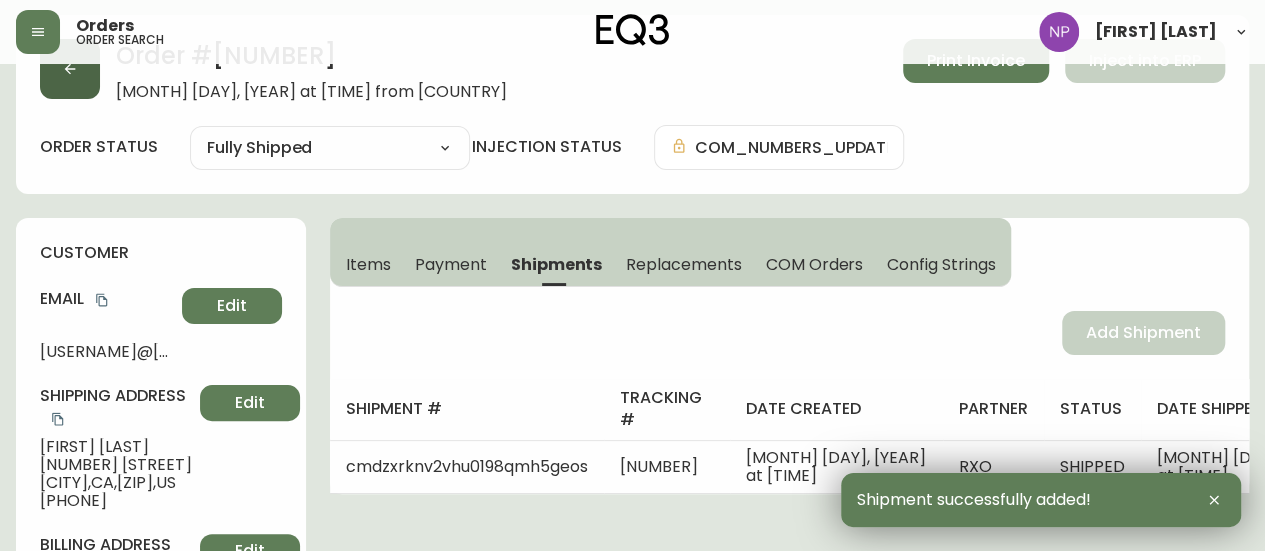 click 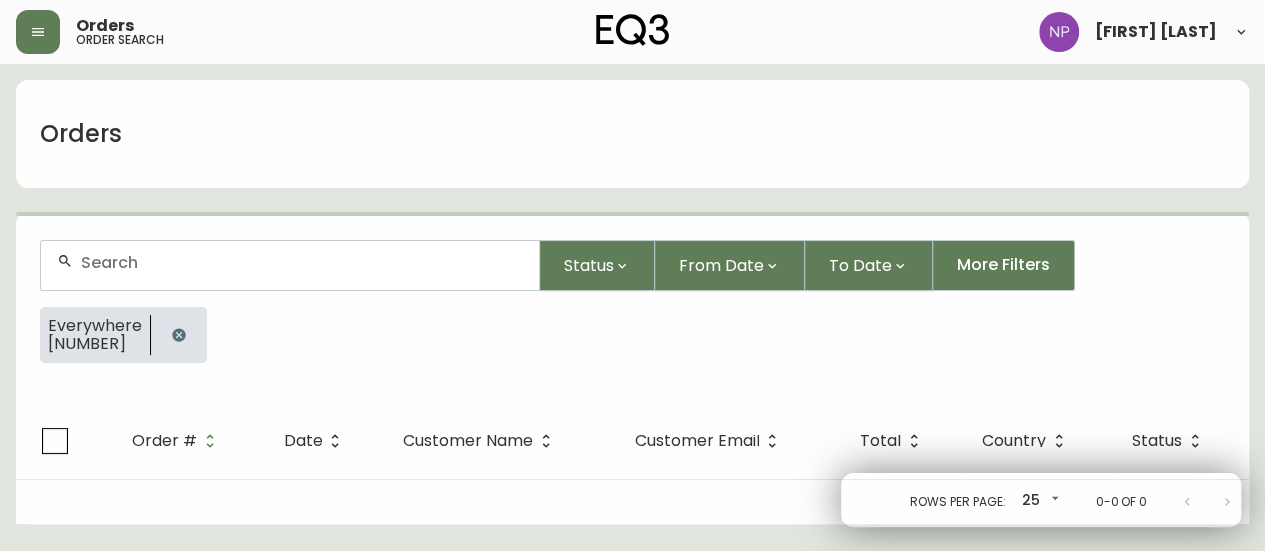 scroll, scrollTop: 0, scrollLeft: 0, axis: both 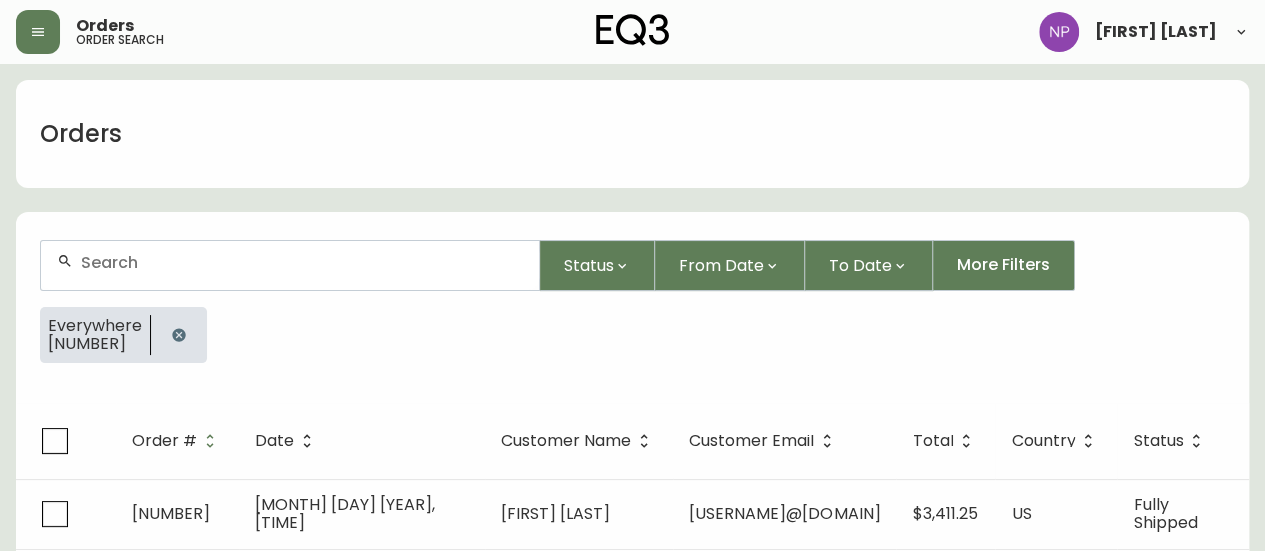 click at bounding box center [290, 265] 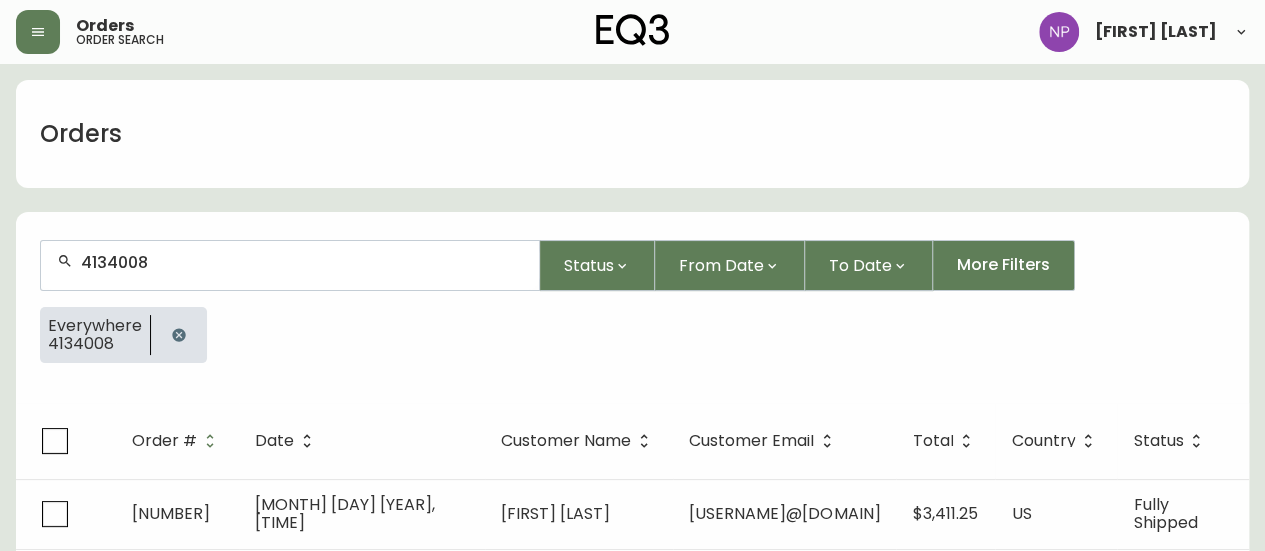 type on "4134008" 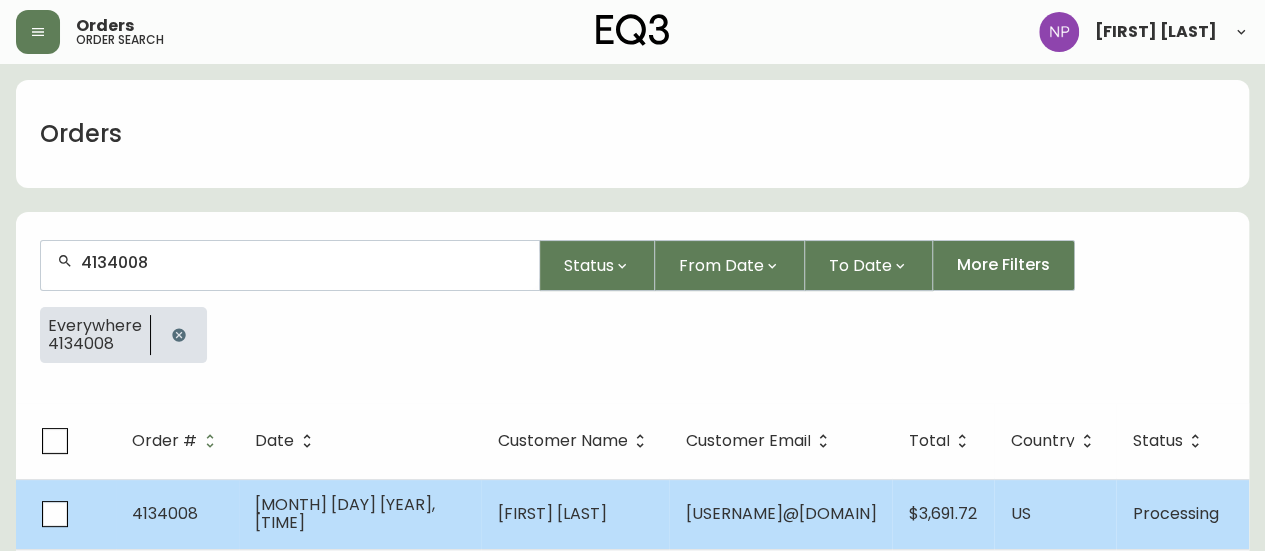 click on "Jul 06 2025, 5:24 pm" at bounding box center (360, 514) 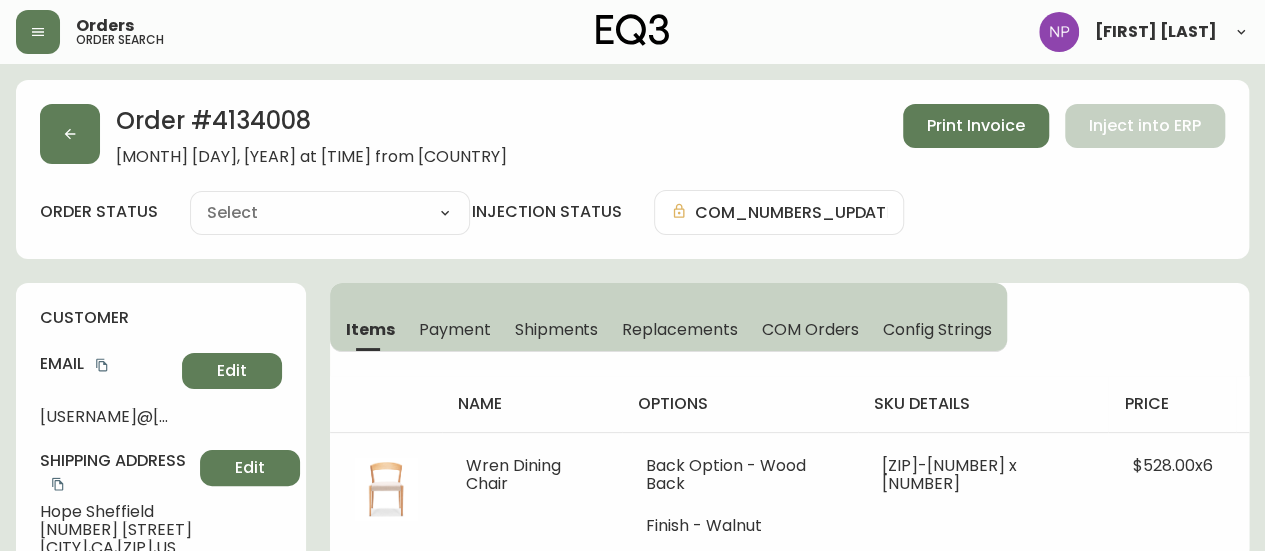 type on "Processing" 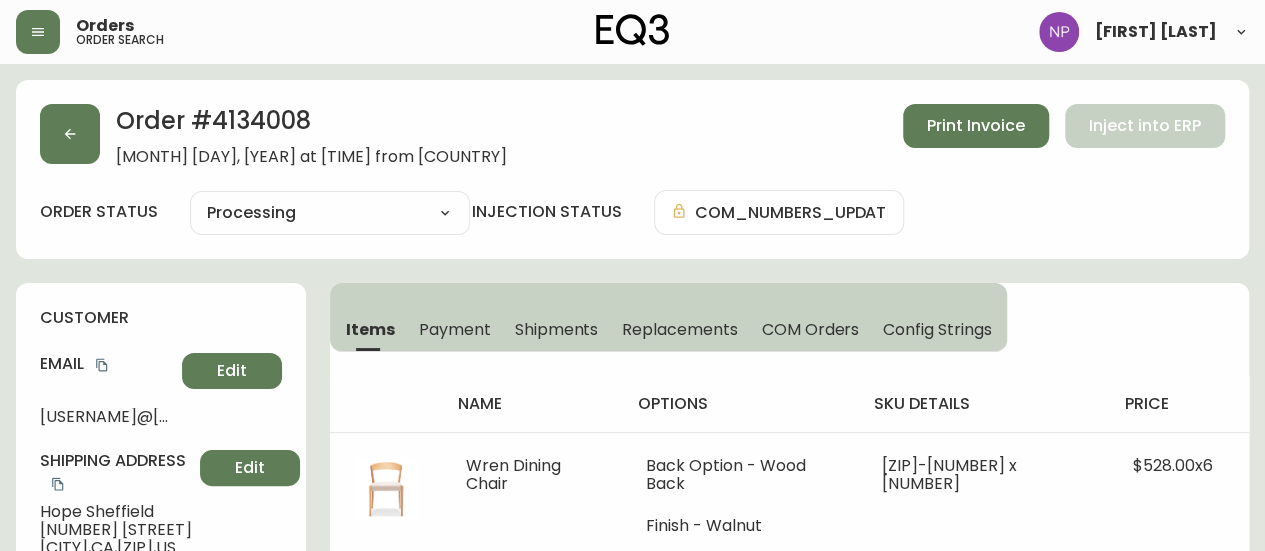 select on "PROCESSING" 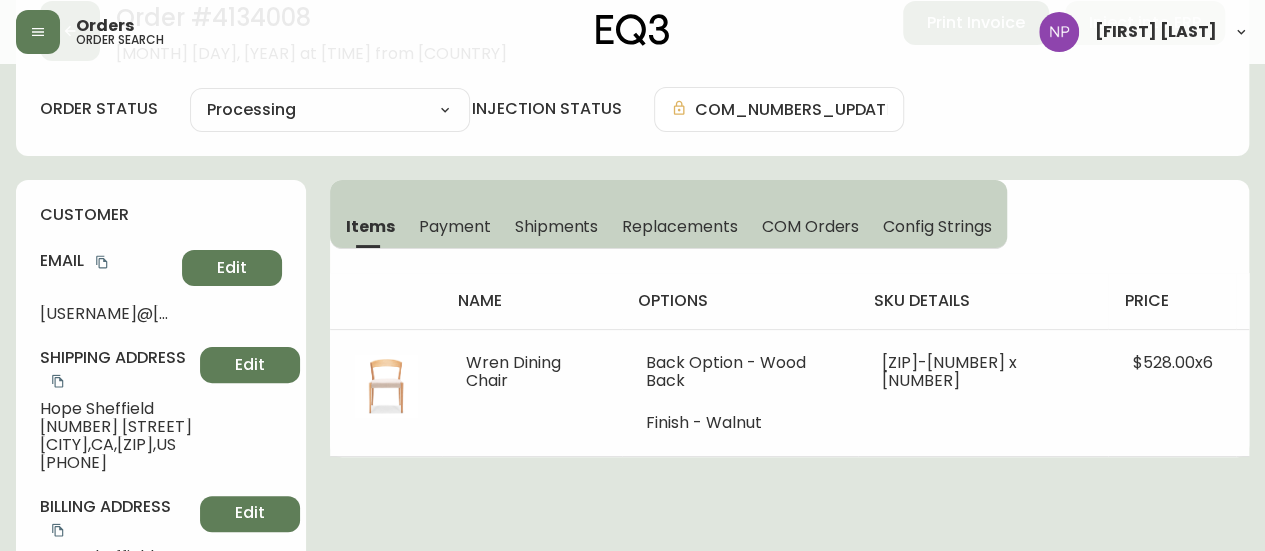 scroll, scrollTop: 91, scrollLeft: 0, axis: vertical 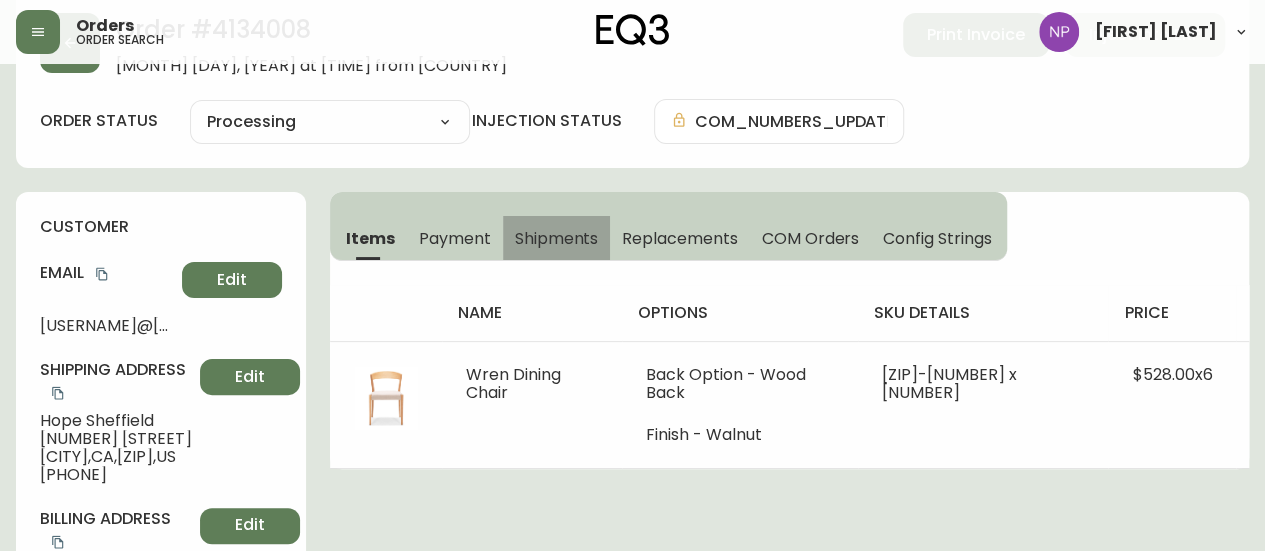 click on "Shipments" at bounding box center [557, 238] 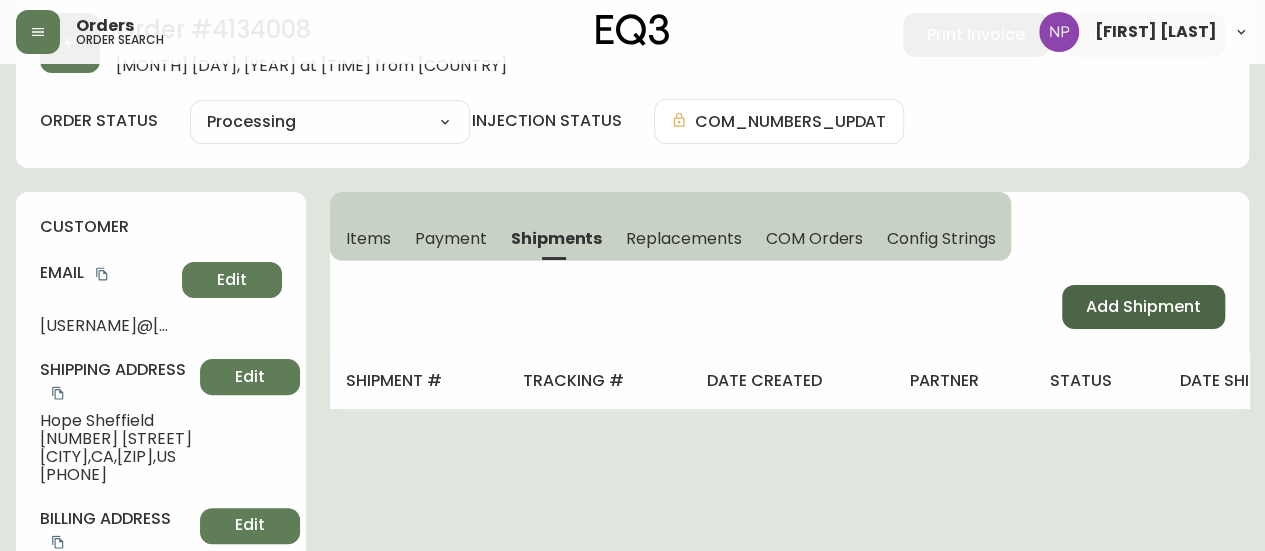 click on "Add Shipment" at bounding box center [1143, 307] 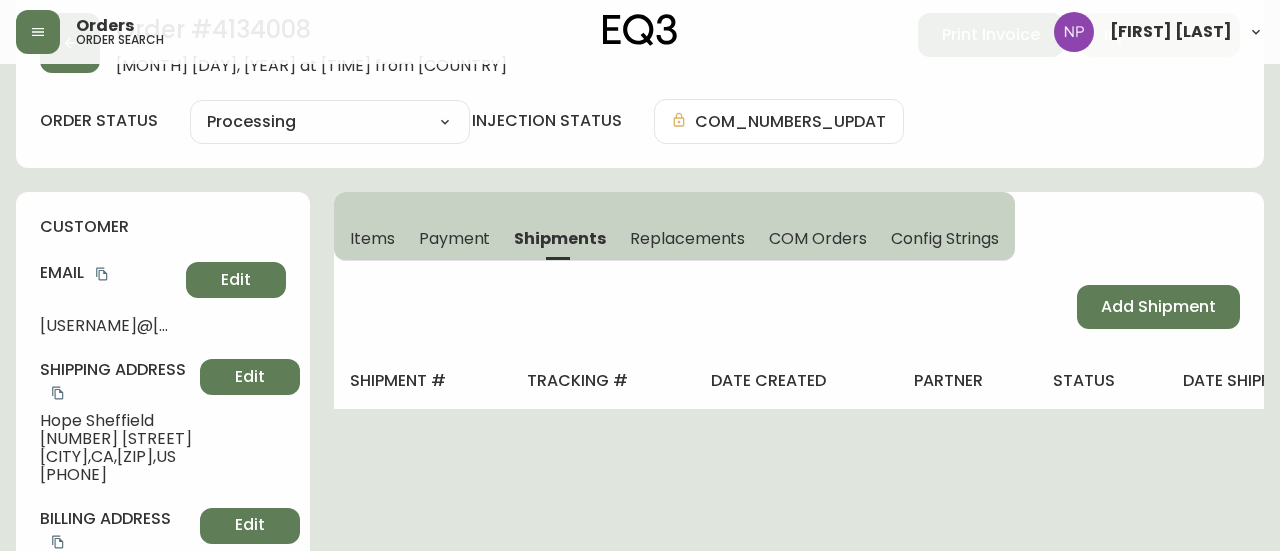 select on "PENDING" 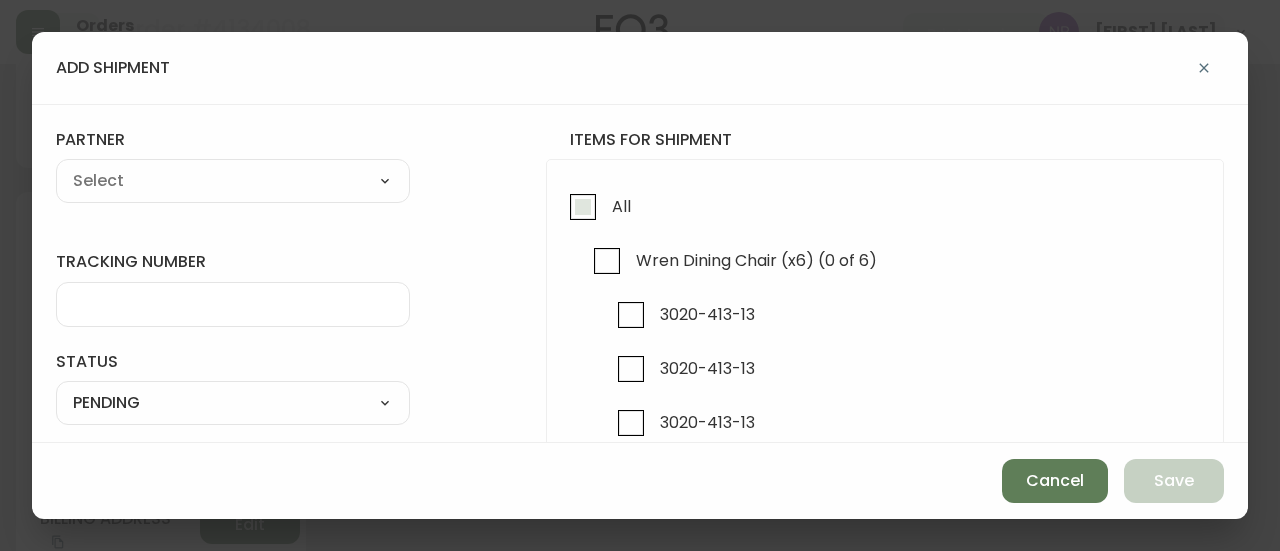 click on "All" at bounding box center [595, 211] 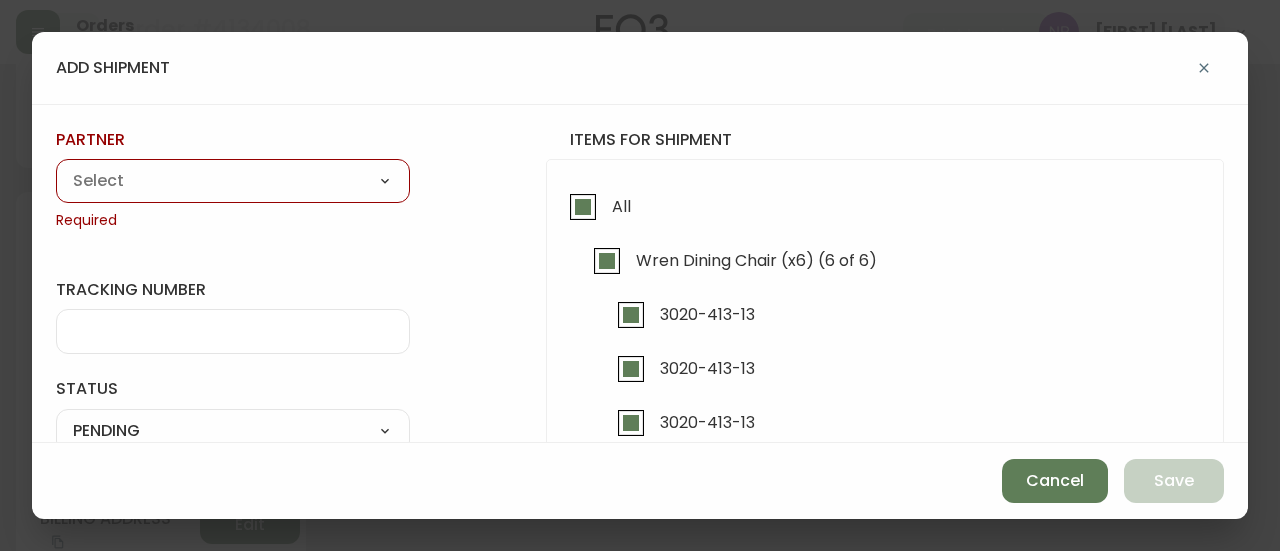 click on "A Move to Remember LLC ABF Freight Alero C.H. Robinson Canada Post CDS Ceva Logisitcs DELS DHL Encompass Logistics EQ3 EXPRESS INSTALLATION SERVICES FedEx FedEx US - Signature Required Gardewine Herman Miller High Energy Transport JB Hunt JC Movers LOGISTIC SPECIALTY FREIGHT Loll Designs Manitoulin Transport Metro Last Mile MoveMate Overland West PFS Portobello Home R&N Trucking Ltd. RXO Steinman Transportation Ltd. Transource Freightways Transport Guy Lajeunesse TST Overland UPS Western Logisitcs" at bounding box center (233, 182) 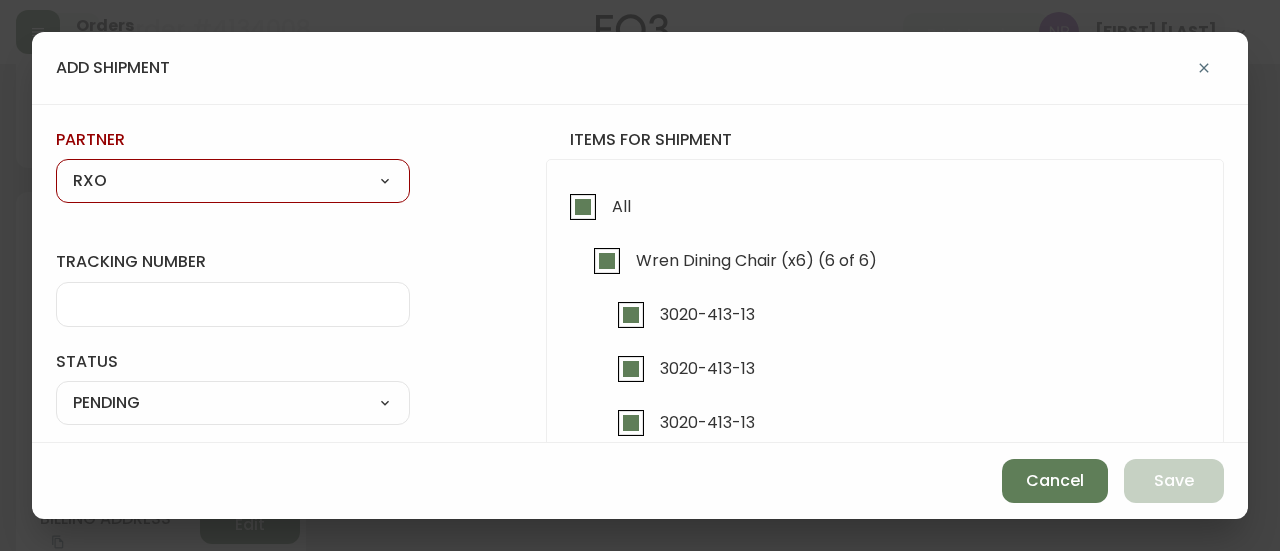 type on "RXO" 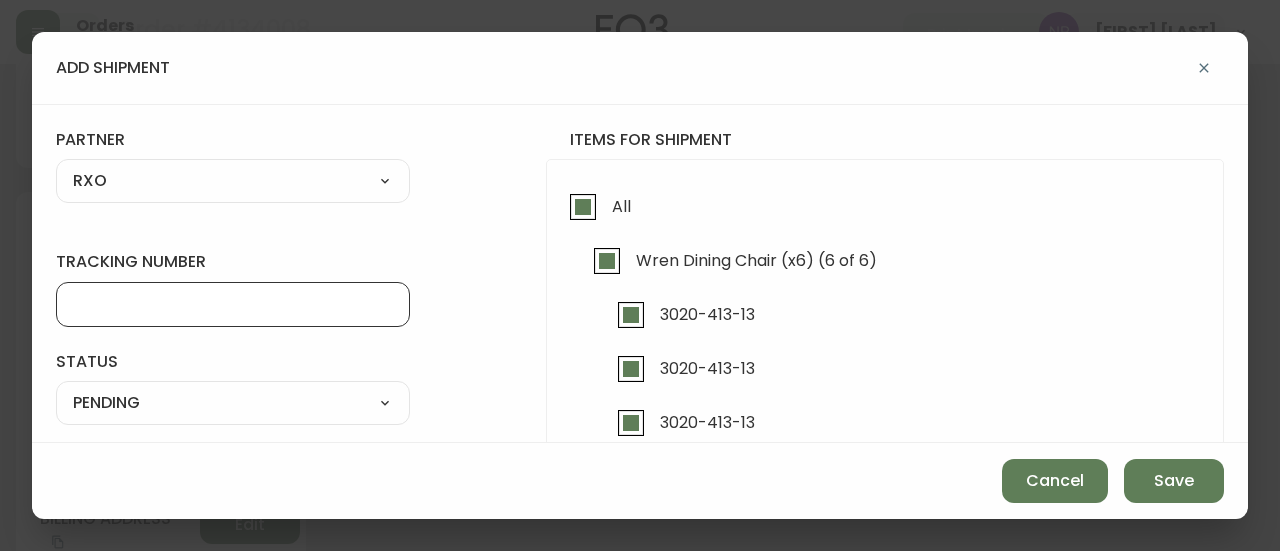 click on "tracking number" at bounding box center [233, 304] 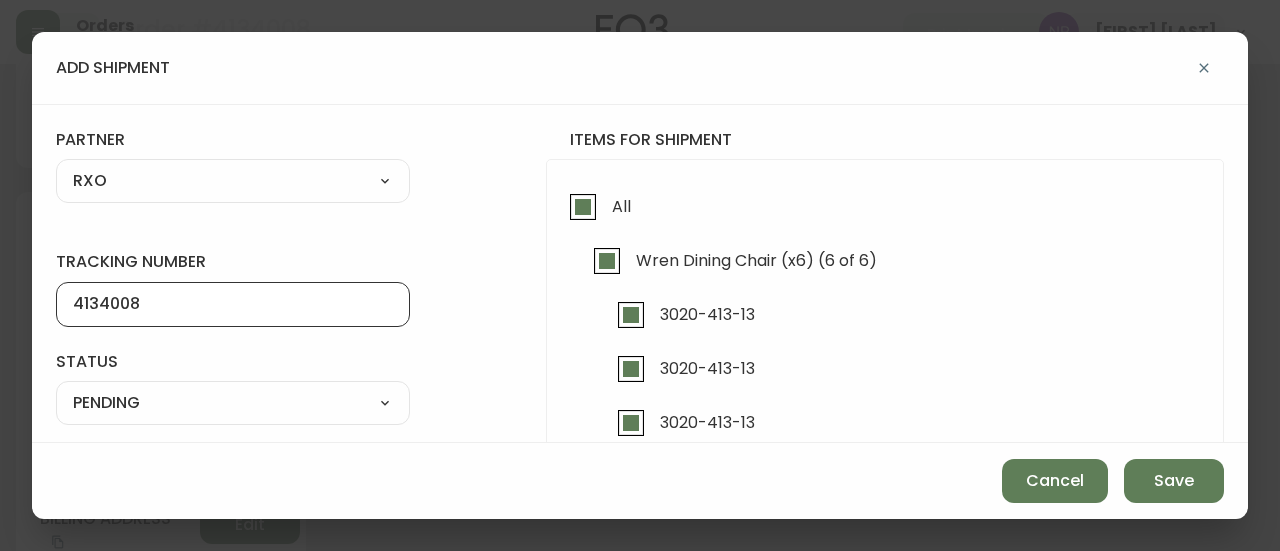 type on "4134008" 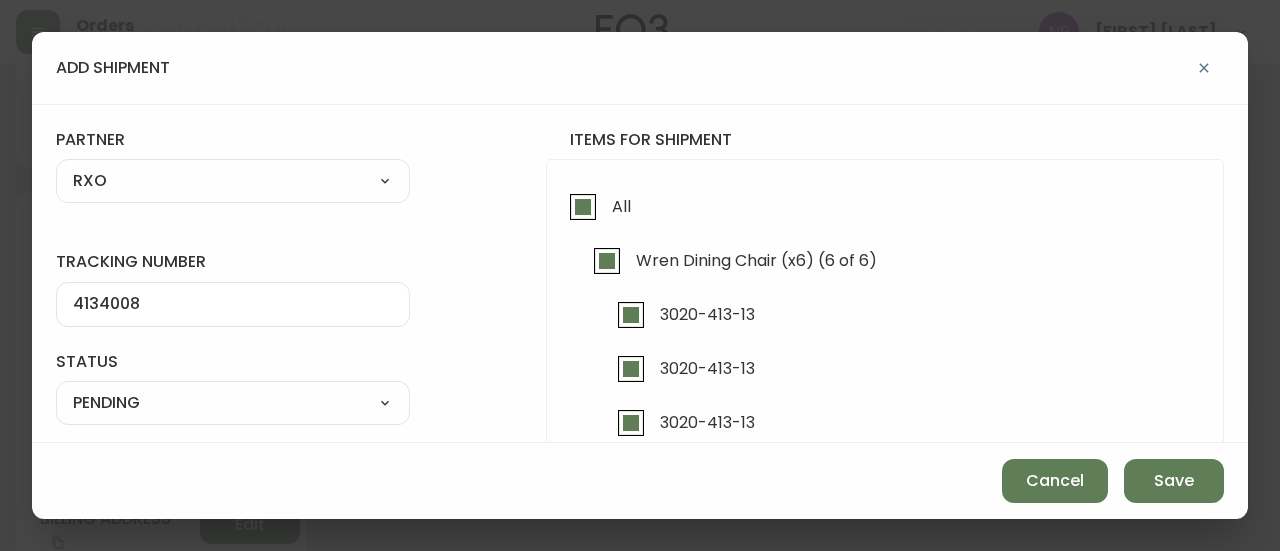 click on "SHIPPED PENDING CANCELLED" at bounding box center (233, 403) 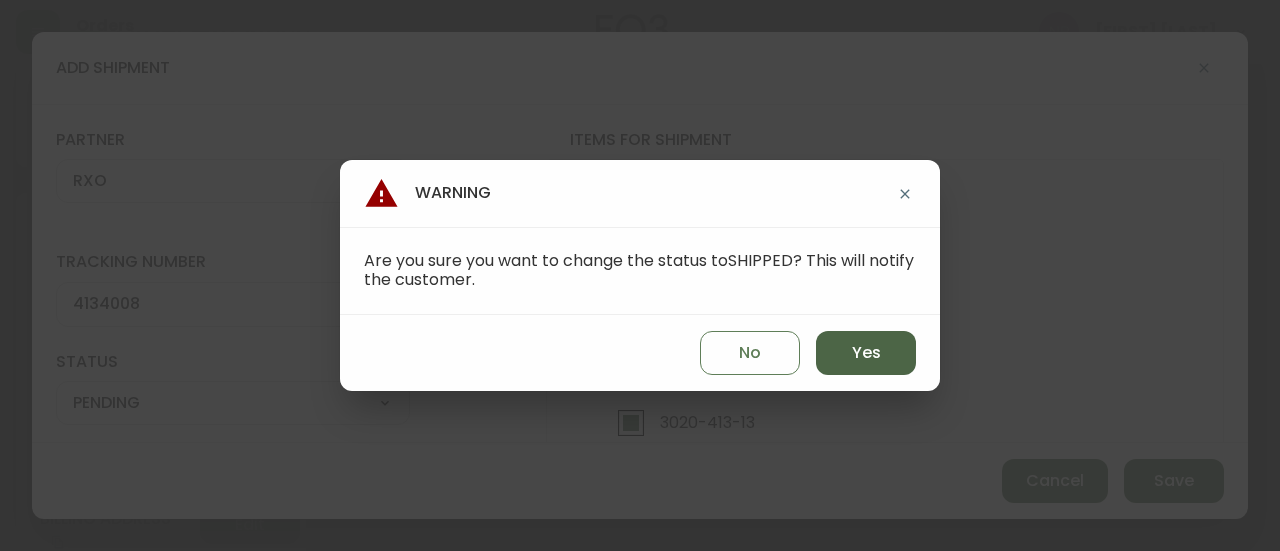click on "Yes" at bounding box center [866, 353] 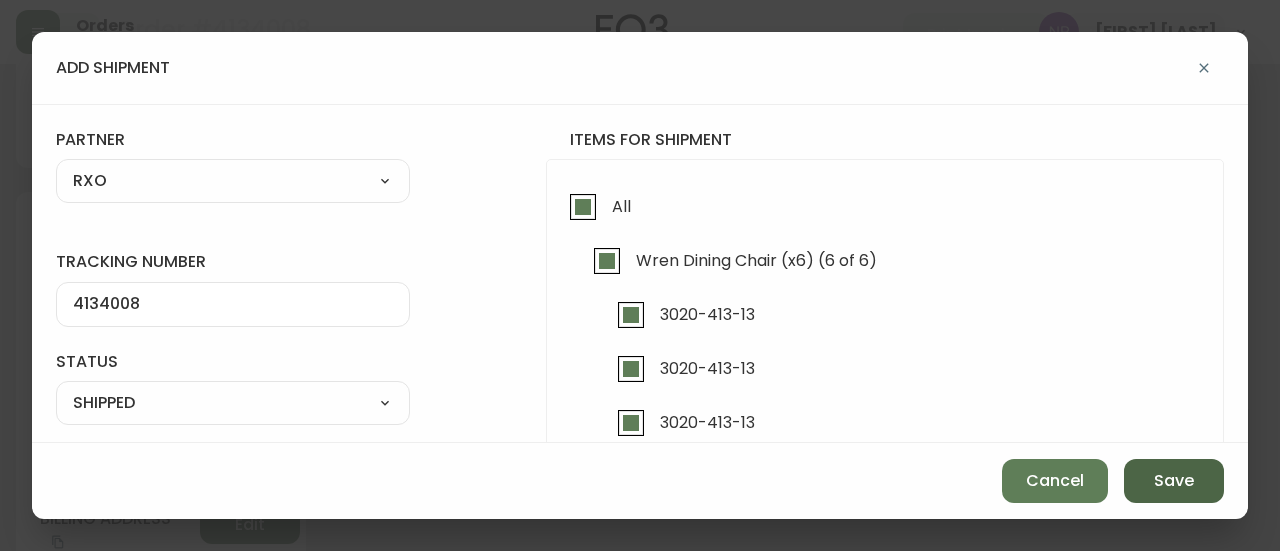 click on "Save" at bounding box center [1174, 481] 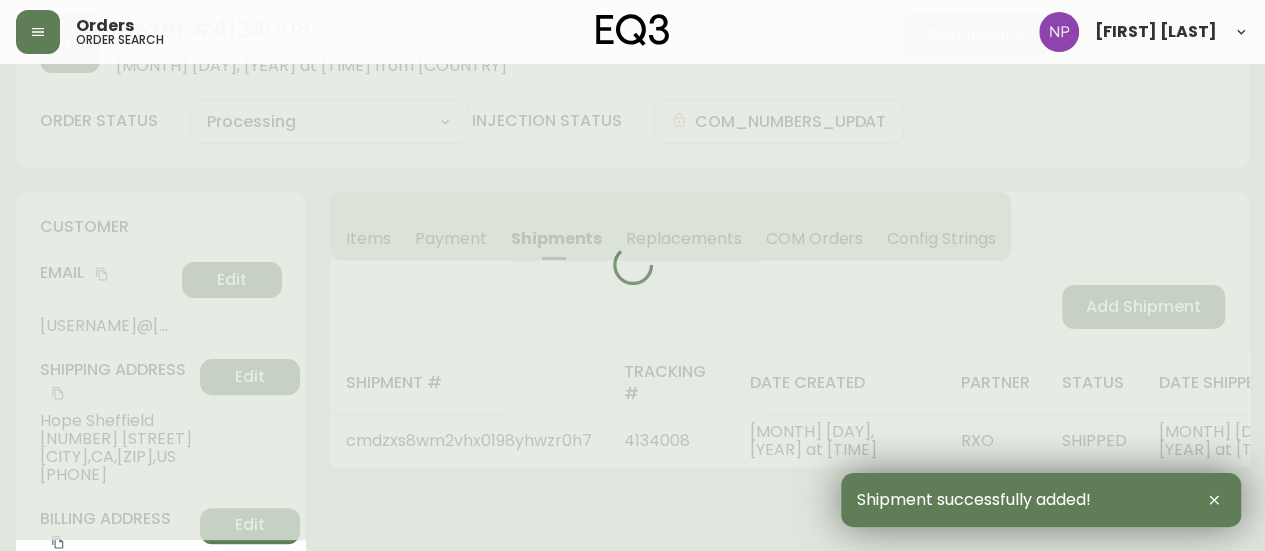 type on "Fully Shipped" 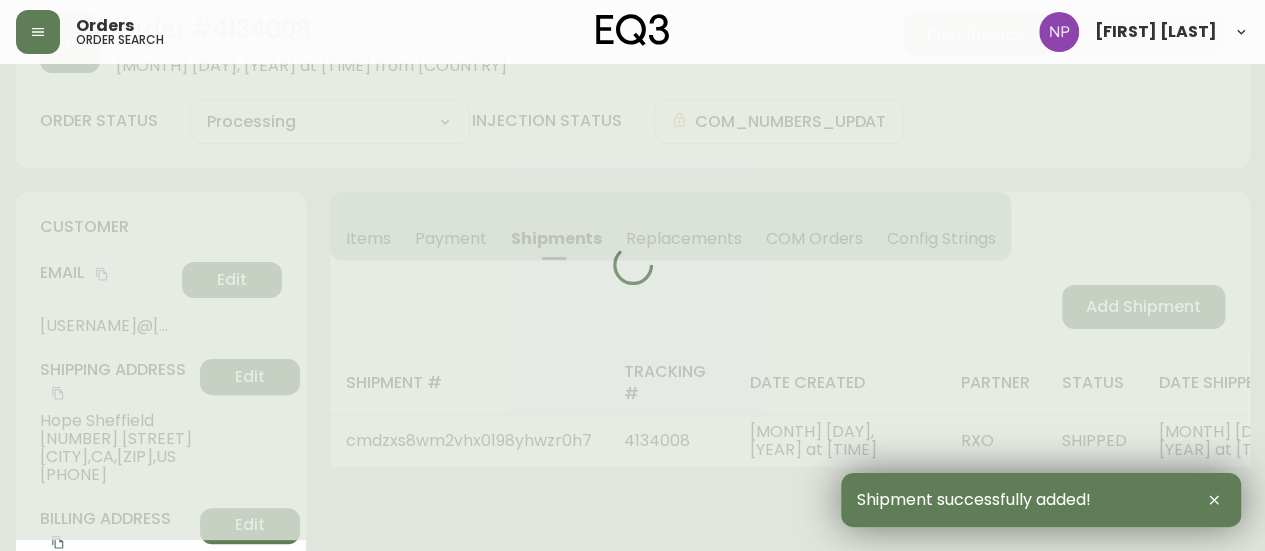 select on "FULLY_SHIPPED" 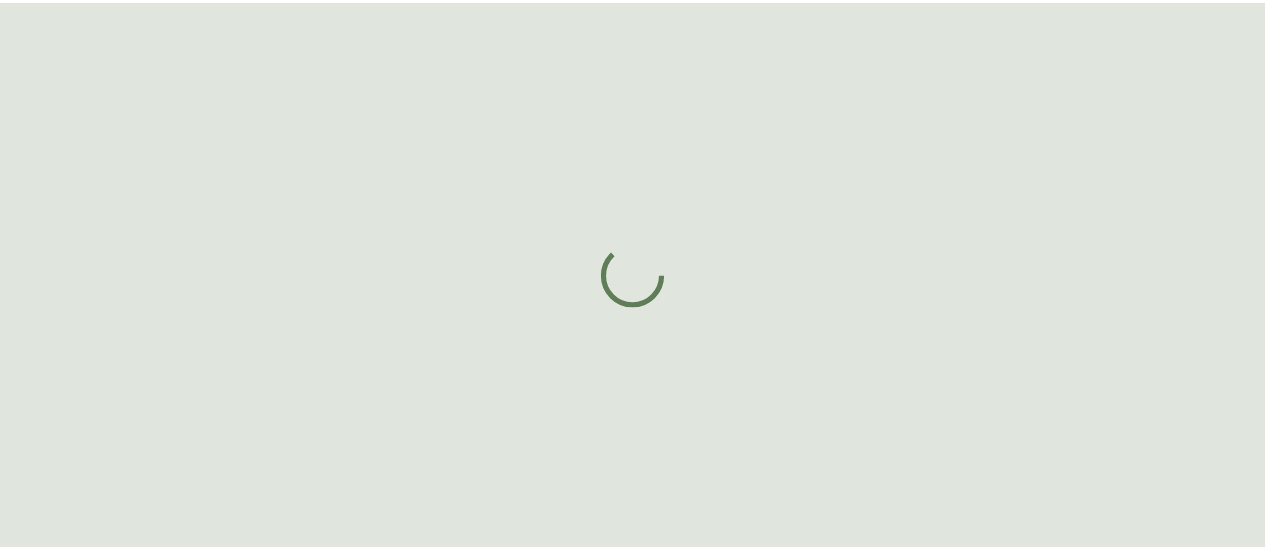 scroll, scrollTop: 0, scrollLeft: 0, axis: both 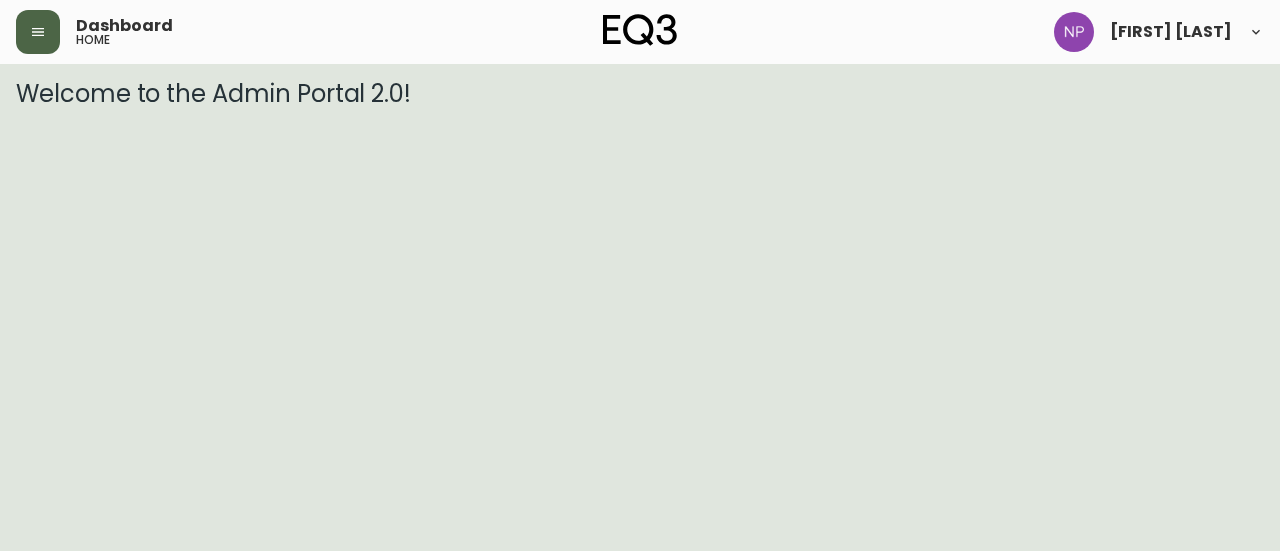 click at bounding box center (38, 32) 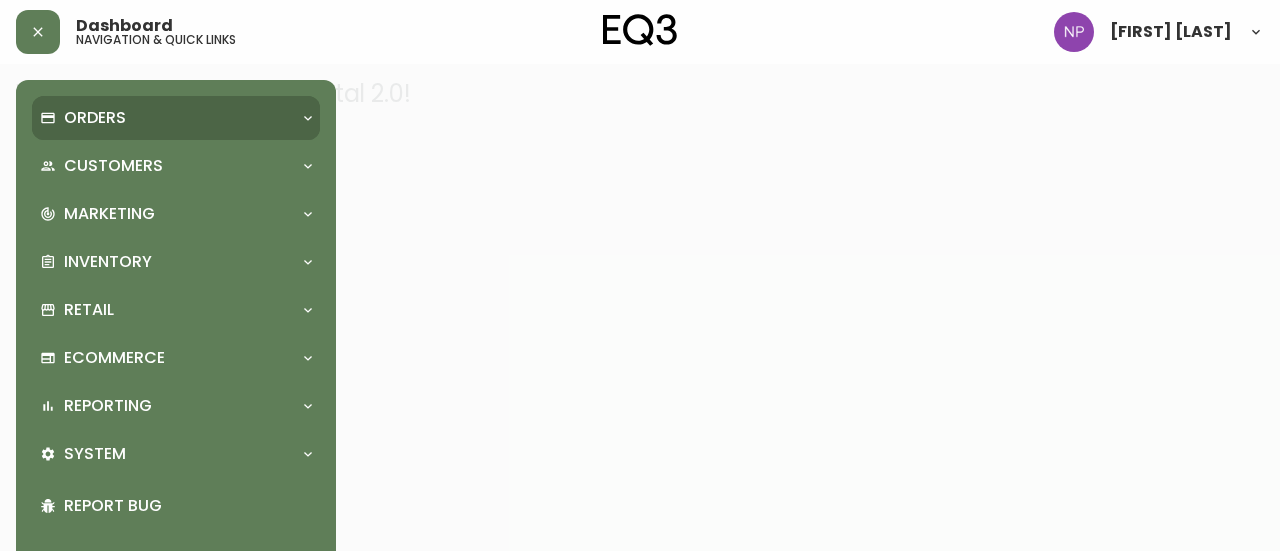 click on "Orders" at bounding box center [176, 118] 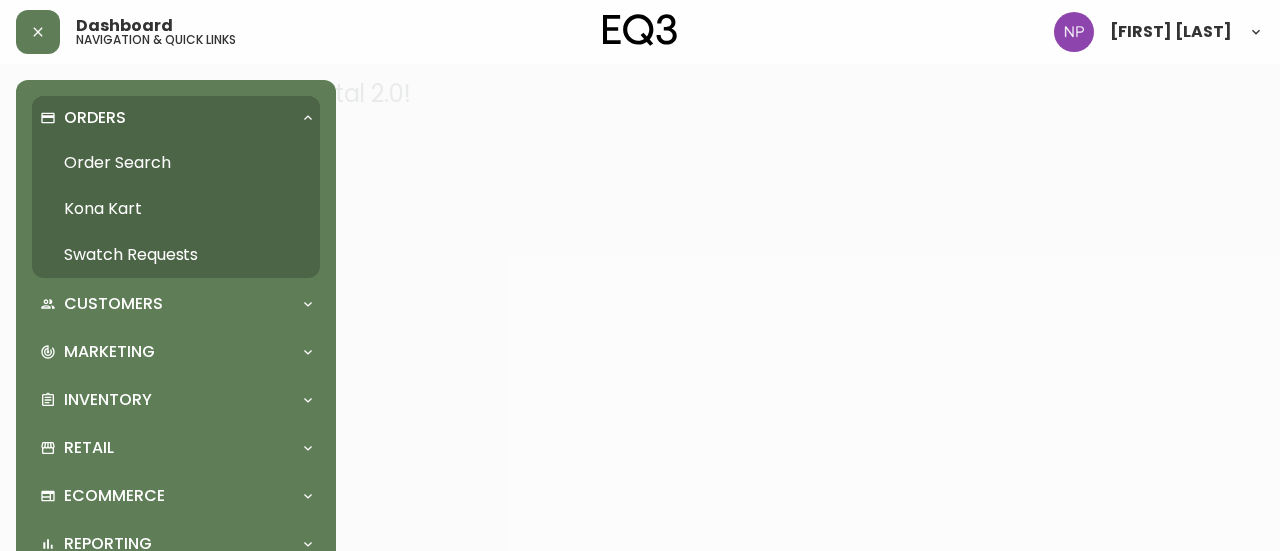 click on "Order Search" at bounding box center [176, 163] 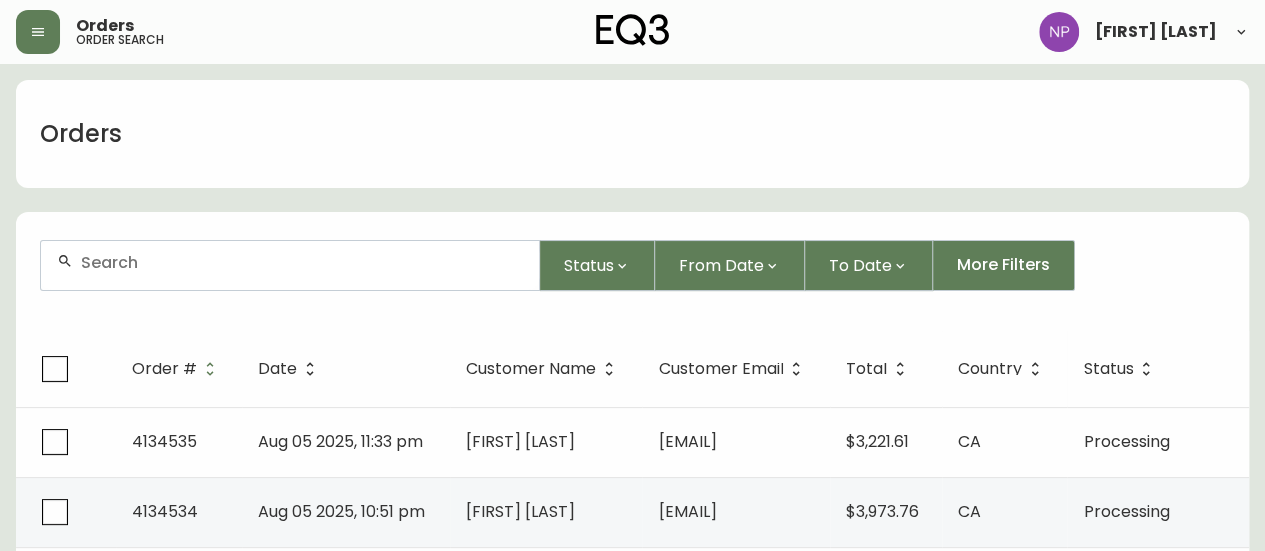 click at bounding box center [290, 265] 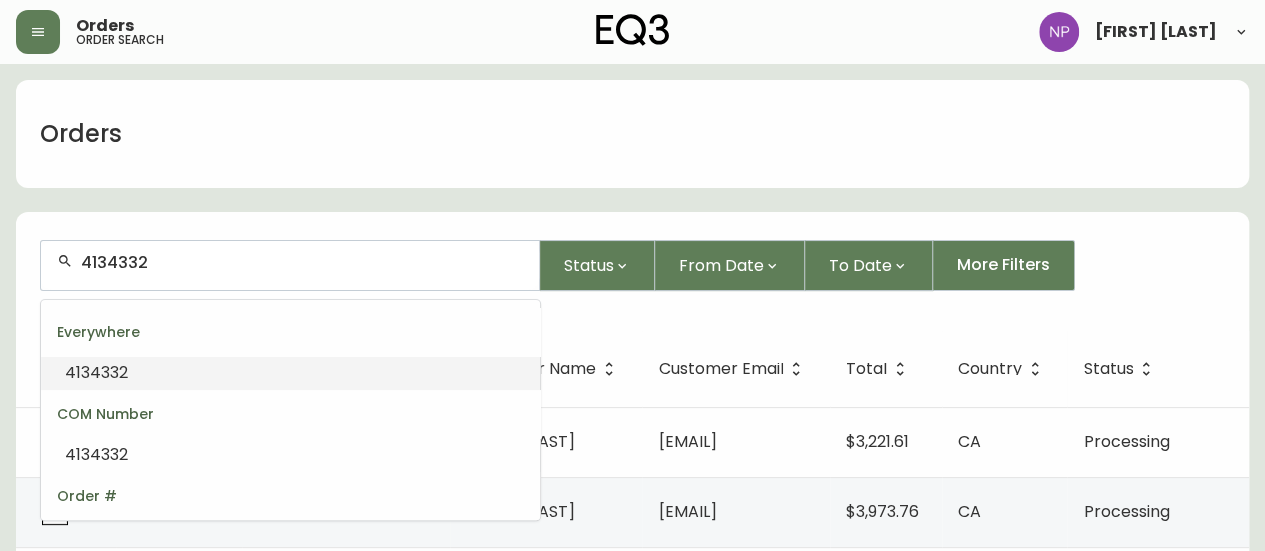 type on "4134332" 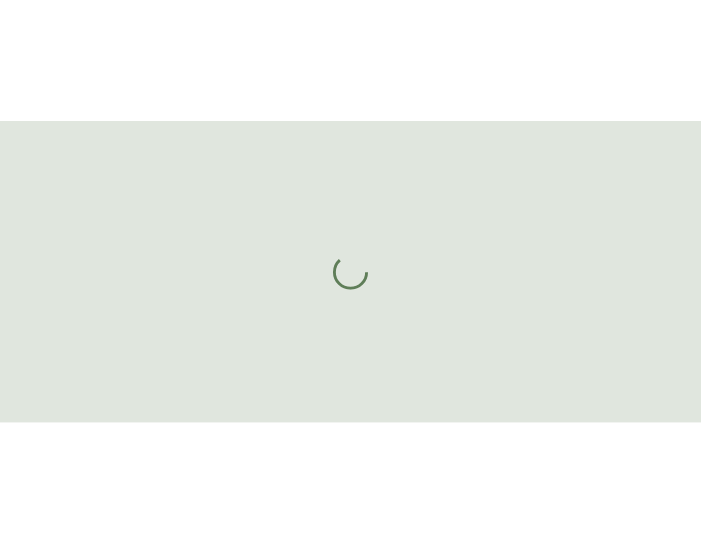 scroll, scrollTop: 0, scrollLeft: 0, axis: both 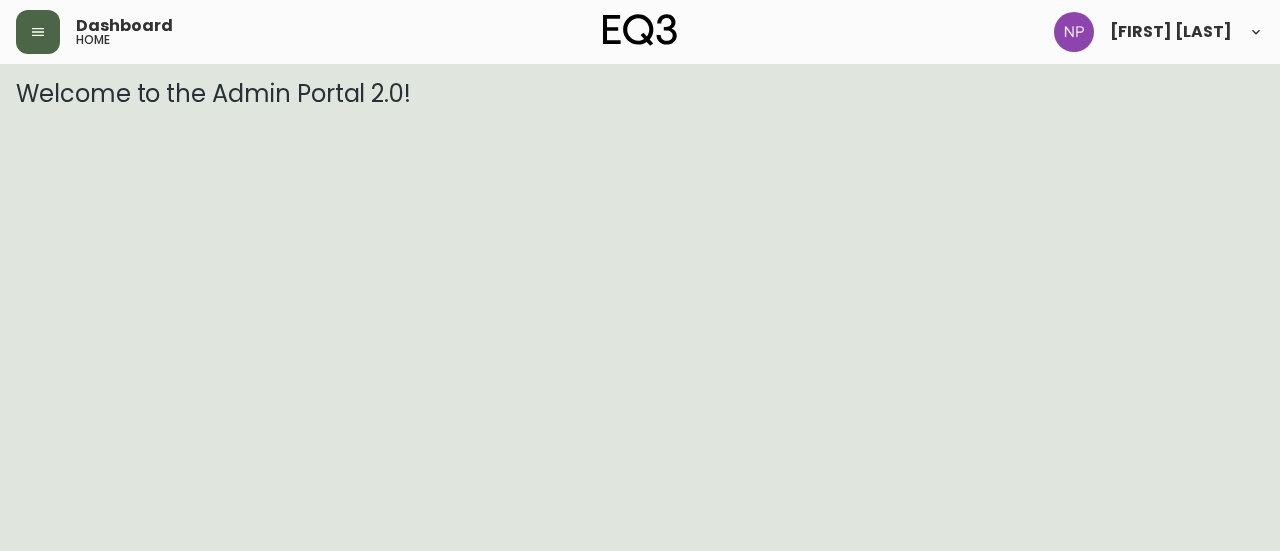 click at bounding box center [38, 32] 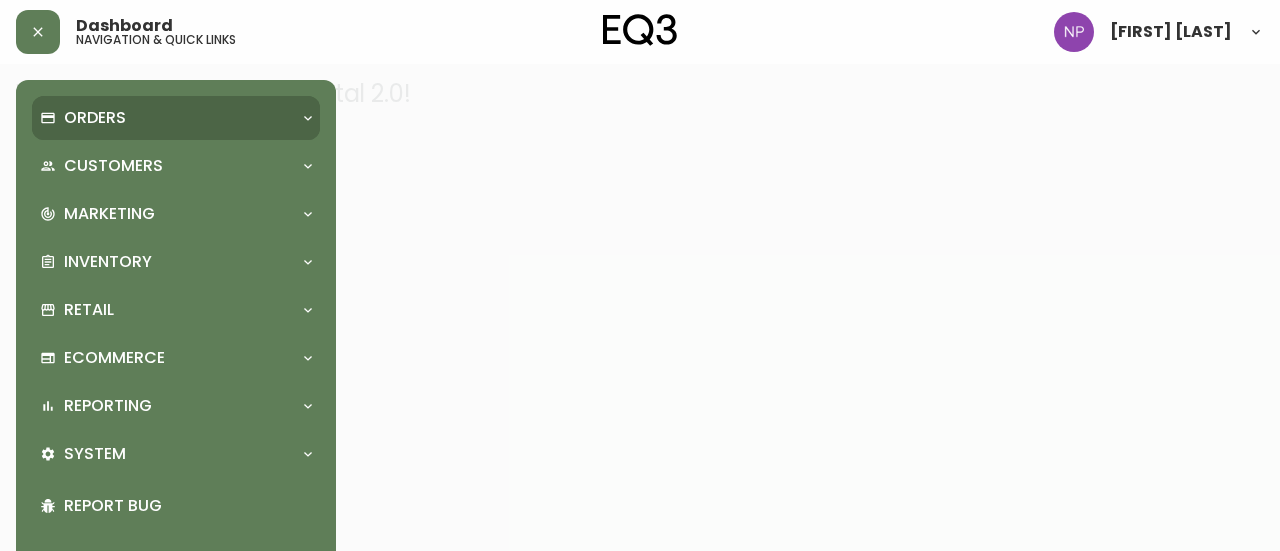 click on "Orders" at bounding box center [95, 118] 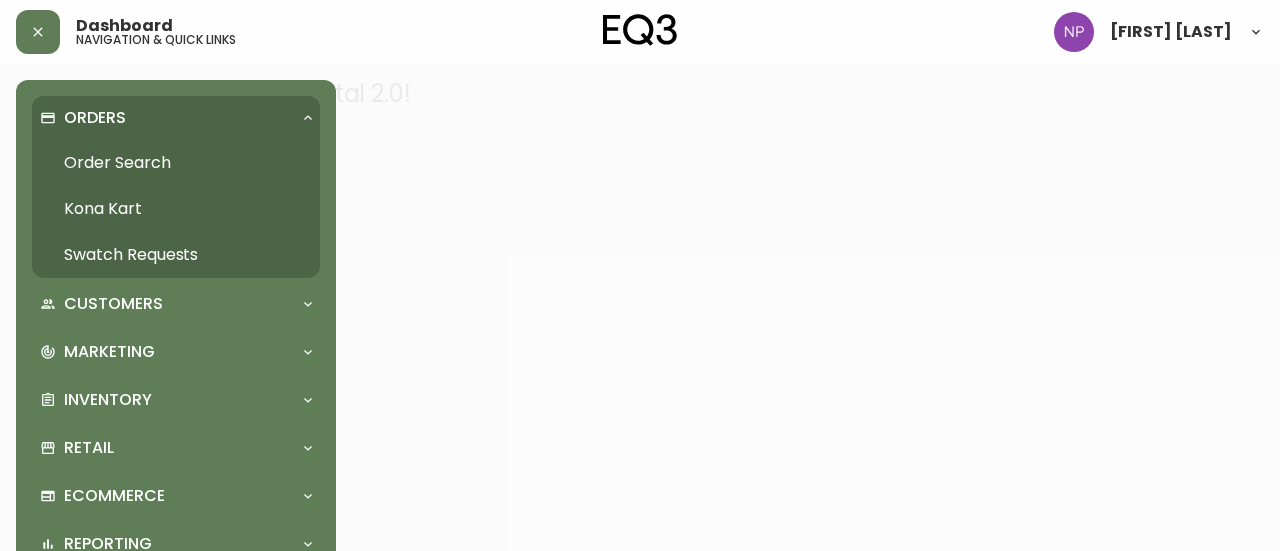 click on "Order Search" at bounding box center (176, 163) 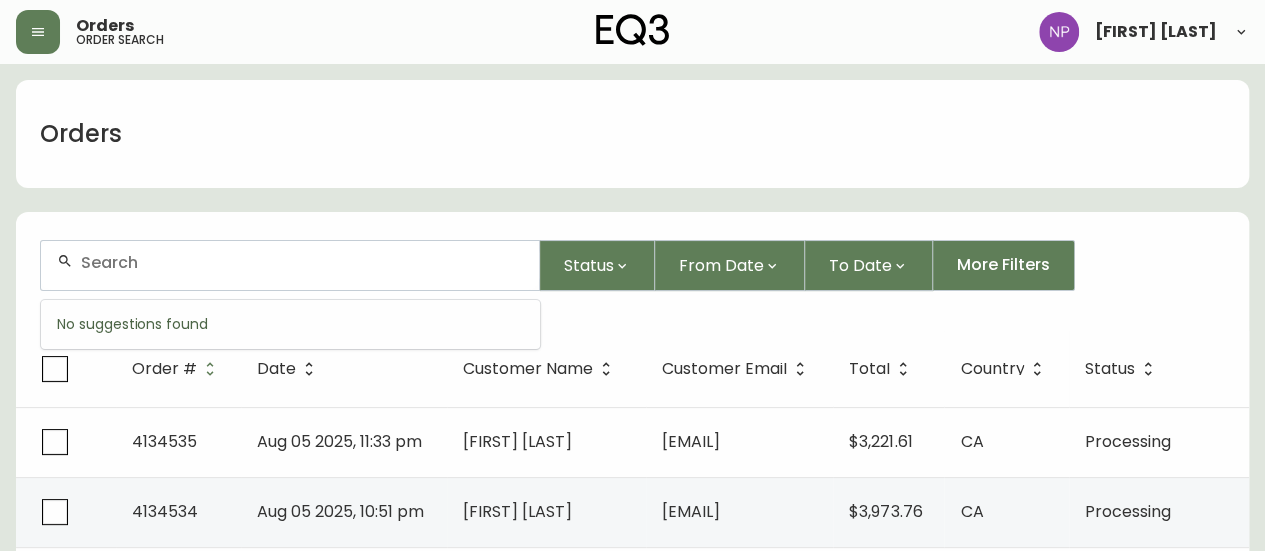 click at bounding box center [302, 262] 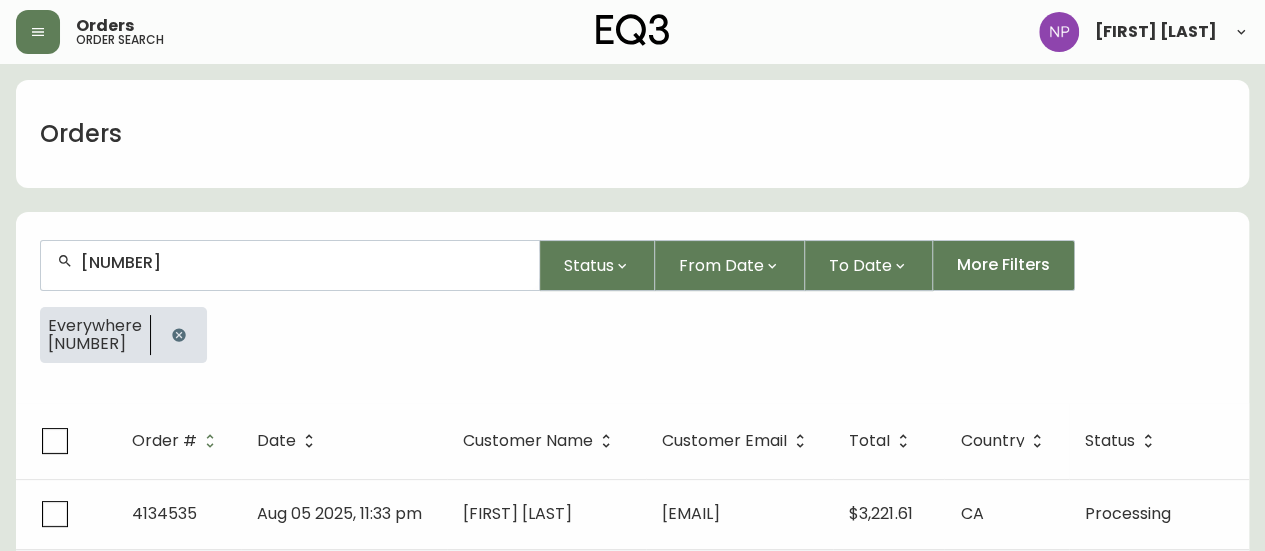 type on "[NUMBER]" 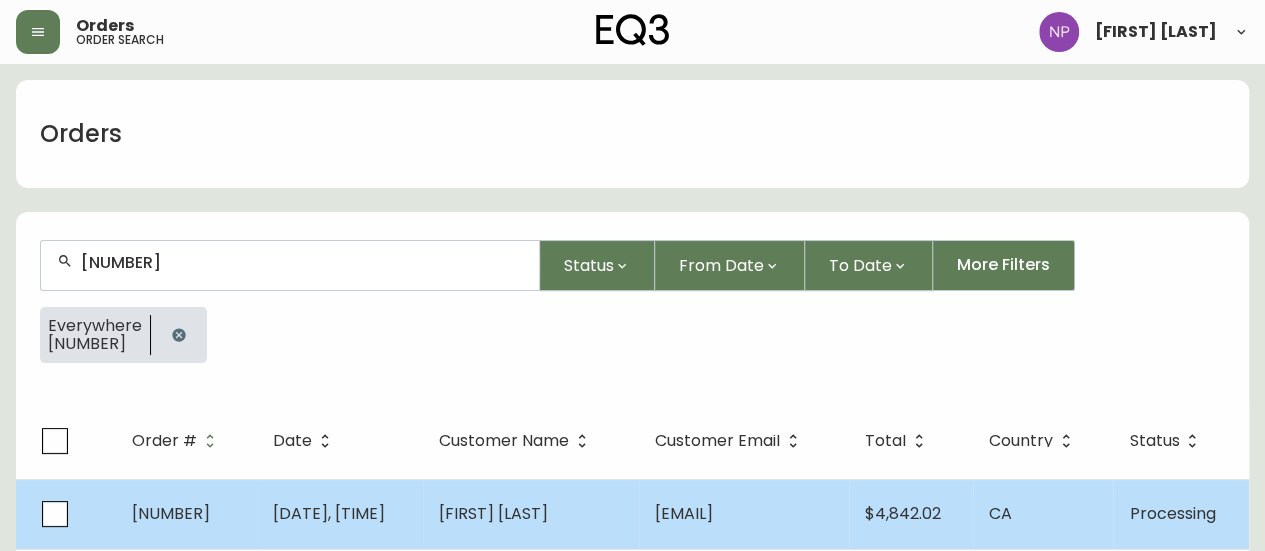 click on "[DATE], [TIME]" at bounding box center (339, 514) 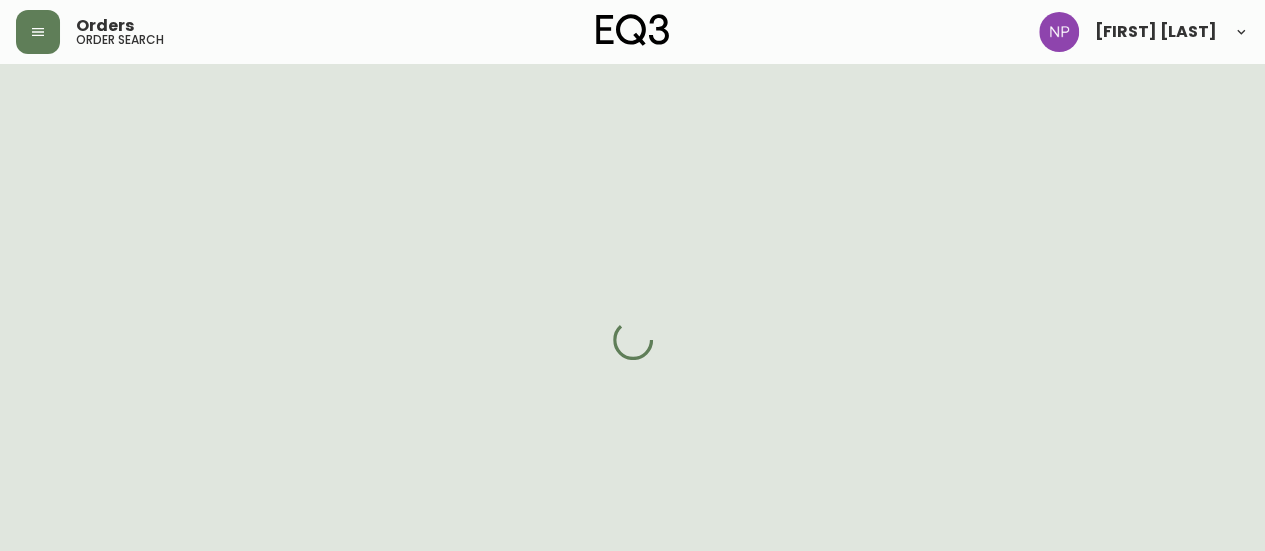 select on "PROCESSING" 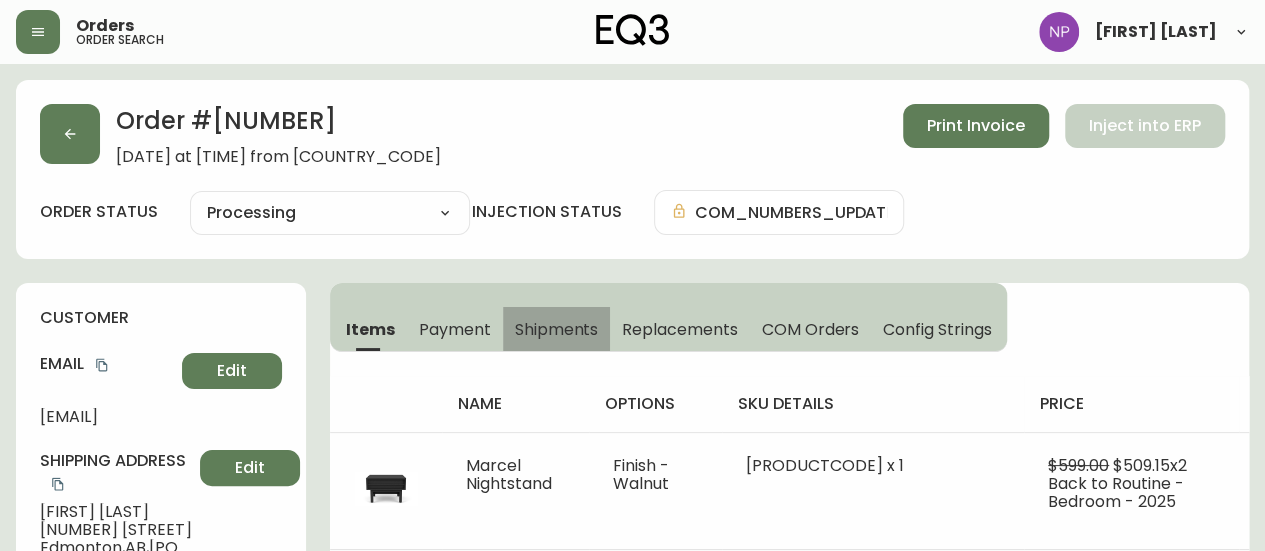 click on "Shipments" at bounding box center (557, 329) 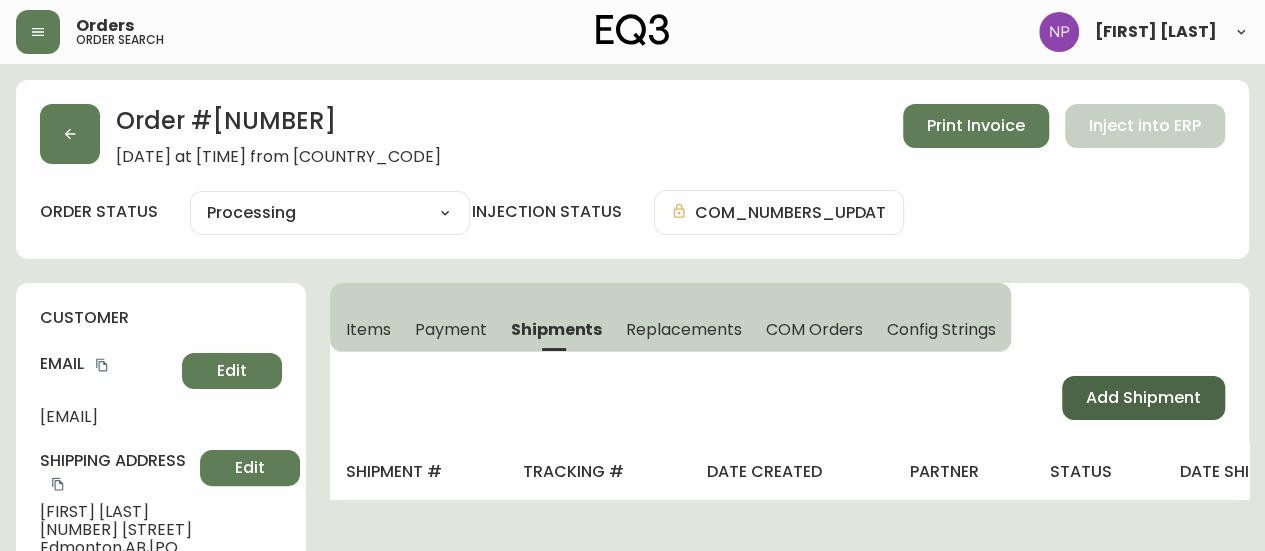click on "Add Shipment" at bounding box center (1143, 398) 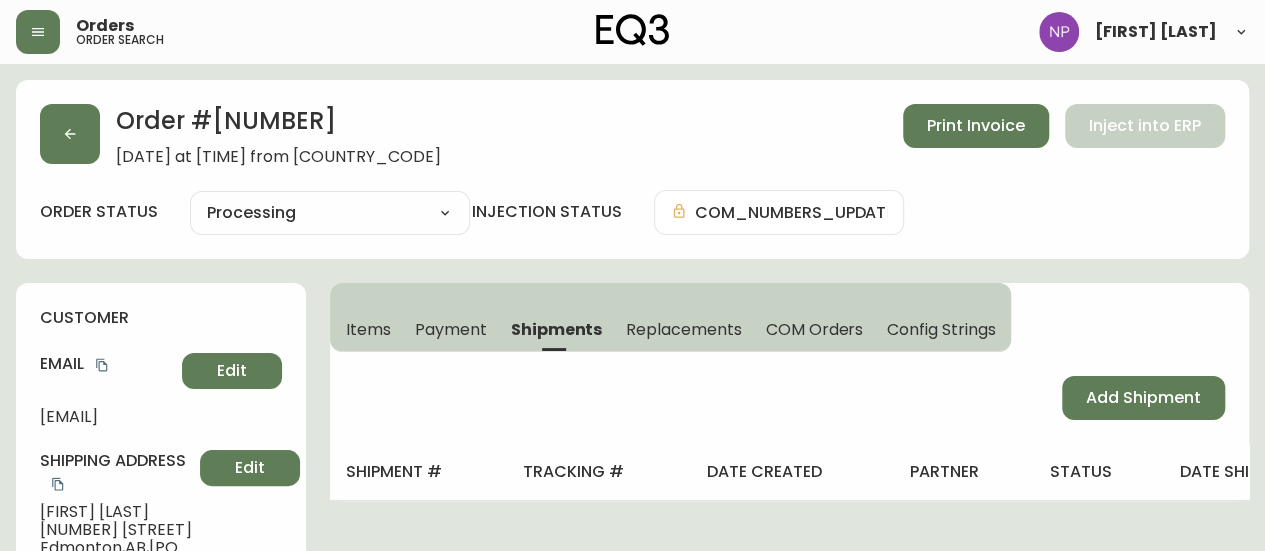 select on "PENDING" 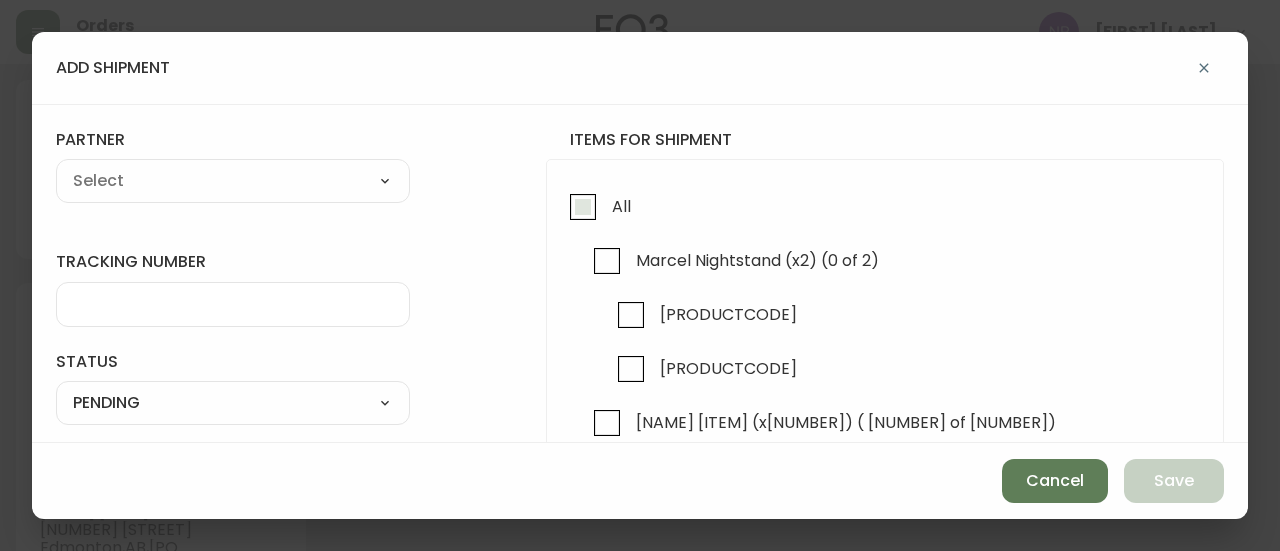 click on "All" at bounding box center (618, 206) 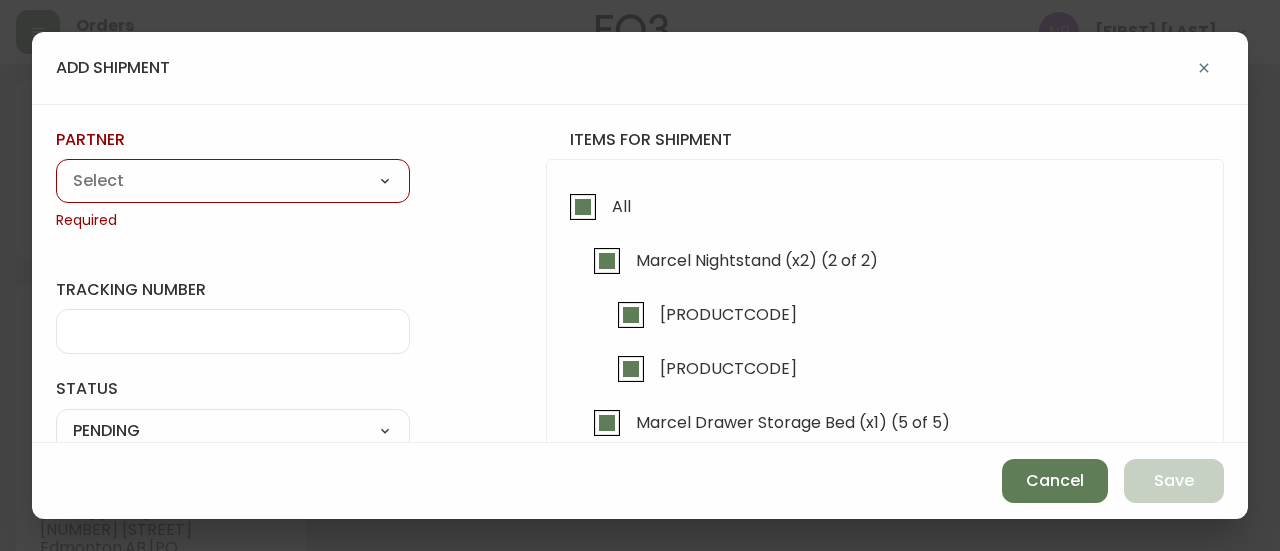 click on "A Move to Remember LLC ABF Freight Alero C.H. Robinson Canada Post CDS Ceva Logisitcs DELS DHL Encompass Logistics EQ3 EXPRESS INSTALLATION SERVICES FedEx FedEx US - Signature Required Gardewine Herman Miller High Energy Transport JB Hunt JC Movers LOGISTIC SPECIALTY FREIGHT Loll Designs Manitoulin Transport Metro Last Mile MoveMate Overland West PFS Portobello Home R&N Trucking Ltd. RXO Steinman Transportation Ltd. Transource Freightways Transport Guy Lajeunesse TST Overland UPS Western Logisitcs" at bounding box center [233, 182] 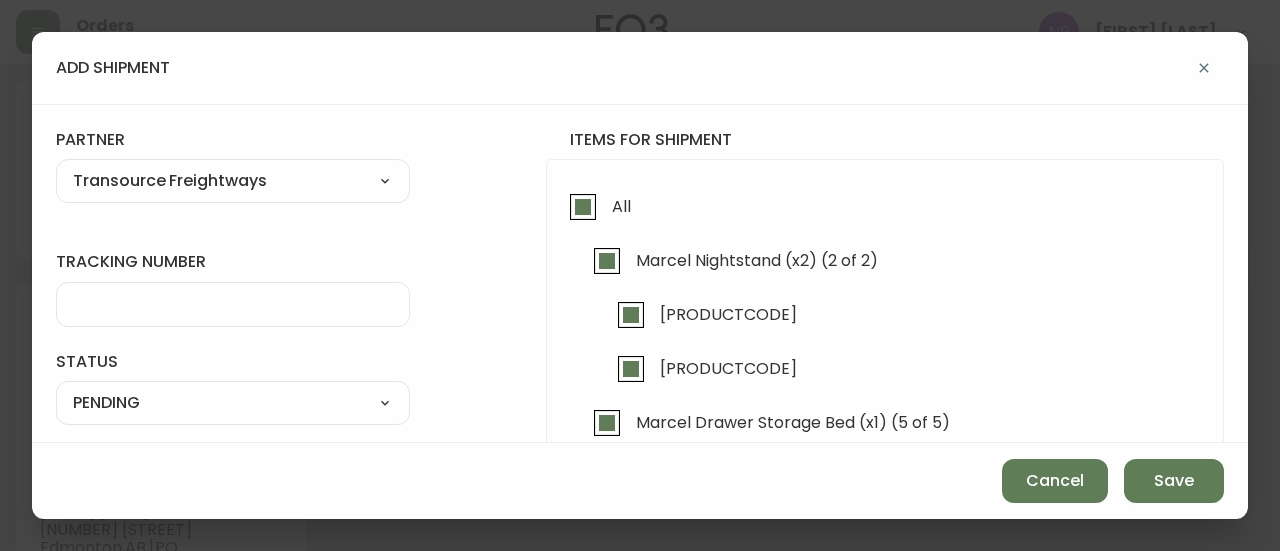 click on "tracking number" at bounding box center [233, 304] 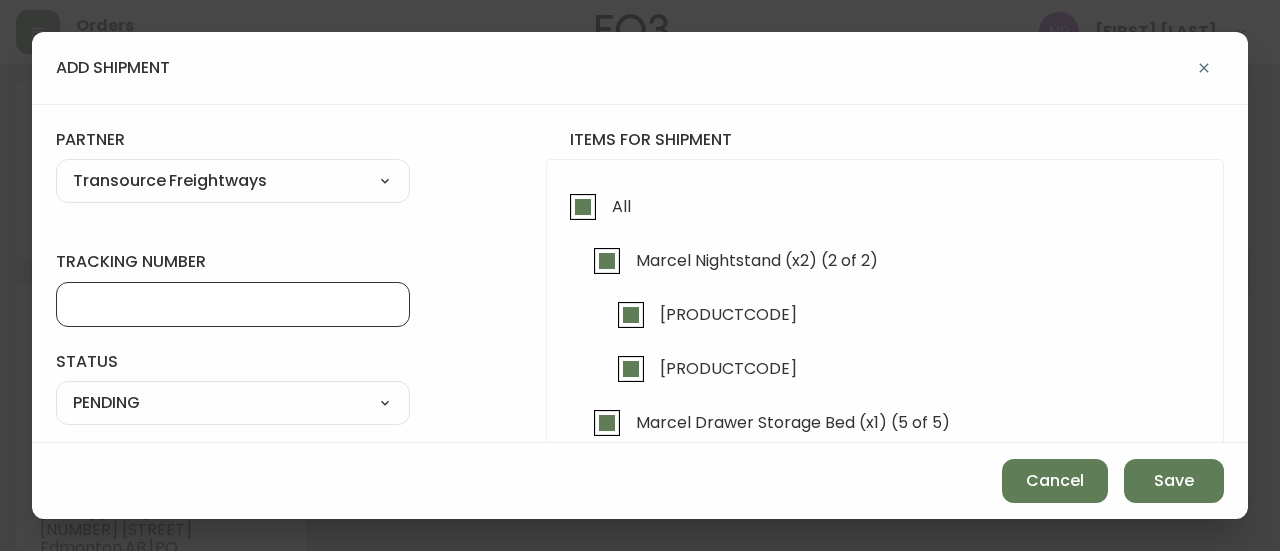 type on "3" 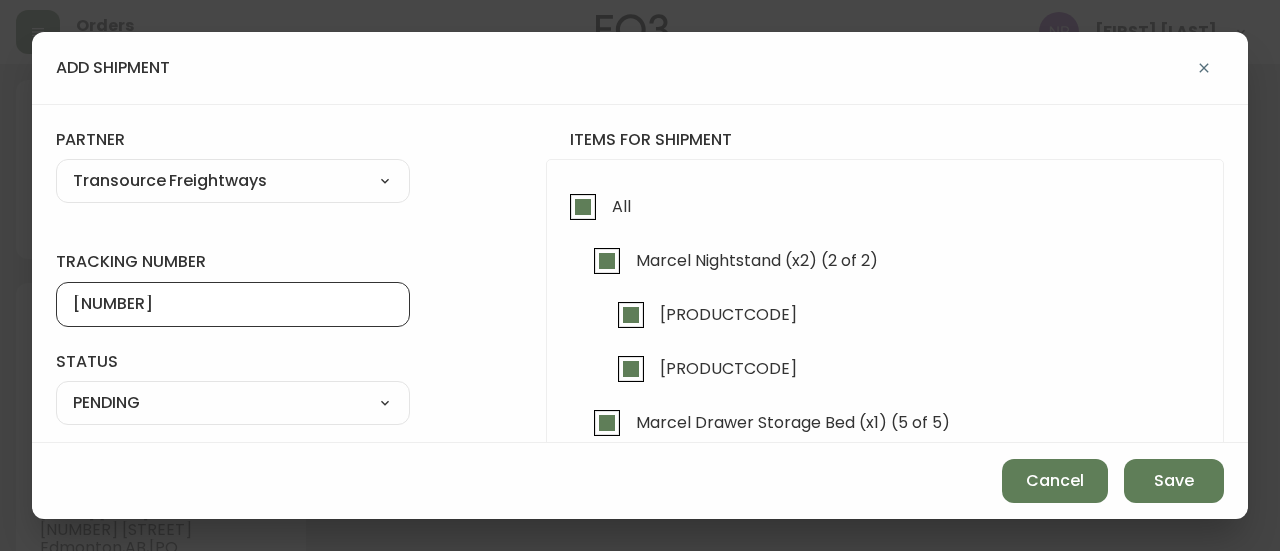 type on "[NUMBER]" 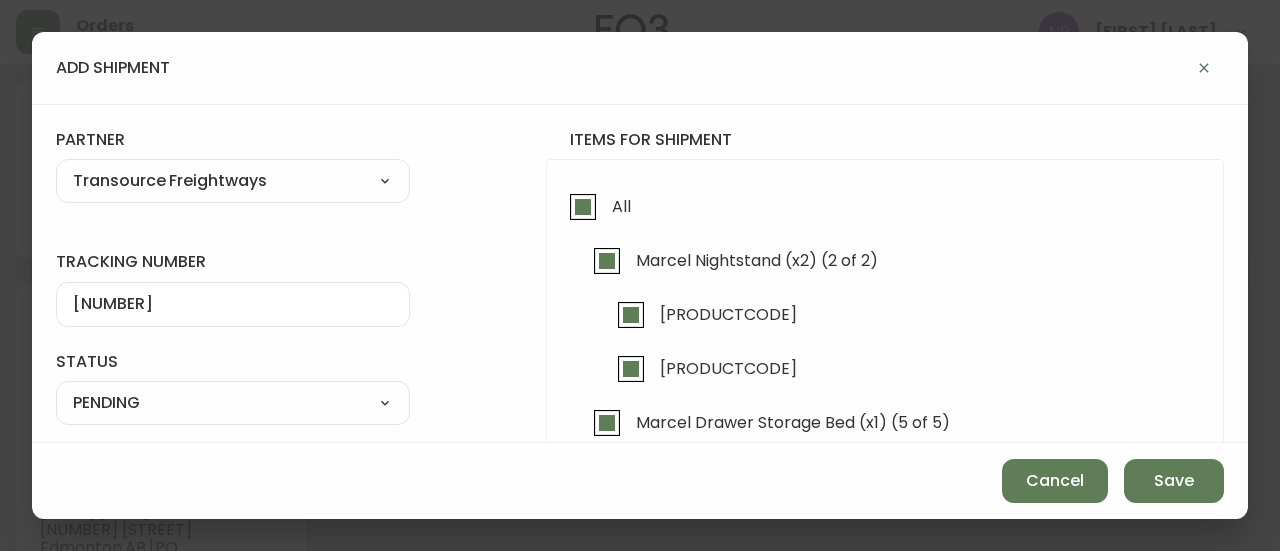 click on "SHIPPED PENDING CANCELLED" at bounding box center [233, 403] 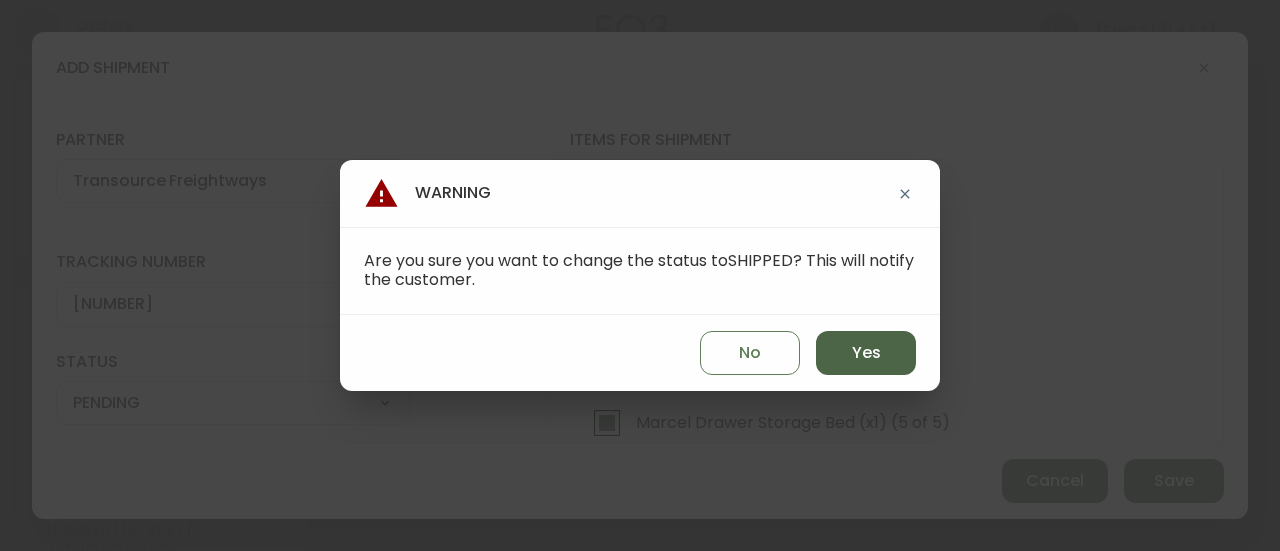 click on "Yes" at bounding box center [866, 353] 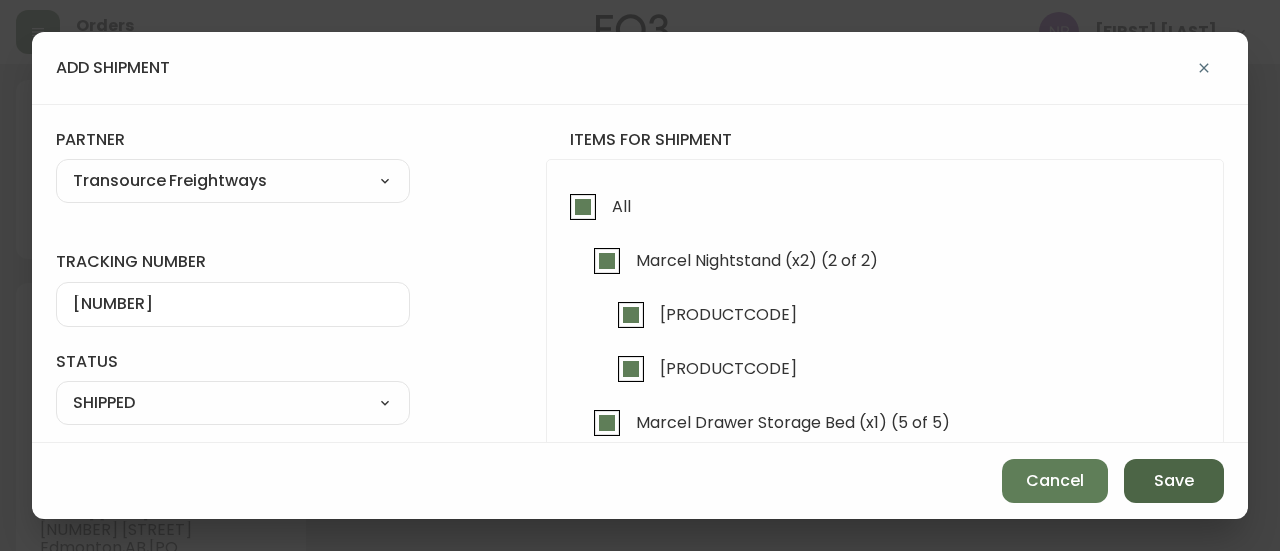 click on "Save" at bounding box center [1174, 481] 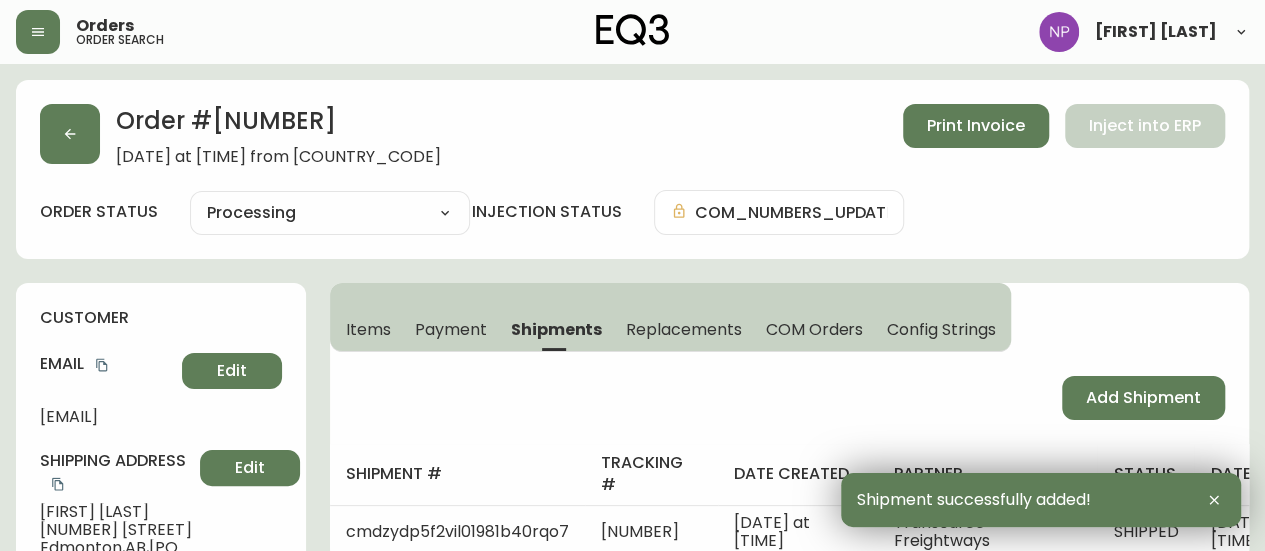 type on "Fully Shipped" 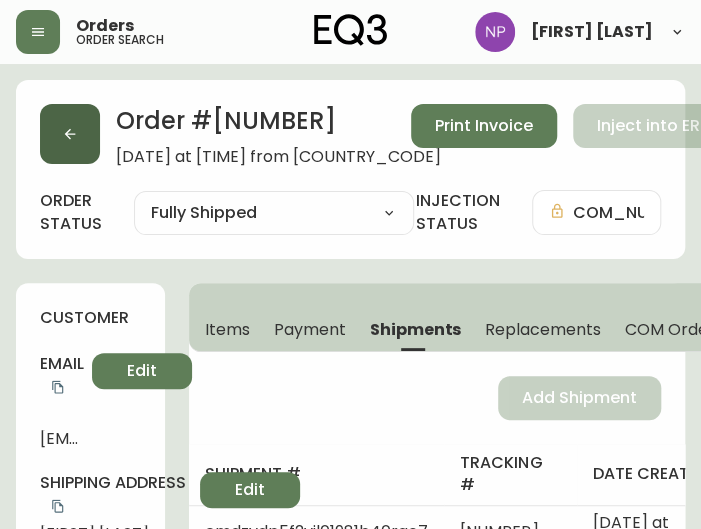 click 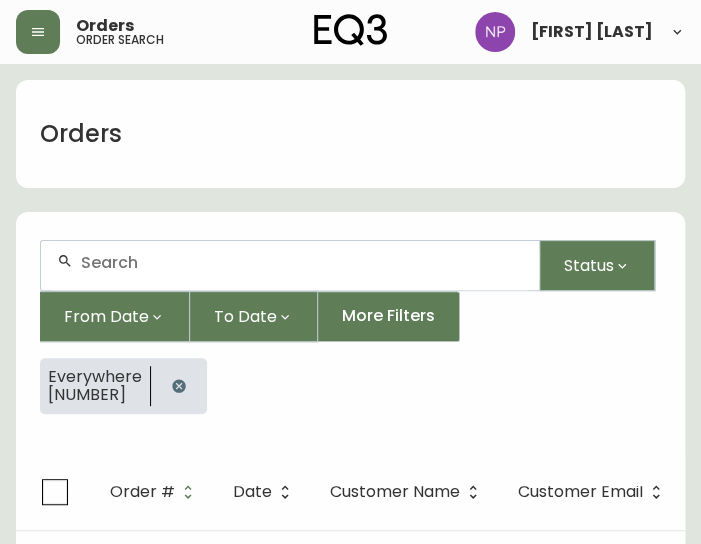 click at bounding box center [290, 265] 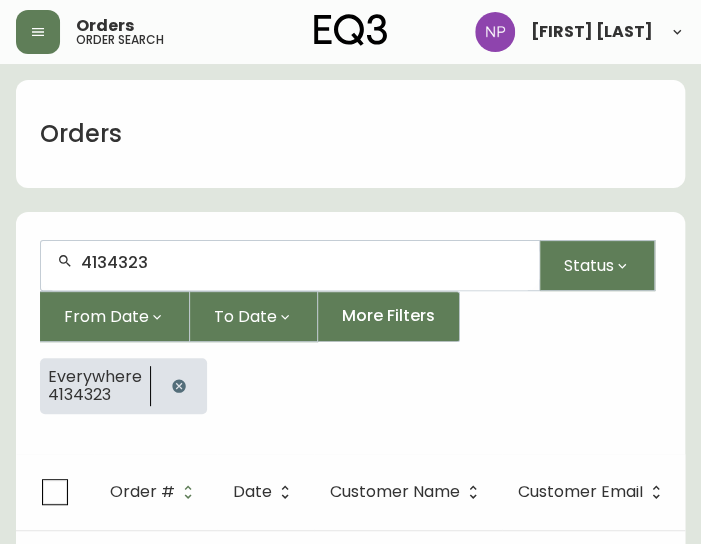 type on "4134323" 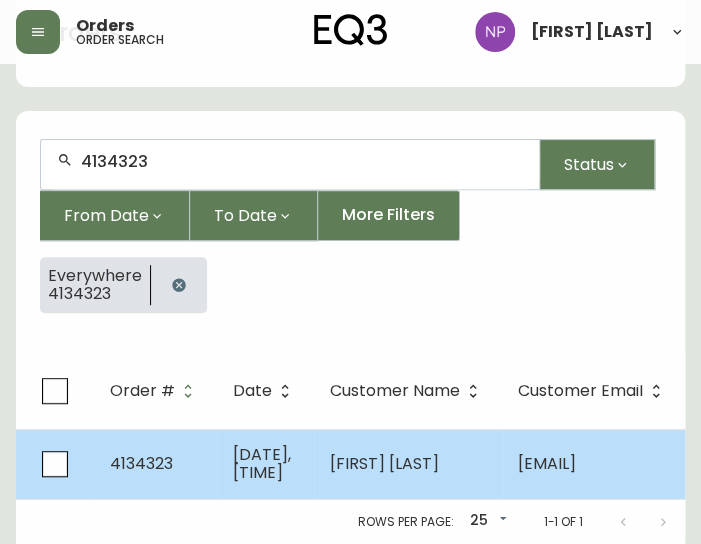 click on "[DATE], [TIME]" at bounding box center [265, 464] 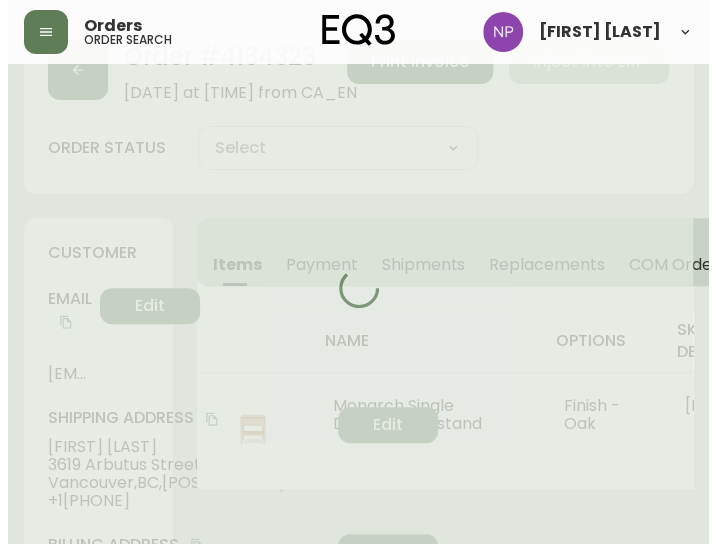 scroll, scrollTop: 112, scrollLeft: 0, axis: vertical 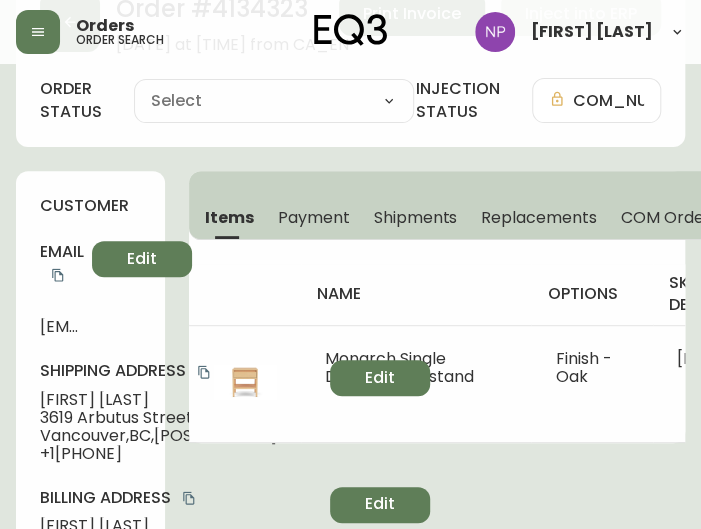 type on "Processing" 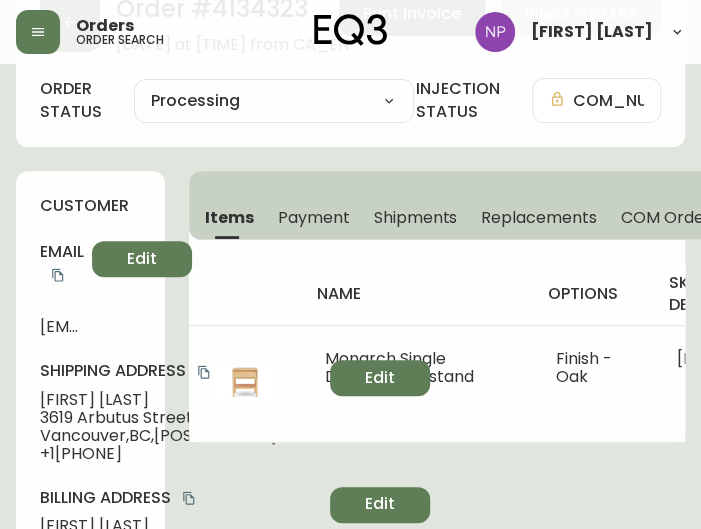 select on "PROCESSING" 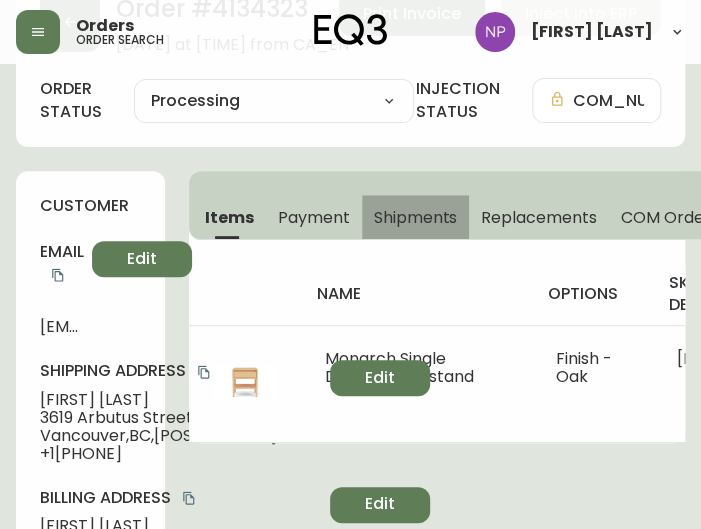 click on "Shipments" at bounding box center (416, 217) 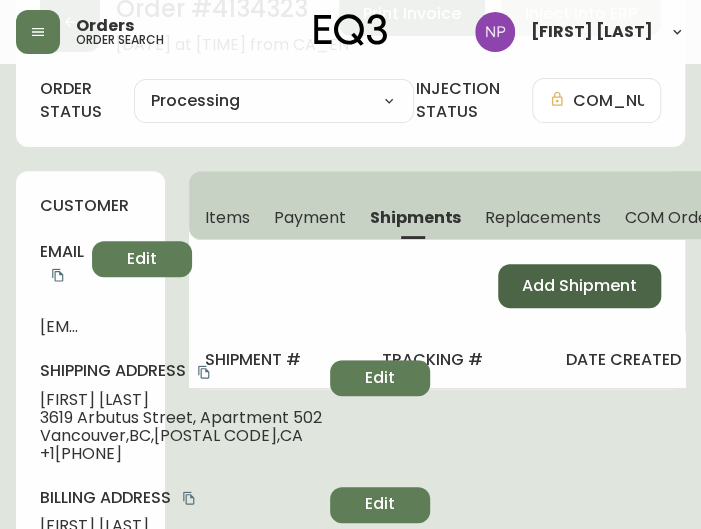 click on "Add Shipment" at bounding box center [579, 286] 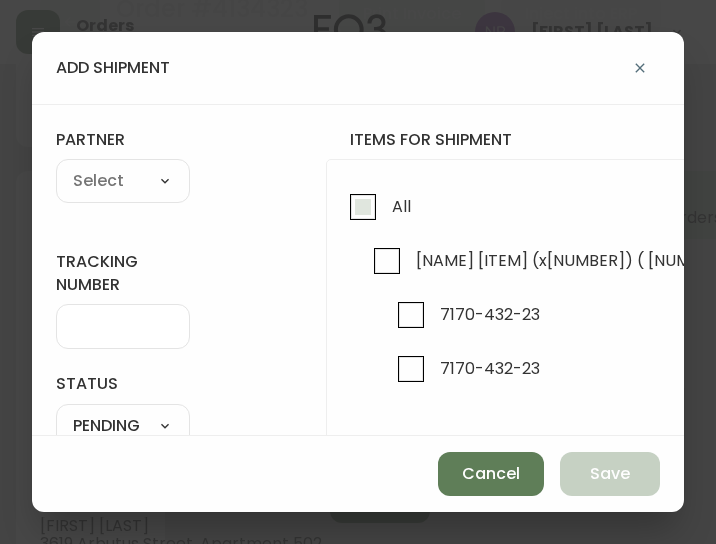 click on "All" at bounding box center [363, 207] 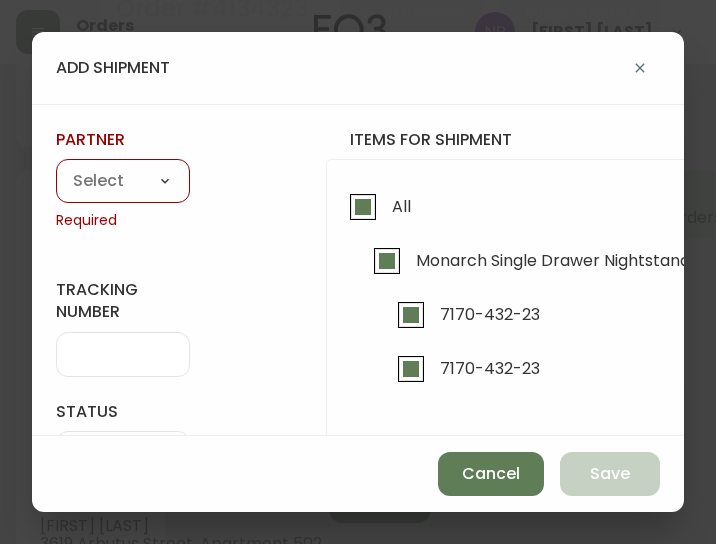 click on "A Move to Remember LLC ABF Freight Alero C.H. Robinson Canada Post CDS Ceva Logisitcs DELS DHL Encompass Logistics EQ3 EXPRESS INSTALLATION SERVICES FedEx FedEx US - Signature Required Gardewine Herman Miller High Energy Transport JB Hunt JC Movers LOGISTIC SPECIALTY FREIGHT Loll Designs Manitoulin Transport Metro Last Mile MoveMate Overland West PFS Portobello Home R&N Trucking Ltd. RXO Steinman Transportation Ltd. Transource Freightways Transport Guy Lajeunesse TST Overland UPS Western Logisitcs" at bounding box center (123, 181) 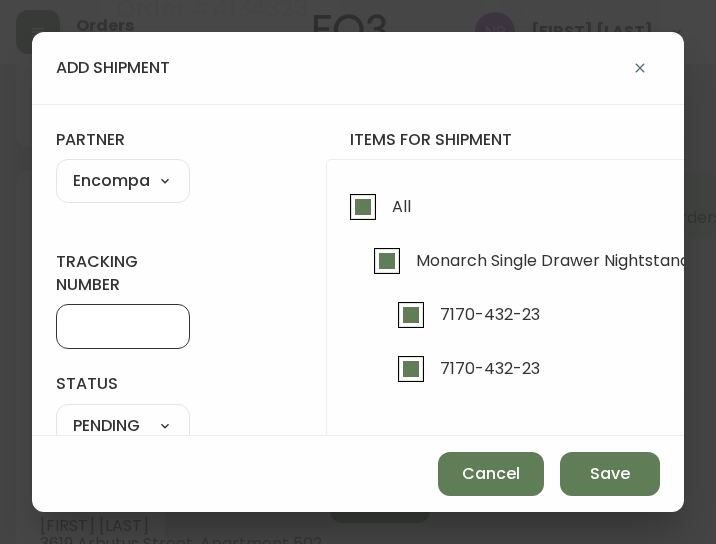 click on "tracking number" at bounding box center (123, 326) 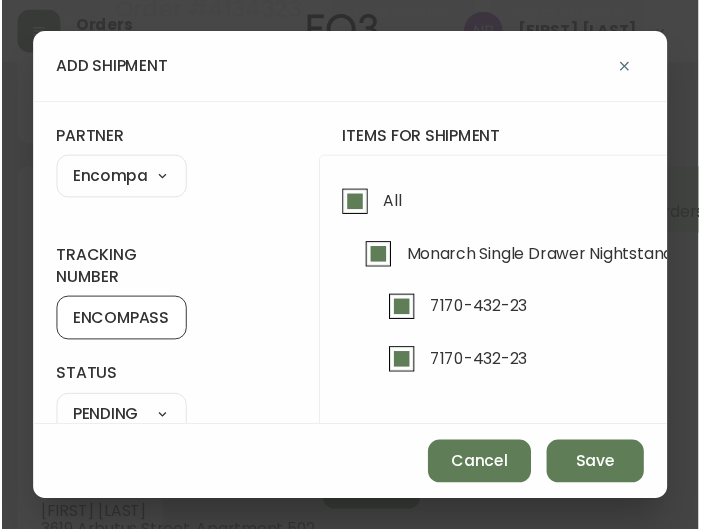 scroll, scrollTop: 154, scrollLeft: 0, axis: vertical 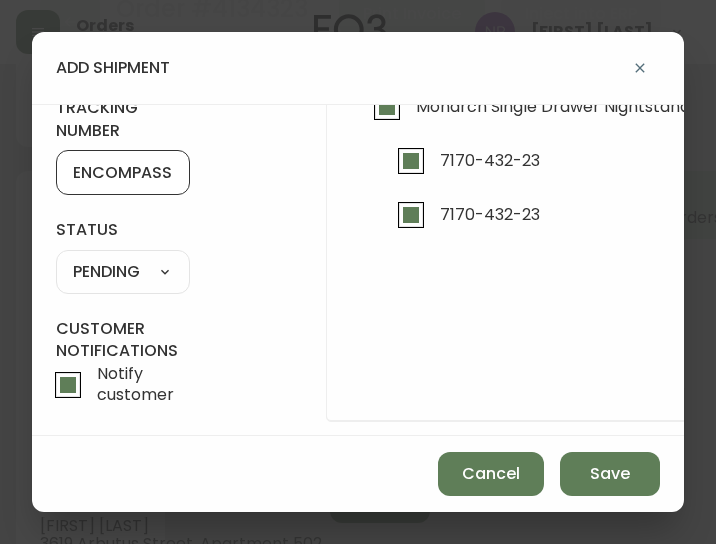 click on "SHIPPED PENDING CANCELLED" at bounding box center (123, 272) 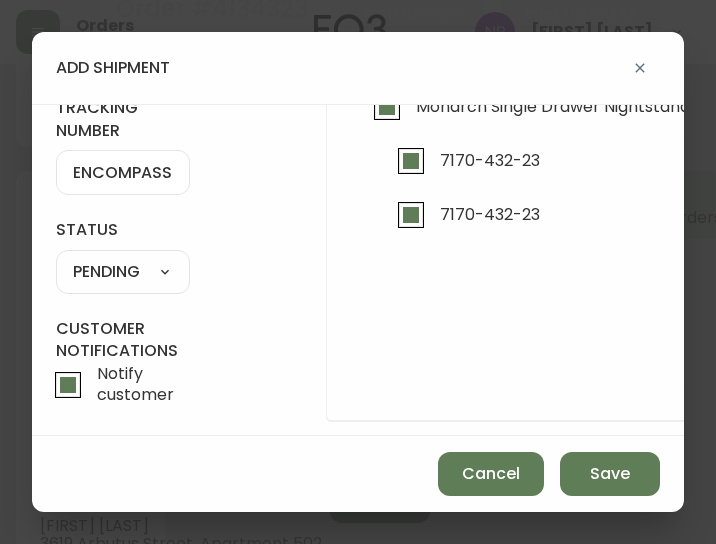 click on "SHIPPED PENDING CANCELLED" at bounding box center (123, 272) 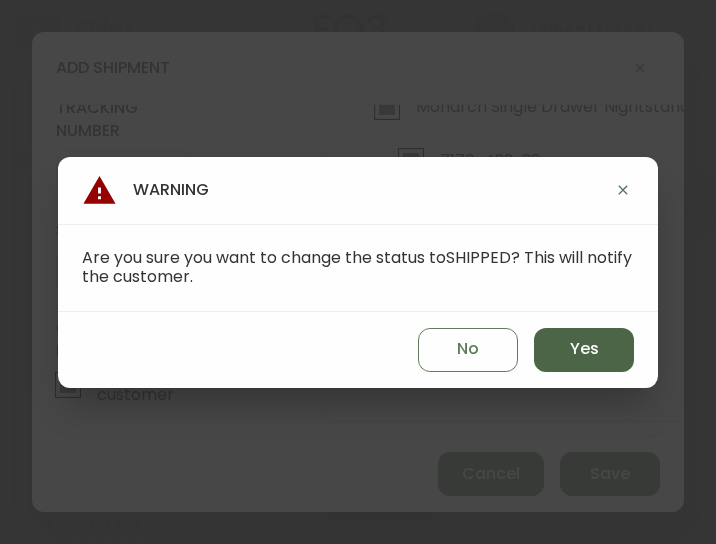 click on "Yes" at bounding box center [584, 350] 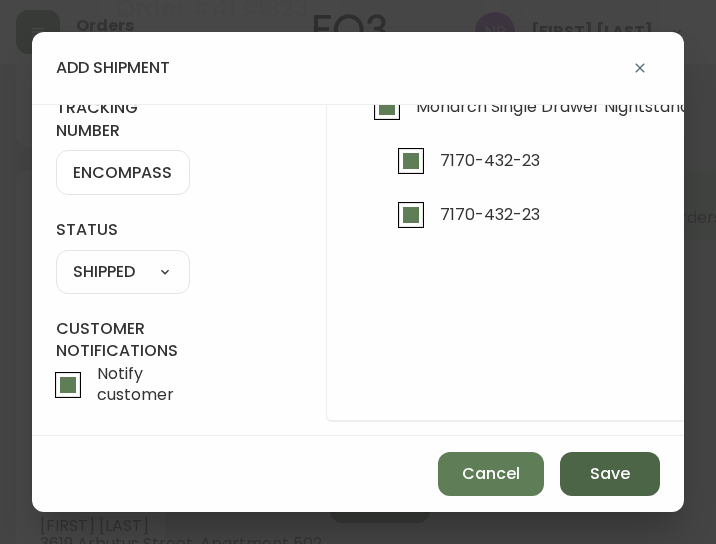 click on "Save" at bounding box center [610, 474] 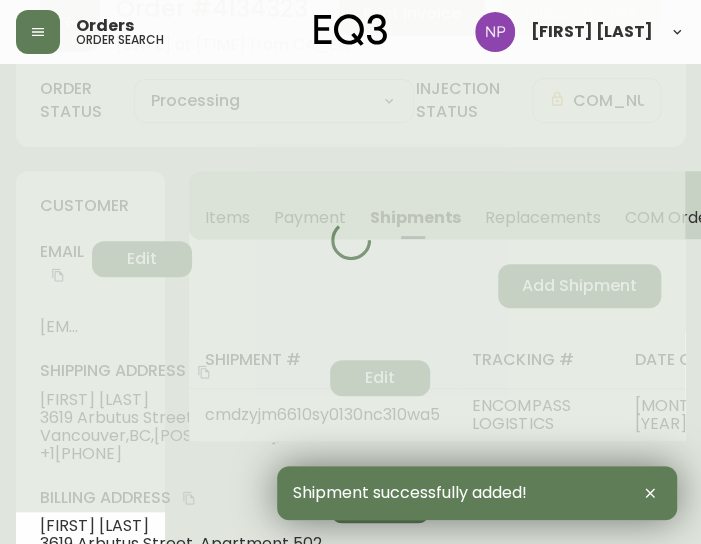 type on "Fully Shipped" 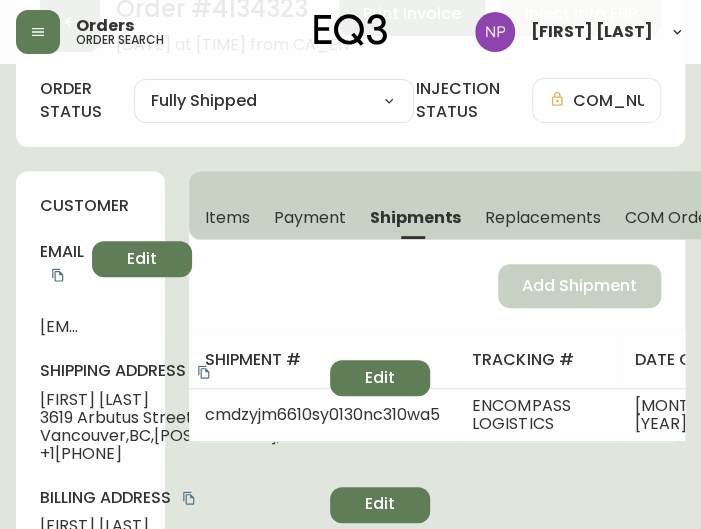 scroll, scrollTop: 0, scrollLeft: 0, axis: both 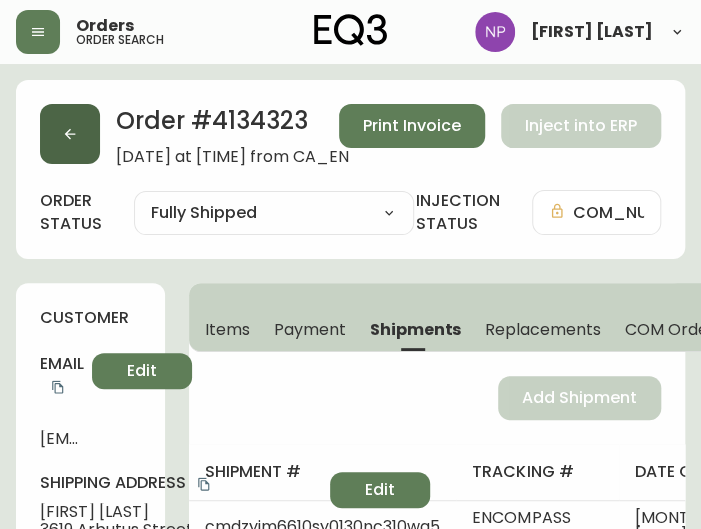 click at bounding box center [70, 134] 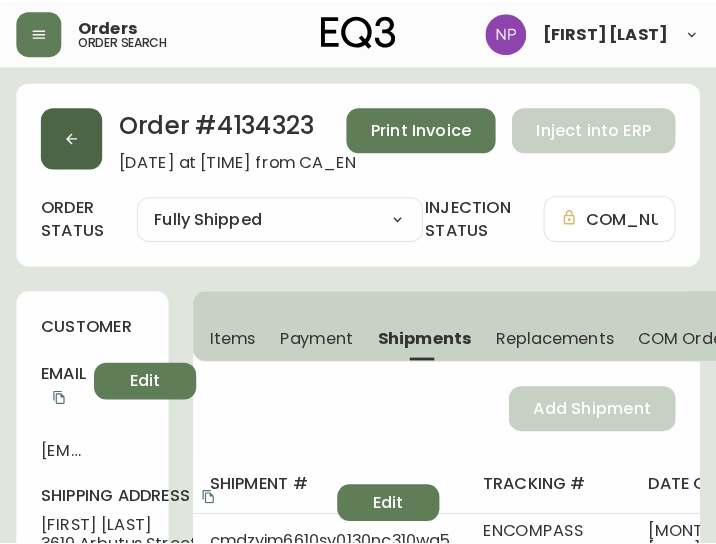 scroll, scrollTop: 41, scrollLeft: 0, axis: vertical 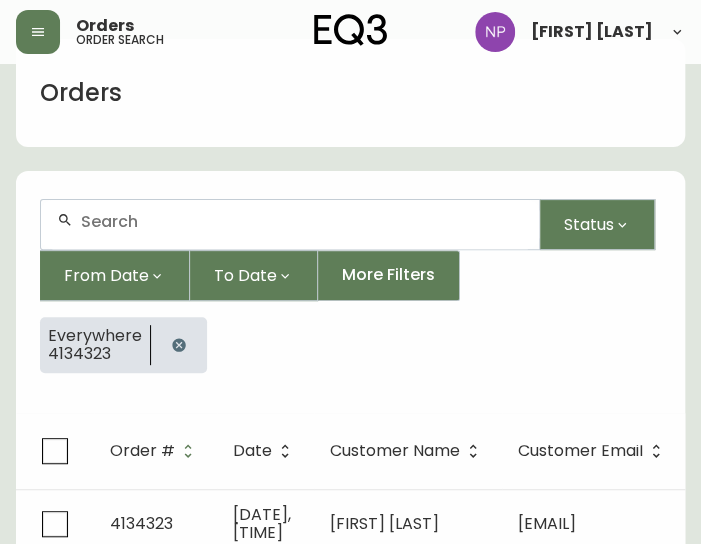 click at bounding box center (290, 224) 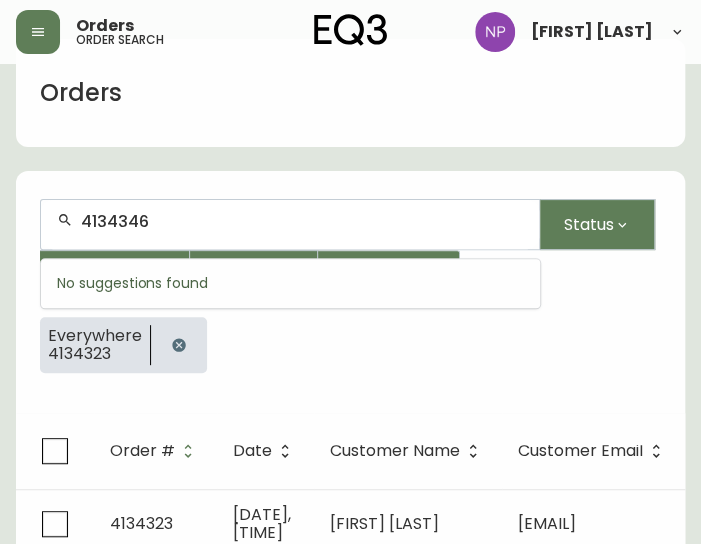type on "4134346" 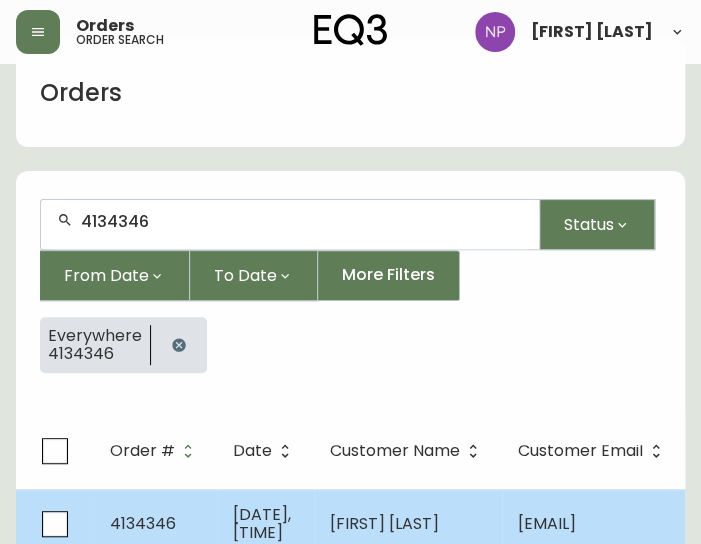 click on "4134346" at bounding box center (155, 524) 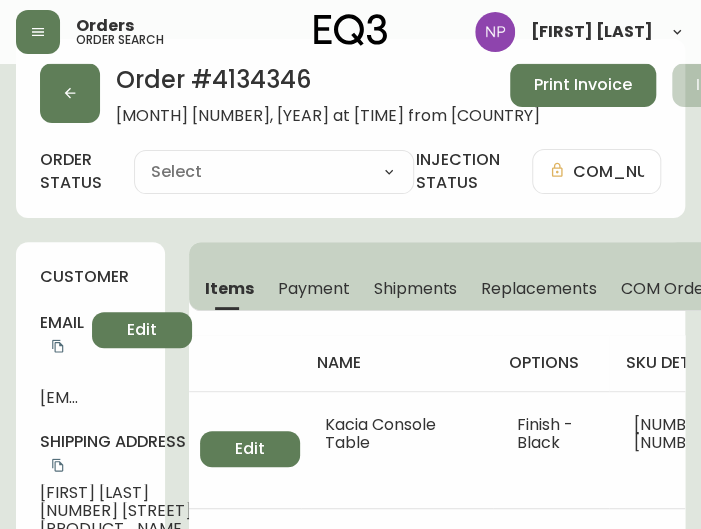 type on "Processing" 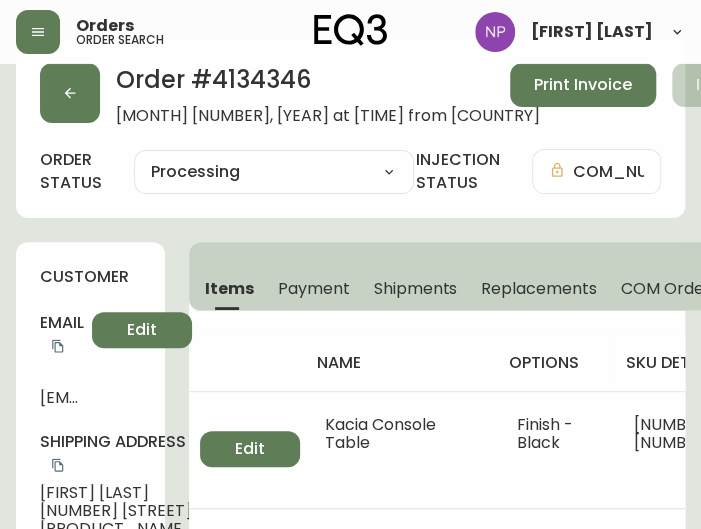 select on "PROCESSING" 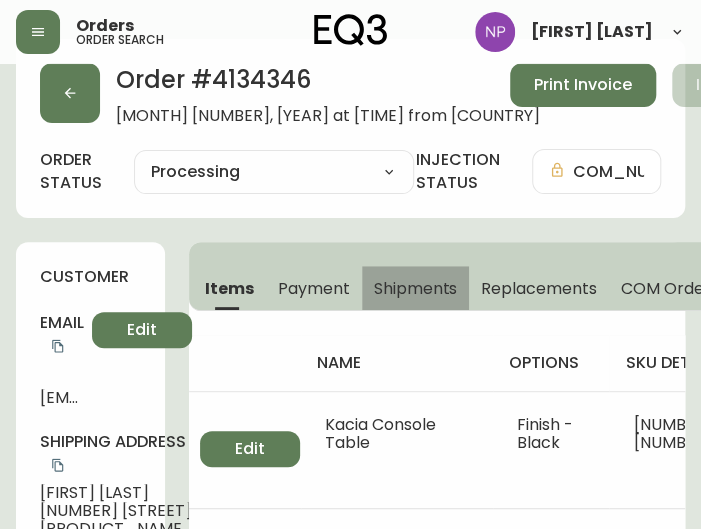 click on "Shipments" at bounding box center (416, 288) 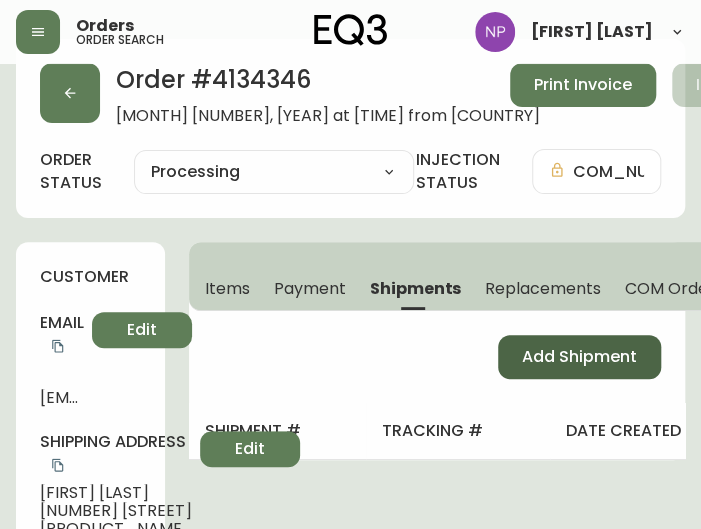 click on "Add Shipment" at bounding box center [579, 357] 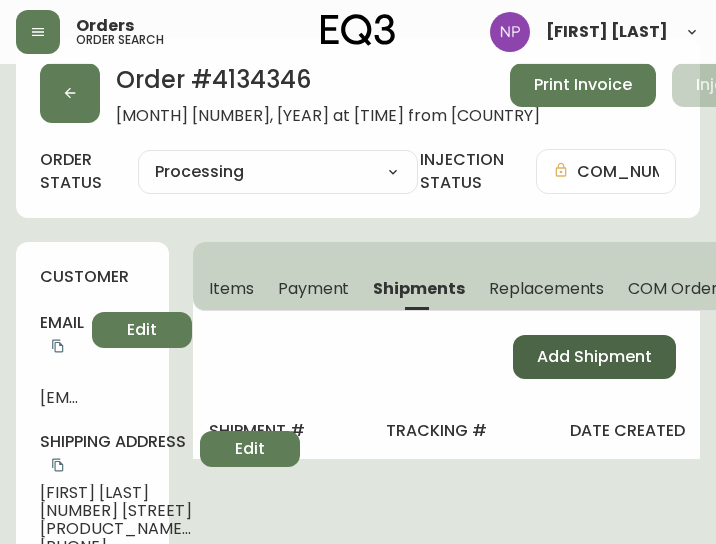 select on "PENDING" 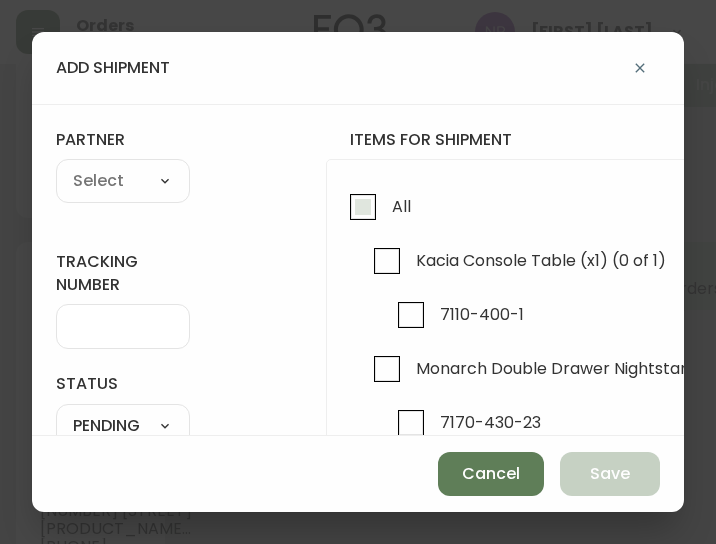 click on "All" at bounding box center (363, 207) 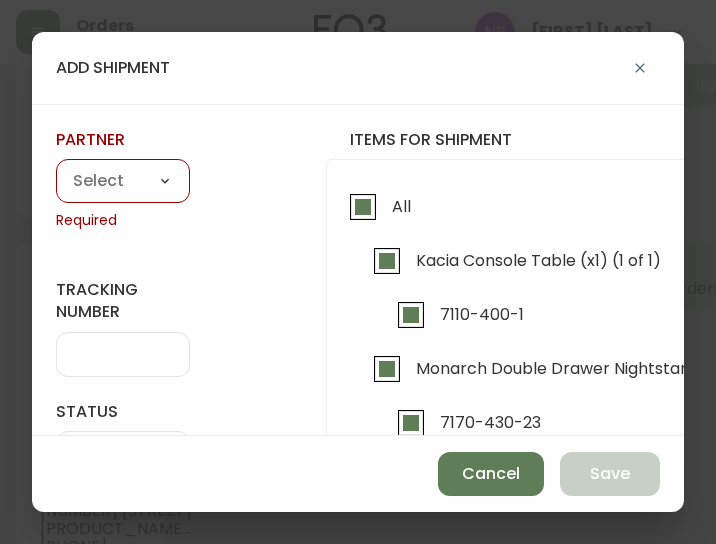 click on "A Move to Remember LLC ABF Freight Alero C.H. Robinson Canada Post CDS Ceva Logisitcs DELS DHL Encompass Logistics EQ3 EXPRESS INSTALLATION SERVICES FedEx FedEx US - Signature Required Gardewine Herman Miller High Energy Transport JB Hunt JC Movers LOGISTIC SPECIALTY FREIGHT Loll Designs Manitoulin Transport Metro Last Mile MoveMate Overland West PFS Portobello Home R&N Trucking Ltd. RXO Steinman Transportation Ltd. Transource Freightways Transport Guy Lajeunesse TST Overland UPS Western Logisitcs" at bounding box center (123, 182) 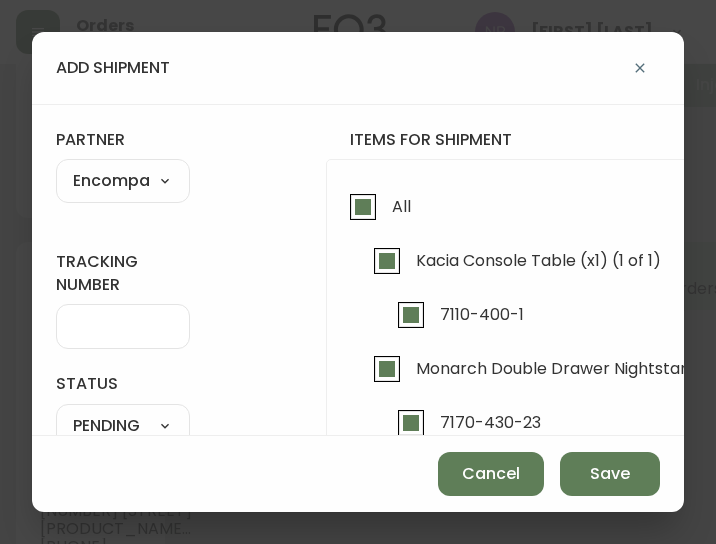 click on "tracking number" at bounding box center (123, 326) 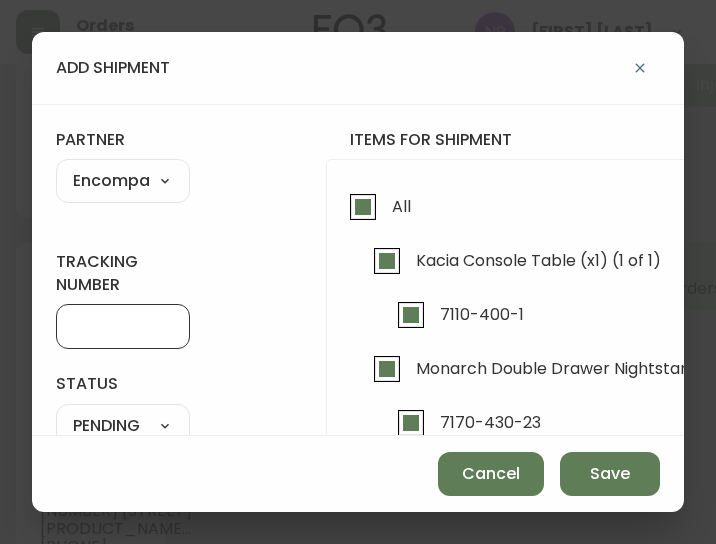 type on "ENCOMPASS LOGISTICS" 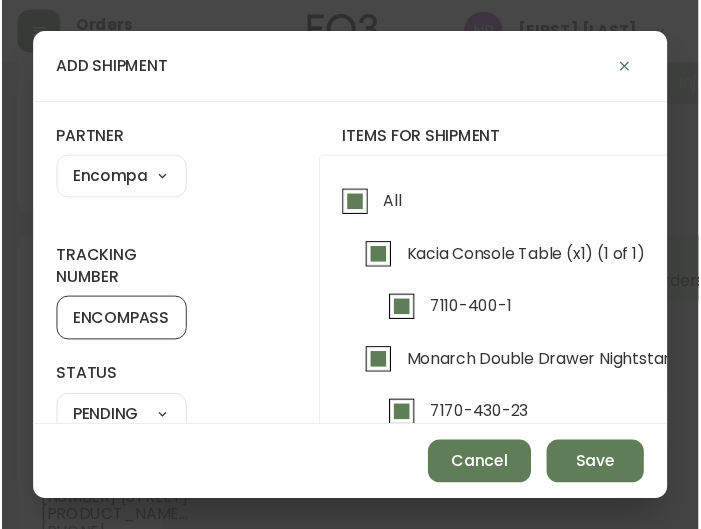 scroll, scrollTop: 188, scrollLeft: 0, axis: vertical 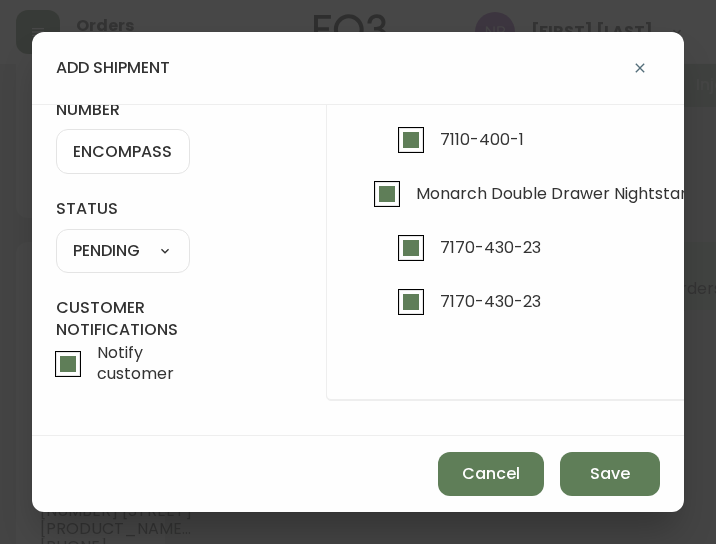 click on "SHIPPED PENDING CANCELLED" at bounding box center (123, 251) 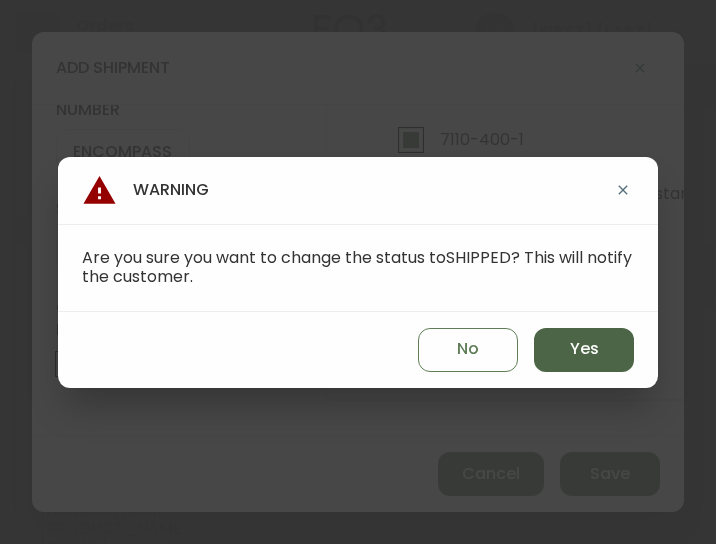 click on "Yes" at bounding box center (584, 349) 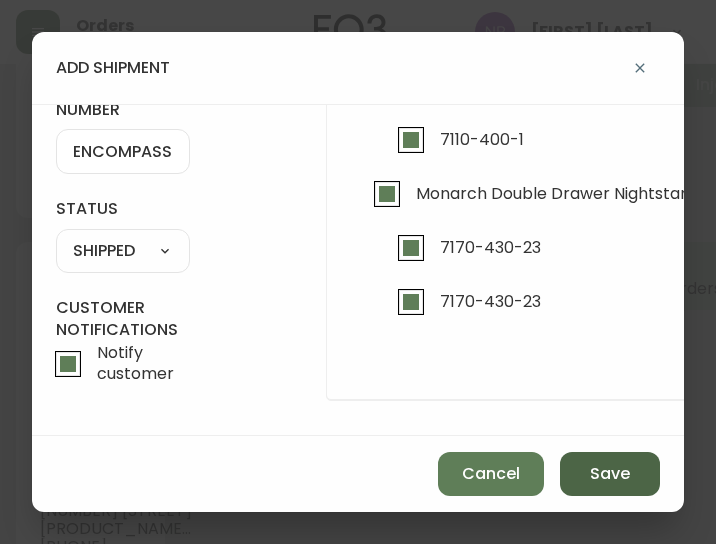 click on "Save" at bounding box center [610, 474] 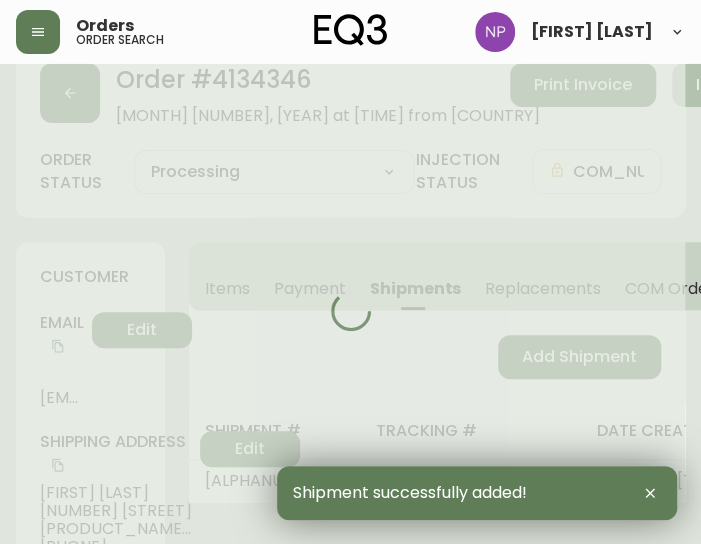 type on "Fully Shipped" 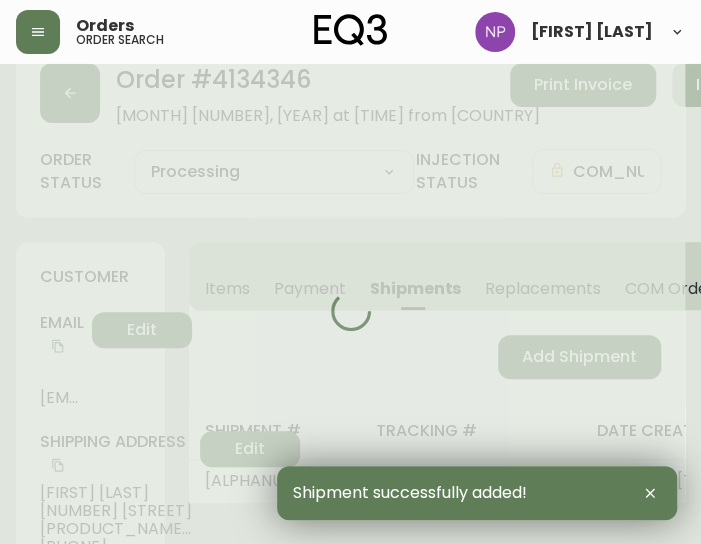 select on "FULLY_SHIPPED" 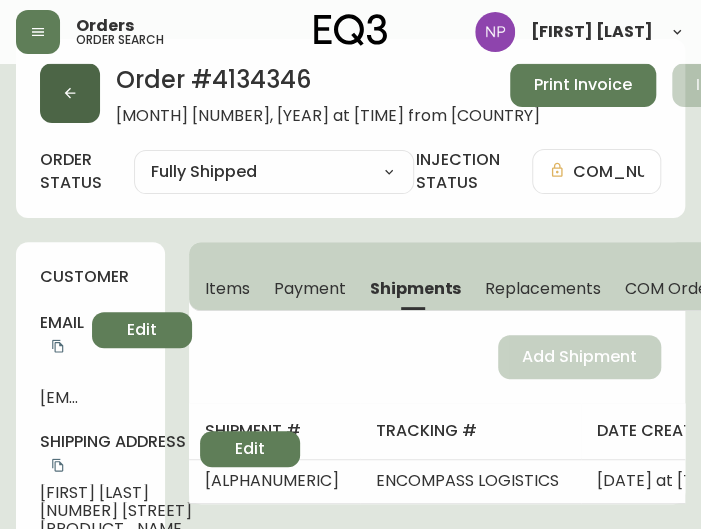 click at bounding box center (70, 93) 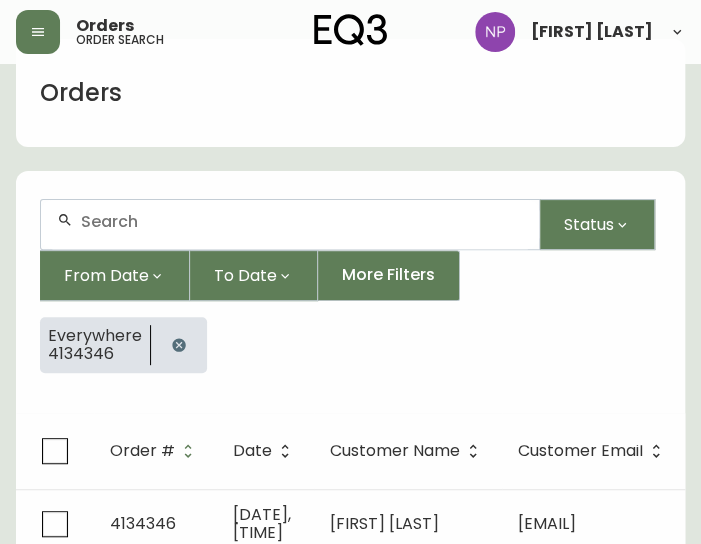 click at bounding box center [290, 224] 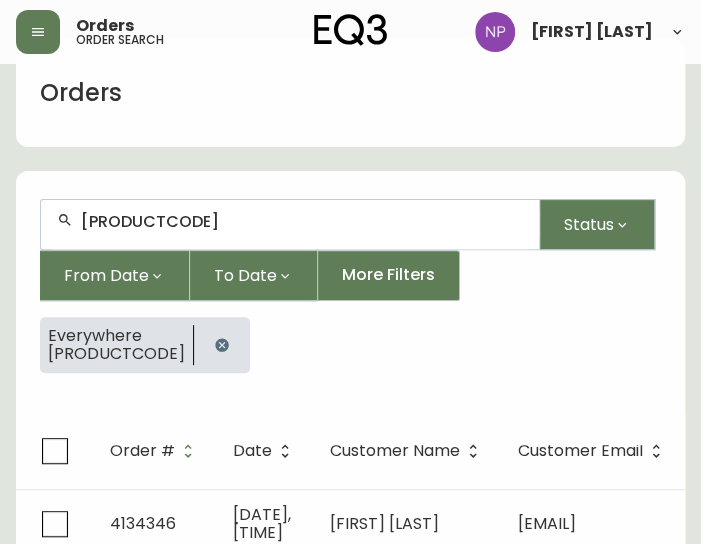 type on "[PRODUCTCODE]" 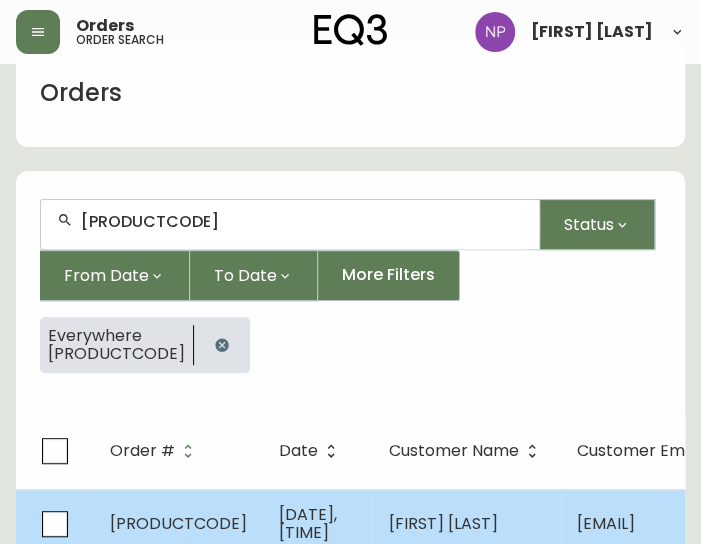 click on "[DATE], [TIME]" at bounding box center [318, 524] 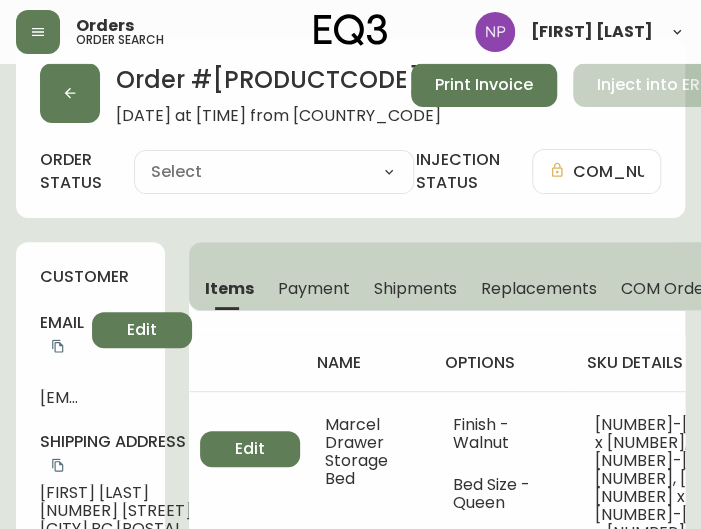 type on "Processing" 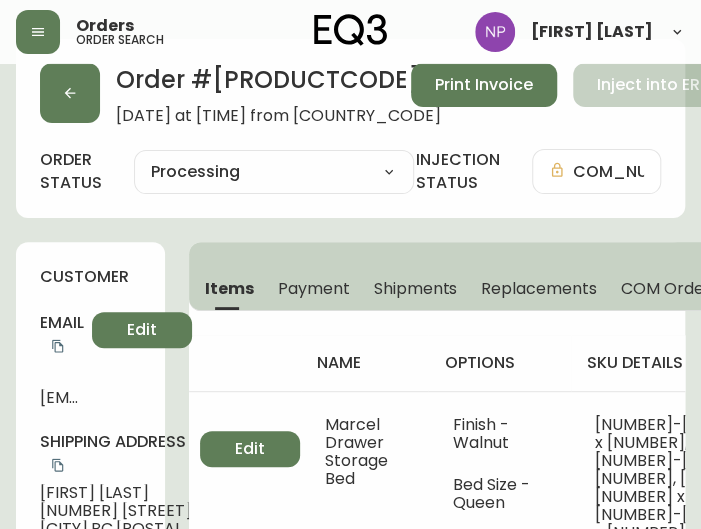 select on "PROCESSING" 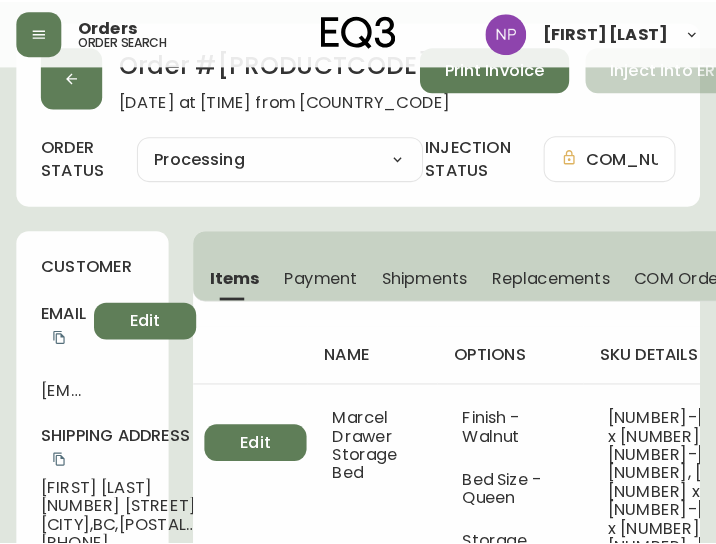 scroll, scrollTop: 47, scrollLeft: 0, axis: vertical 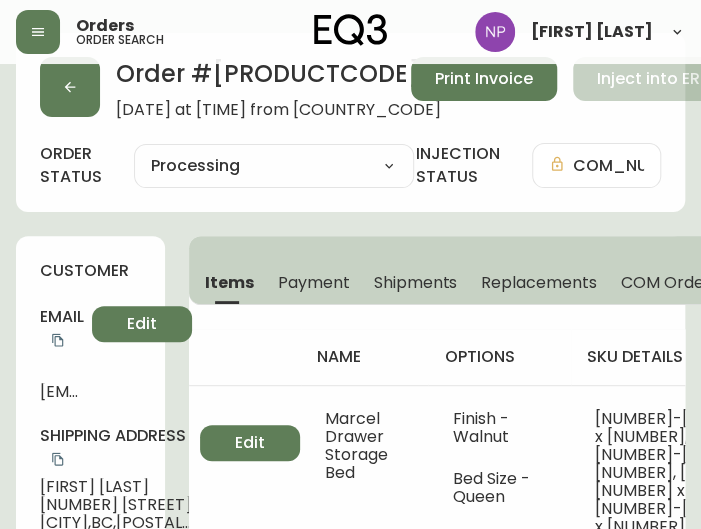 click on "Shipments" at bounding box center [416, 282] 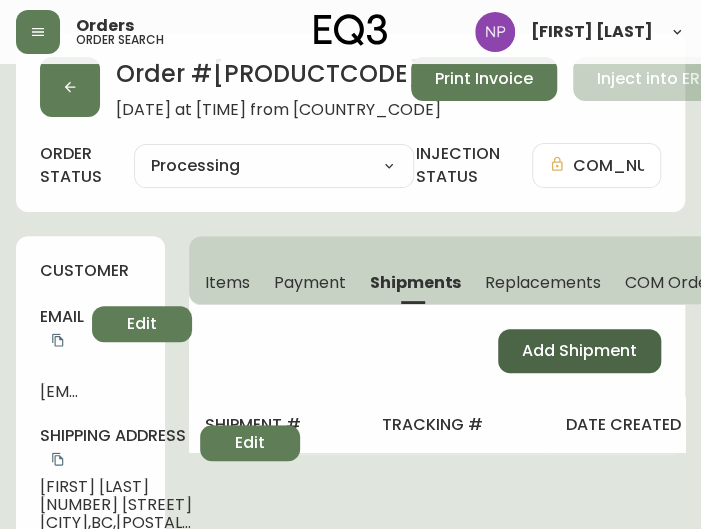 click on "Add Shipment" at bounding box center [579, 351] 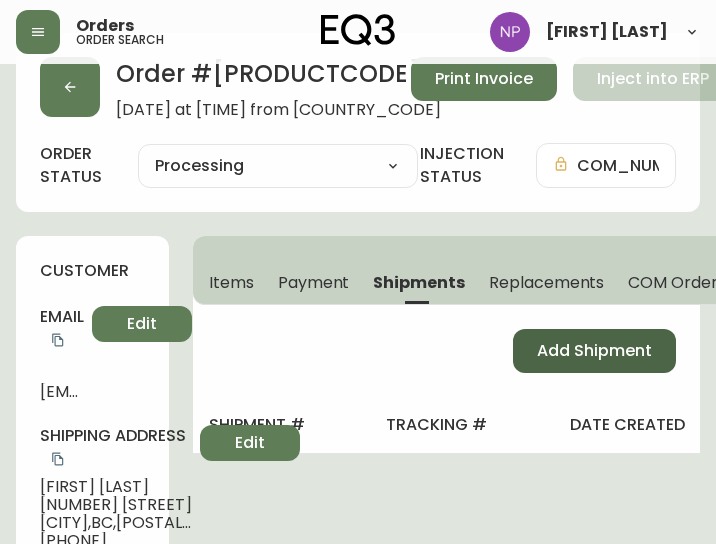 select on "PENDING" 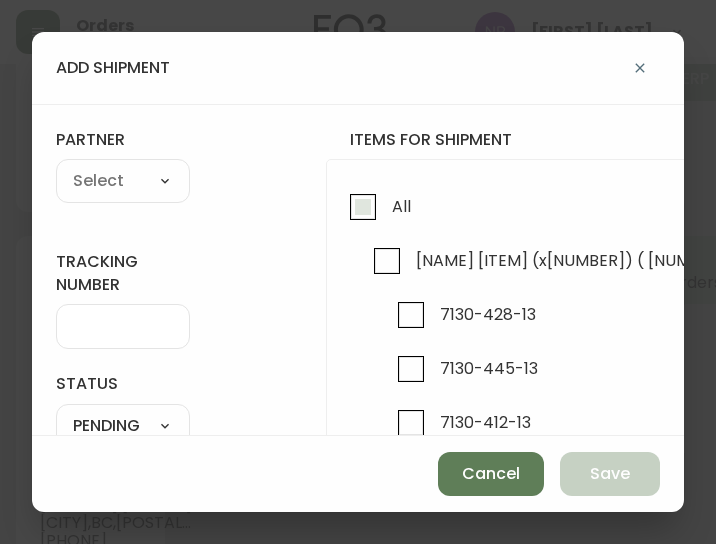 click on "All" at bounding box center (363, 207) 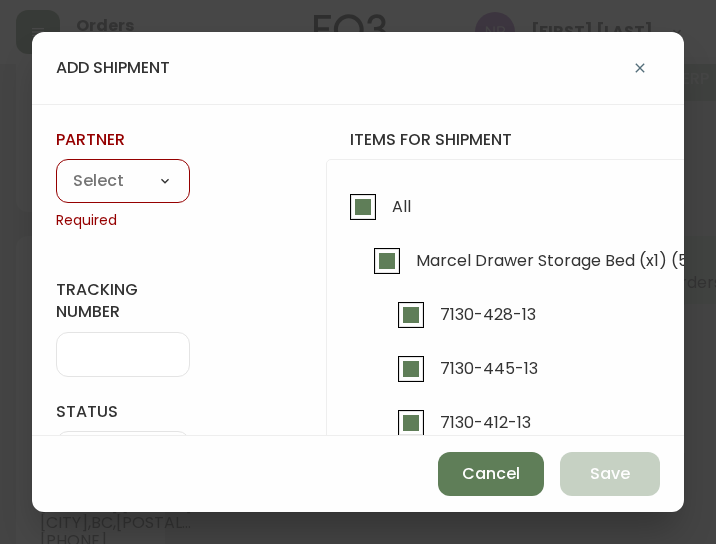 click on "A Move to Remember LLC ABF Freight Alero C.H. Robinson Canada Post CDS Ceva Logisitcs DELS DHL Encompass Logistics EQ3 EXPRESS INSTALLATION SERVICES FedEx FedEx US - Signature Required Gardewine Herman Miller High Energy Transport JB Hunt JC Movers LOGISTIC SPECIALTY FREIGHT Loll Designs Manitoulin Transport Metro Last Mile MoveMate Overland West PFS Portobello Home R&N Trucking Ltd. RXO Steinman Transportation Ltd. Transource Freightways Transport Guy Lajeunesse TST Overland UPS Western Logisitcs" at bounding box center (123, 182) 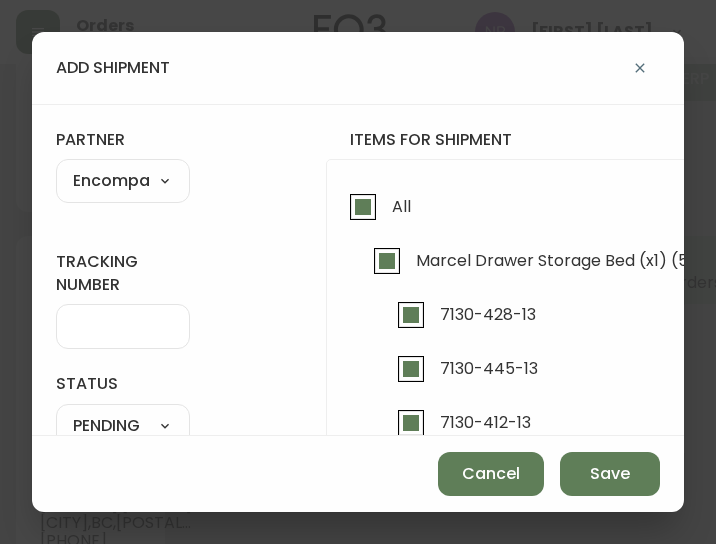 click at bounding box center [123, 326] 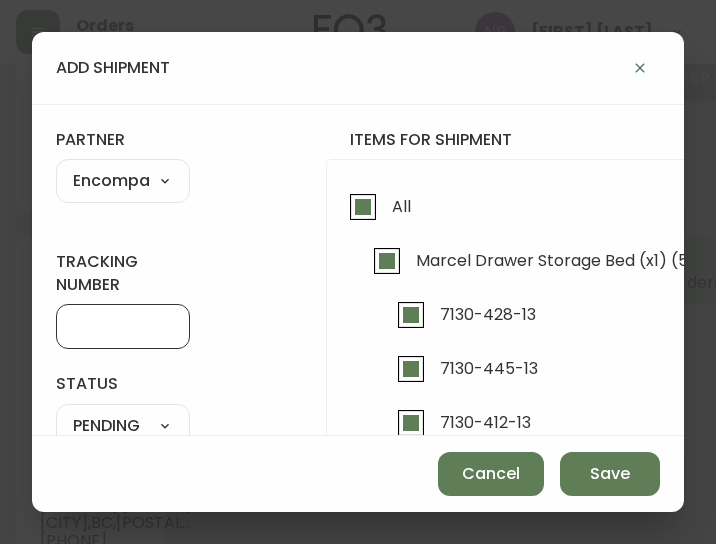 click on "tracking number" at bounding box center (123, 326) 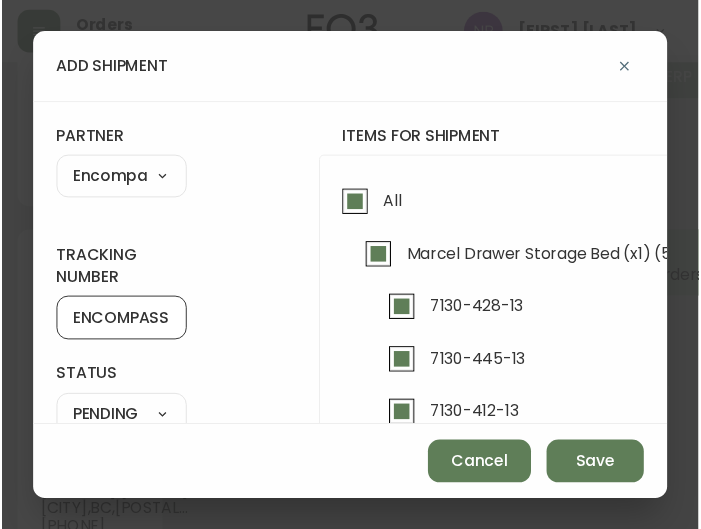 scroll, scrollTop: 188, scrollLeft: 0, axis: vertical 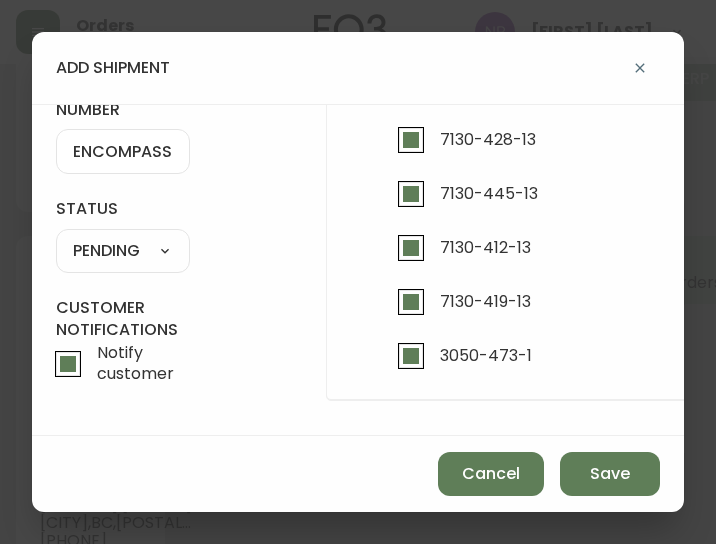 click on "SHIPPED PENDING CANCELLED" at bounding box center [123, 251] 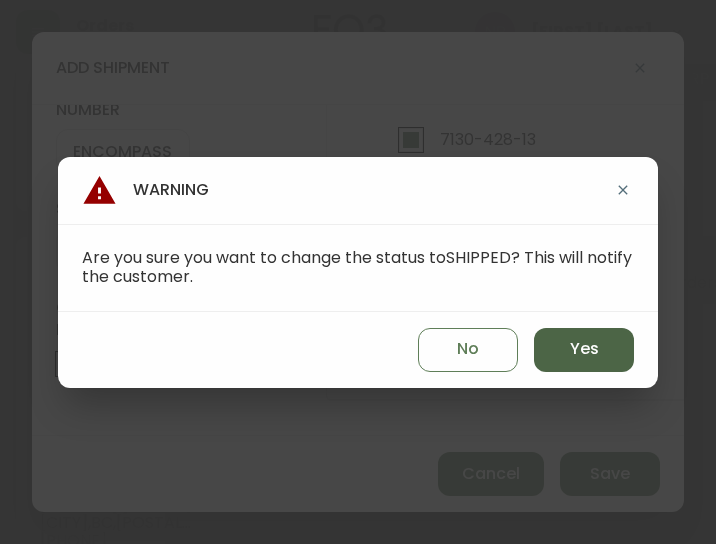 click on "Yes" at bounding box center [584, 350] 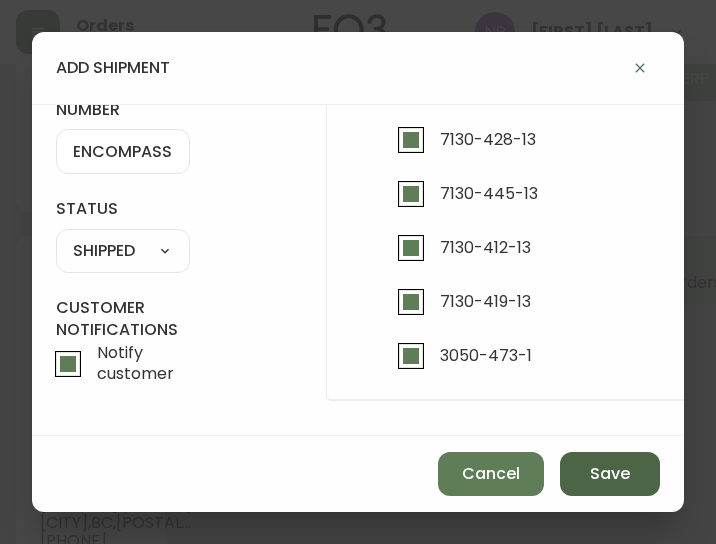 click on "Save" at bounding box center [610, 474] 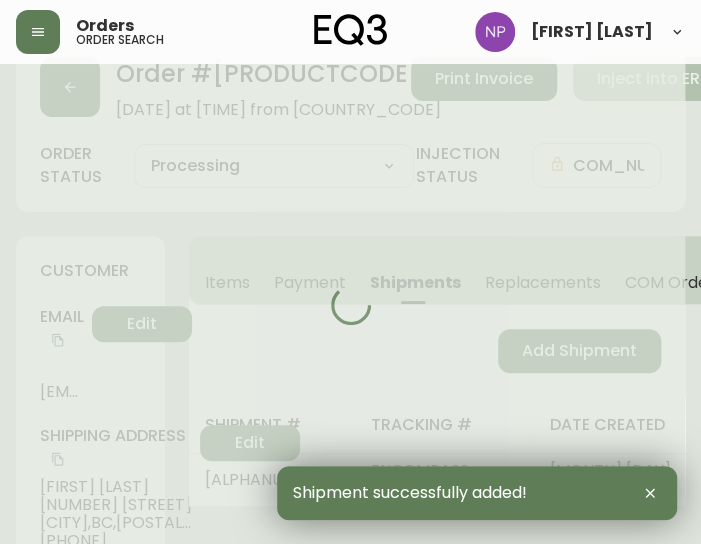 type on "Fully Shipped" 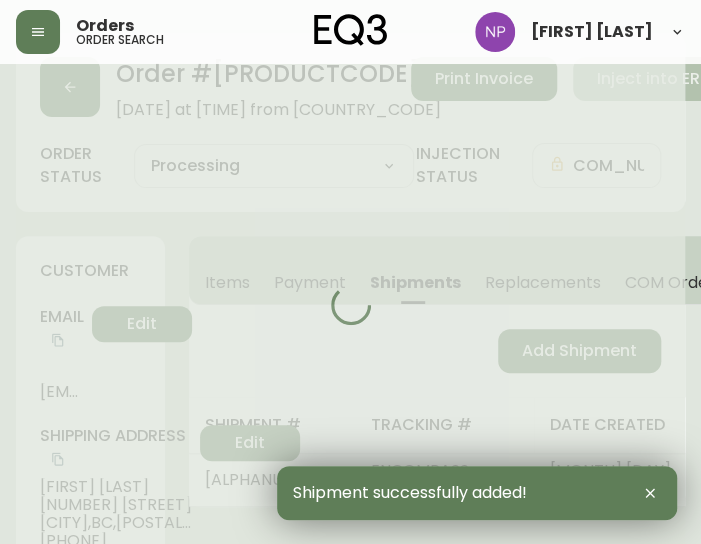 select on "FULLY_SHIPPED" 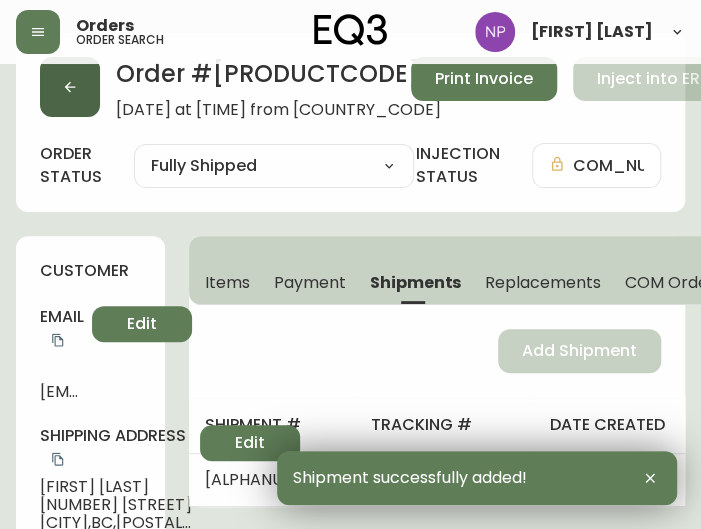 click at bounding box center (70, 87) 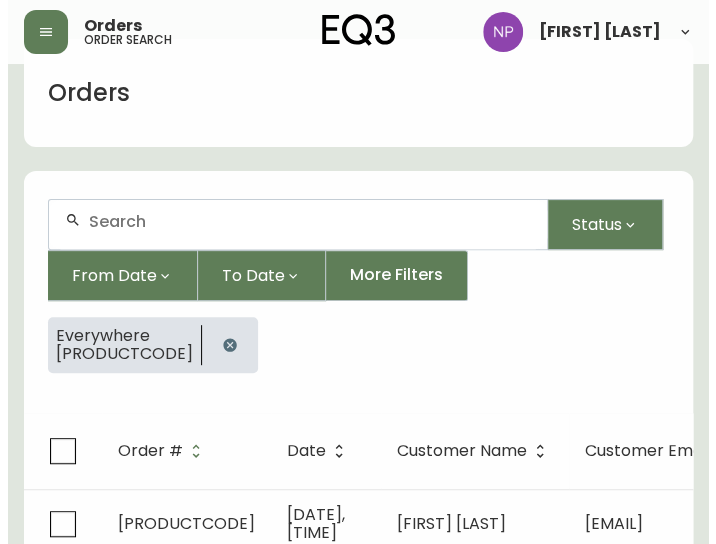 scroll, scrollTop: 47, scrollLeft: 0, axis: vertical 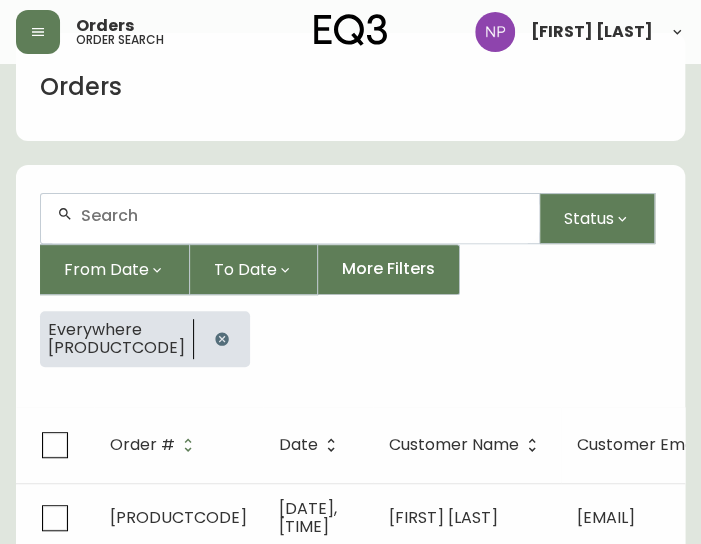 click at bounding box center [302, 215] 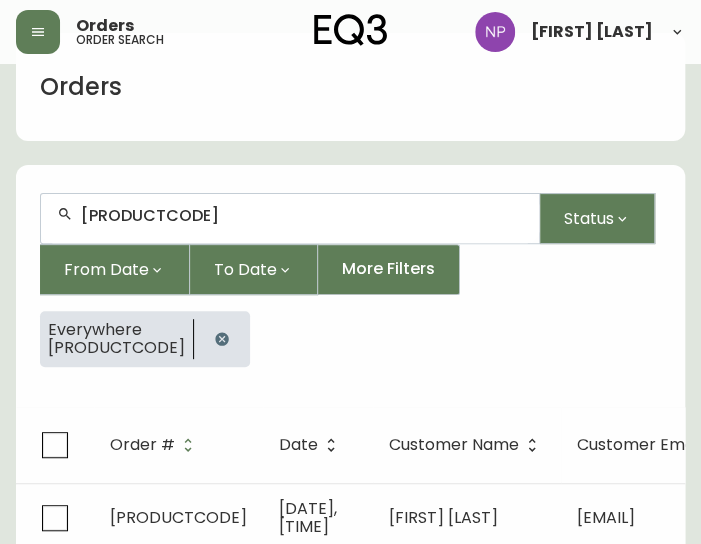 type on "[PRODUCTCODE]" 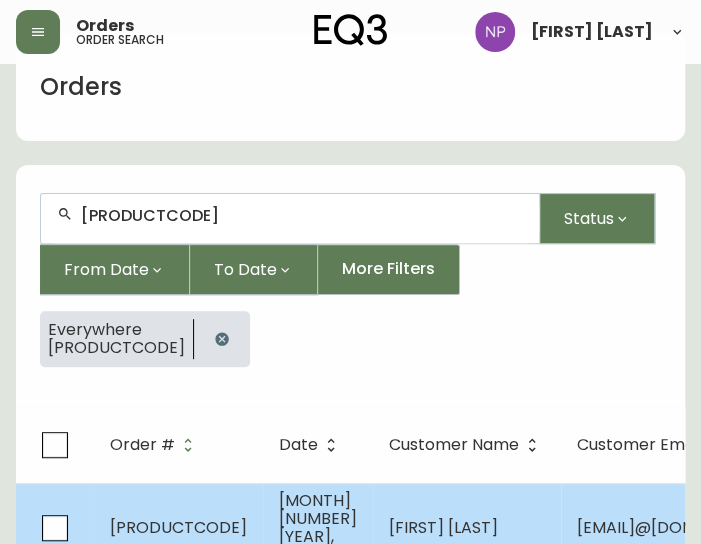 click on "[MONTH] [NUMBER] [YEAR], [TIME]" at bounding box center [318, 527] 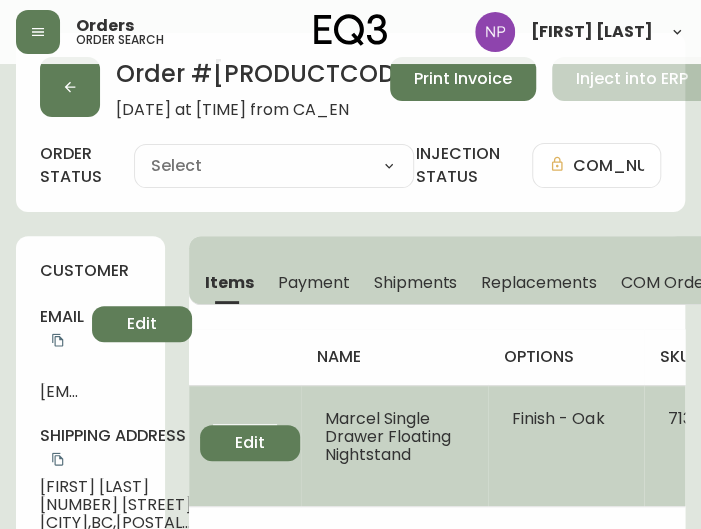 type on "Processing" 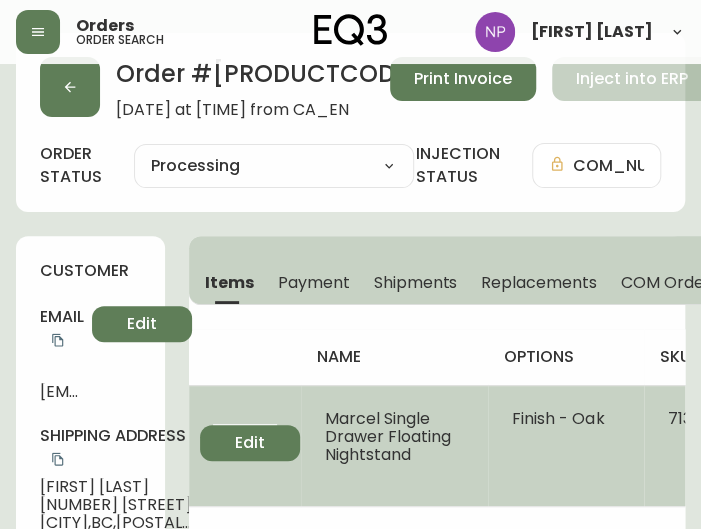 select on "PROCESSING" 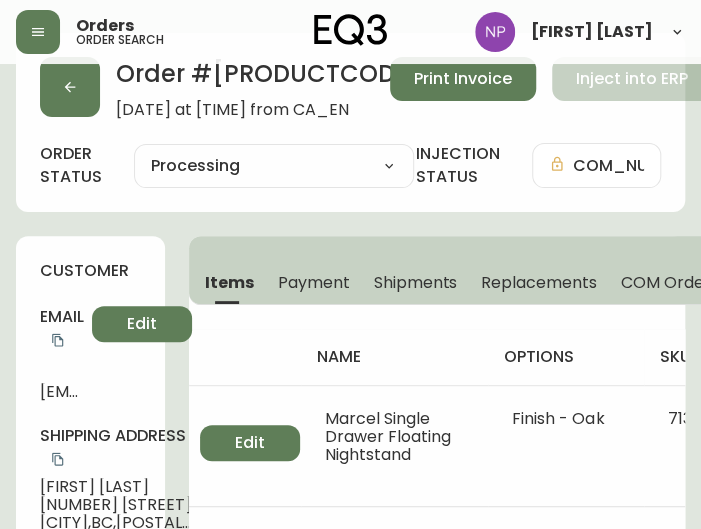 click on "Shipments" at bounding box center [416, 282] 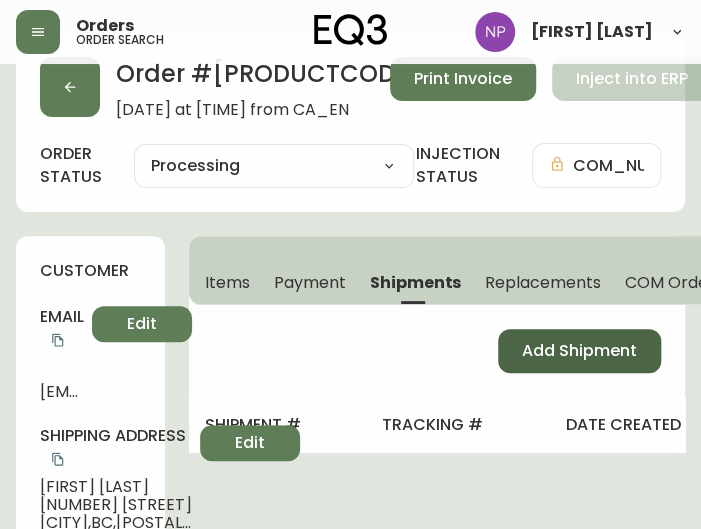 click on "Add Shipment" at bounding box center [579, 351] 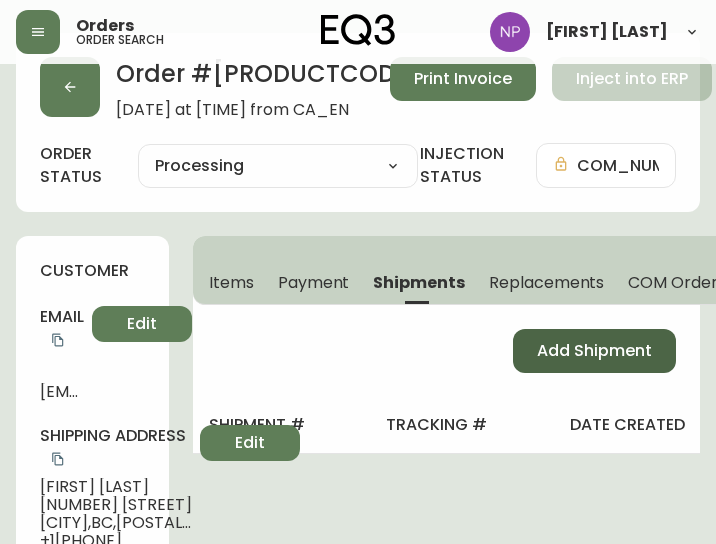 select on "PENDING" 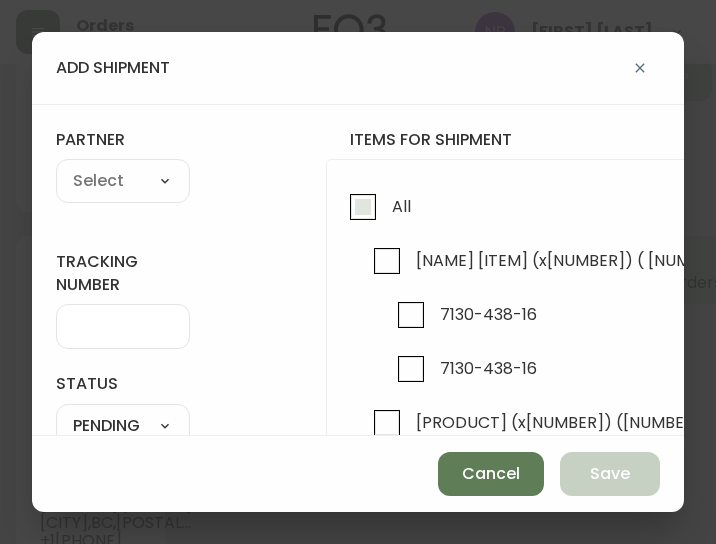 click on "All" at bounding box center [363, 207] 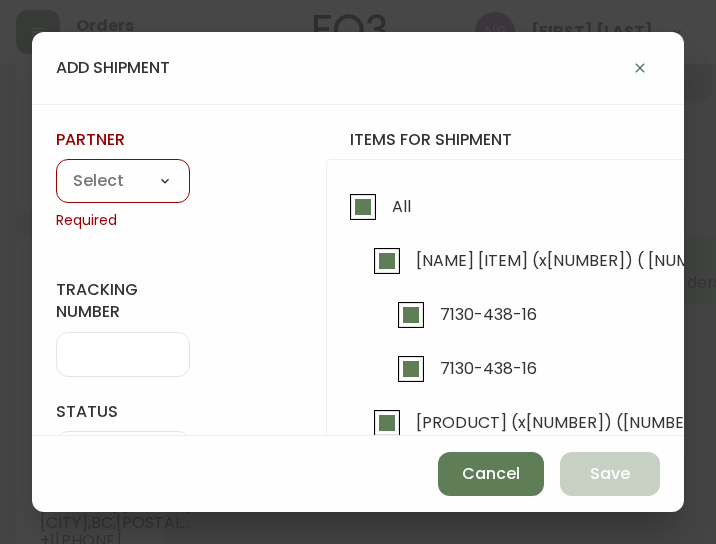 click on "A Move to Remember LLC ABF Freight Alero C.H. Robinson Canada Post CDS Ceva Logisitcs DELS DHL Encompass Logistics EQ3 EXPRESS INSTALLATION SERVICES FedEx FedEx US - Signature Required Gardewine Herman Miller High Energy Transport JB Hunt JC Movers LOGISTIC SPECIALTY FREIGHT Loll Designs Manitoulin Transport Metro Last Mile MoveMate Overland West PFS Portobello Home R&N Trucking Ltd. RXO Steinman Transportation Ltd. Transource Freightways Transport Guy Lajeunesse TST Overland UPS Western Logisitcs" at bounding box center [123, 182] 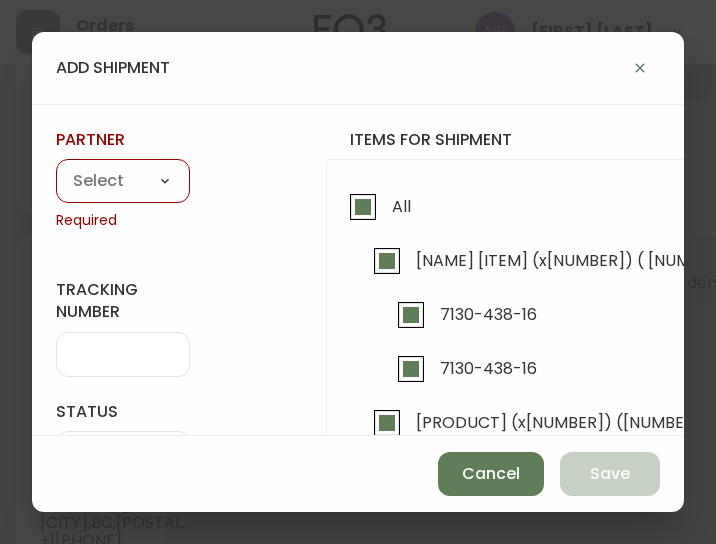 select on "[ALPHANUMERIC_STRING]" 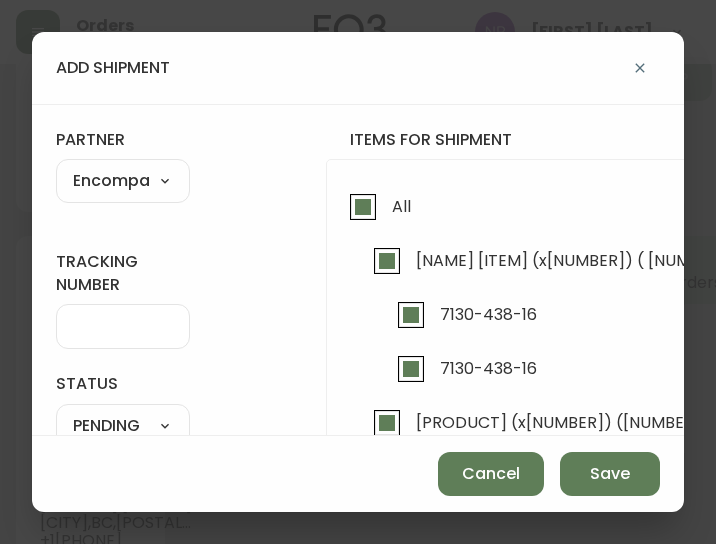 click on "tracking number" at bounding box center (123, 326) 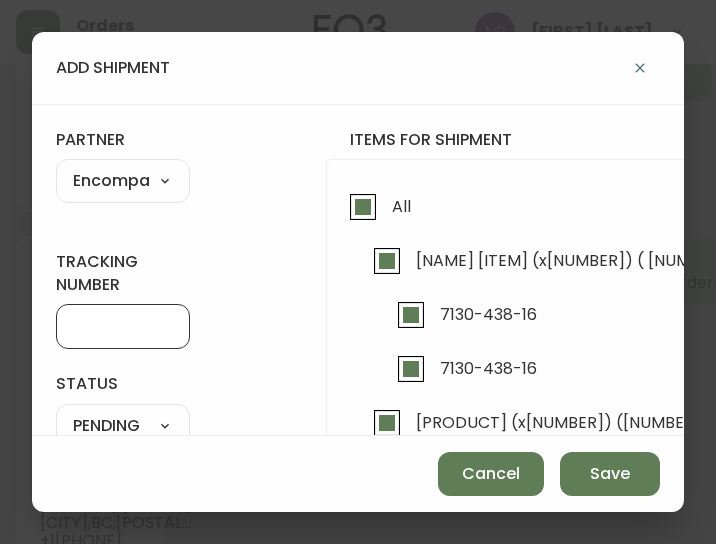 type on "ENCOMPASS LOGISTICS" 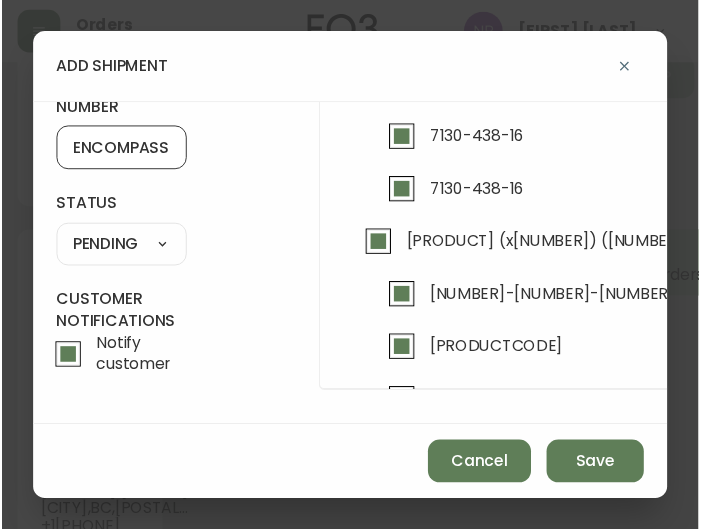 scroll, scrollTop: 186, scrollLeft: 0, axis: vertical 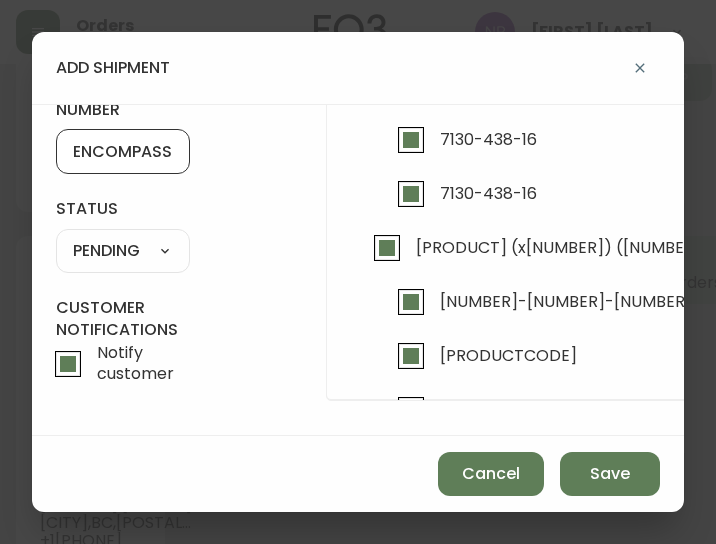 click on "SHIPPED PENDING CANCELLED" at bounding box center [123, 251] 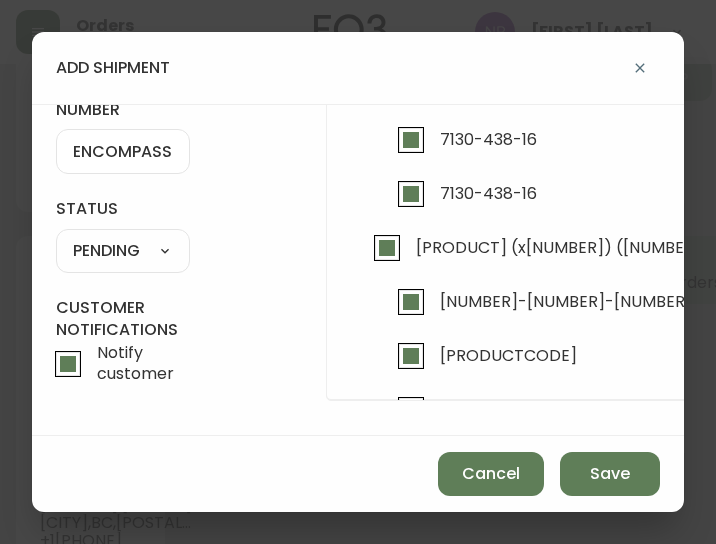 click on "SHIPPED PENDING CANCELLED" at bounding box center (123, 251) 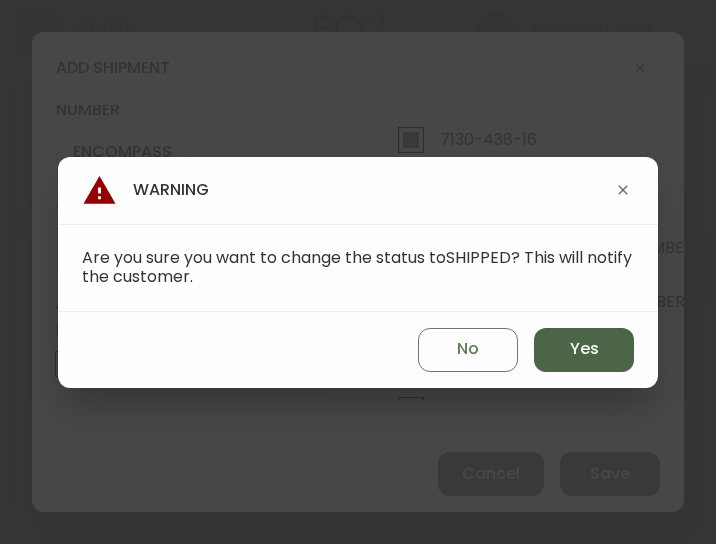 click on "Yes" at bounding box center [584, 349] 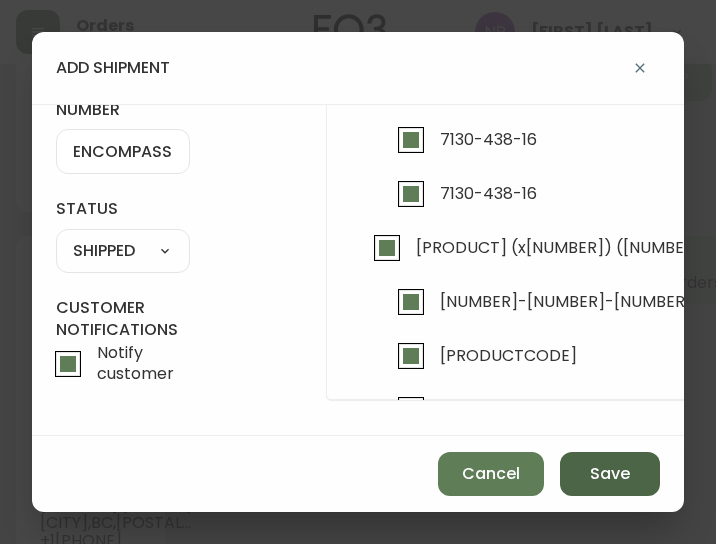 click on "Save" at bounding box center (610, 474) 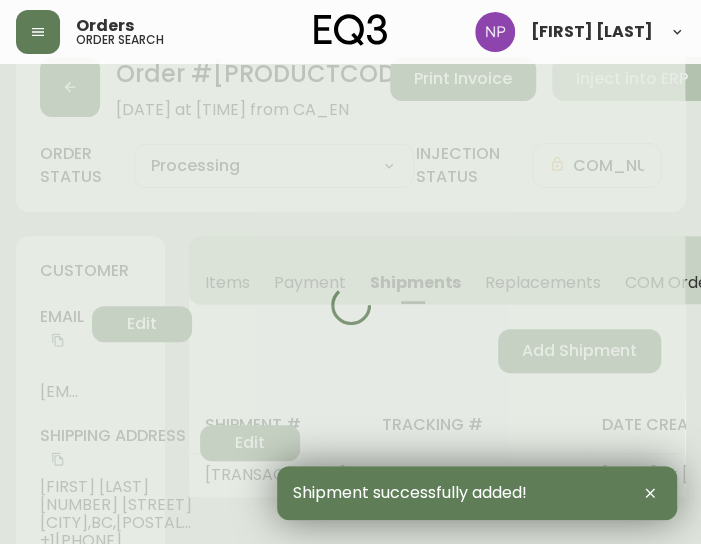 type on "Fully Shipped" 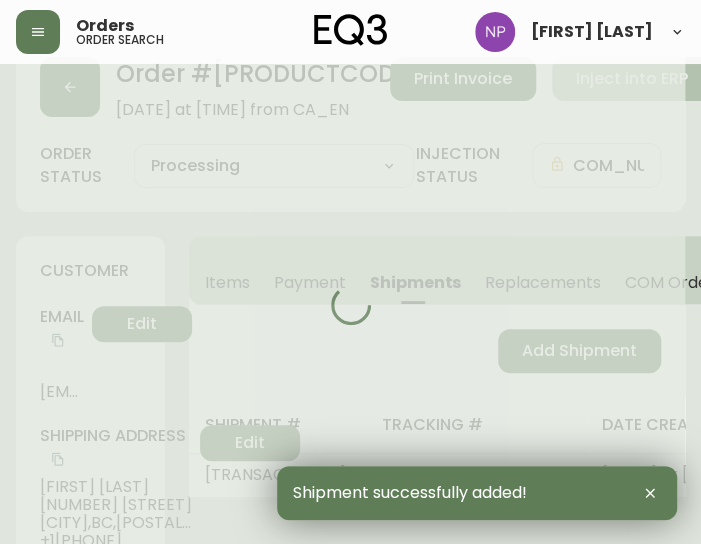 select on "FULLY_SHIPPED" 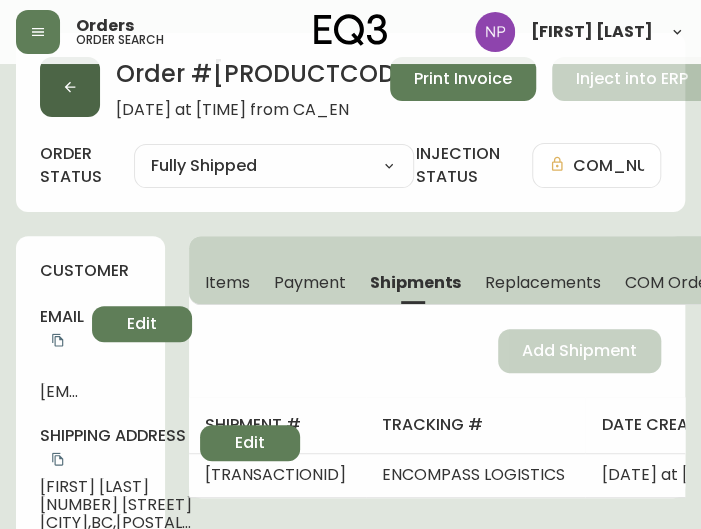 click 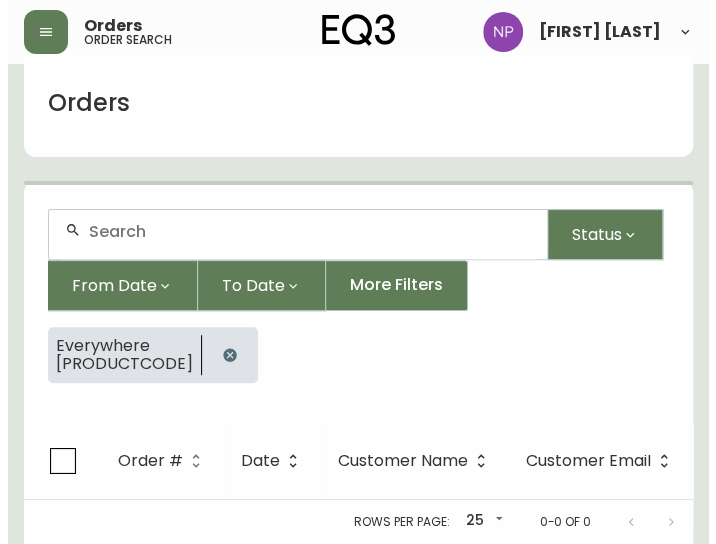 scroll, scrollTop: 47, scrollLeft: 0, axis: vertical 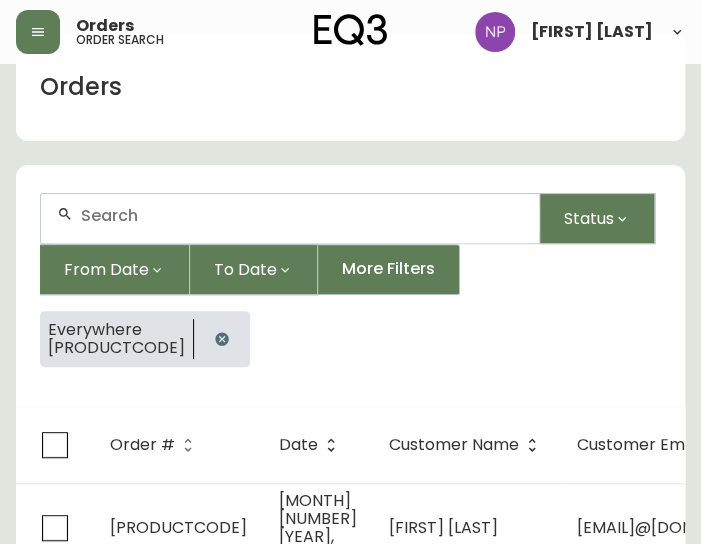 click at bounding box center [290, 218] 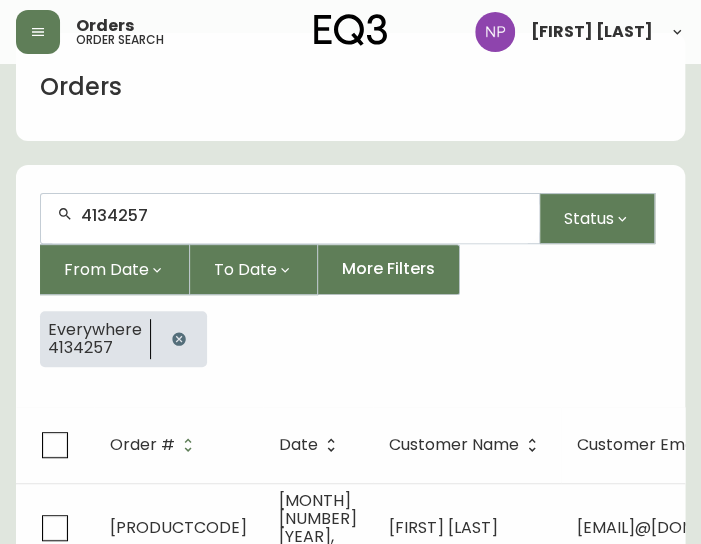 type on "4134257" 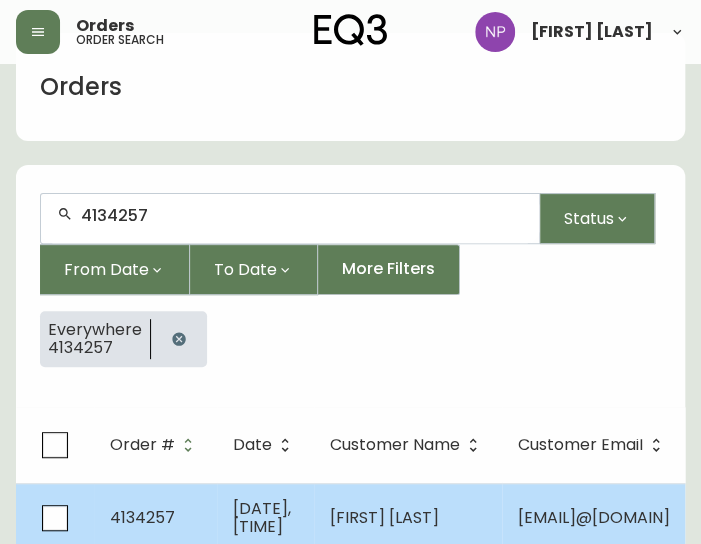 click on "[DATE], [TIME]" at bounding box center (265, 518) 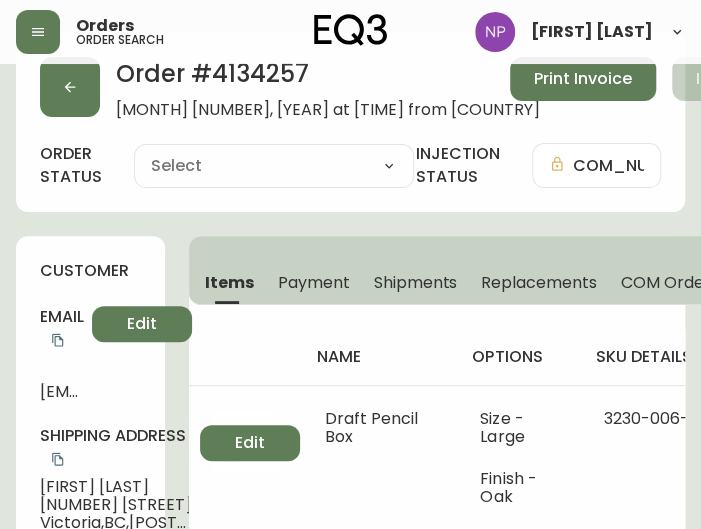 type on "Processing" 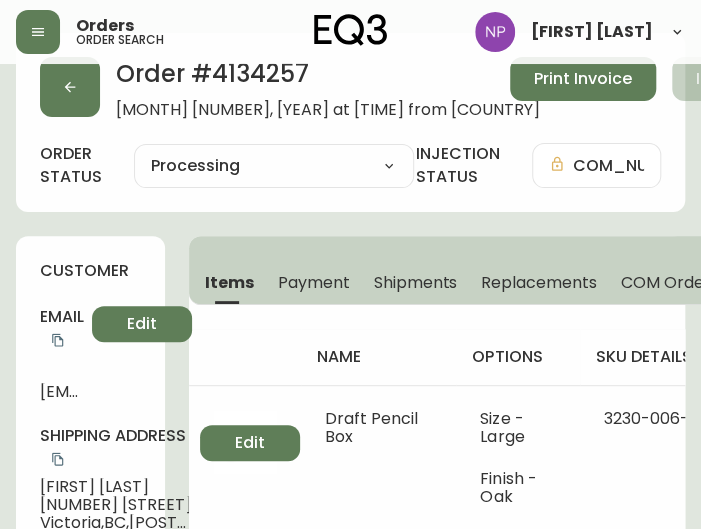 select on "PROCESSING" 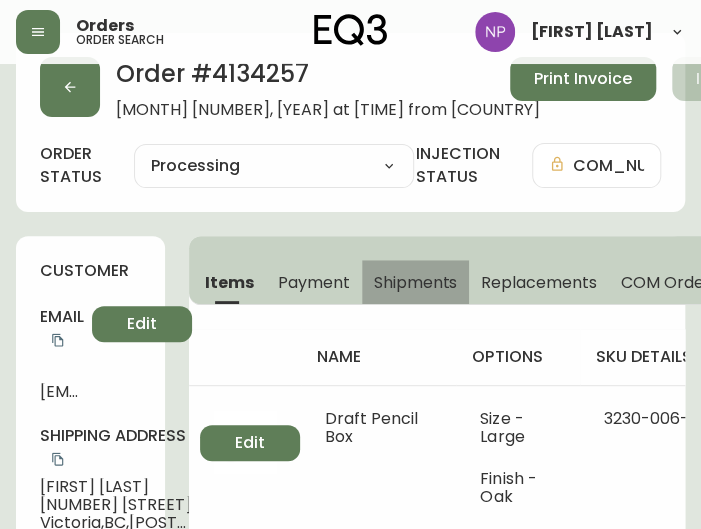 click on "Shipments" at bounding box center [416, 282] 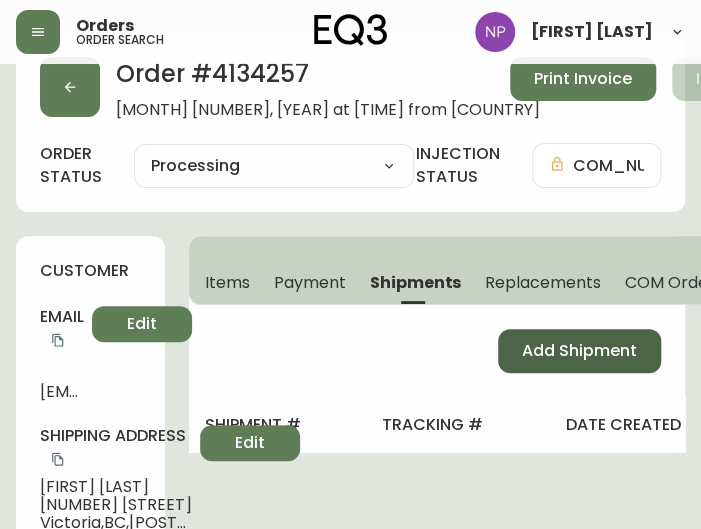 click on "Add Shipment" at bounding box center [579, 351] 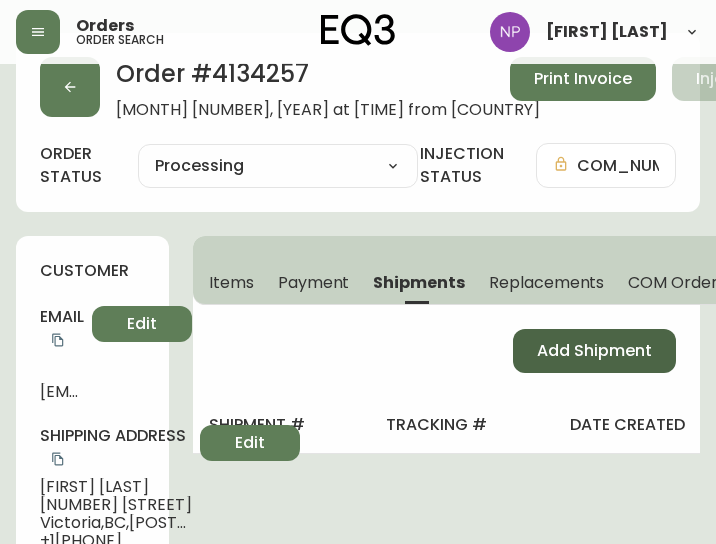 select on "PENDING" 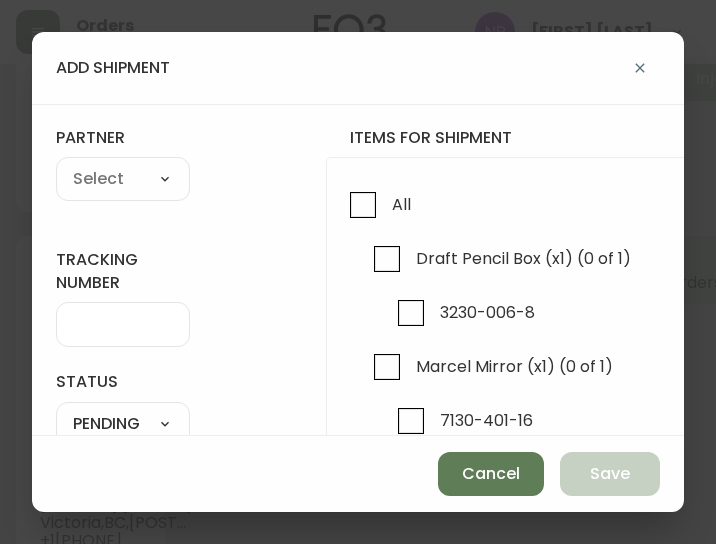 scroll, scrollTop: 0, scrollLeft: 0, axis: both 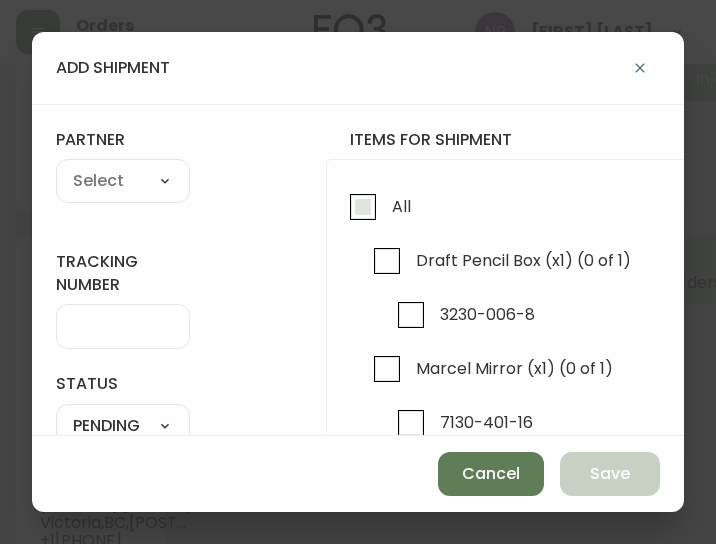 click on "All" at bounding box center [363, 207] 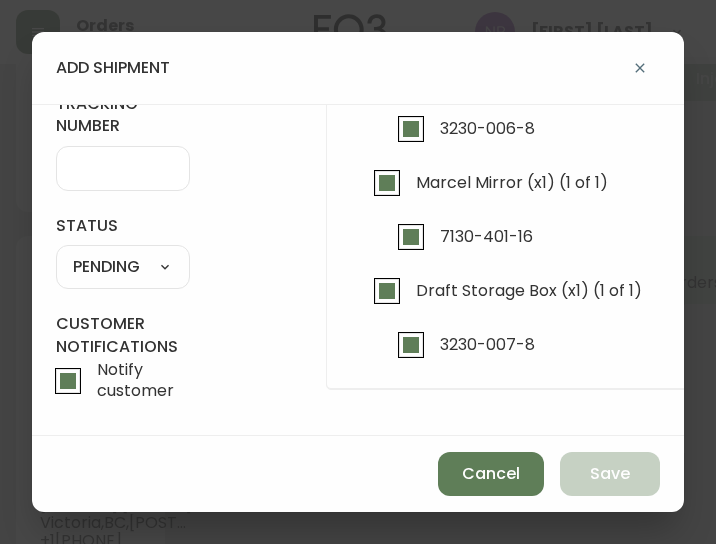 scroll, scrollTop: 0, scrollLeft: 0, axis: both 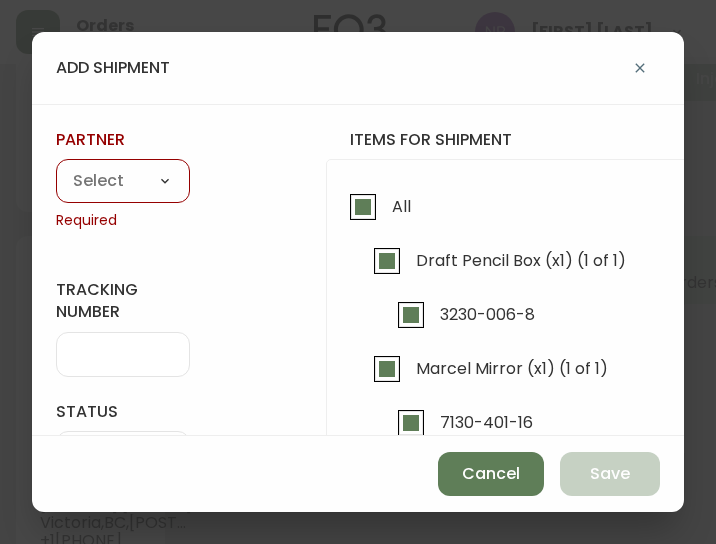 click on "A Move to Remember LLC ABF Freight Alero C.H. Robinson Canada Post CDS Ceva Logisitcs DELS DHL Encompass Logistics EQ3 EXPRESS INSTALLATION SERVICES FedEx FedEx US - Signature Required Gardewine Herman Miller High Energy Transport JB Hunt JC Movers LOGISTIC SPECIALTY FREIGHT Loll Designs Manitoulin Transport Metro Last Mile MoveMate Overland West PFS Portobello Home R&N Trucking Ltd. RXO Steinman Transportation Ltd. Transource Freightways Transport Guy Lajeunesse TST Overland UPS Western Logisitcs" at bounding box center (123, 182) 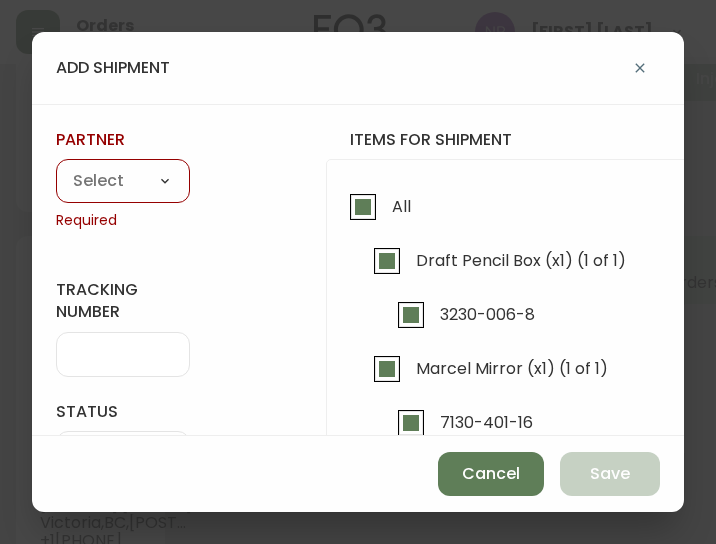 select on "[ALPHANUMERIC_STRING]" 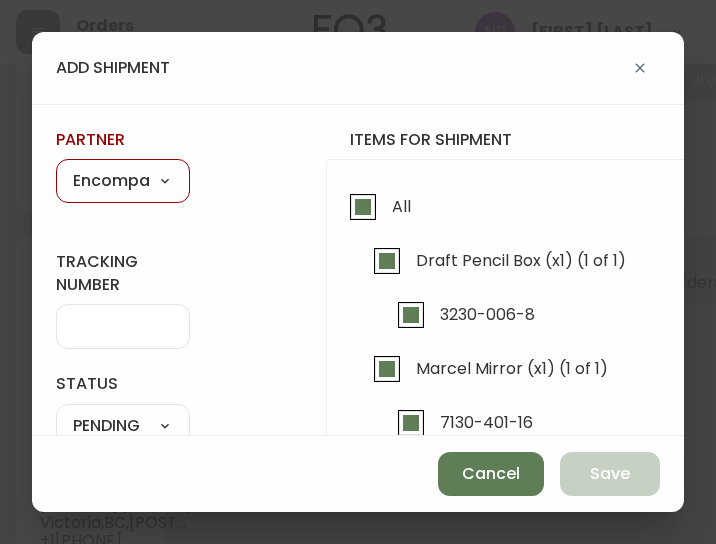 type on "Encompass Logistics" 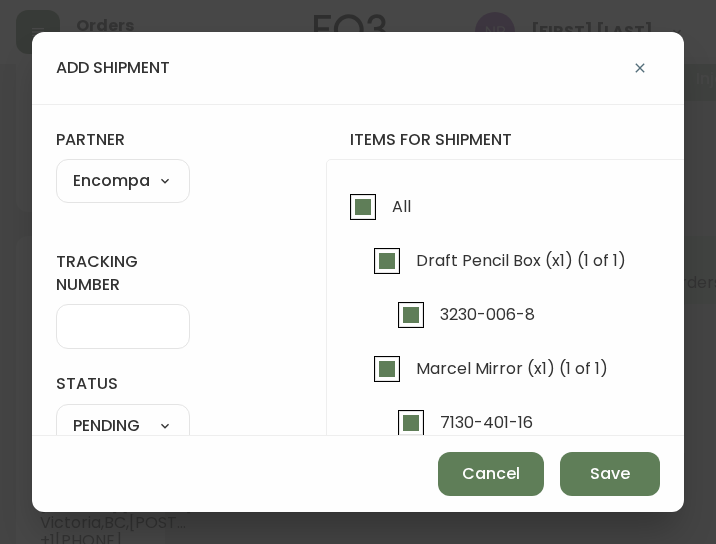 click on "tracking number" at bounding box center [123, 326] 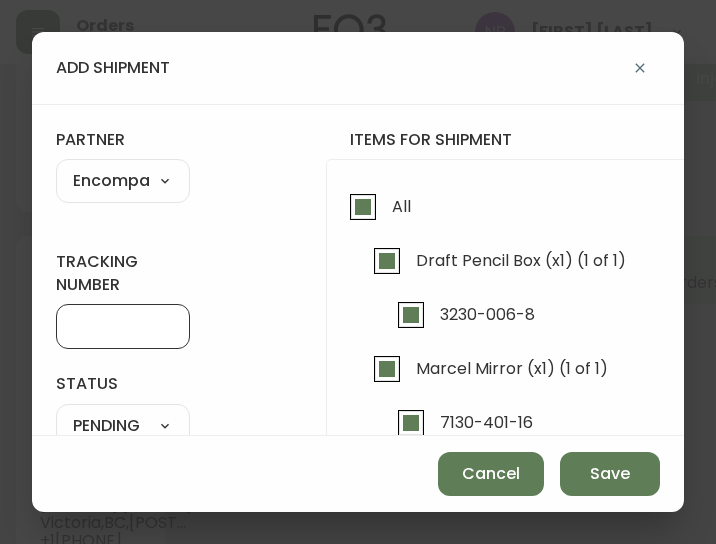 type on "ENCOMPASS LOGISTICS" 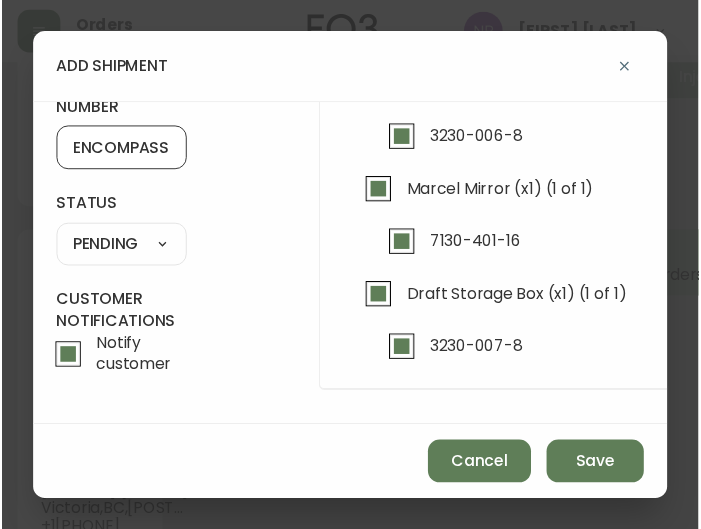 scroll, scrollTop: 188, scrollLeft: 0, axis: vertical 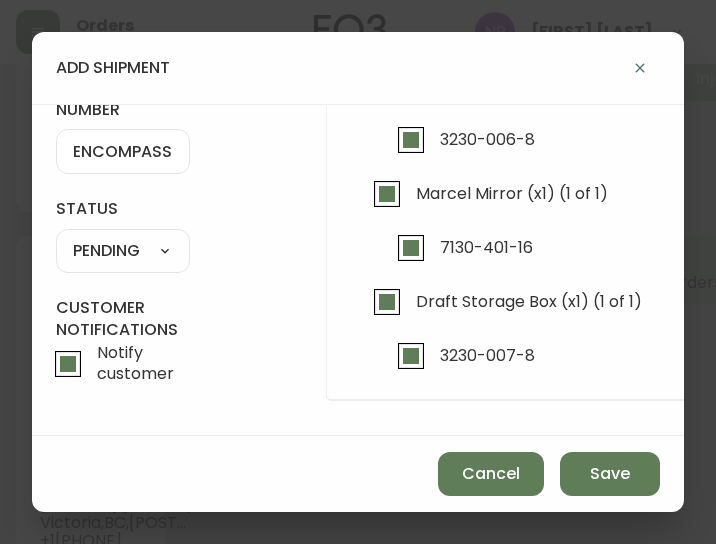 click on "SHIPPED PENDING CANCELLED" at bounding box center (123, 251) 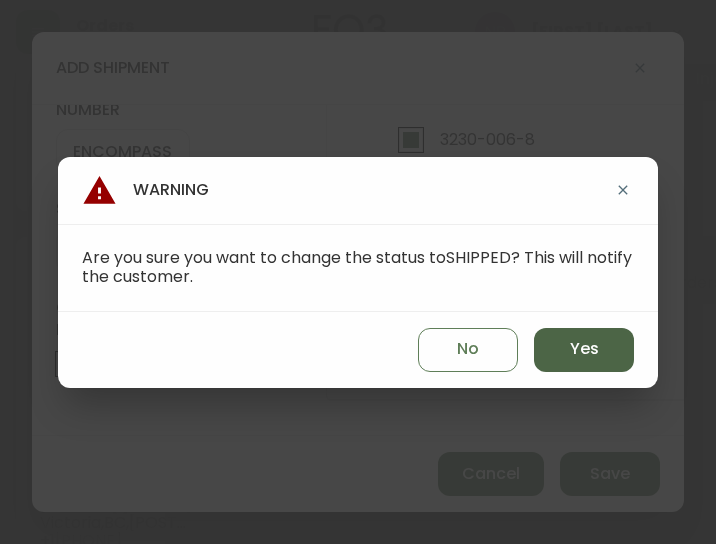 click on "Yes" at bounding box center [584, 350] 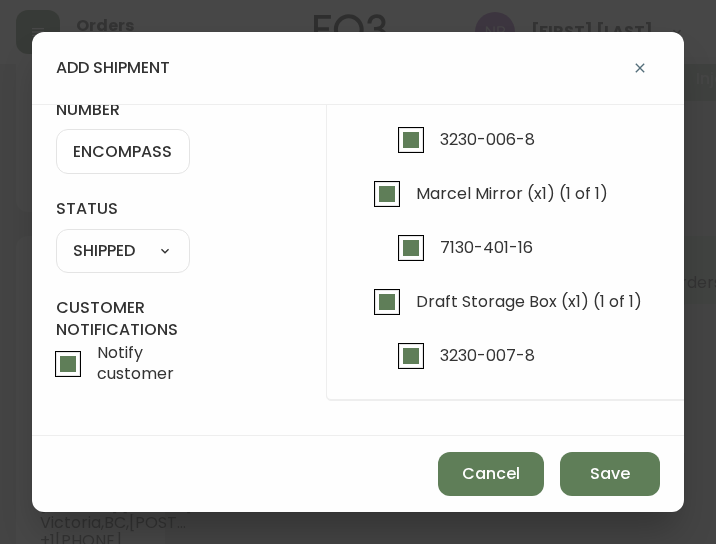 type on "SHIPPED" 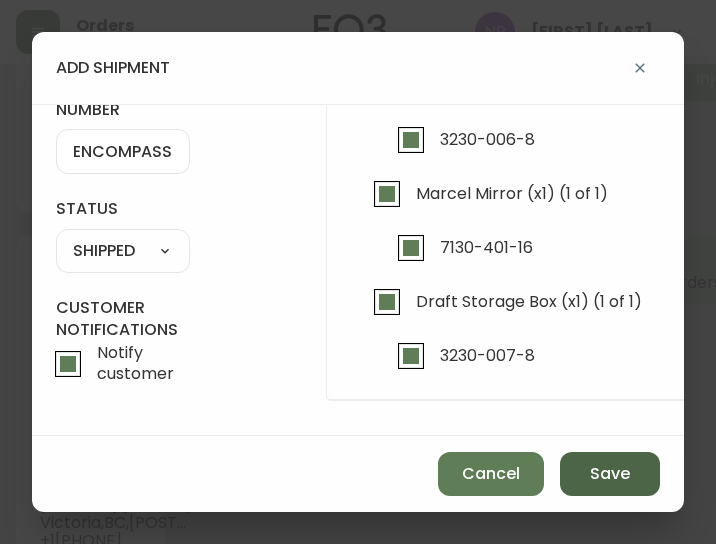 click on "Save" at bounding box center (610, 474) 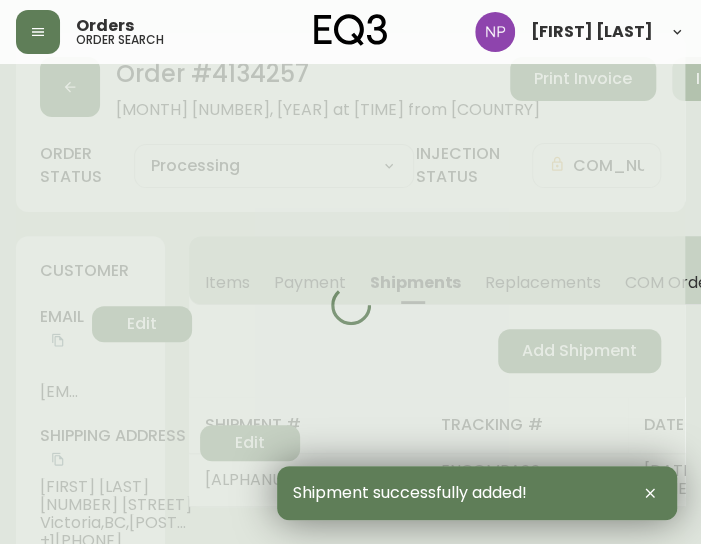 type on "Fully Shipped" 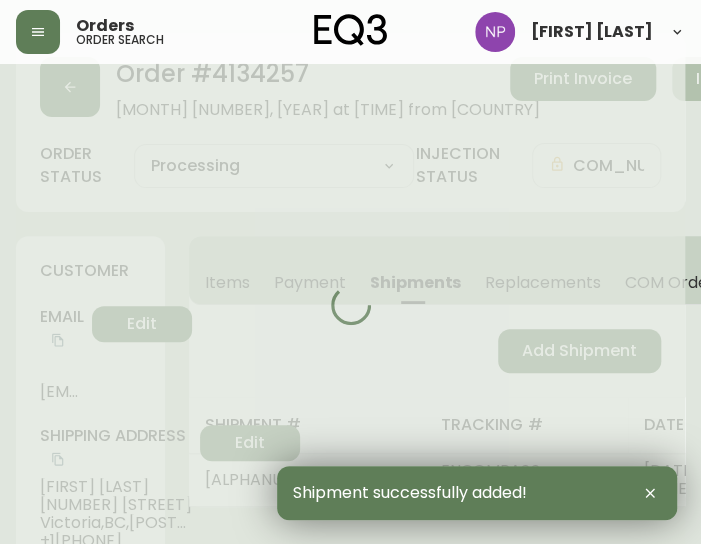 select on "FULLY_SHIPPED" 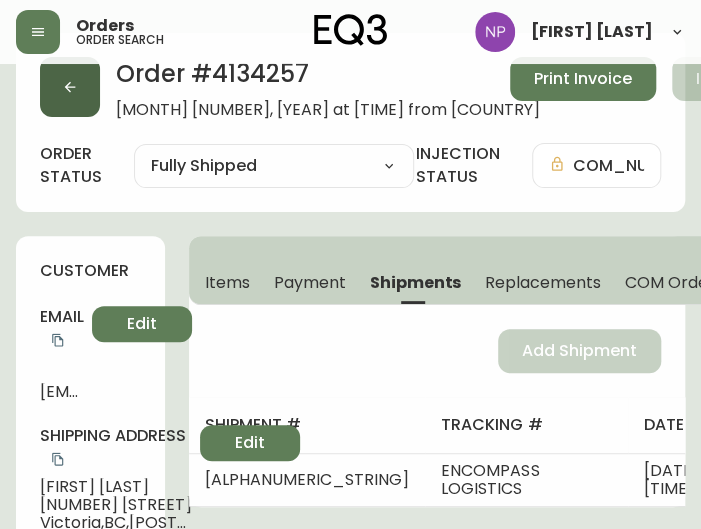 click at bounding box center (70, 87) 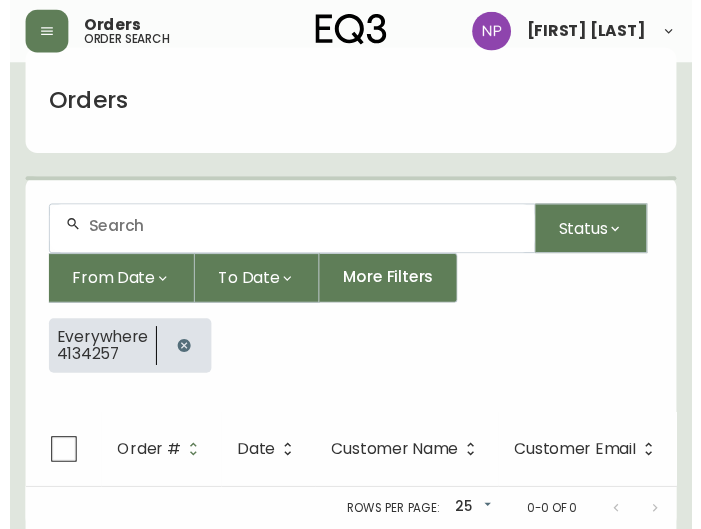 scroll, scrollTop: 47, scrollLeft: 0, axis: vertical 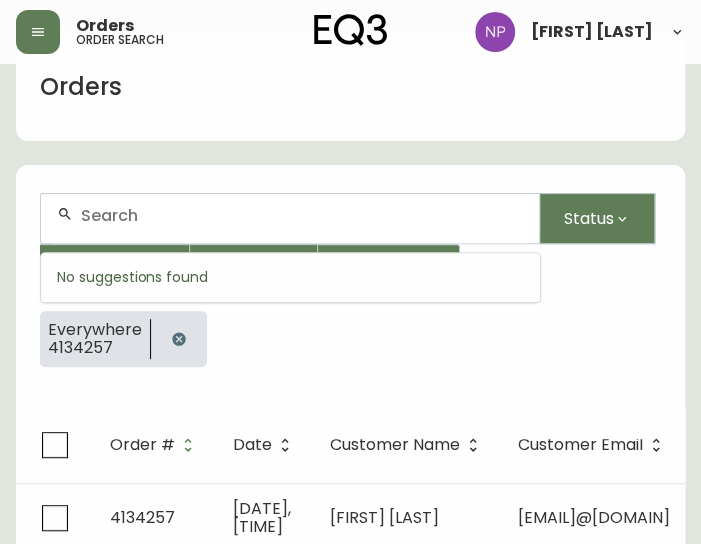 click at bounding box center [302, 215] 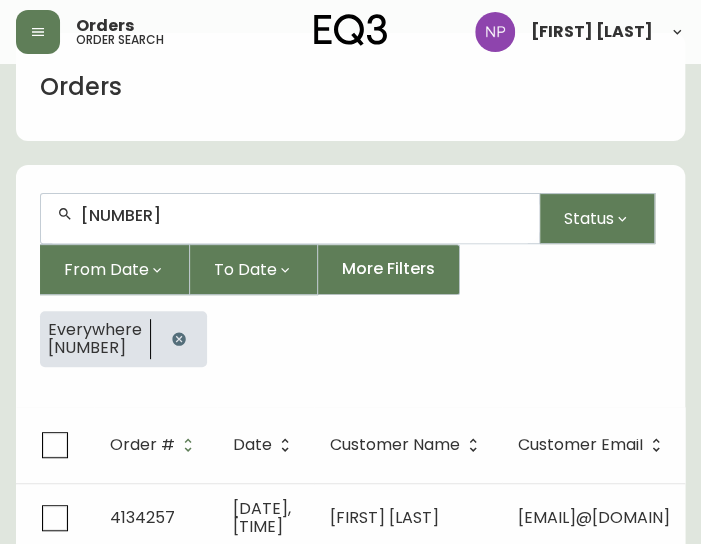 type on "[NUMBER]" 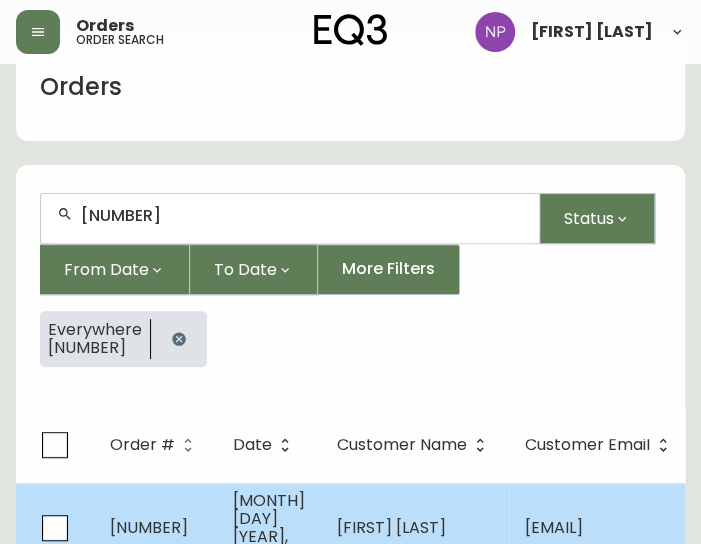 click on "[MONTH] [DAY] [YEAR], [TIME]" at bounding box center [269, 527] 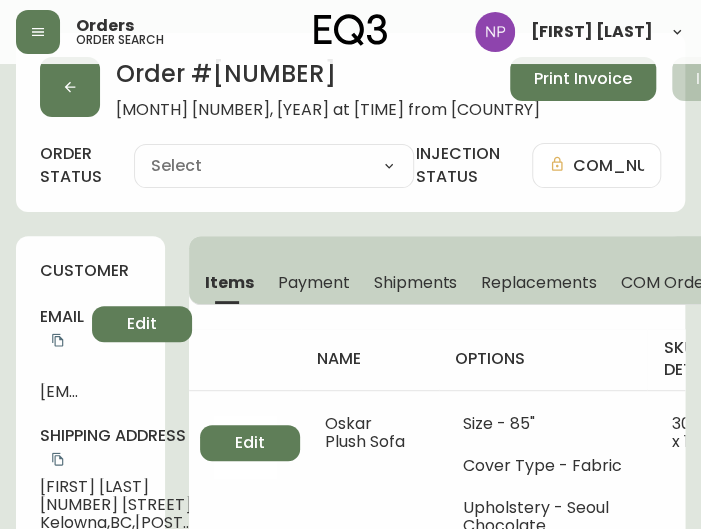 type on "Processing" 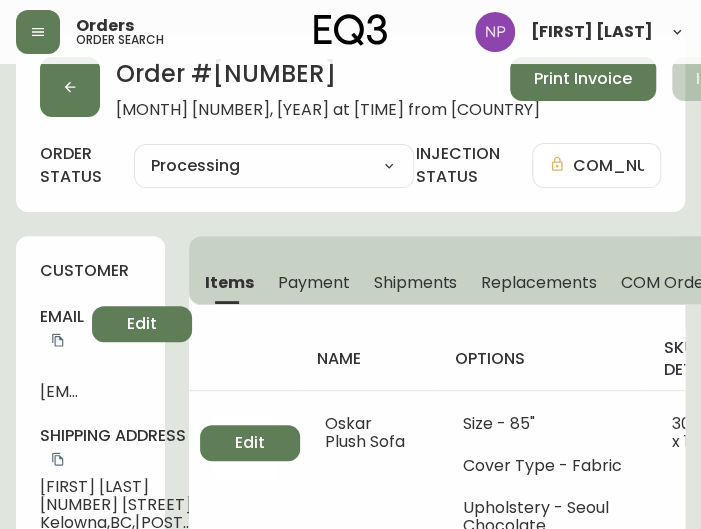 select on "PROCESSING" 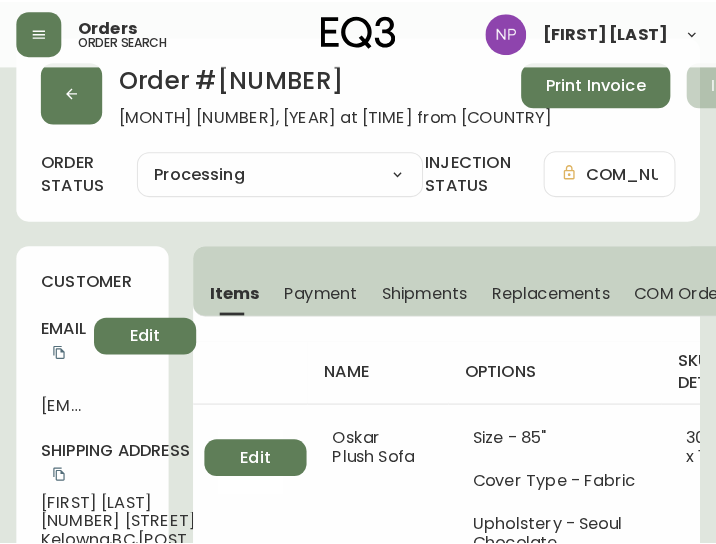 scroll, scrollTop: 30, scrollLeft: 0, axis: vertical 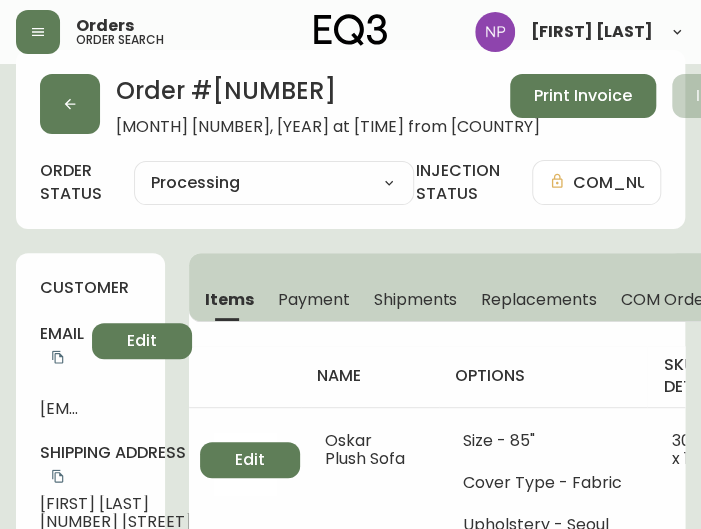 click on "Shipments" at bounding box center (416, 299) 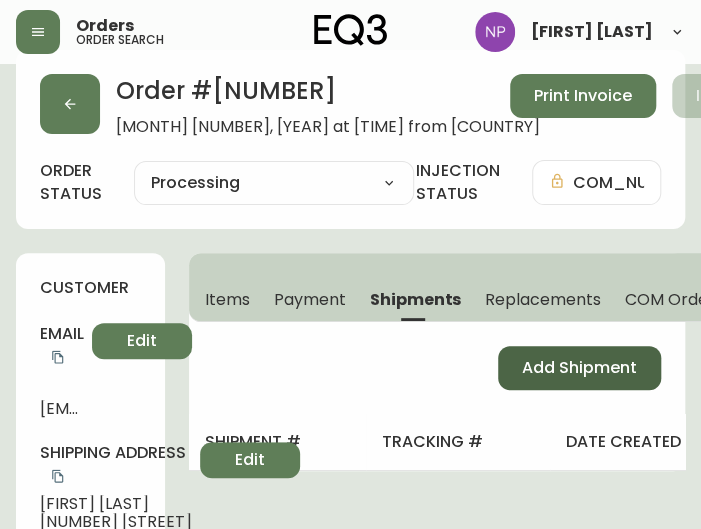 click on "Add Shipment" at bounding box center [579, 368] 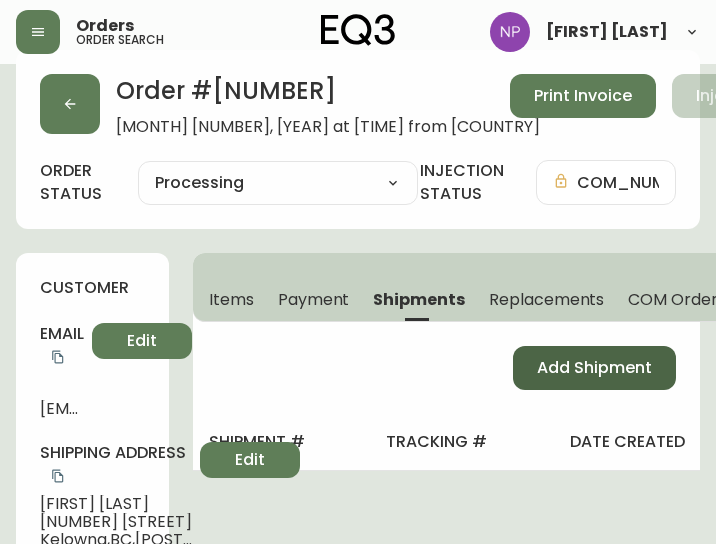 select on "PENDING" 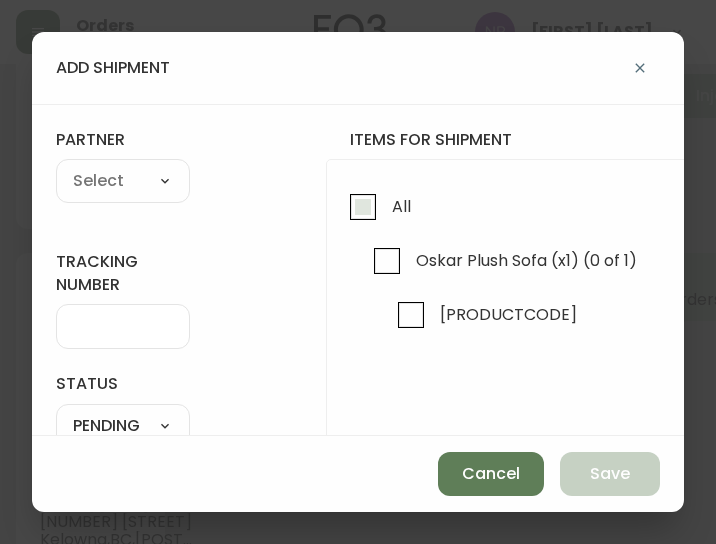 click on "All" at bounding box center (363, 207) 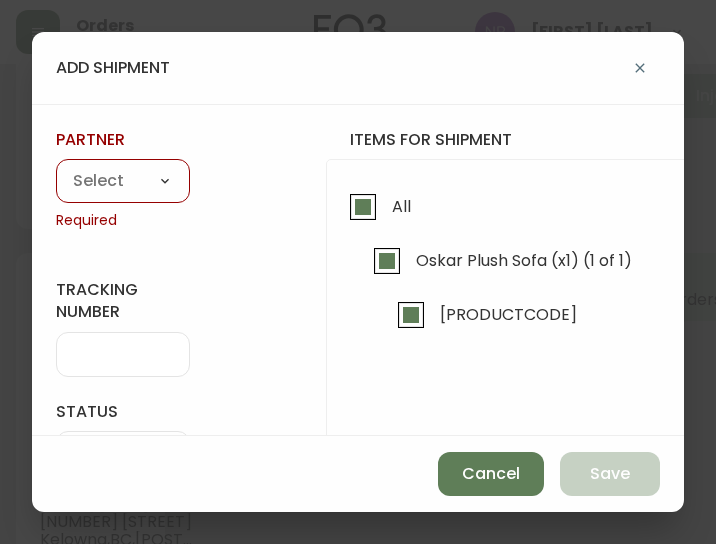click on "A Move to Remember LLC ABF Freight Alero C.H. Robinson Canada Post CDS Ceva Logisitcs DELS DHL Encompass Logistics EQ3 EXPRESS INSTALLATION SERVICES FedEx FedEx US - Signature Required Gardewine Herman Miller High Energy Transport JB Hunt JC Movers LOGISTIC SPECIALTY FREIGHT Loll Designs Manitoulin Transport Metro Last Mile MoveMate Overland West PFS Portobello Home R&N Trucking Ltd. RXO Steinman Transportation Ltd. Transource Freightways Transport Guy Lajeunesse TST Overland UPS Western Logisitcs" at bounding box center (123, 182) 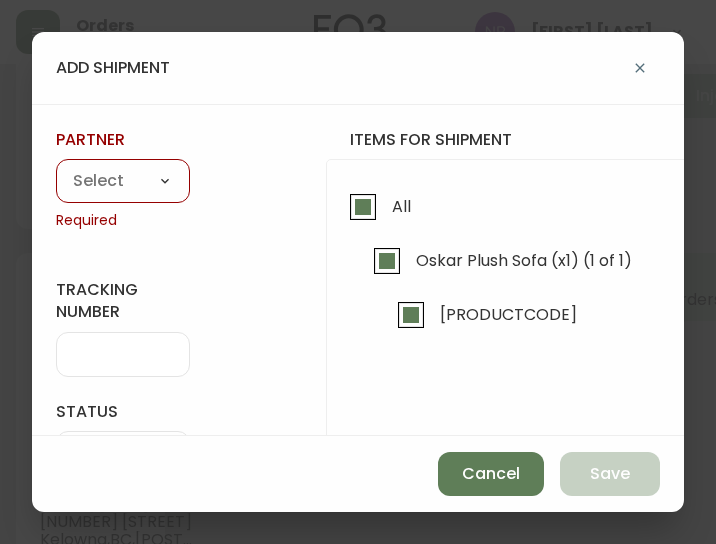 select on "[ALPHANUMERIC_STRING]" 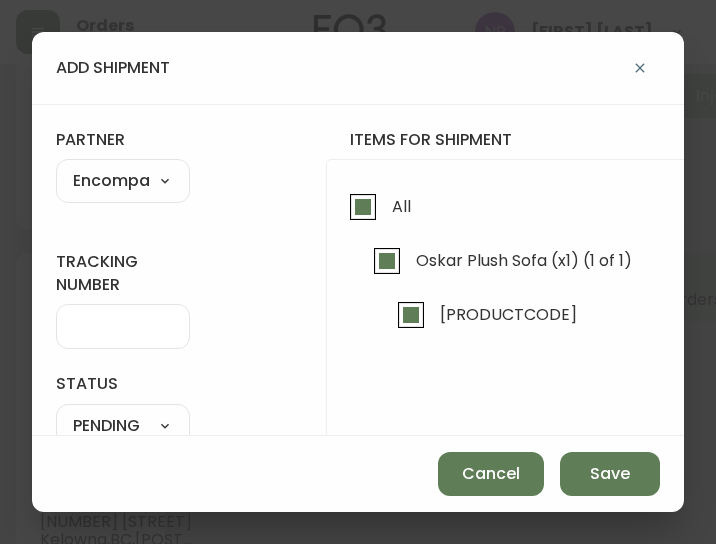 click on "tracking number" at bounding box center [123, 326] 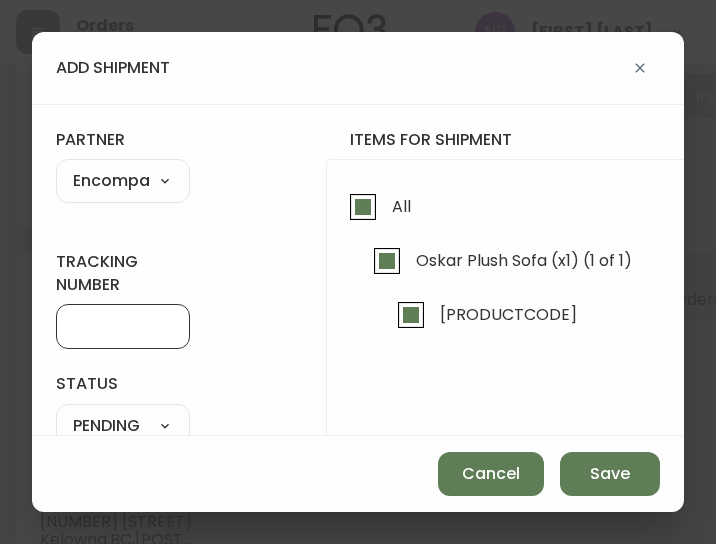 type on "ENCOMPASS LOGISTICS" 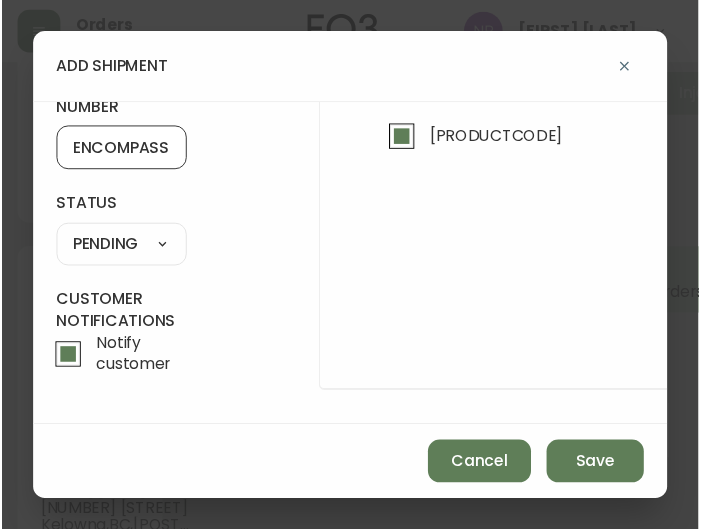 scroll, scrollTop: 188, scrollLeft: 0, axis: vertical 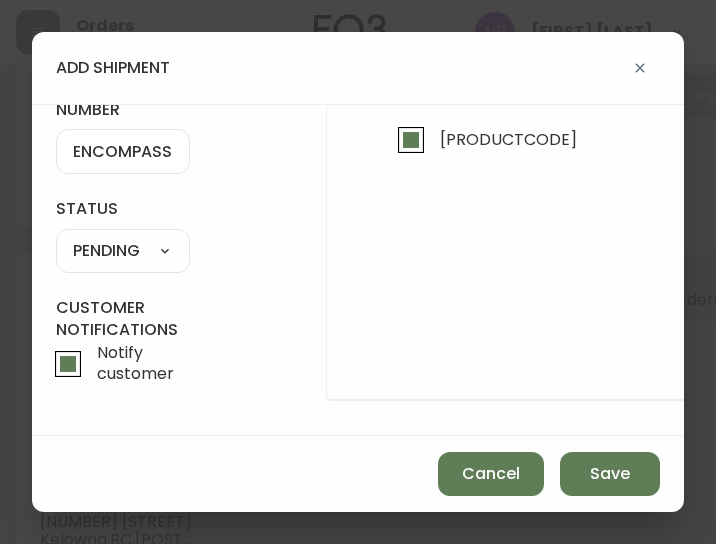 click on "SHIPPED PENDING CANCELLED" at bounding box center (123, 251) 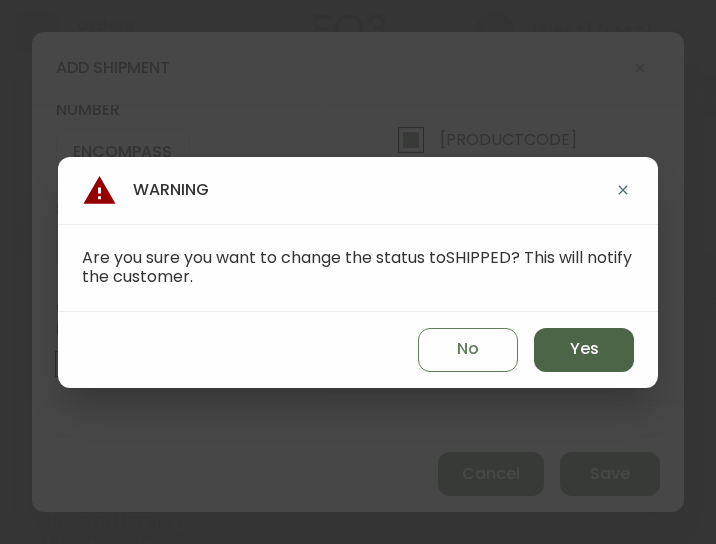 click on "Yes" at bounding box center (584, 349) 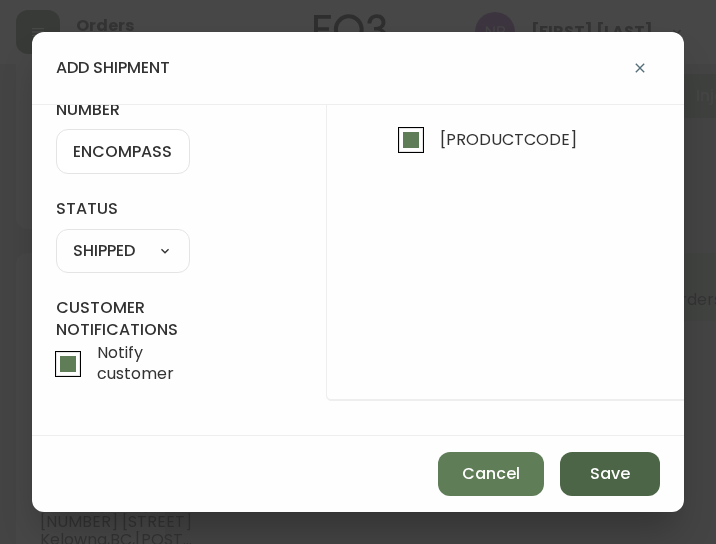 click on "Save" at bounding box center (610, 474) 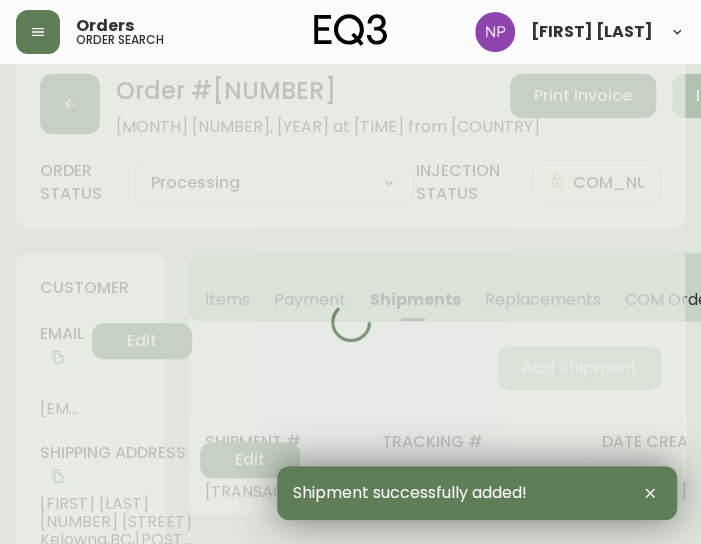 type on "Fully Shipped" 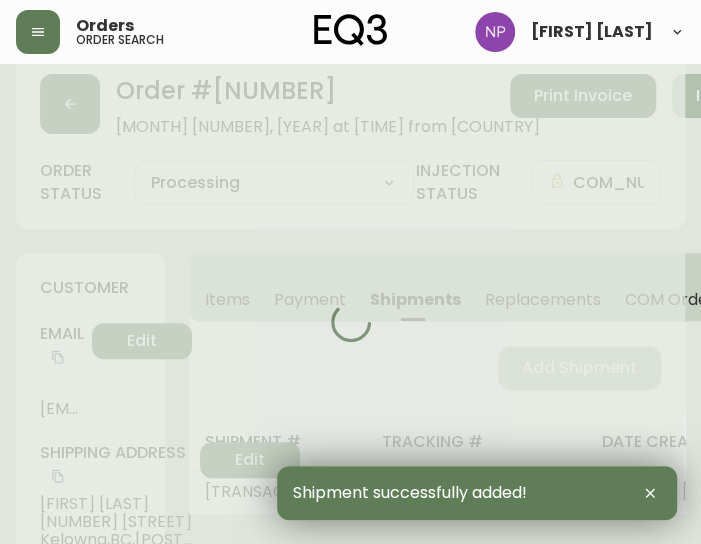 select on "FULLY_SHIPPED" 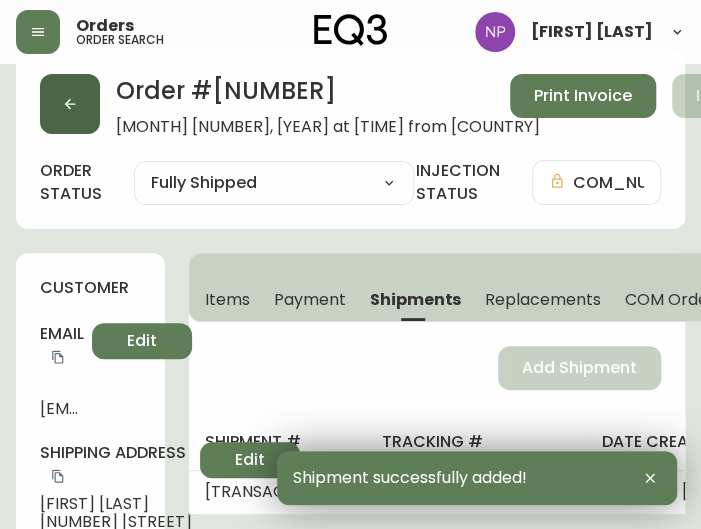 click 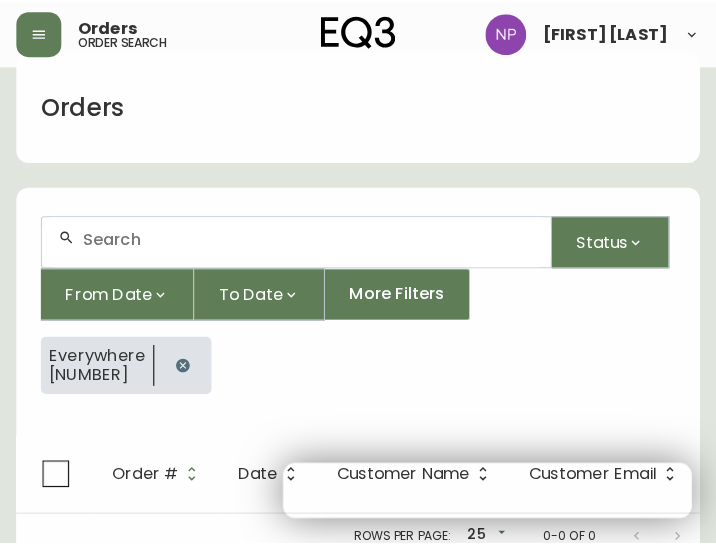 scroll, scrollTop: 41, scrollLeft: 0, axis: vertical 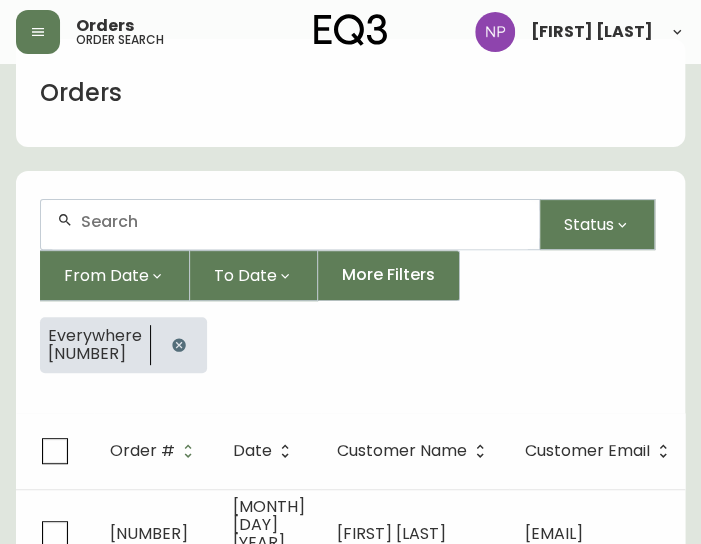 click on "Status From Date To Date More Filters Everywhere [NUMBER]" at bounding box center [350, 294] 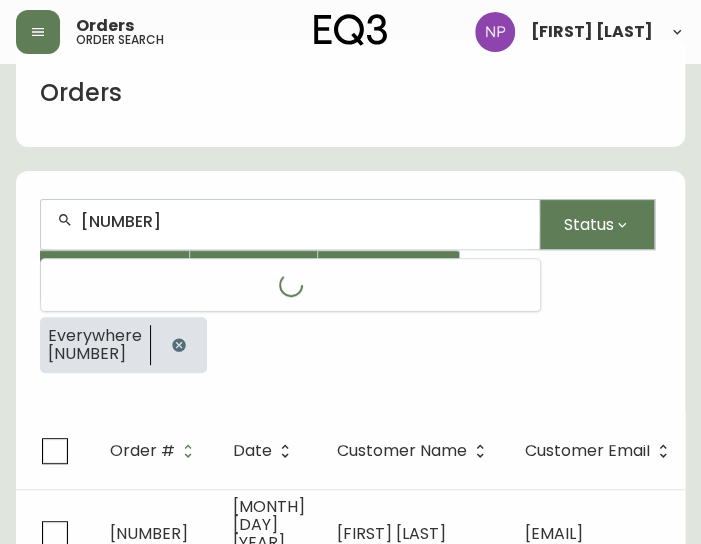 type on "[NUMBER]" 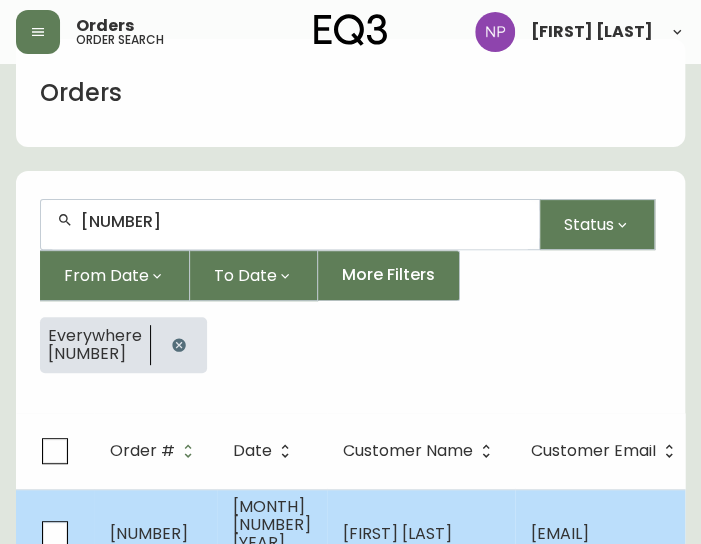 click on "[MONTH] [NUMBER] [YEAR], [TIME]" at bounding box center (272, 533) 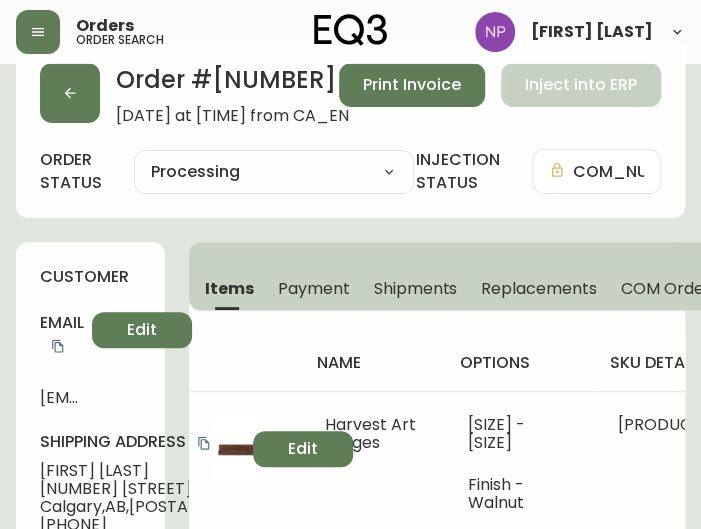 type on "Processing" 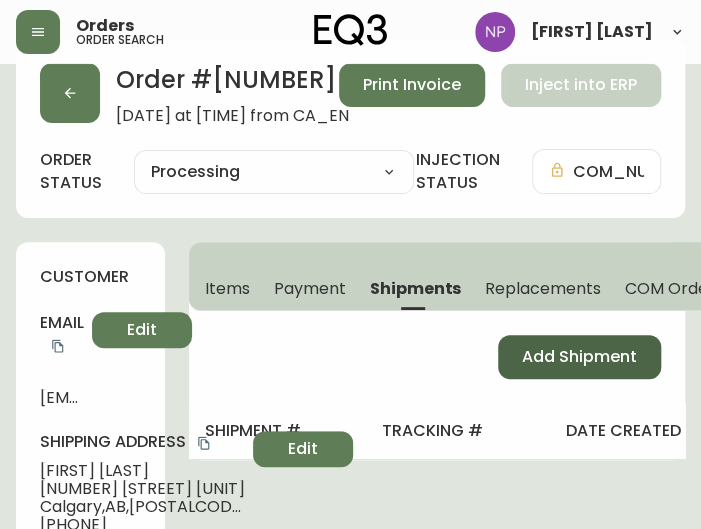 click on "Add Shipment" at bounding box center (579, 357) 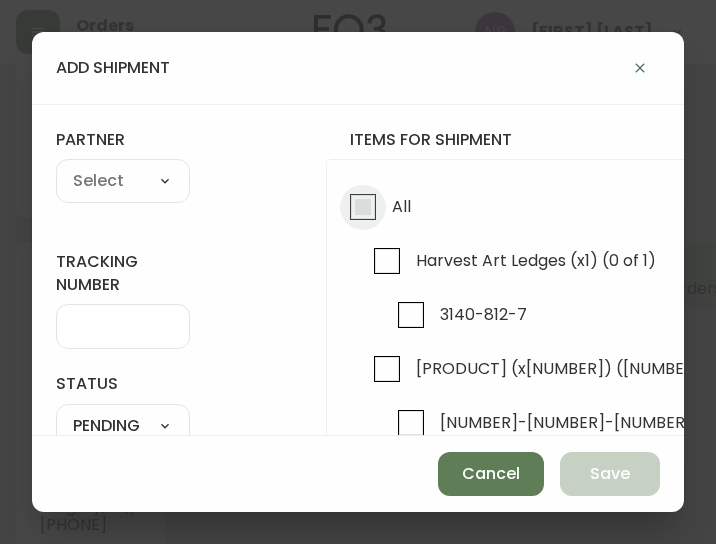 click on "All" at bounding box center (363, 207) 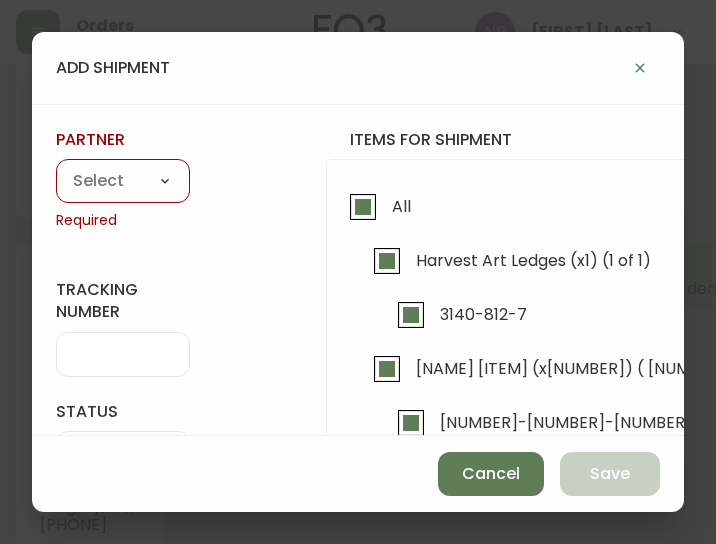 click on "A Move to Remember LLC ABF Freight Alero C.H. Robinson Canada Post CDS Ceva Logisitcs DELS DHL Encompass Logistics EQ3 EXPRESS INSTALLATION SERVICES FedEx FedEx US - Signature Required Gardewine Herman Miller High Energy Transport JB Hunt JC Movers LOGISTIC SPECIALTY FREIGHT Loll Designs Manitoulin Transport Metro Last Mile MoveMate Overland West PFS Portobello Home R&N Trucking Ltd. RXO Steinman Transportation Ltd. Transource Freightways Transport Guy Lajeunesse TST Overland UPS Western Logisitcs" at bounding box center (123, 182) 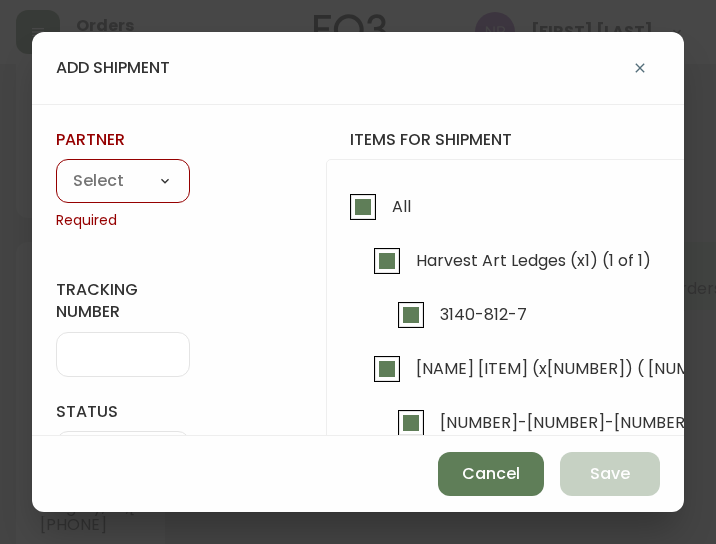 select on "cke1dpc0yc9gj0134t8k3ng1a" 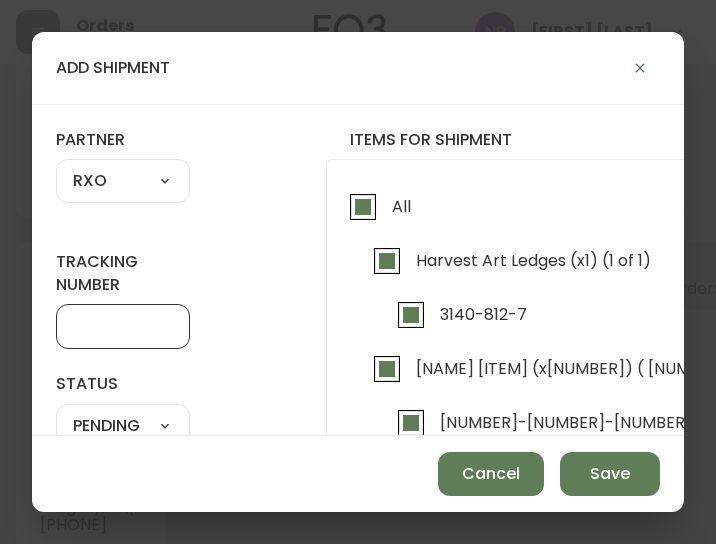 click on "tracking number" at bounding box center [123, 326] 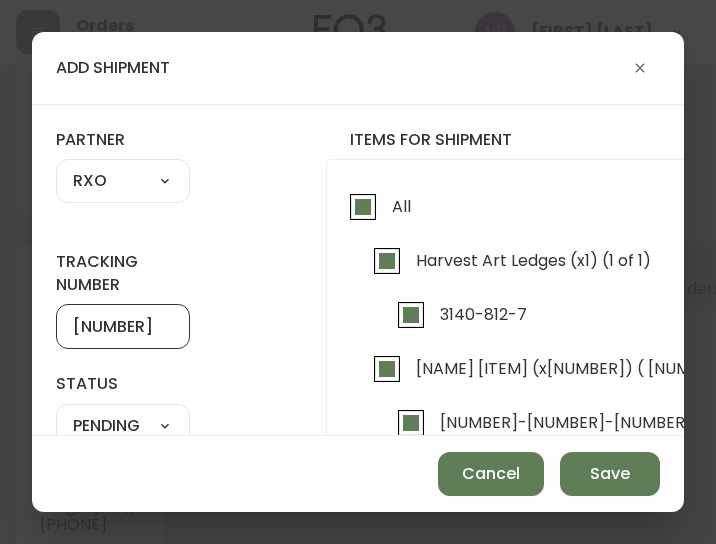 scroll, scrollTop: 0, scrollLeft: 0, axis: both 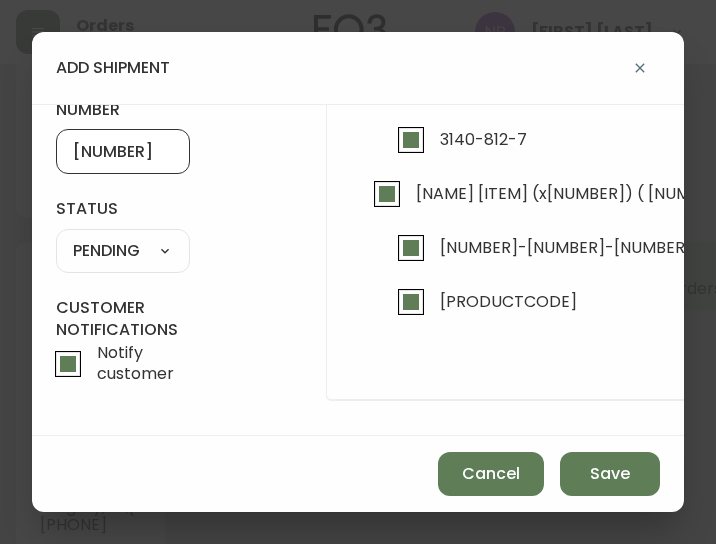 type on "[NUMBER]" 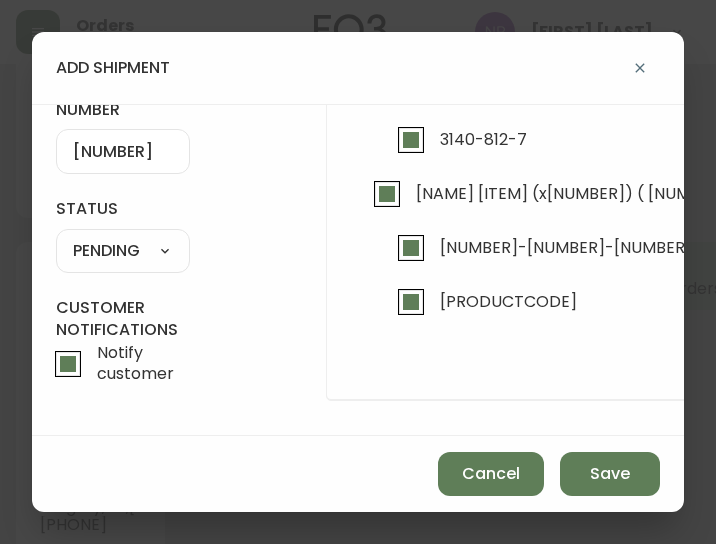 click on "SHIPPED PENDING CANCELLED" at bounding box center (123, 251) 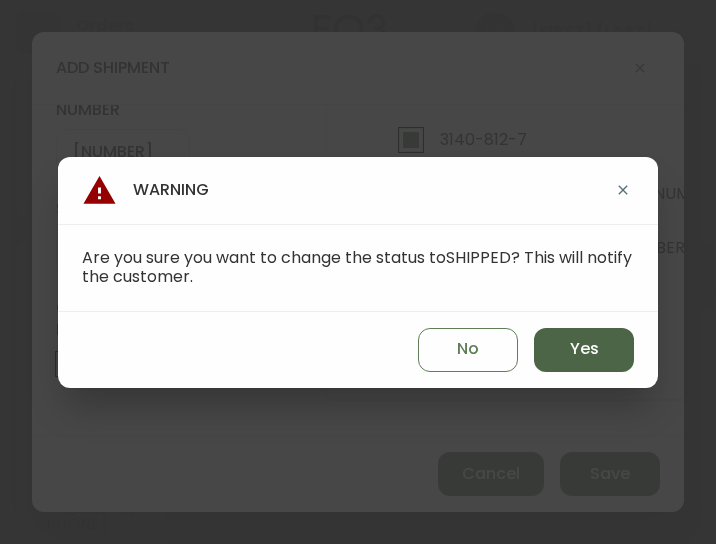 click on "Yes" at bounding box center (584, 349) 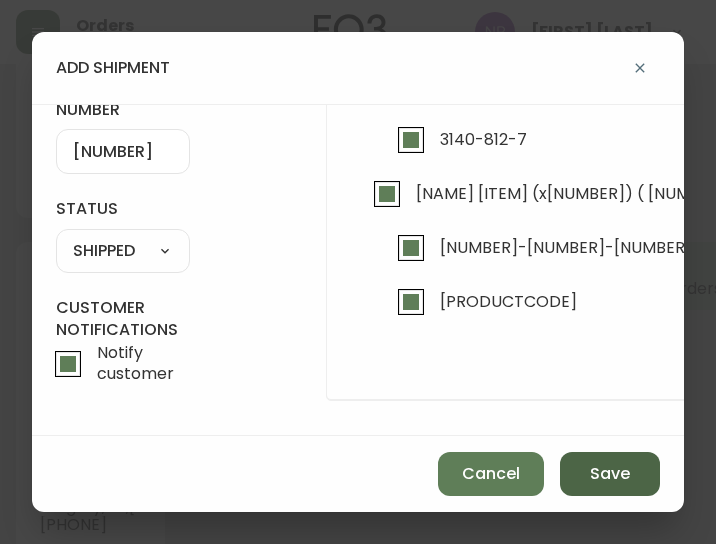 click on "Save" at bounding box center [610, 474] 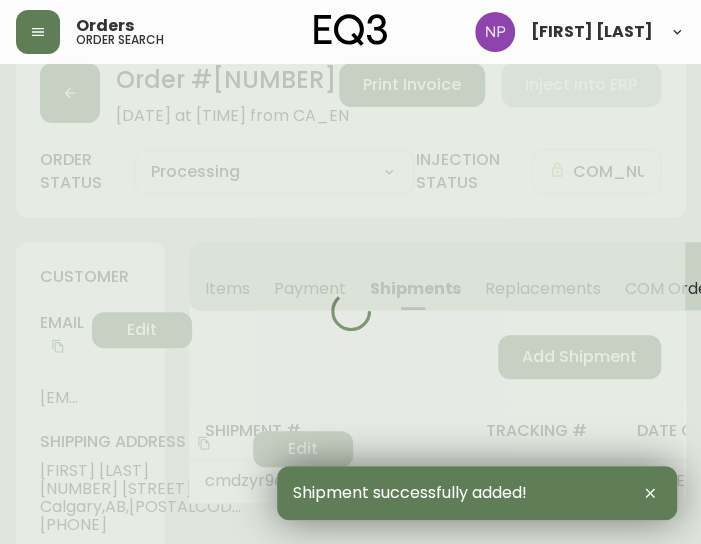 type on "Fully Shipped" 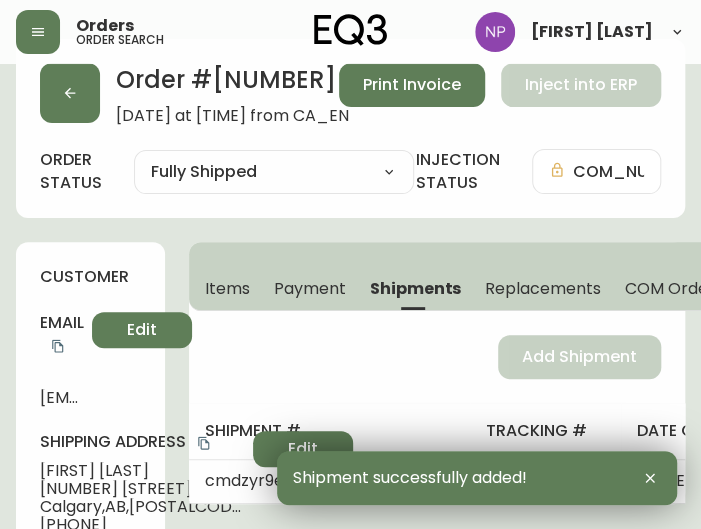 scroll, scrollTop: 0, scrollLeft: 0, axis: both 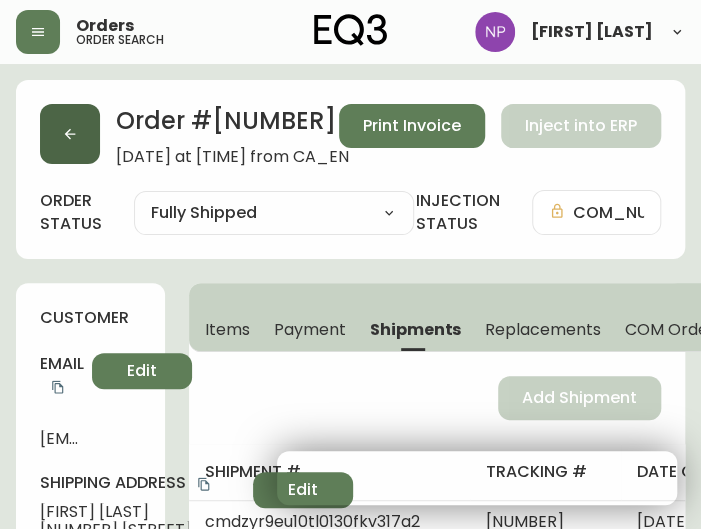 click at bounding box center (70, 134) 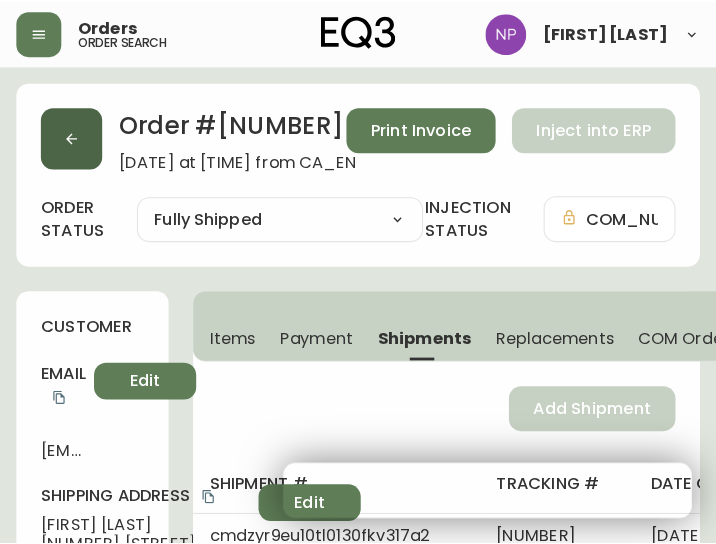 scroll, scrollTop: 41, scrollLeft: 0, axis: vertical 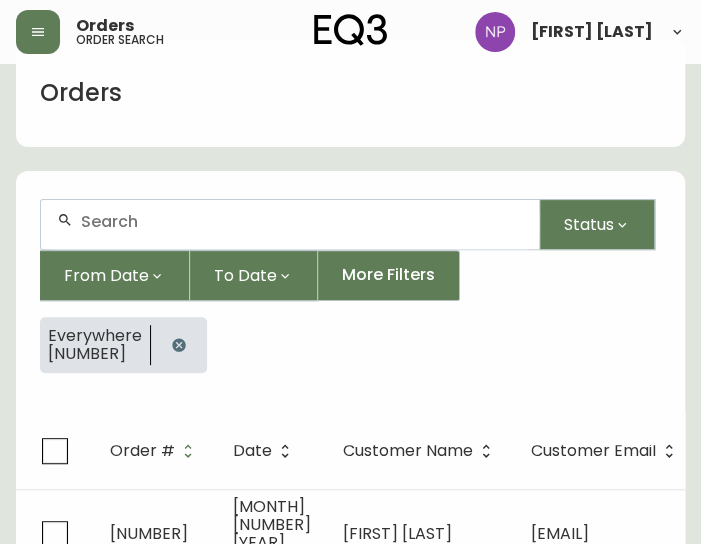 click at bounding box center (290, 224) 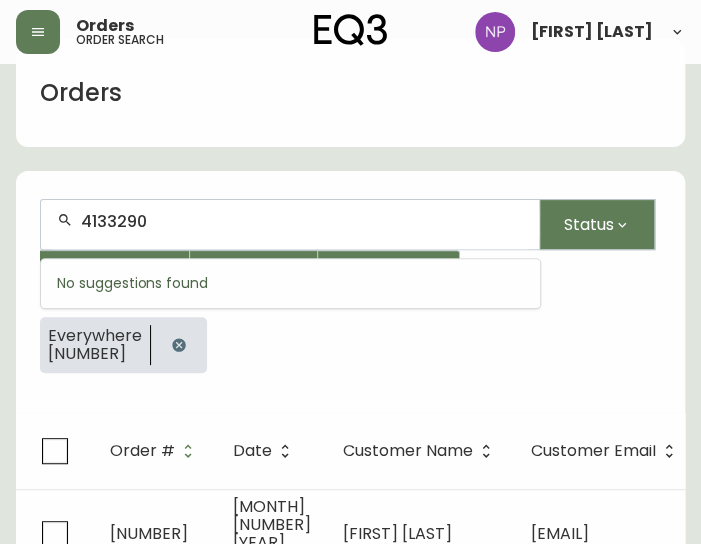 type on "4133290" 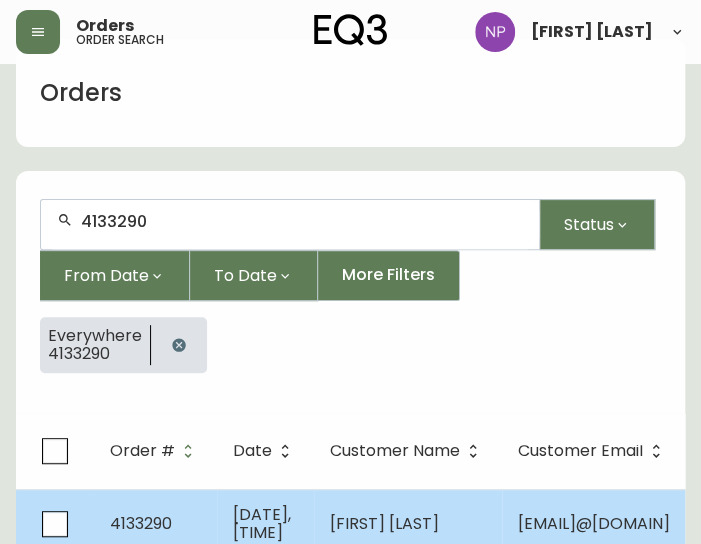 click on "[DATE], [TIME]" at bounding box center [265, 524] 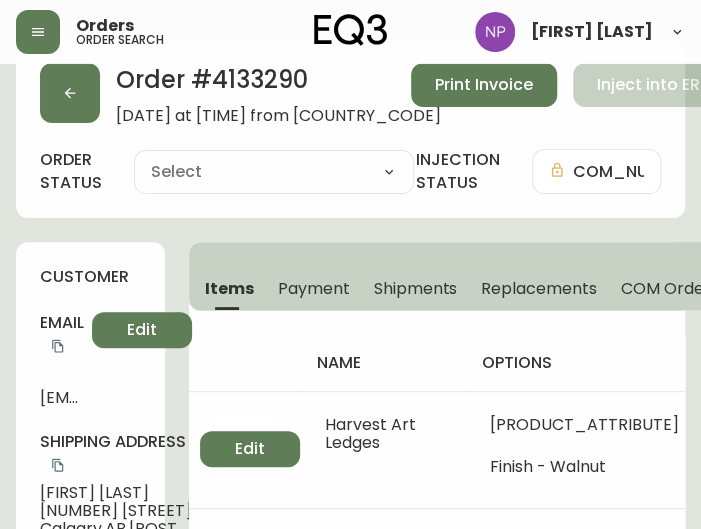 type on "Processing" 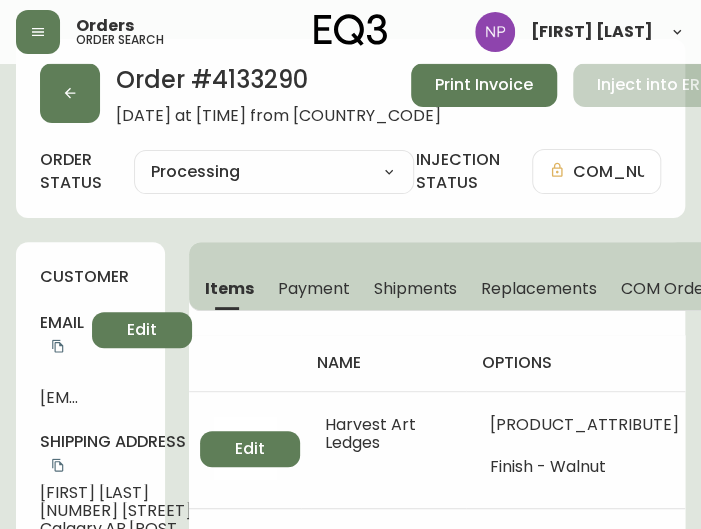 select on "PROCESSING" 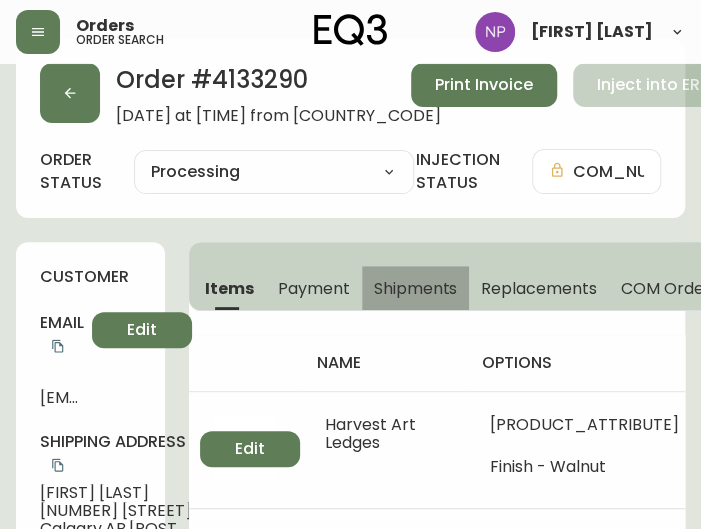click on "Shipments" at bounding box center [416, 288] 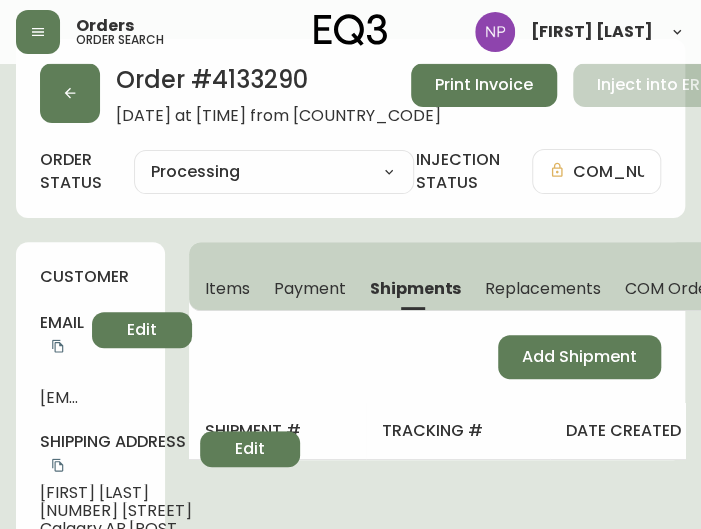 click on "Add Shipment" at bounding box center (437, 357) 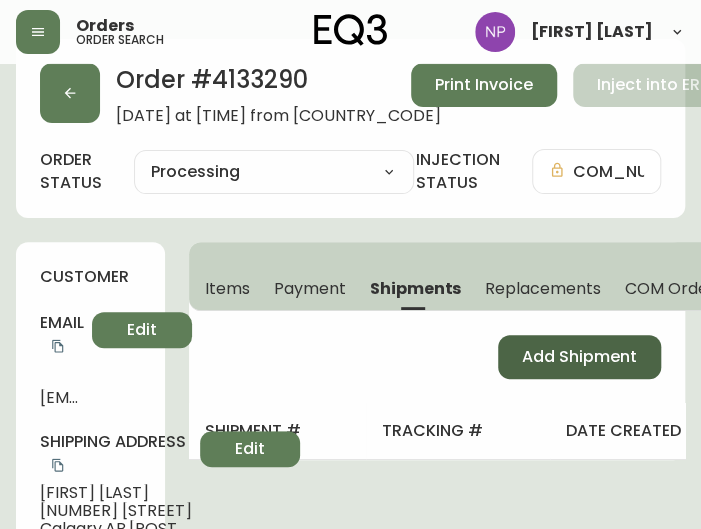 click on "Add Shipment" at bounding box center (579, 357) 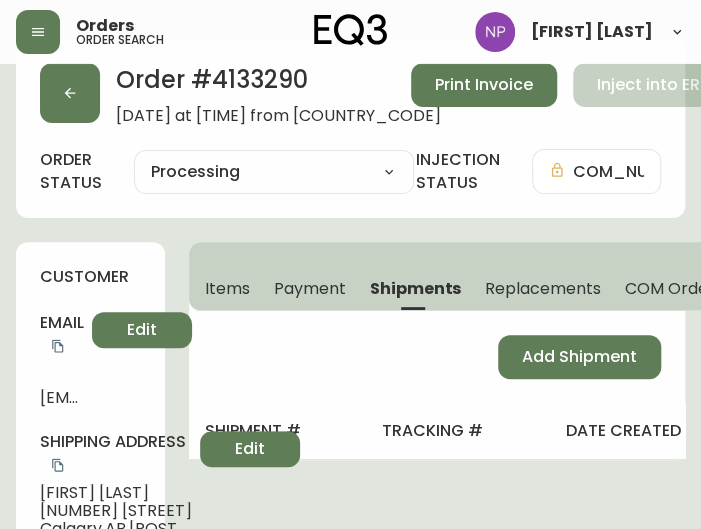 select on "PENDING" 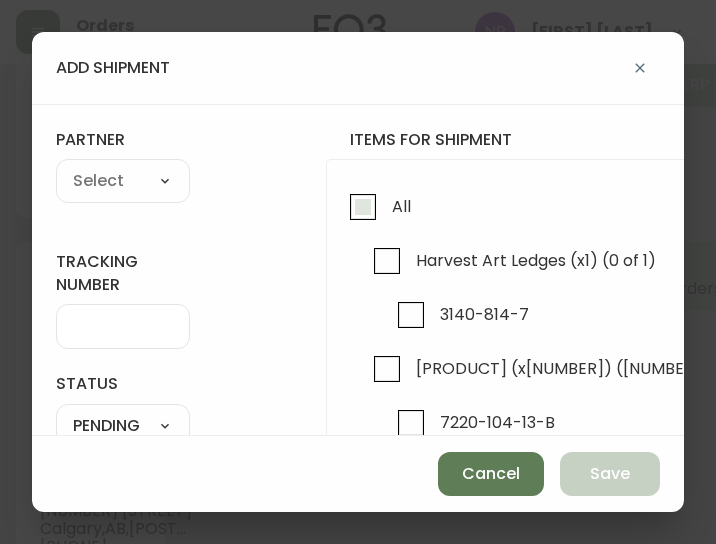 click on "All" at bounding box center (363, 207) 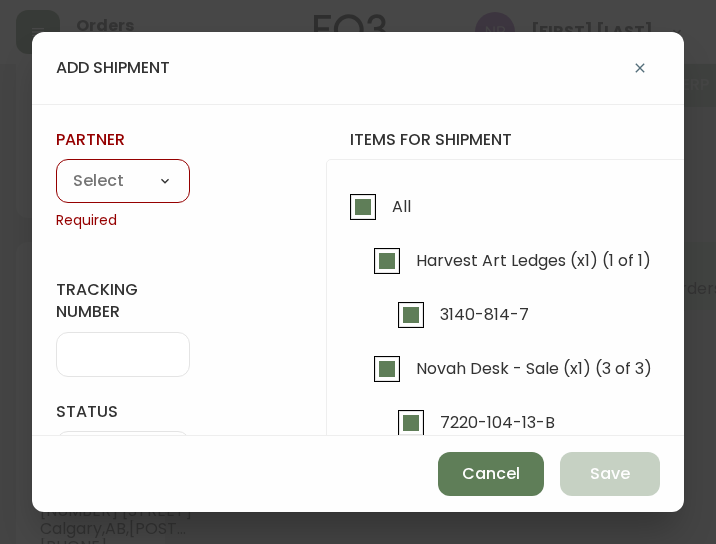 click on "A Move to Remember LLC ABF Freight Alero C.H. Robinson Canada Post CDS Ceva Logisitcs DELS DHL Encompass Logistics EQ3 EXPRESS INSTALLATION SERVICES FedEx FedEx US - Signature Required Gardewine Herman Miller High Energy Transport JB Hunt JC Movers LOGISTIC SPECIALTY FREIGHT Loll Designs Manitoulin Transport Metro Last Mile MoveMate Overland West PFS Portobello Home R&N Trucking Ltd. RXO Steinman Transportation Ltd. Transource Freightways Transport Guy Lajeunesse TST Overland UPS Western Logisitcs" at bounding box center (123, 182) 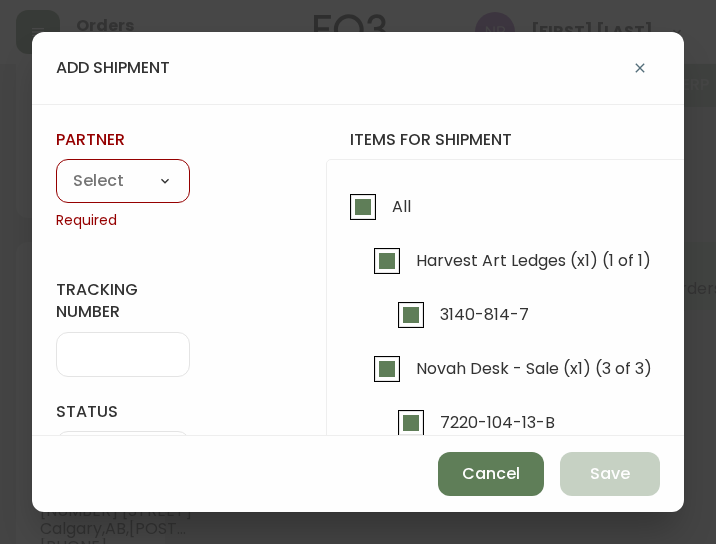 select on "cke1dpc0yc9gj0134t8k3ng1a" 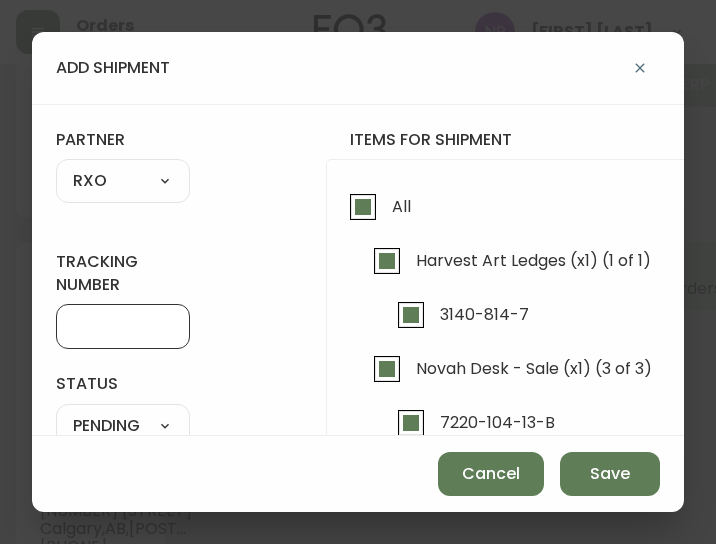 click on "tracking number" at bounding box center [123, 326] 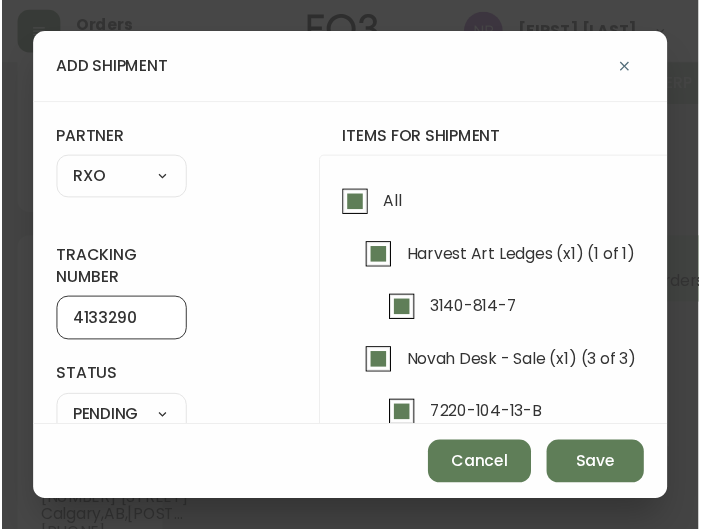 scroll, scrollTop: 124, scrollLeft: 0, axis: vertical 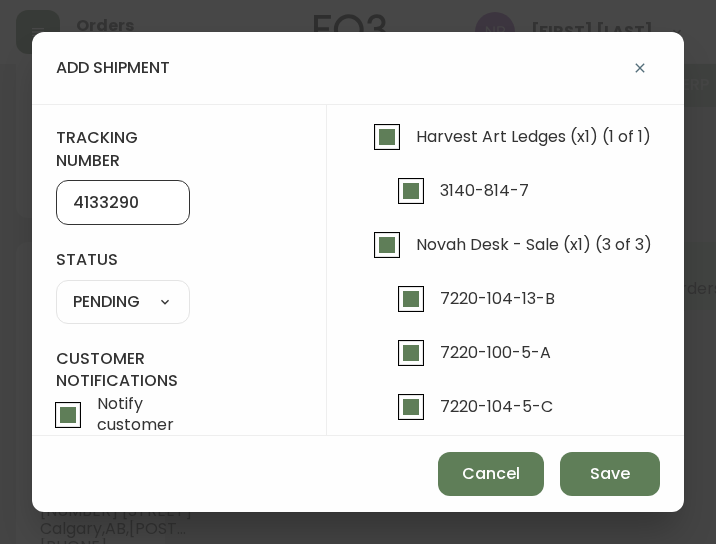 type on "4133290" 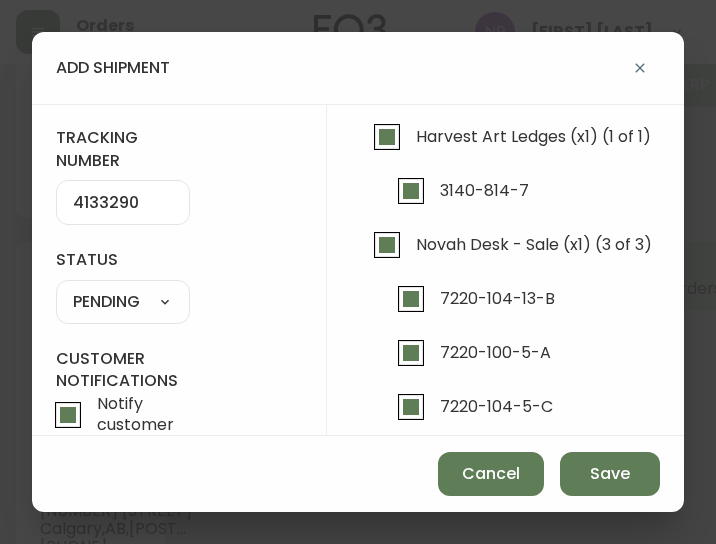 click on "SHIPPED PENDING CANCELLED" at bounding box center (123, 302) 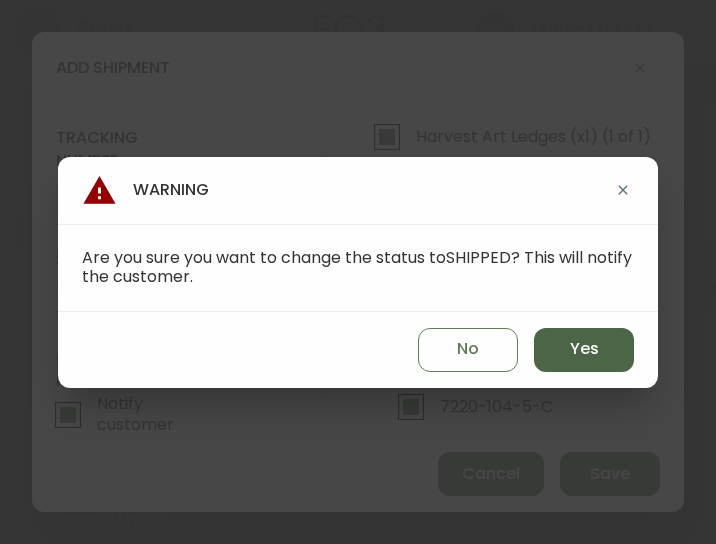 click on "Yes" at bounding box center [584, 350] 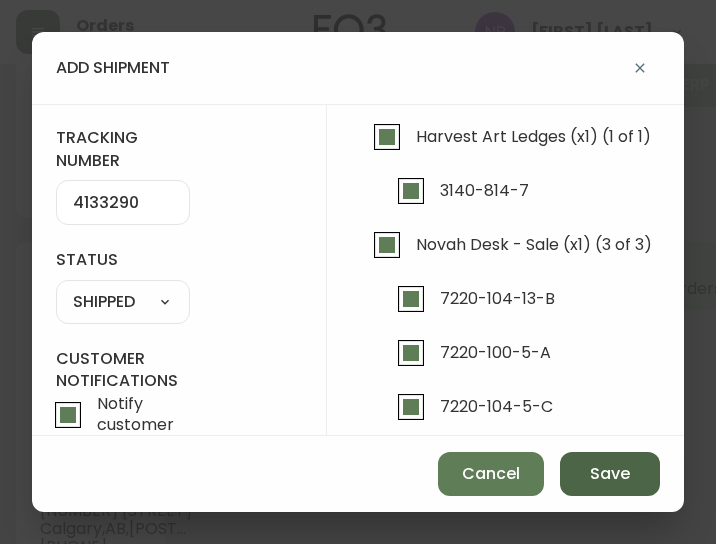 click on "Save" at bounding box center (610, 474) 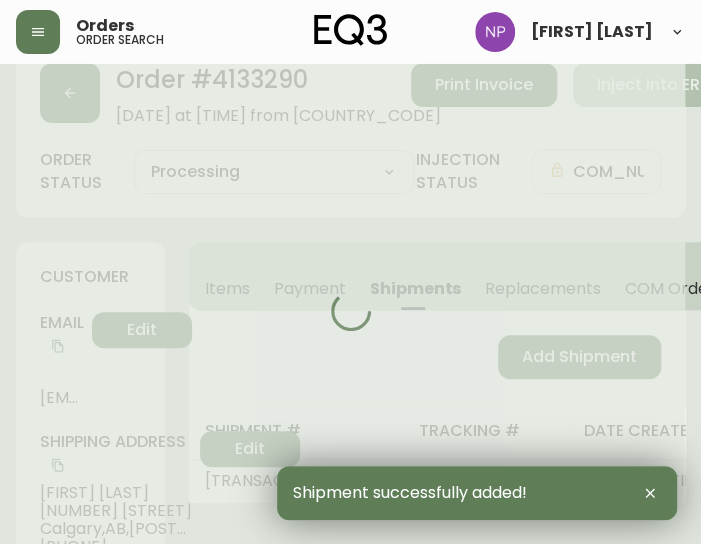 type on "Fully Shipped" 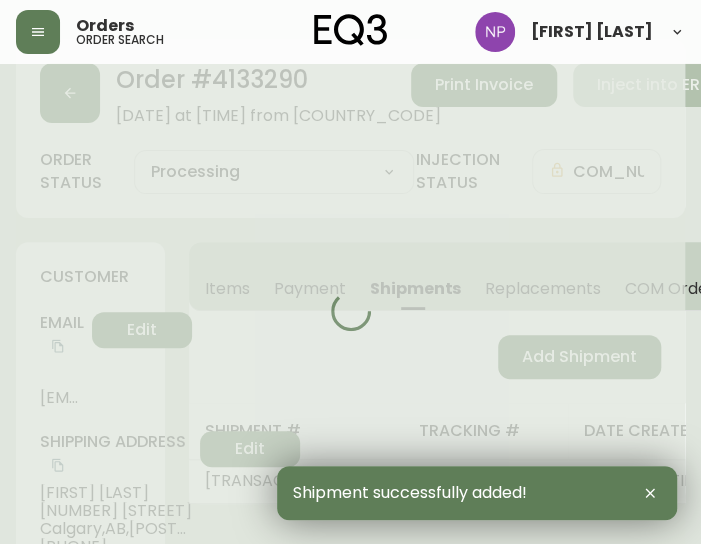 select on "FULLY_SHIPPED" 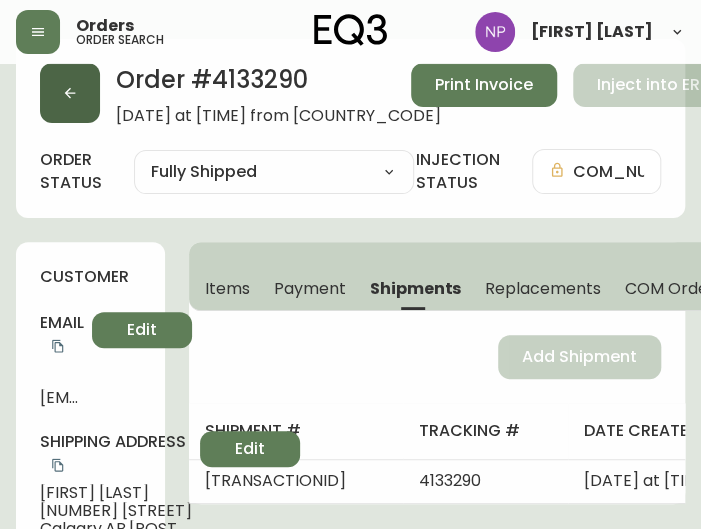 click at bounding box center [70, 93] 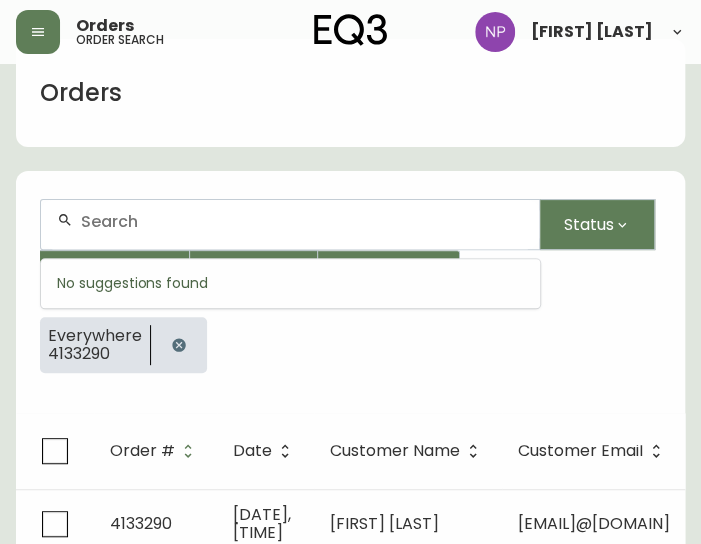 click at bounding box center (302, 221) 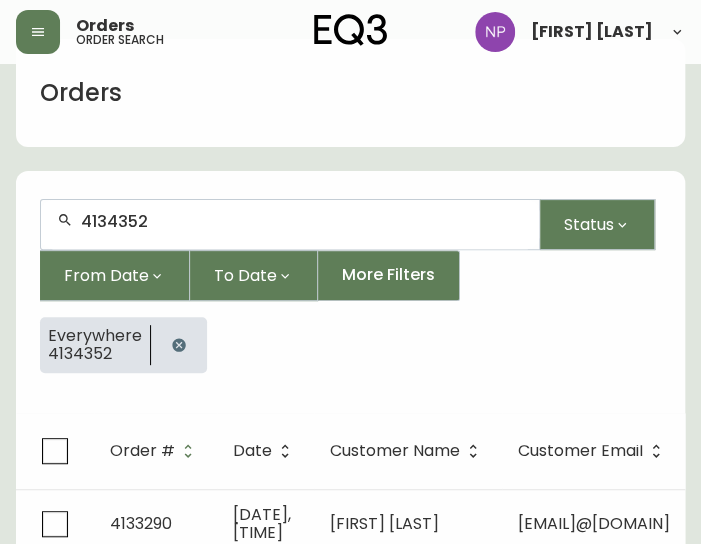 type on "4134352" 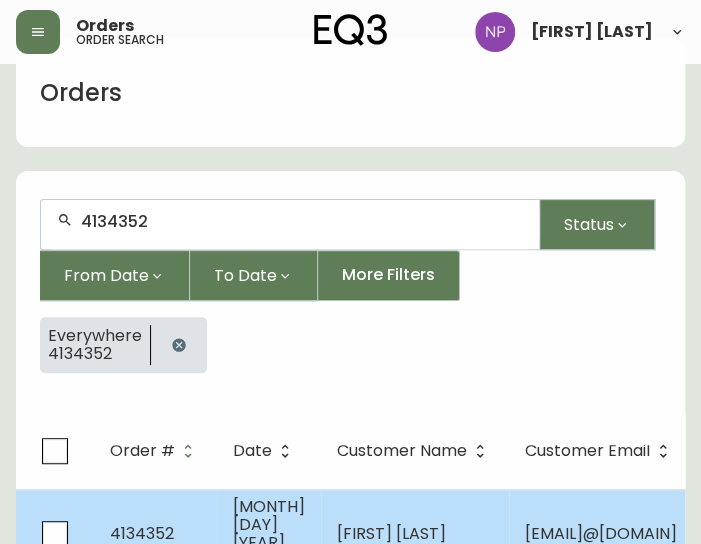 click on "[FIRST] [LAST]" at bounding box center [415, 533] 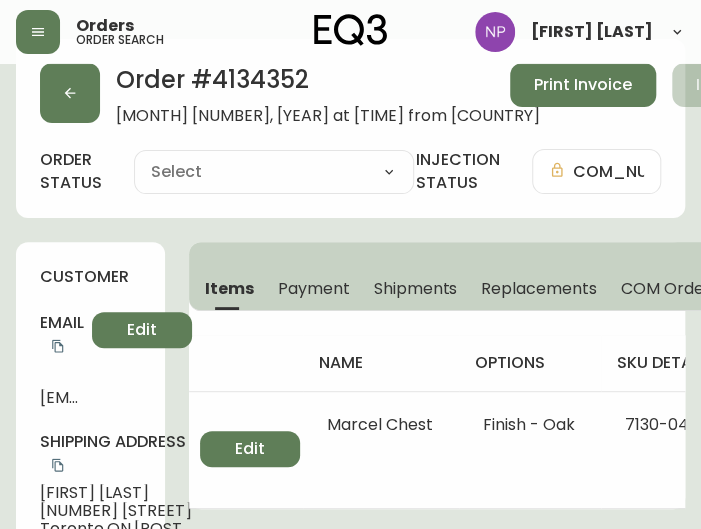 type on "Processing" 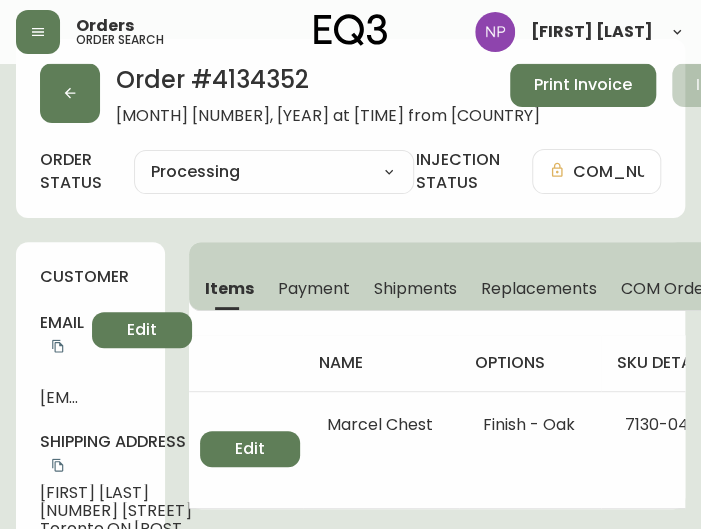 select on "PROCESSING" 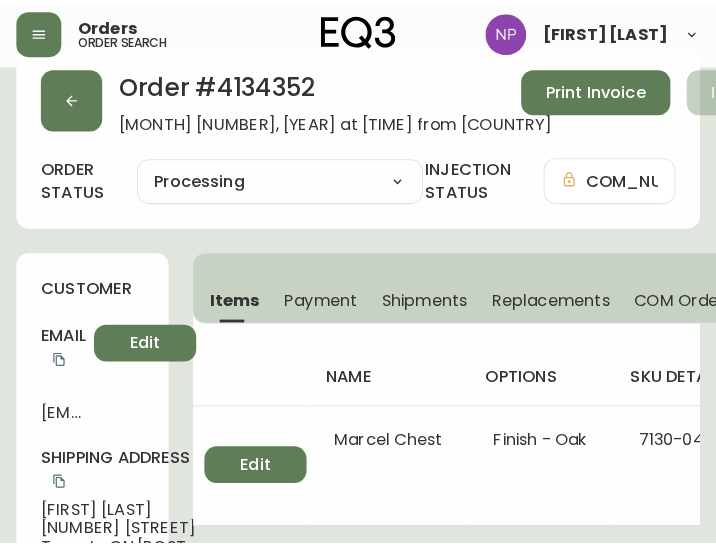 scroll, scrollTop: 0, scrollLeft: 0, axis: both 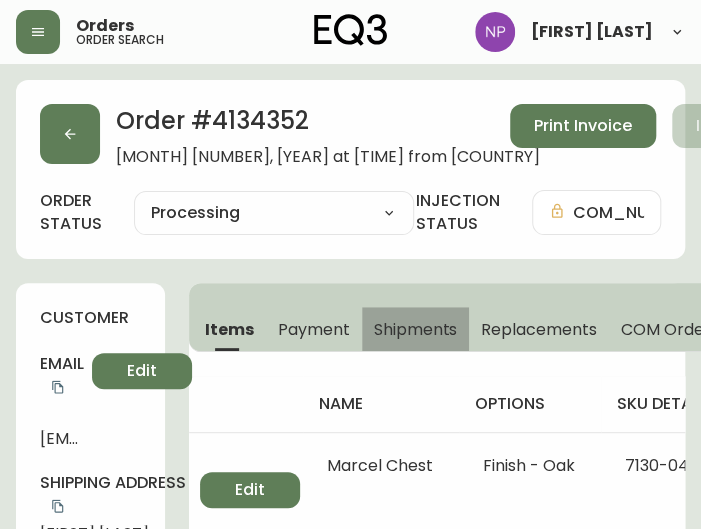 click on "Shipments" at bounding box center [416, 329] 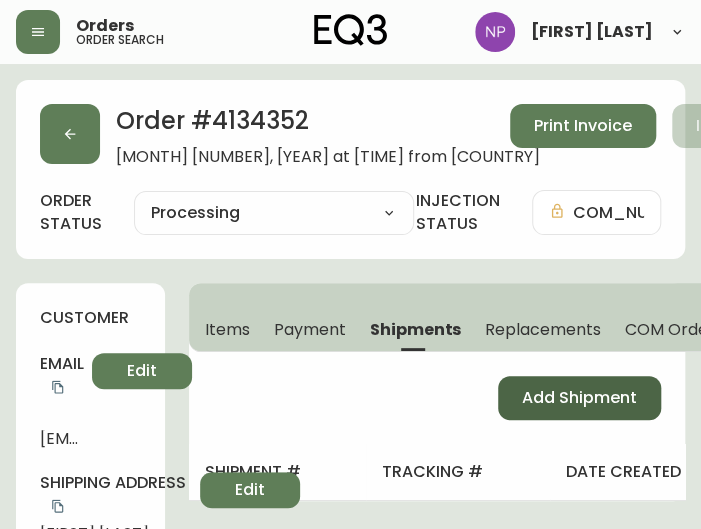 click on "Add Shipment" at bounding box center [579, 398] 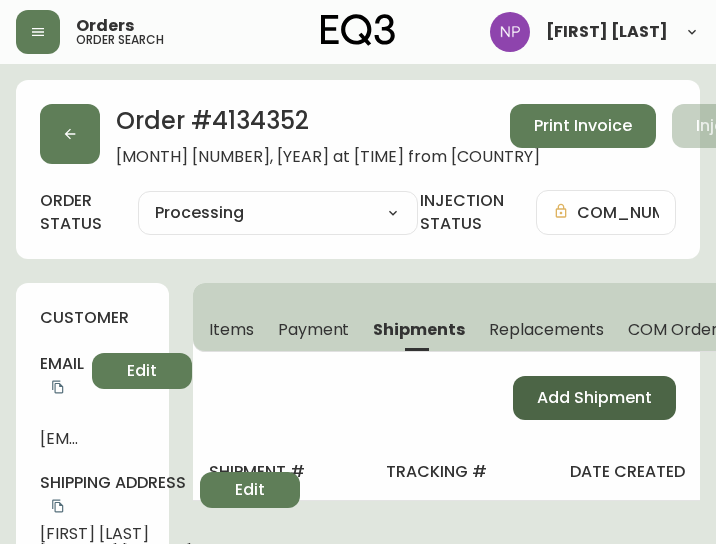 select on "PENDING" 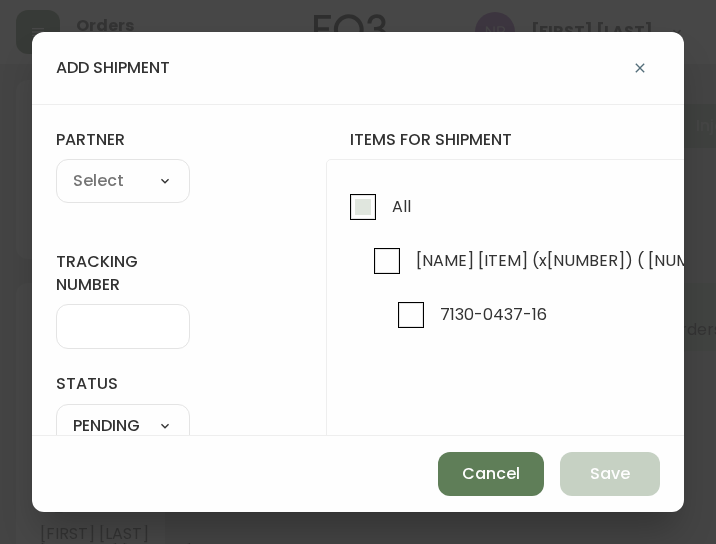 click on "All" at bounding box center (375, 211) 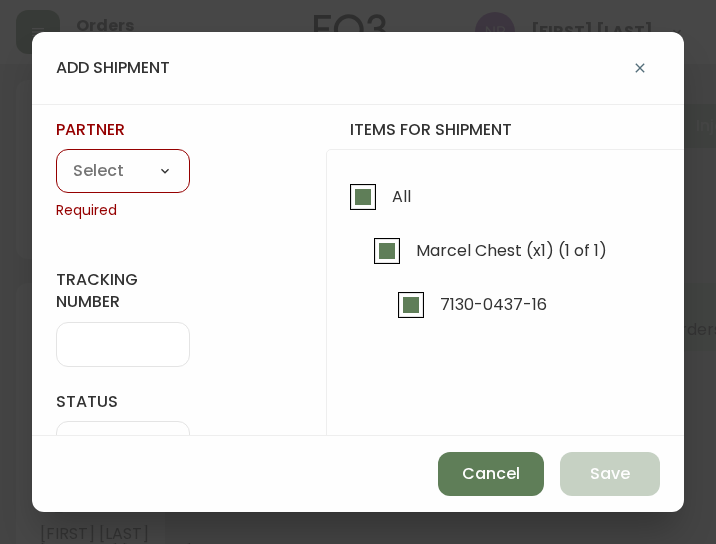 scroll, scrollTop: 0, scrollLeft: 0, axis: both 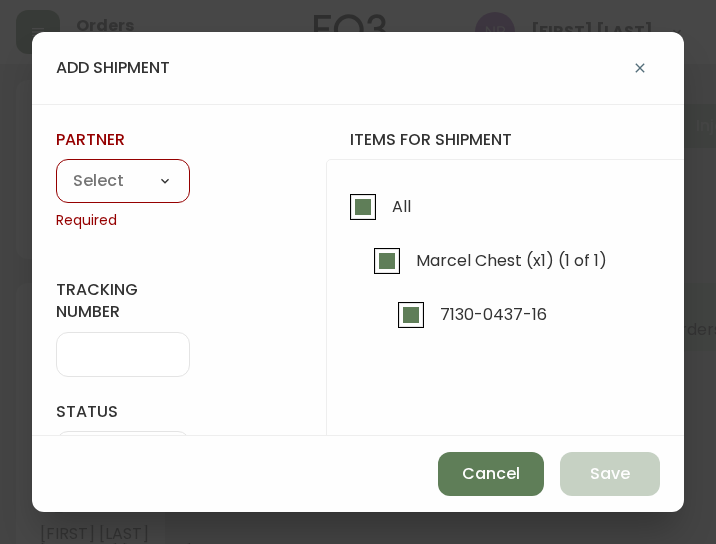 click on "A Move to Remember LLC ABF Freight Alero C.H. Robinson Canada Post CDS Ceva Logisitcs DELS DHL Encompass Logistics EQ3 EXPRESS INSTALLATION SERVICES FedEx FedEx US - Signature Required Gardewine Herman Miller High Energy Transport JB Hunt JC Movers LOGISTIC SPECIALTY FREIGHT Loll Designs Manitoulin Transport Metro Last Mile MoveMate Overland West PFS Portobello Home R&N Trucking Ltd. RXO Steinman Transportation Ltd. Transource Freightways Transport Guy Lajeunesse TST Overland UPS Western Logisitcs" at bounding box center [123, 182] 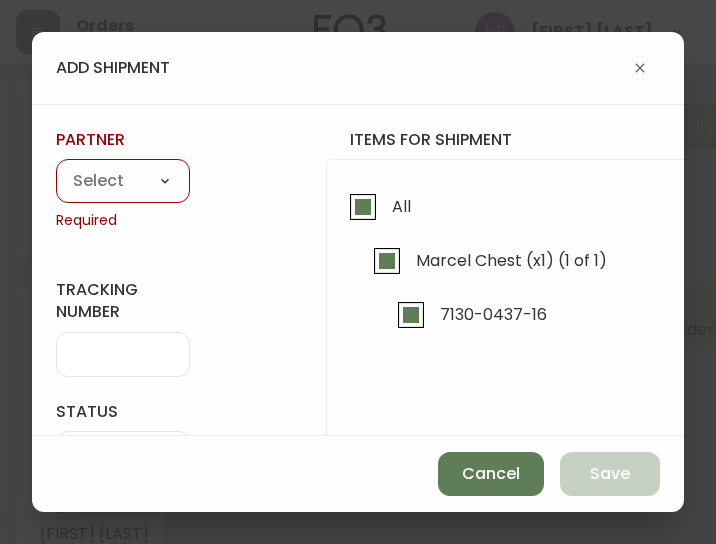 select on "cke1dpc0yc9gj0134t8k3ng1a" 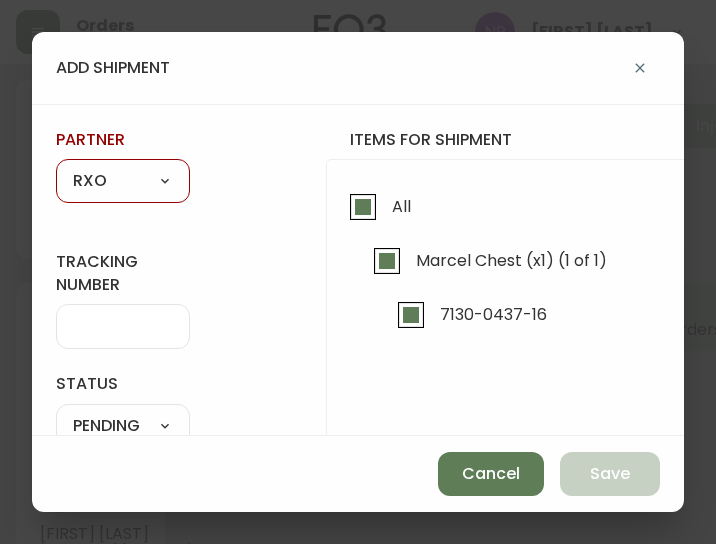 type on "RXO" 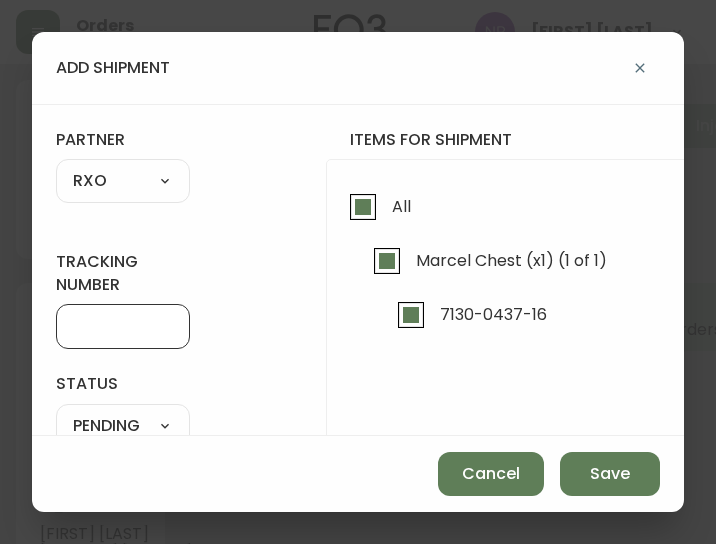 click on "tracking number" at bounding box center [123, 326] 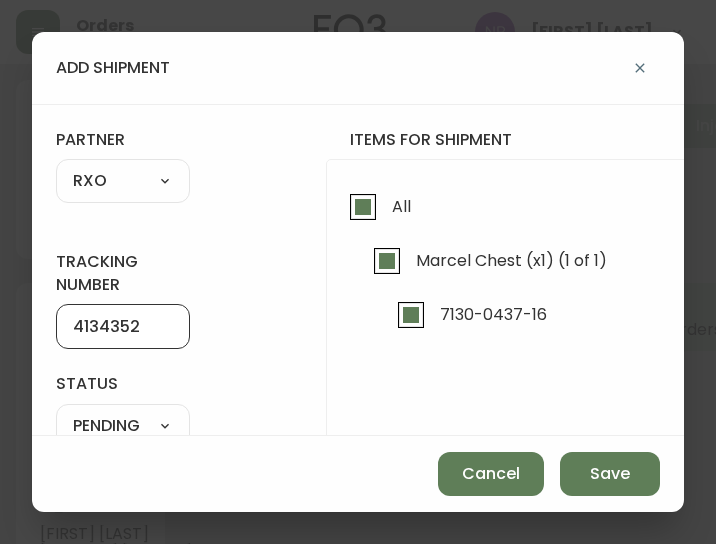 scroll, scrollTop: 0, scrollLeft: 0, axis: both 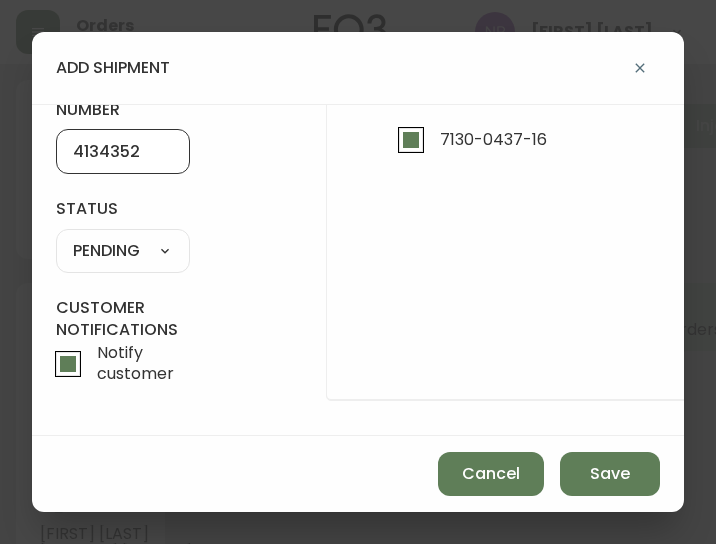 type on "4134352" 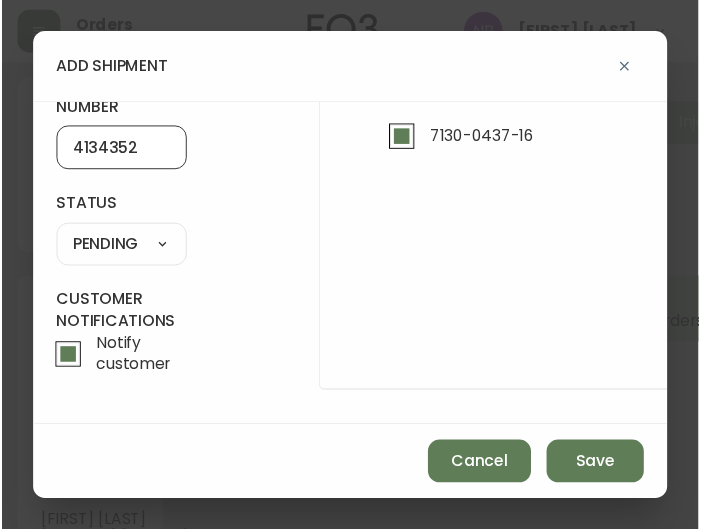scroll, scrollTop: 0, scrollLeft: 0, axis: both 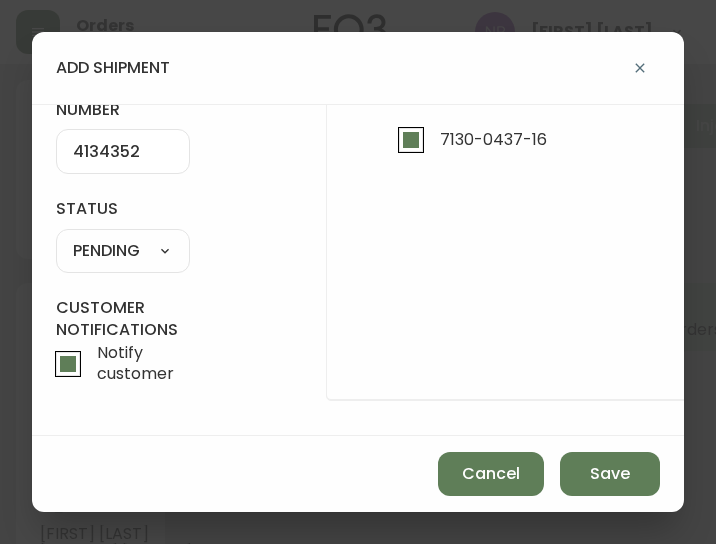click on "SHIPPED PENDING CANCELLED" at bounding box center (123, 251) 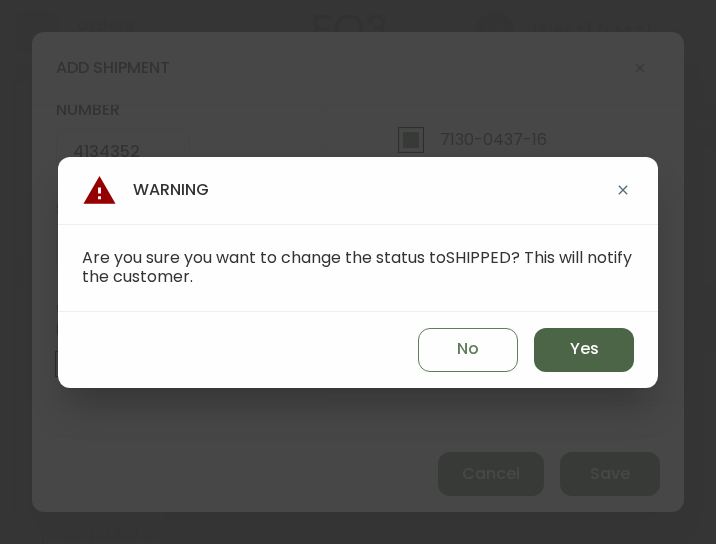 click on "Yes" at bounding box center (584, 349) 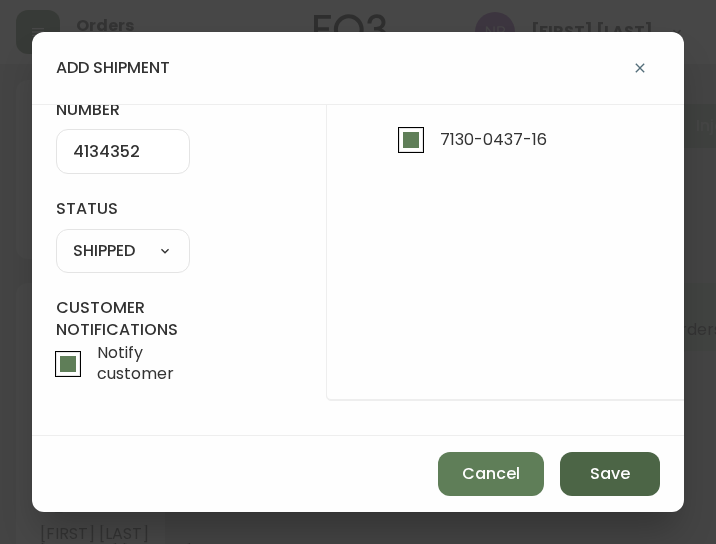 click on "Save" at bounding box center (610, 474) 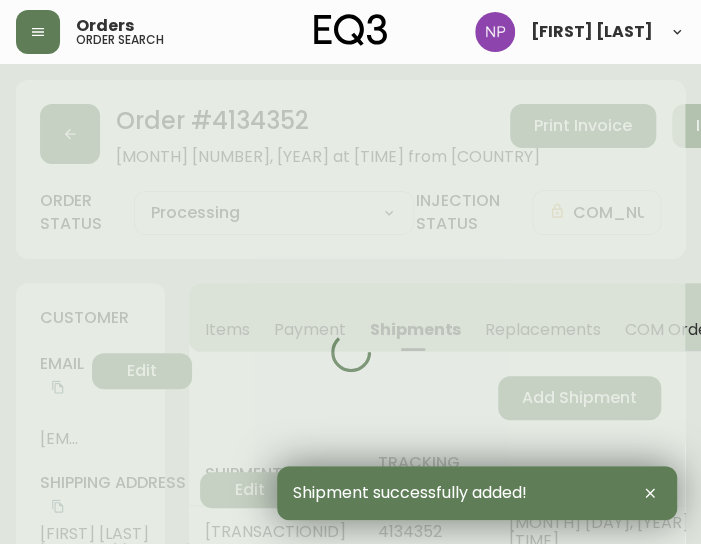 type on "Fully Shipped" 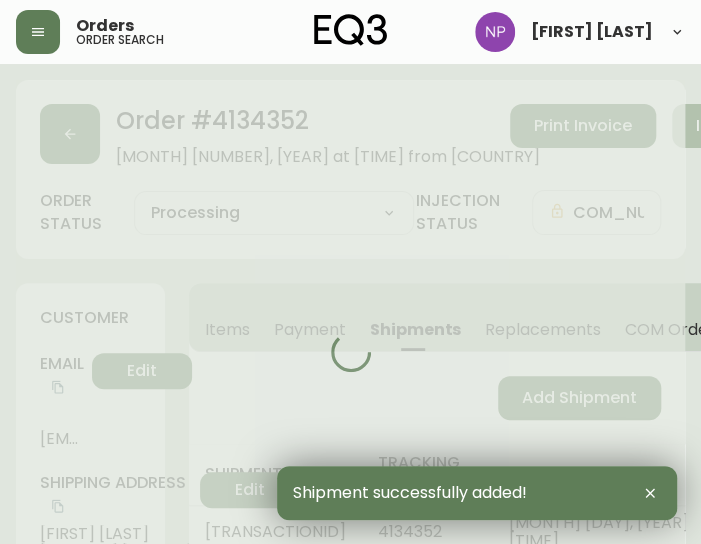 select on "FULLY_SHIPPED" 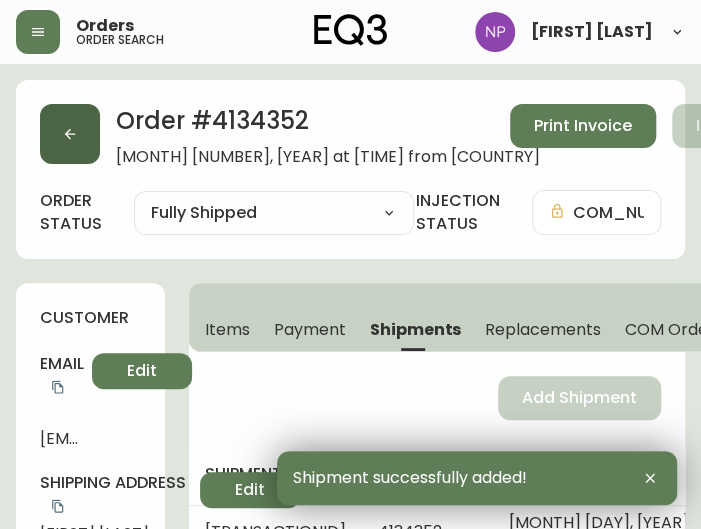click at bounding box center (70, 134) 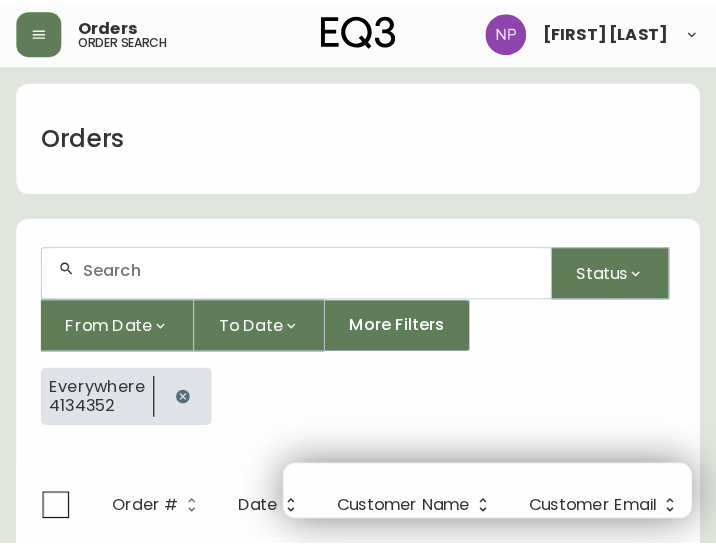scroll, scrollTop: 41, scrollLeft: 0, axis: vertical 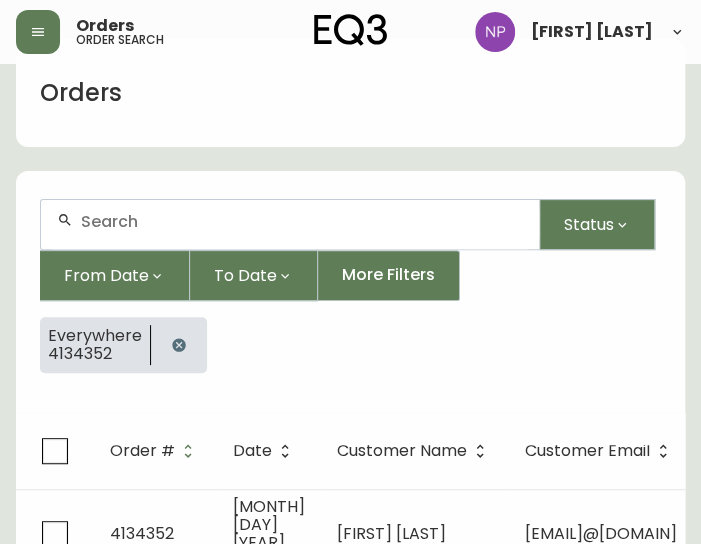 click at bounding box center [302, 221] 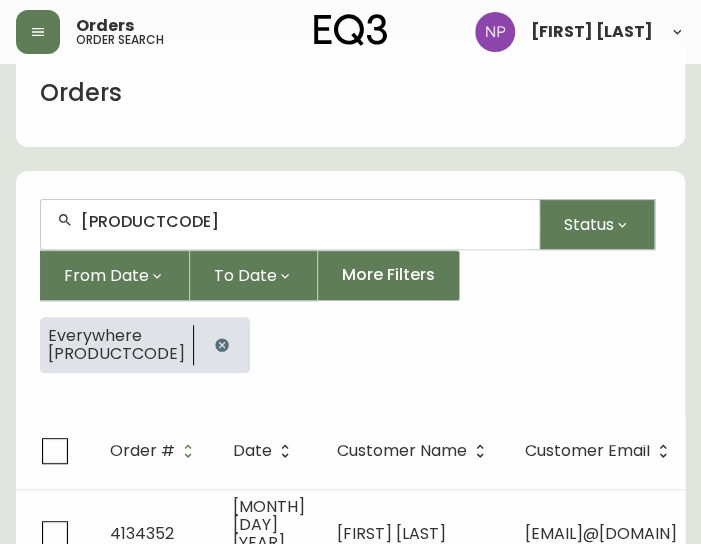 type on "[PRODUCTCODE]" 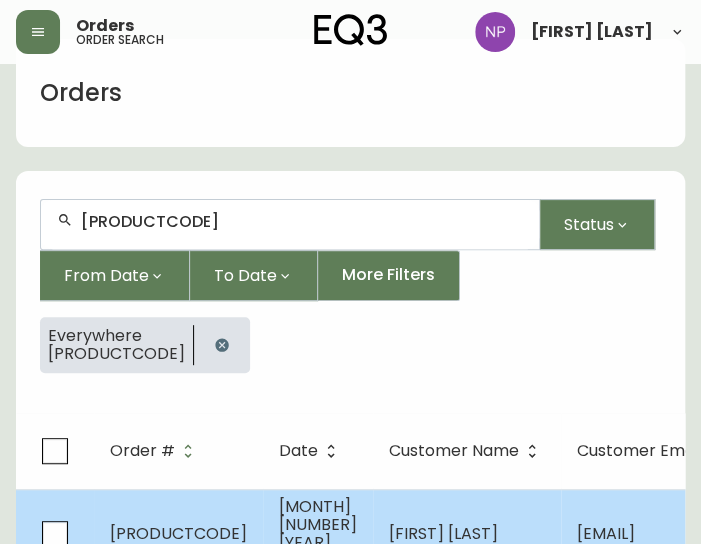 click on "[MONTH] [NUMBER] [YEAR], [TIME]" at bounding box center (318, 533) 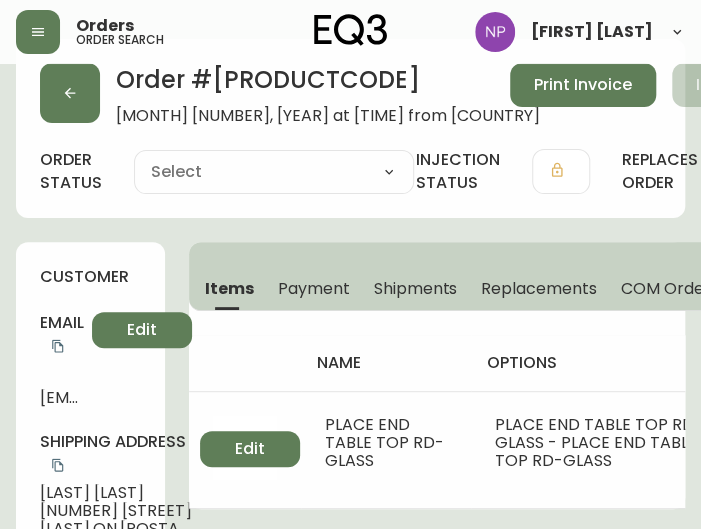 type on "Processing" 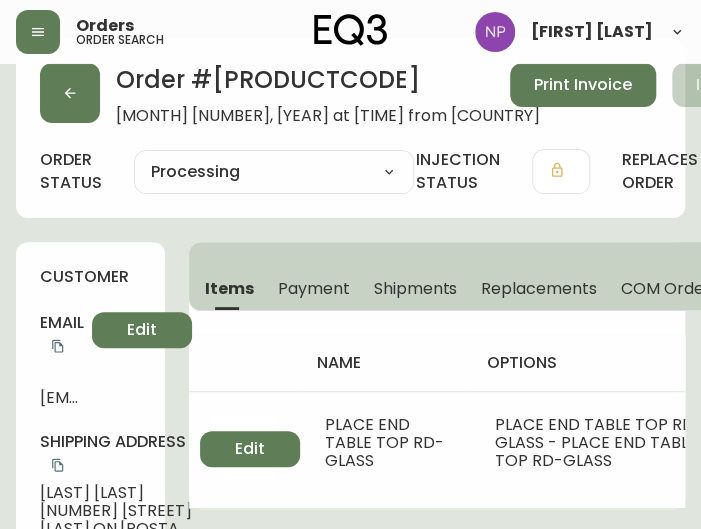 select on "PROCESSING" 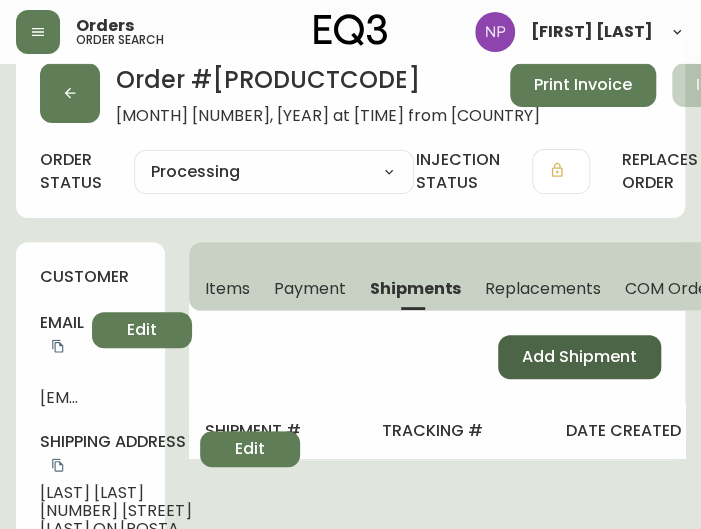 click on "Add Shipment" at bounding box center (579, 357) 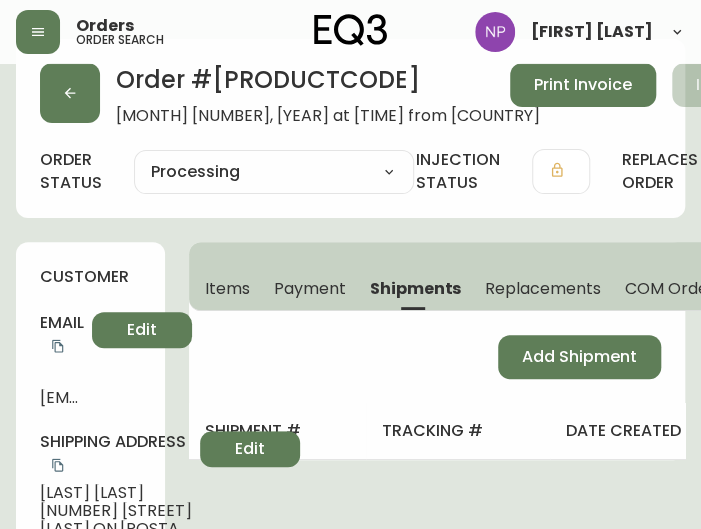 select on "PENDING" 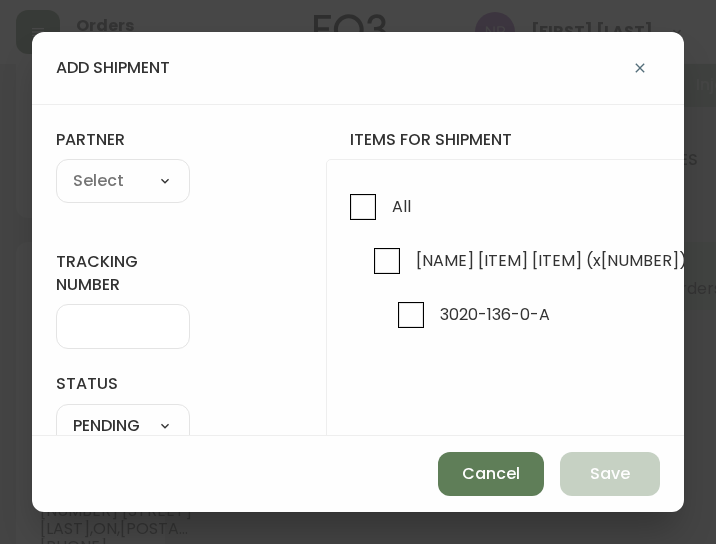click on "All PLACE END TABLE TOP RD-GLASS (x1) (0 of 1) 3020-136-0-A" at bounding box center (665, 367) 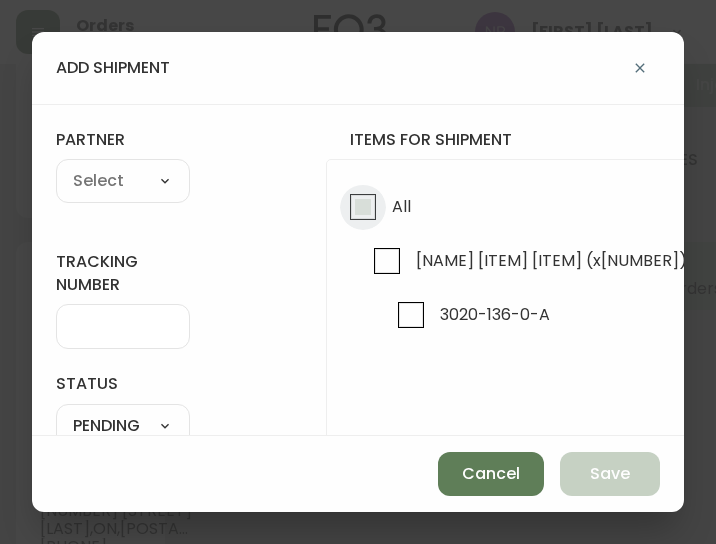 click on "All" at bounding box center (363, 207) 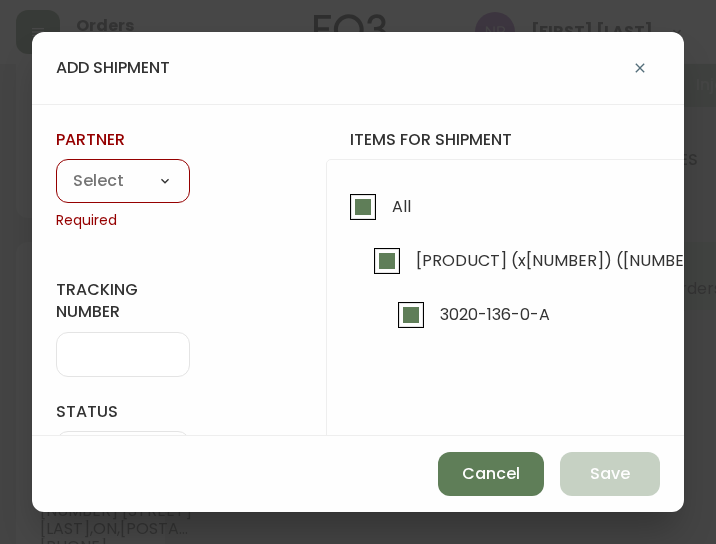 click on "A Move to Remember LLC ABF Freight Alero C.H. Robinson Canada Post CDS Ceva Logisitcs DELS DHL Encompass Logistics EQ3 EXPRESS INSTALLATION SERVICES FedEx FedEx US - Signature Required Gardewine Herman Miller High Energy Transport JB Hunt JC Movers LOGISTIC SPECIALTY FREIGHT Loll Designs Manitoulin Transport Metro Last Mile MoveMate Overland West PFS Portobello Home R&N Trucking Ltd. RXO Steinman Transportation Ltd. Transource Freightways Transport Guy Lajeunesse TST Overland UPS Western Logisitcs" at bounding box center [123, 182] 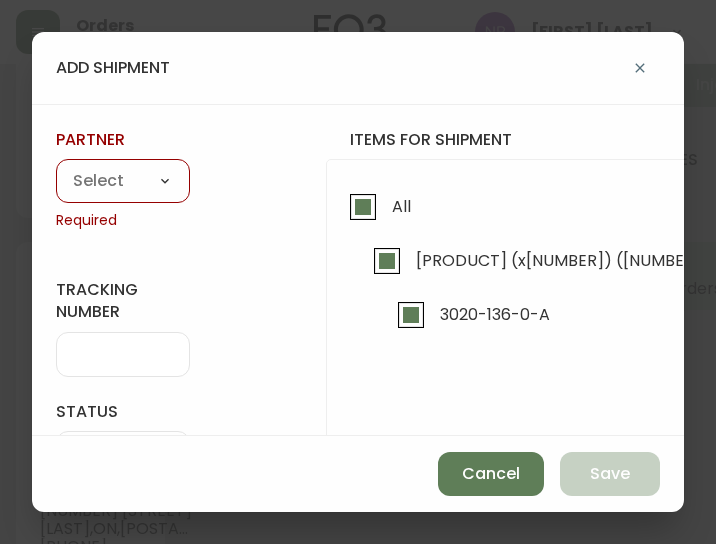 select on "cke1dpc0yc9gj0134t8k3ng1a" 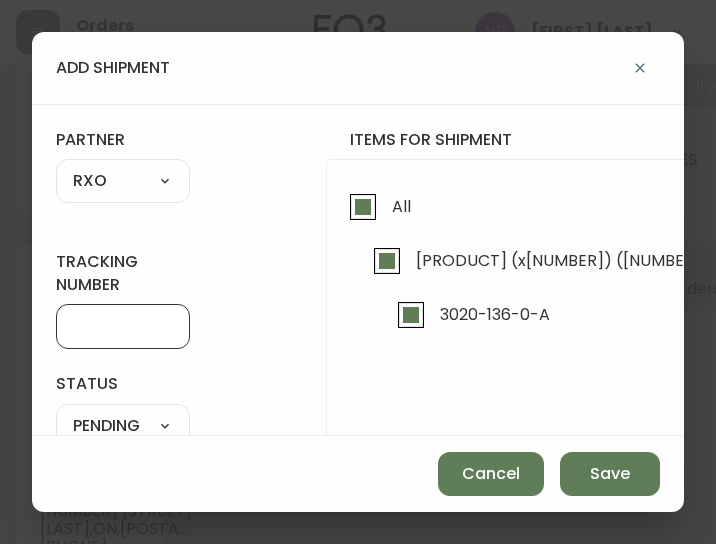 click on "tracking number" at bounding box center [123, 326] 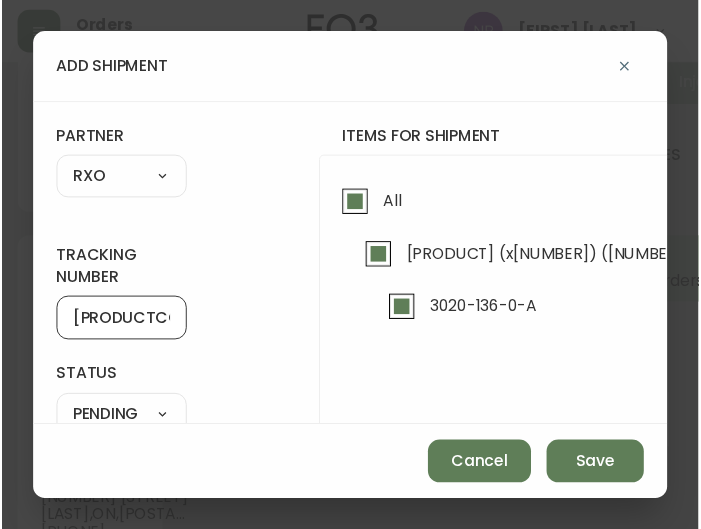 scroll, scrollTop: 82, scrollLeft: 0, axis: vertical 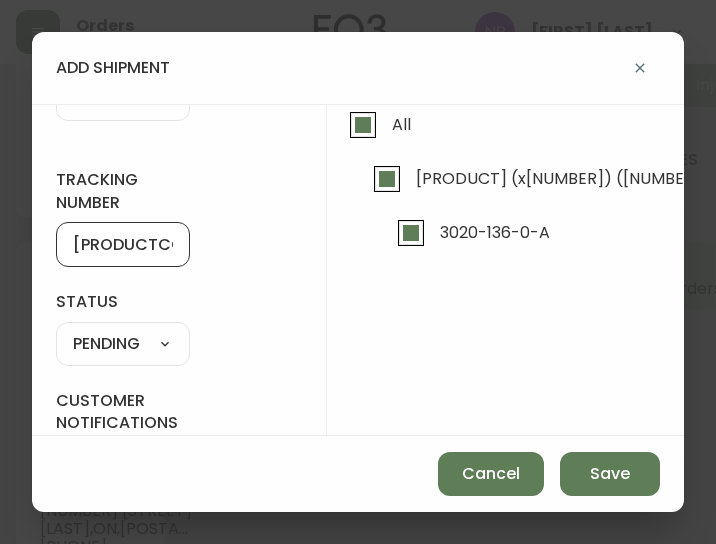 type on "[PRODUCTCODE]" 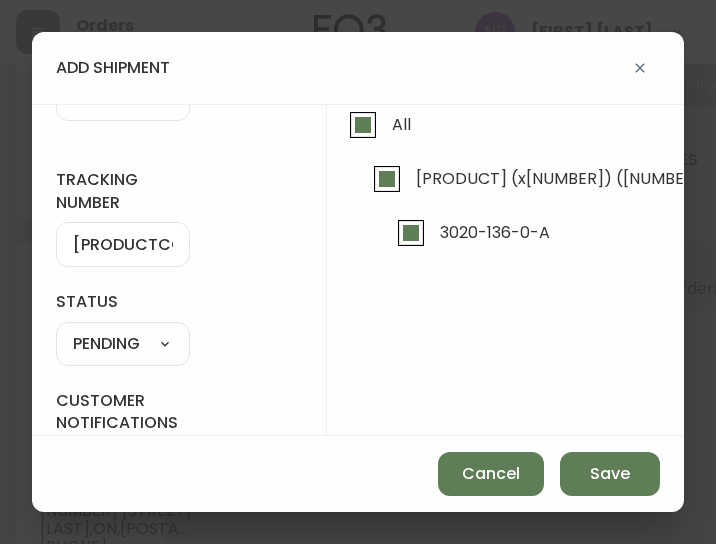 click on "SHIPPED PENDING CANCELLED" at bounding box center [123, 344] 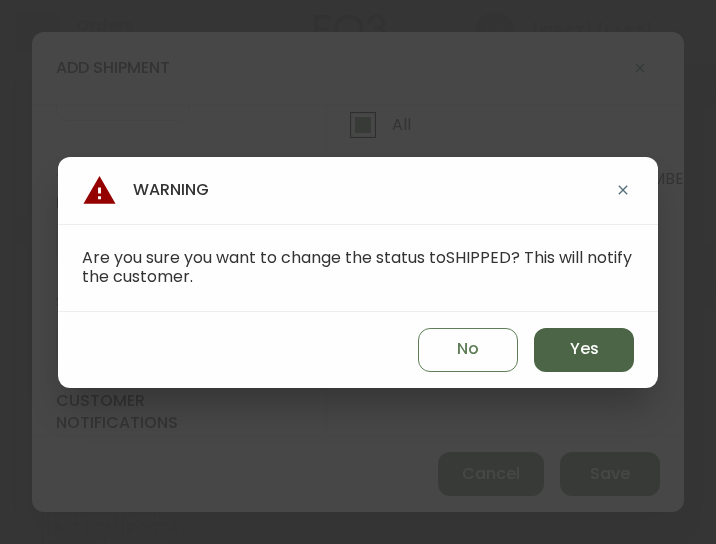 click on "Yes" at bounding box center [584, 349] 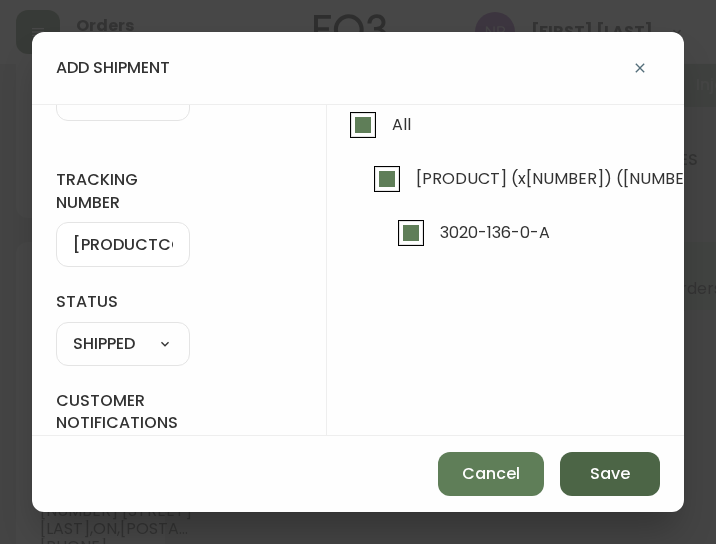 click on "Save" at bounding box center [610, 474] 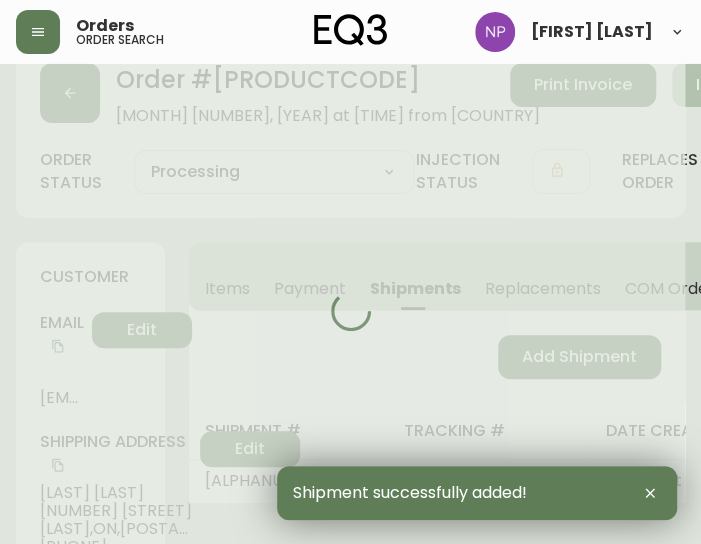 type on "Fully Shipped" 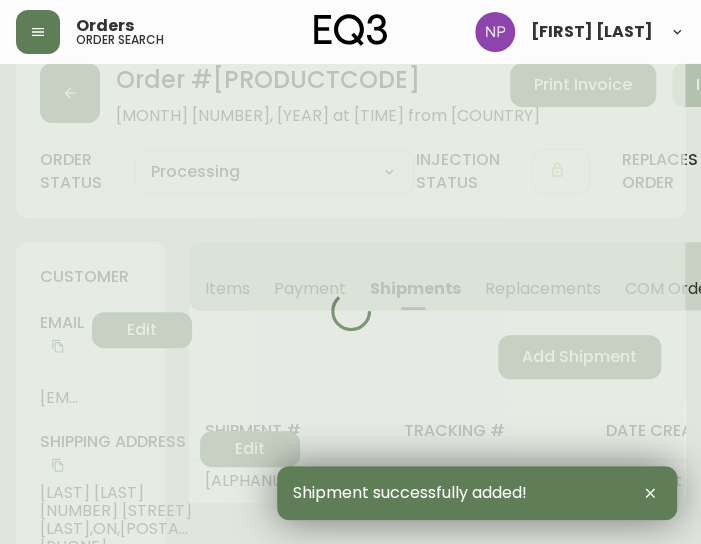 select on "FULLY_SHIPPED" 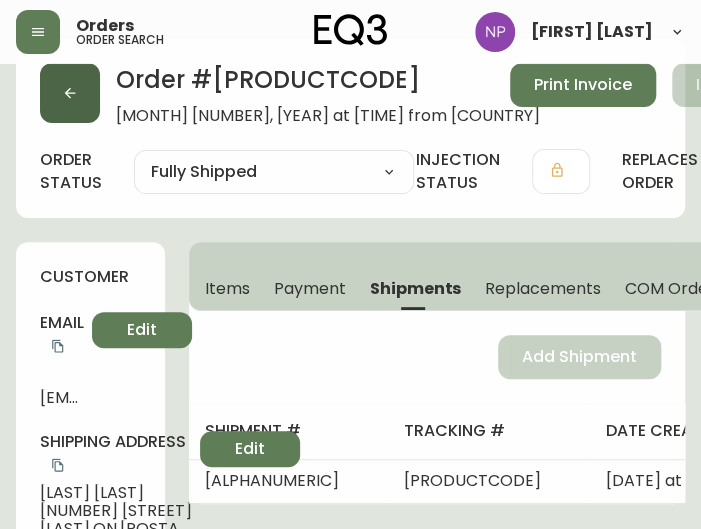 click at bounding box center [70, 93] 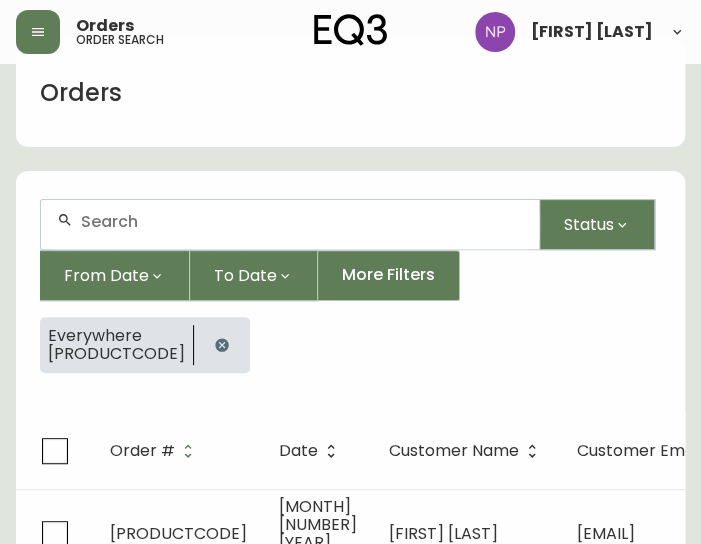 click at bounding box center (290, 224) 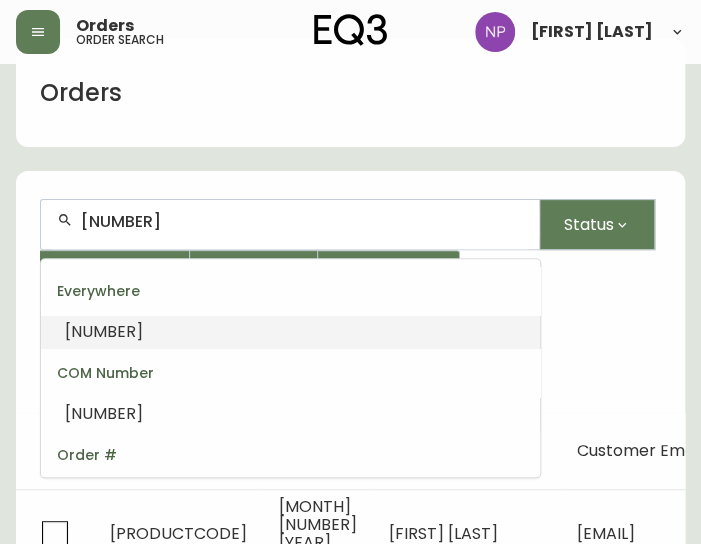 type on "[NUMBER]" 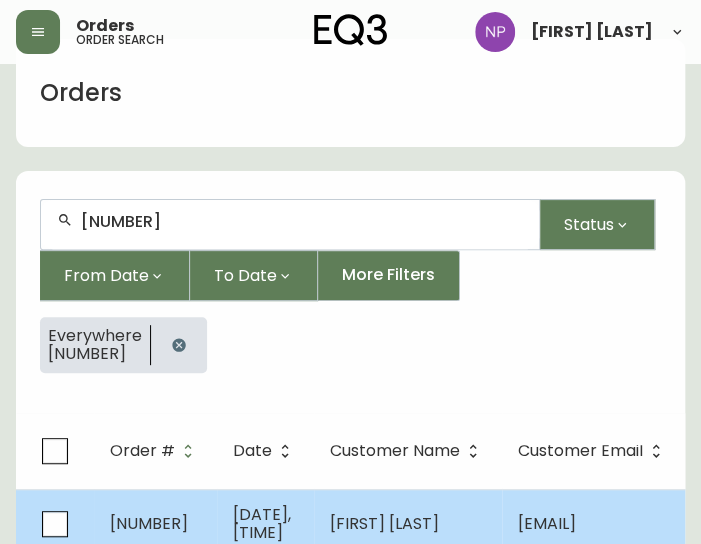 click on "[DATE], [TIME]" at bounding box center (262, 523) 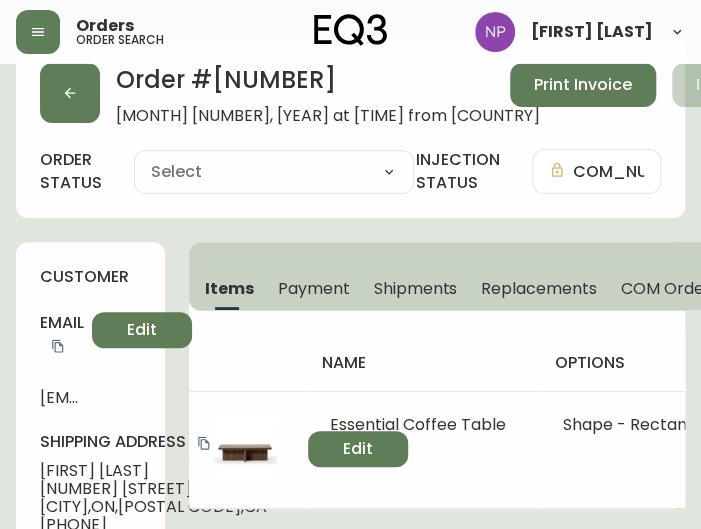type 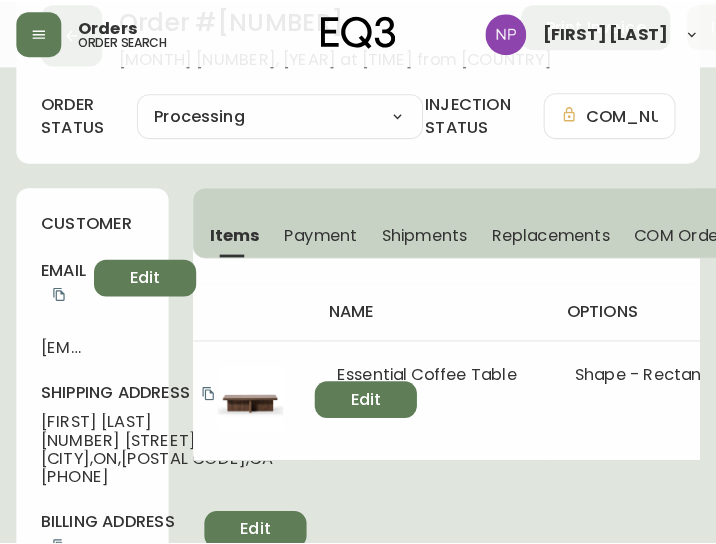 scroll, scrollTop: 94, scrollLeft: 0, axis: vertical 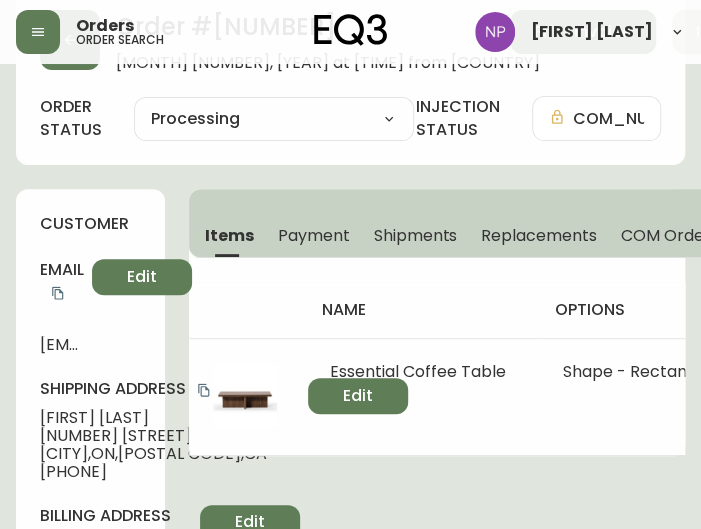 click on "Shipments" at bounding box center [416, 235] 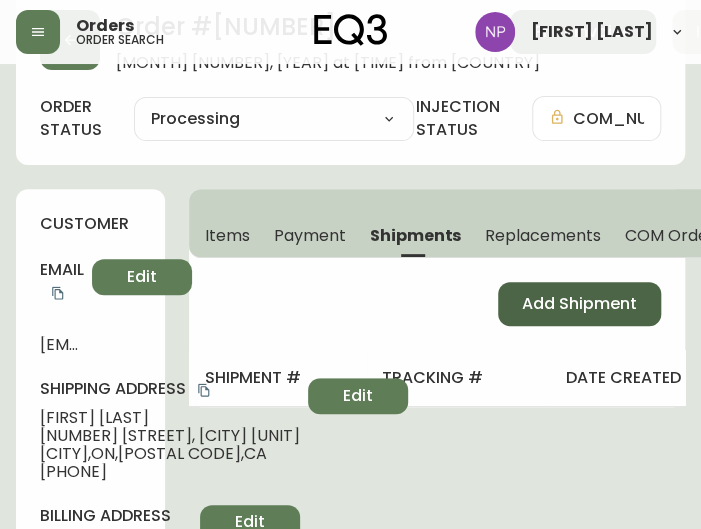 click on "Add Shipment" at bounding box center (579, 304) 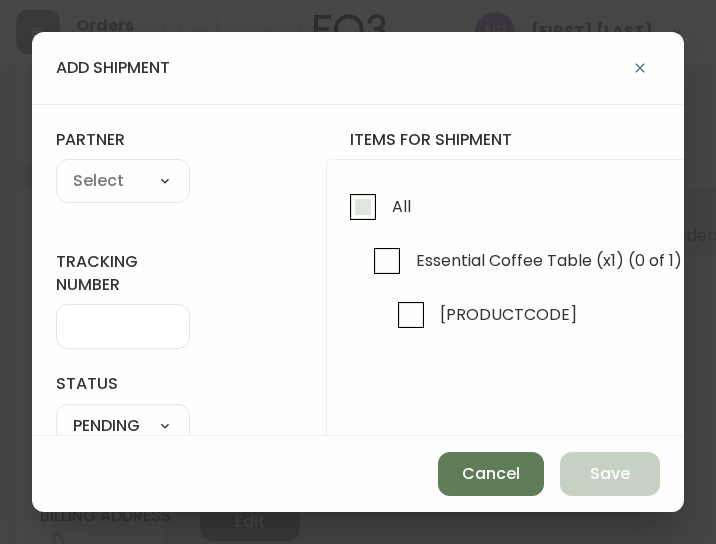 click on "All" at bounding box center [398, 206] 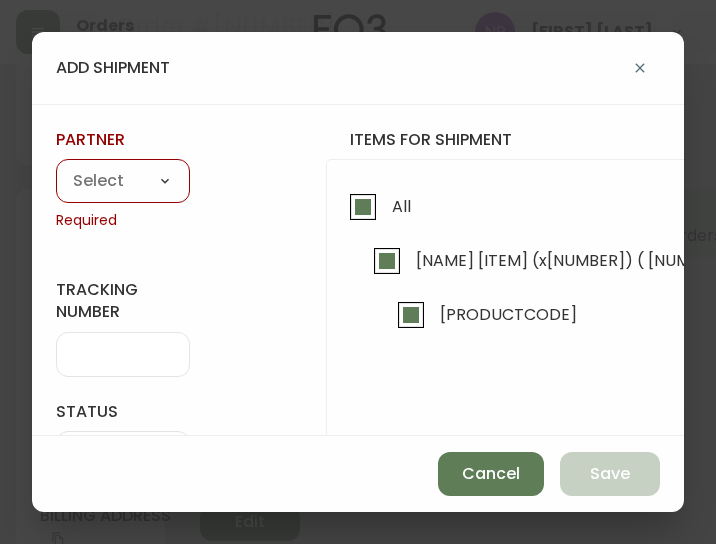 click on "A Move to Remember LLC ABF Freight Alero C.H. Robinson Canada Post CDS Ceva Logisitcs DELS DHL Encompass Logistics EQ3 EXPRESS INSTALLATION SERVICES FedEx FedEx US - Signature Required Gardewine Herman Miller High Energy Transport JB Hunt JC Movers LOGISTIC SPECIALTY FREIGHT Loll Designs Manitoulin Transport Metro Last Mile MoveMate Overland West PFS Portobello Home R&N Trucking Ltd. RXO Steinman Transportation Ltd. Transource Freightways Transport Guy Lajeunesse TST Overland UPS Western Logisitcs" at bounding box center [123, 182] 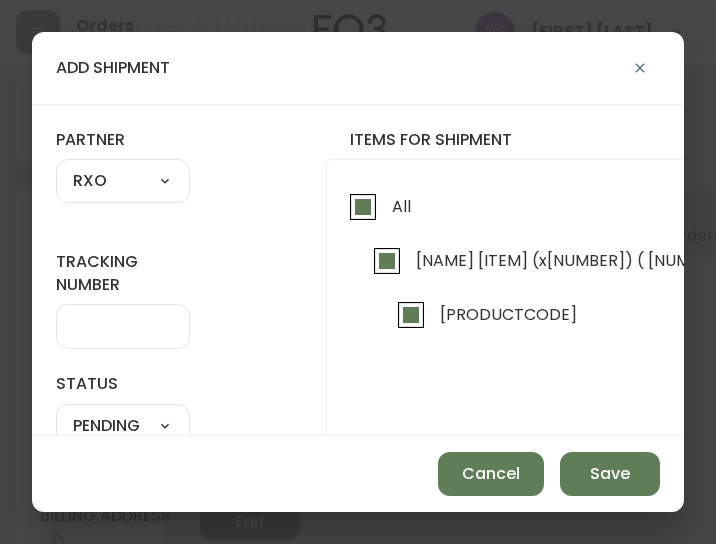 click at bounding box center (123, 326) 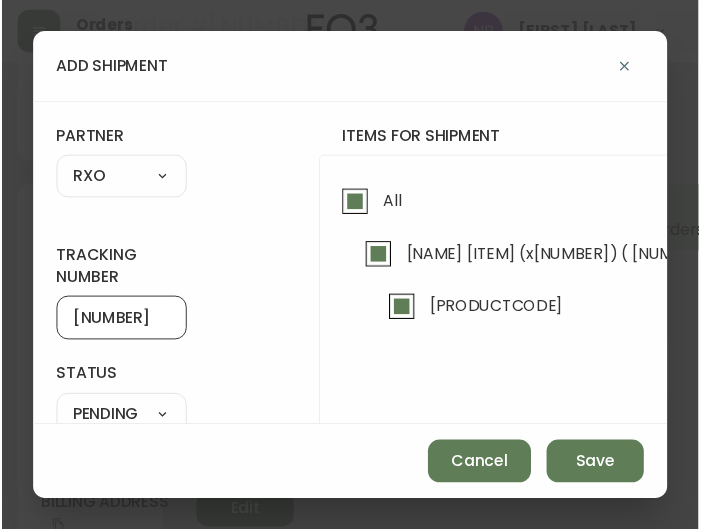 scroll, scrollTop: 188, scrollLeft: 0, axis: vertical 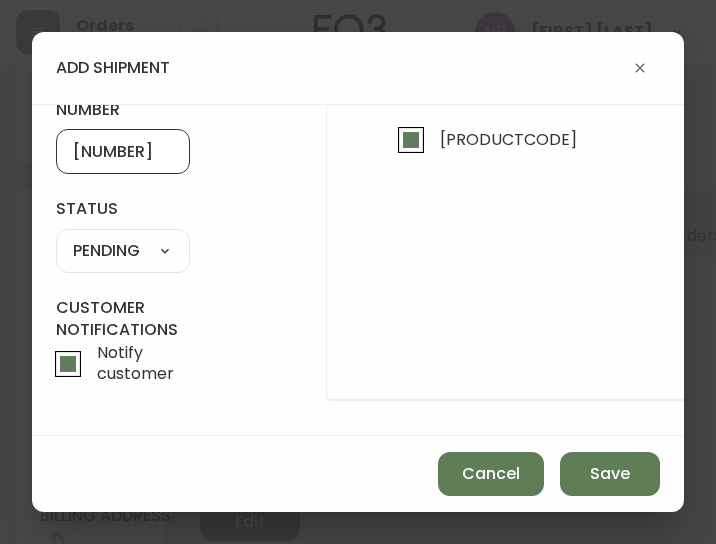 click on "SHIPPED PENDING CANCELLED" at bounding box center (123, 251) 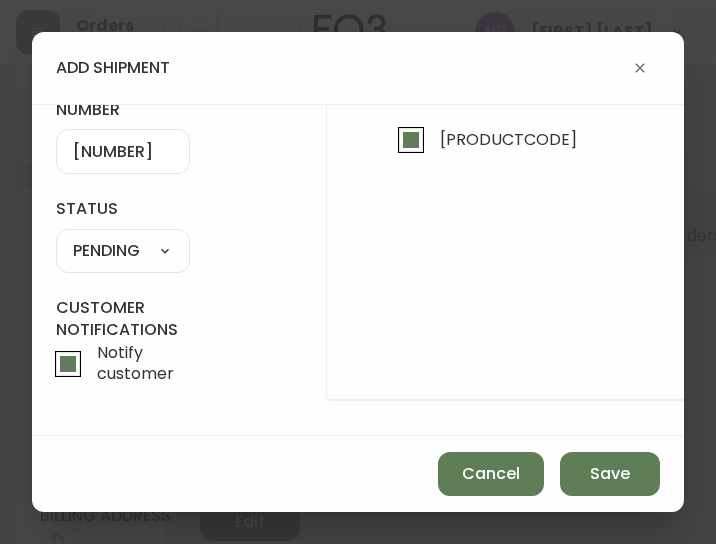 click on "SHIPPED PENDING CANCELLED" at bounding box center (123, 251) 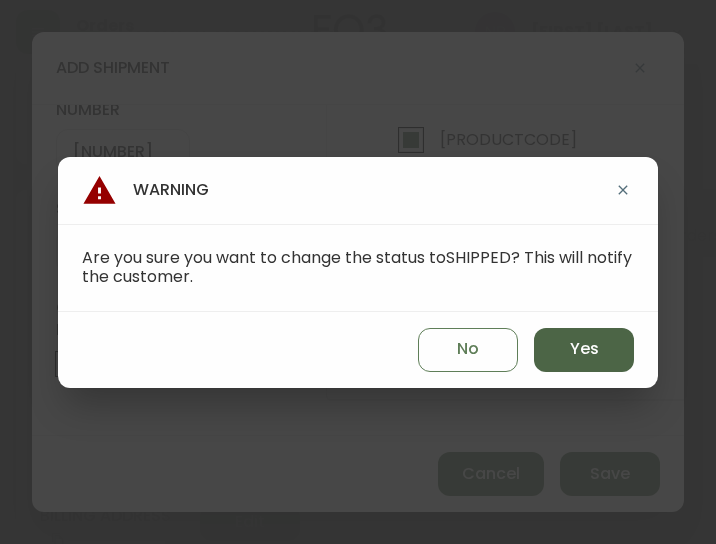 click on "Yes" at bounding box center (584, 349) 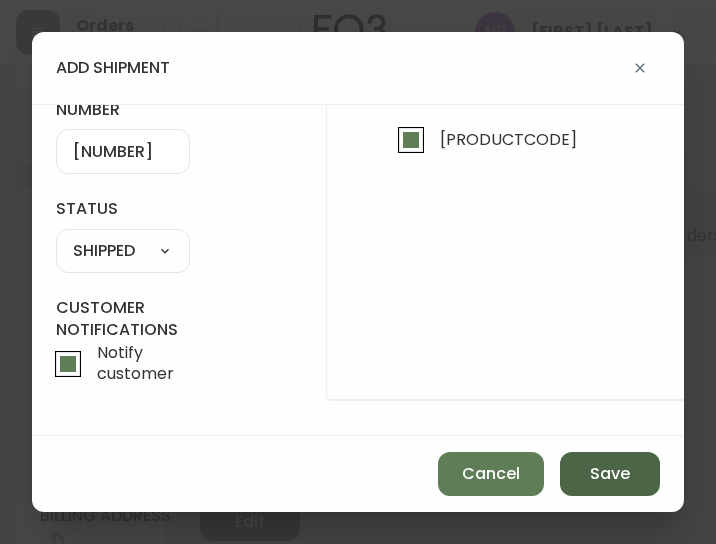 click on "Save" at bounding box center (610, 474) 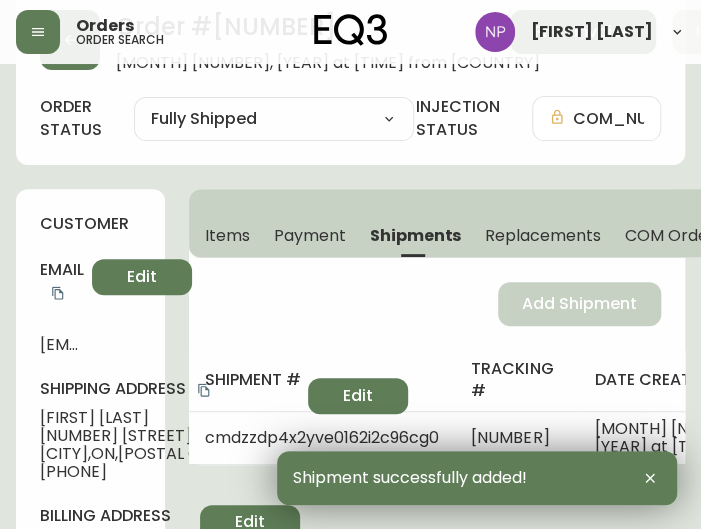 scroll, scrollTop: 0, scrollLeft: 0, axis: both 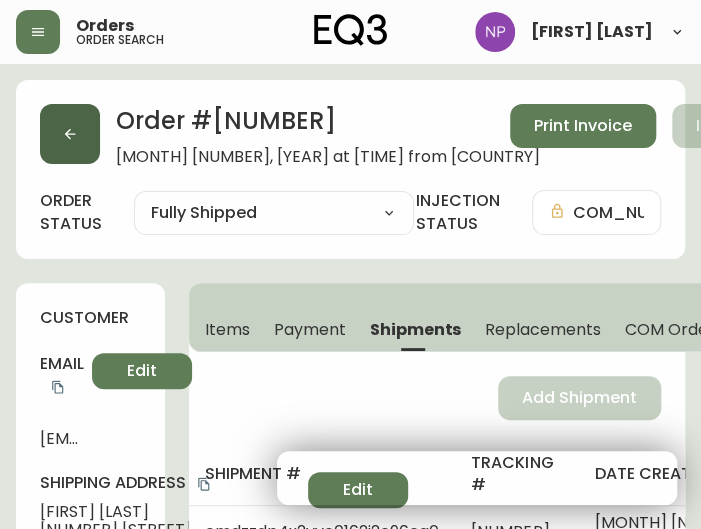 click at bounding box center (70, 134) 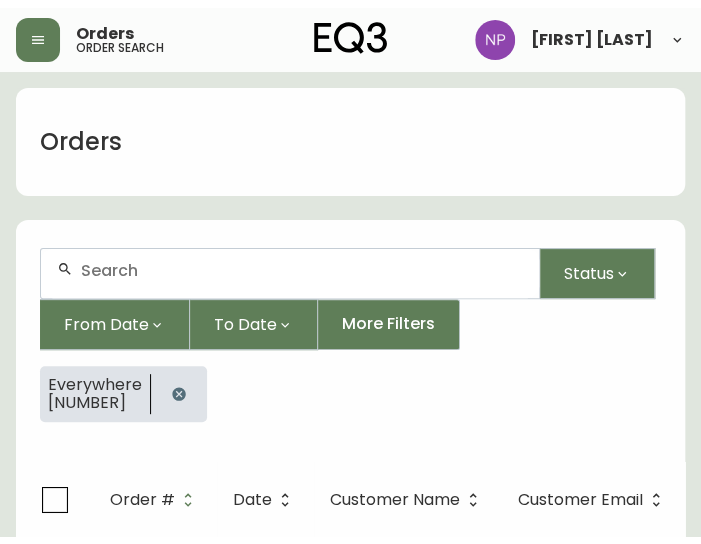 scroll, scrollTop: 41, scrollLeft: 0, axis: vertical 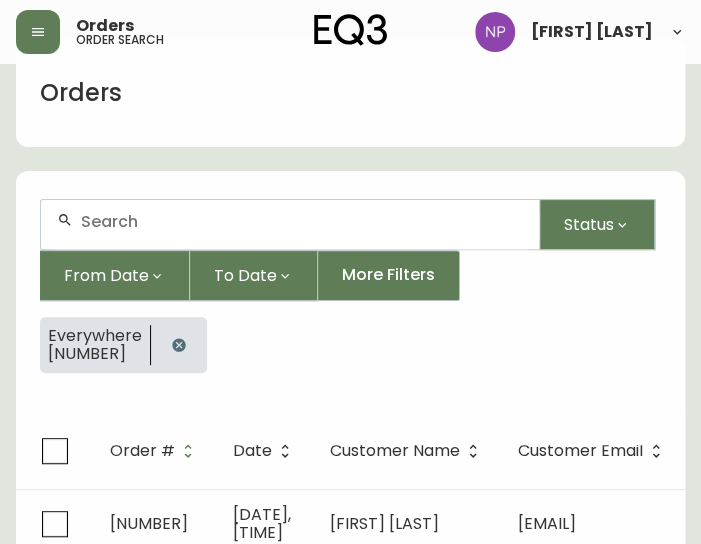 click at bounding box center (302, 221) 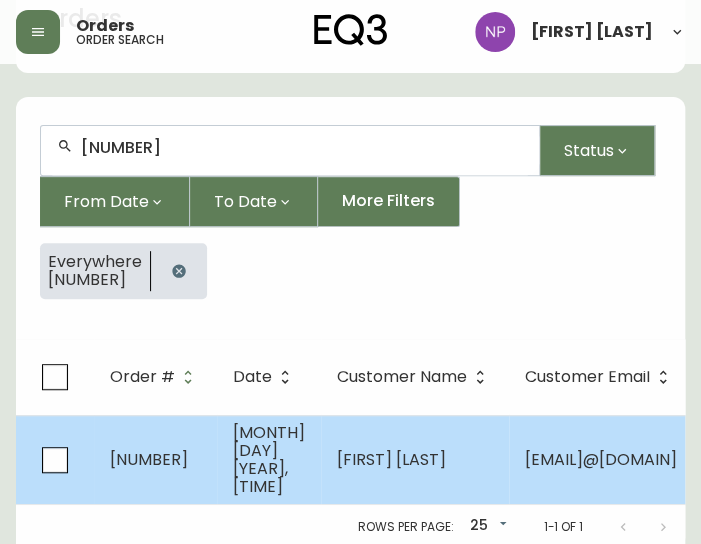 click on "[FIRST] [LAST]" at bounding box center (391, 459) 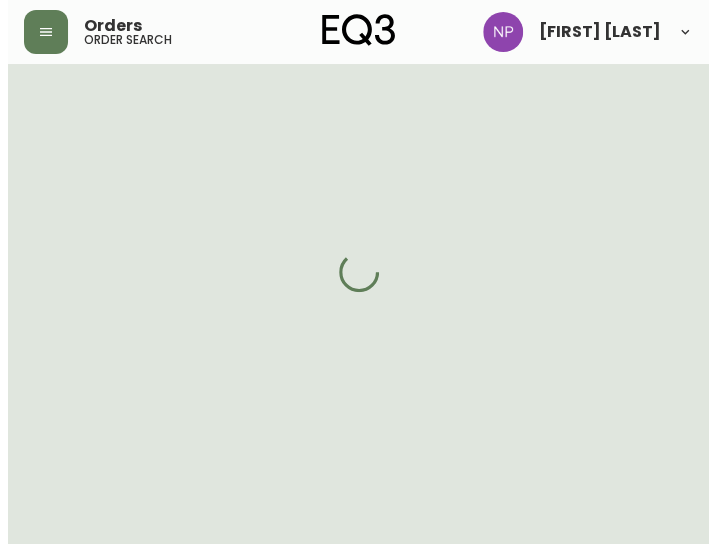 scroll, scrollTop: 115, scrollLeft: 0, axis: vertical 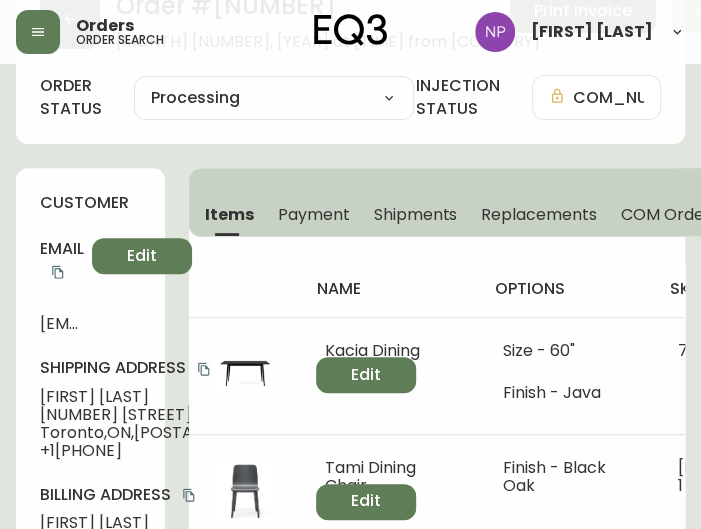 click on "Shipments" at bounding box center (416, 214) 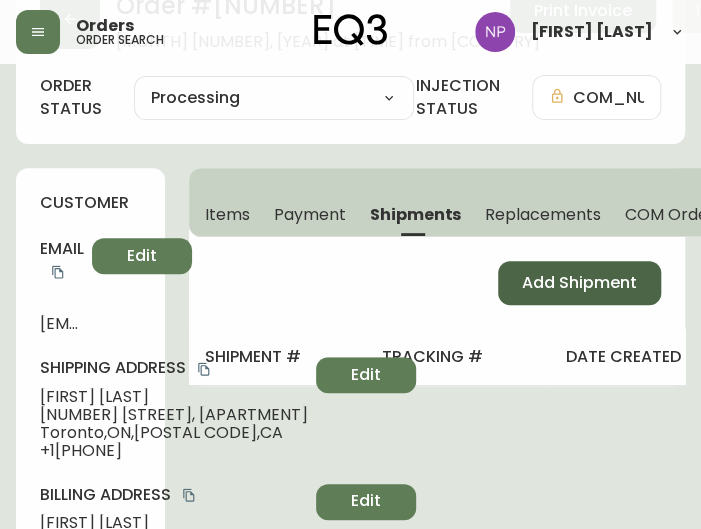 click on "Add Shipment" at bounding box center [579, 283] 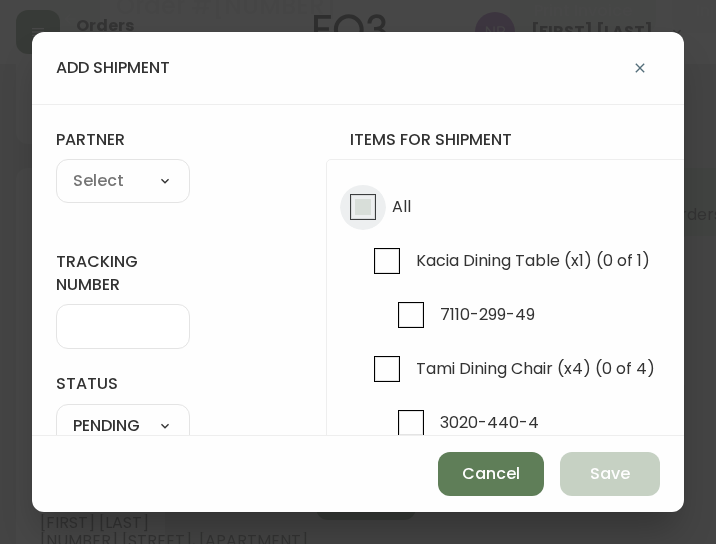 click on "All" at bounding box center (363, 207) 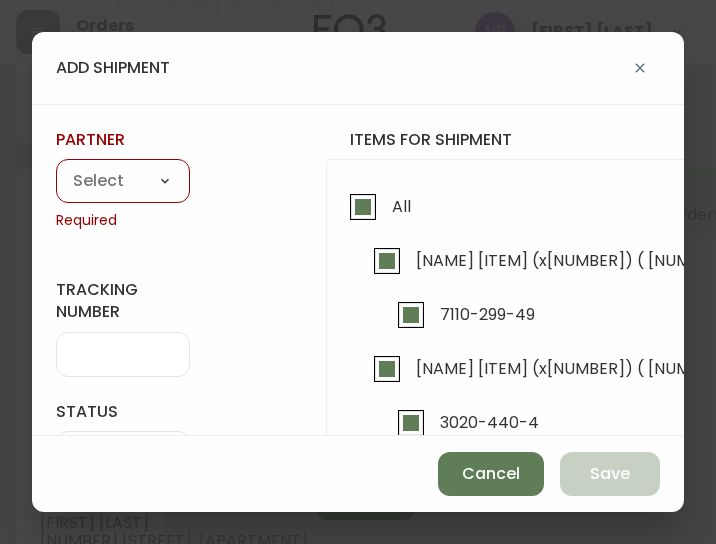 click on "A Move to Remember LLC ABF Freight Alero C.H. Robinson Canada Post CDS Ceva Logisitcs DELS DHL Encompass Logistics EQ3 EXPRESS INSTALLATION SERVICES FedEx FedEx US - Signature Required Gardewine Herman Miller High Energy Transport JB Hunt JC Movers LOGISTIC SPECIALTY FREIGHT Loll Designs Manitoulin Transport Metro Last Mile MoveMate Overland West PFS Portobello Home R&N Trucking Ltd. RXO Steinman Transportation Ltd. Transource Freightways Transport Guy Lajeunesse TST Overland UPS Western Logisitcs" at bounding box center (123, 182) 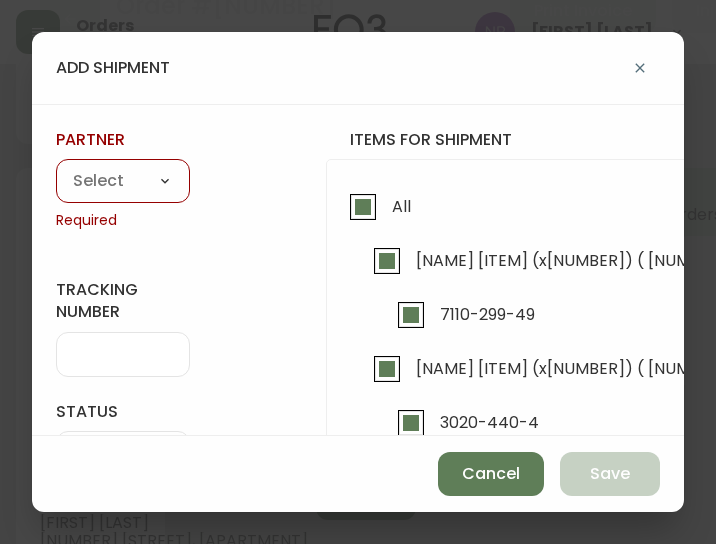 click on "A Move to Remember LLC ABF Freight Alero C.H. Robinson Canada Post CDS Ceva Logisitcs DELS DHL Encompass Logistics EQ3 EXPRESS INSTALLATION SERVICES FedEx FedEx US - Signature Required Gardewine Herman Miller High Energy Transport JB Hunt JC Movers LOGISTIC SPECIALTY FREIGHT Loll Designs Manitoulin Transport Metro Last Mile MoveMate Overland West PFS Portobello Home R&N Trucking Ltd. RXO Steinman Transportation Ltd. Transource Freightways Transport Guy Lajeunesse TST Overland UPS Western Logisitcs" at bounding box center [123, 182] 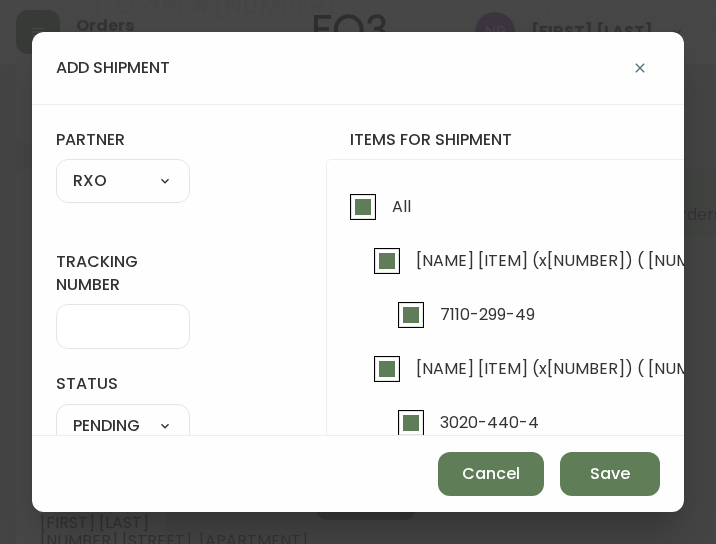 click on "tracking number" at bounding box center (123, 326) 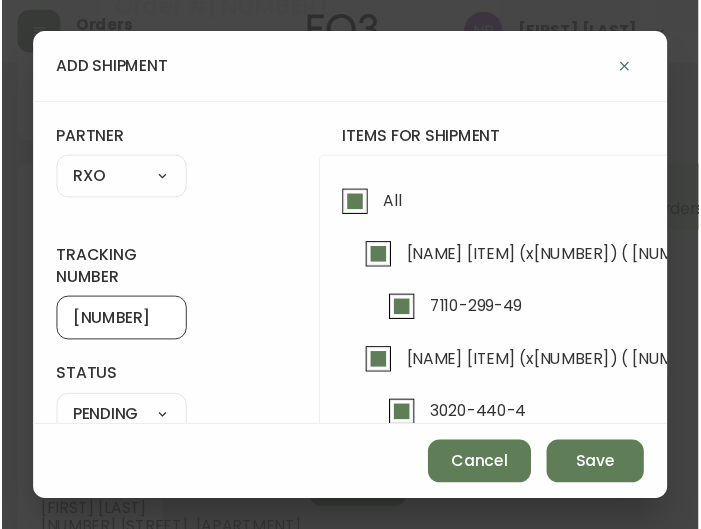 scroll, scrollTop: 99, scrollLeft: 0, axis: vertical 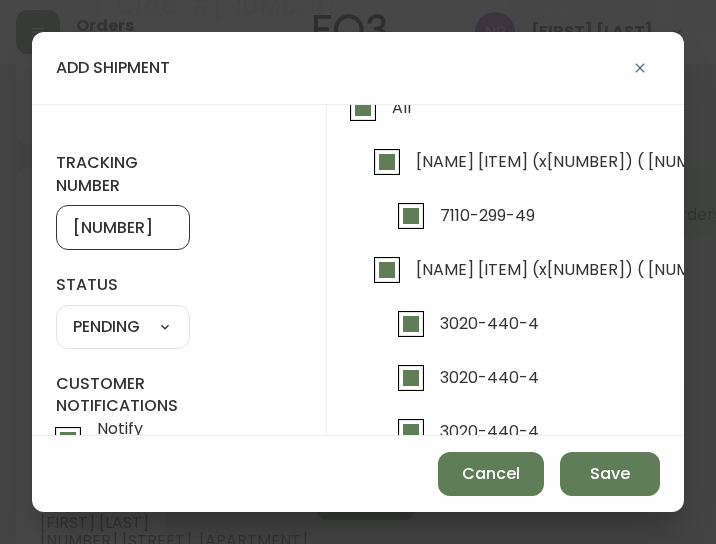 click on "SHIPPED PENDING CANCELLED" at bounding box center (123, 327) 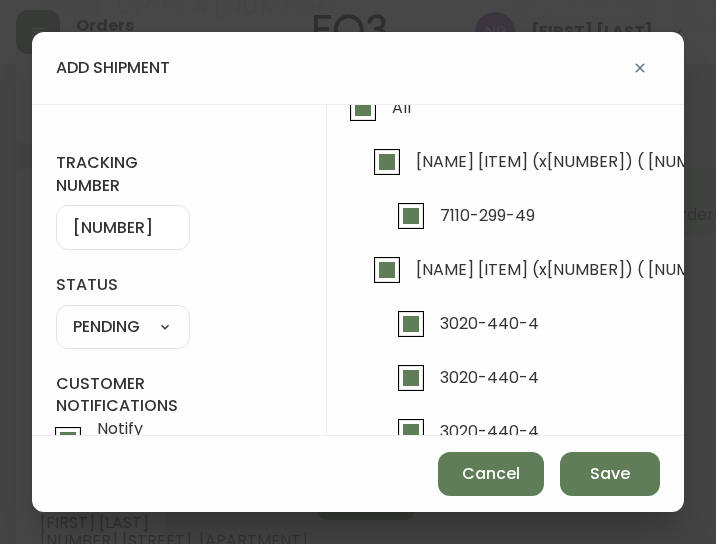 click on "SHIPPED PENDING CANCELLED" at bounding box center [123, 327] 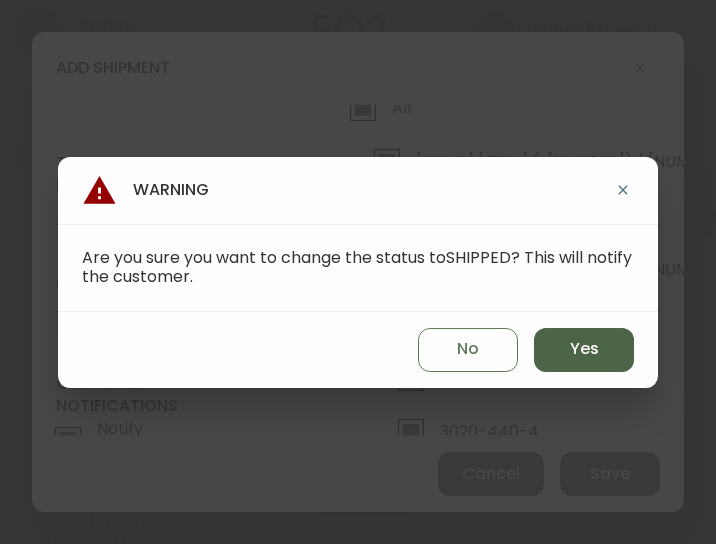 click on "Yes" at bounding box center [584, 350] 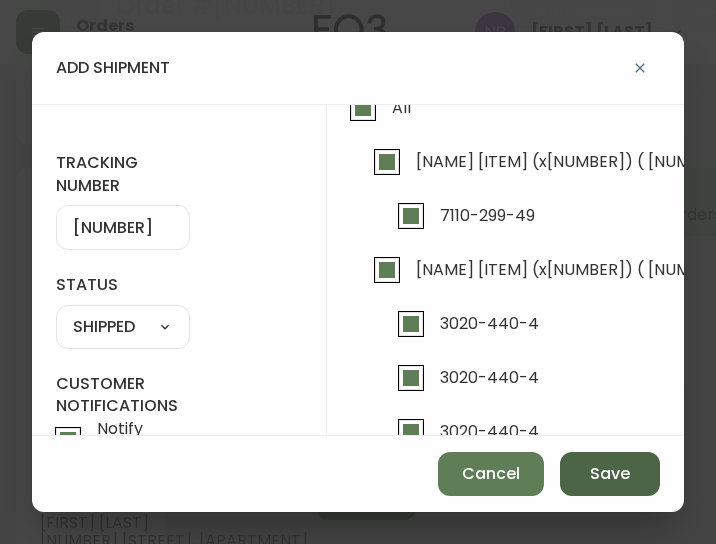 click on "Save" at bounding box center [610, 474] 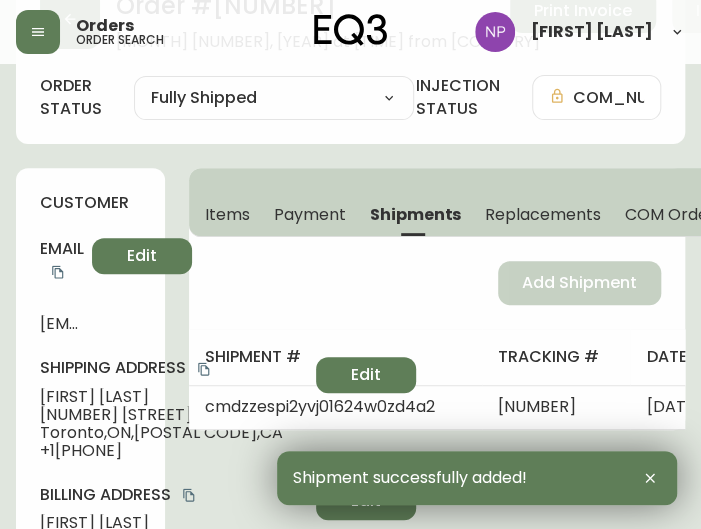 scroll, scrollTop: 0, scrollLeft: 0, axis: both 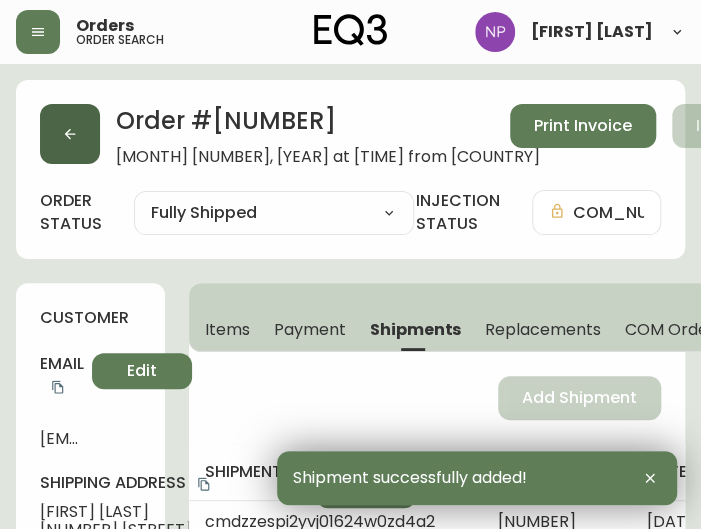 click at bounding box center [70, 134] 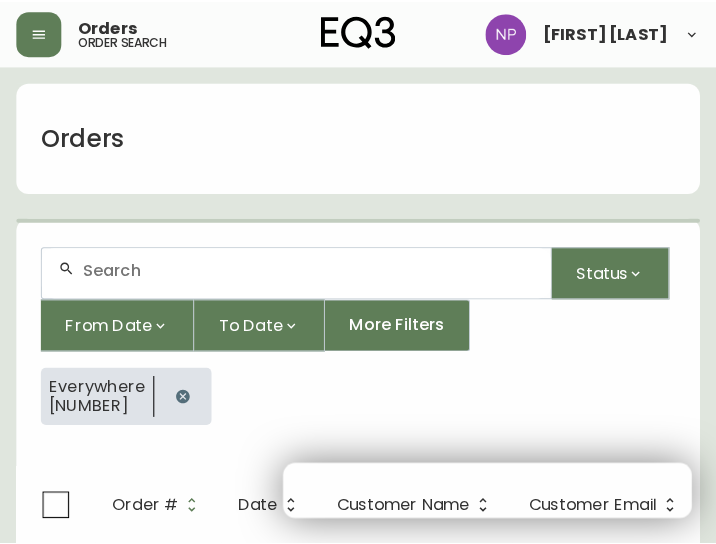 scroll, scrollTop: 41, scrollLeft: 0, axis: vertical 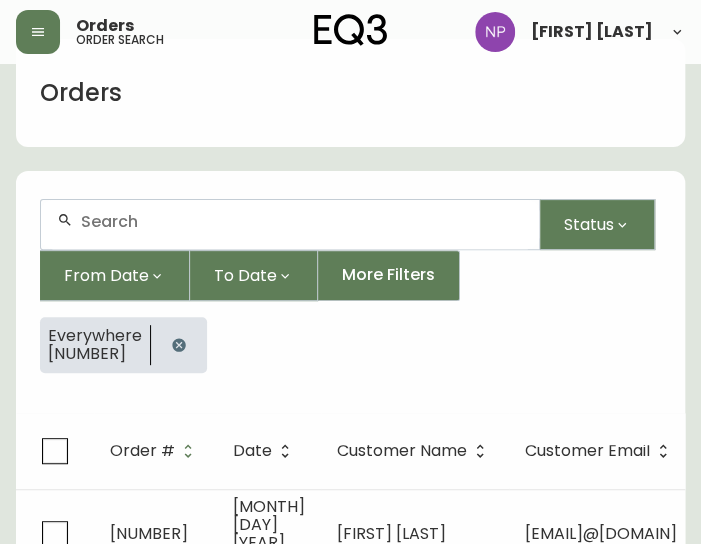 click at bounding box center (290, 224) 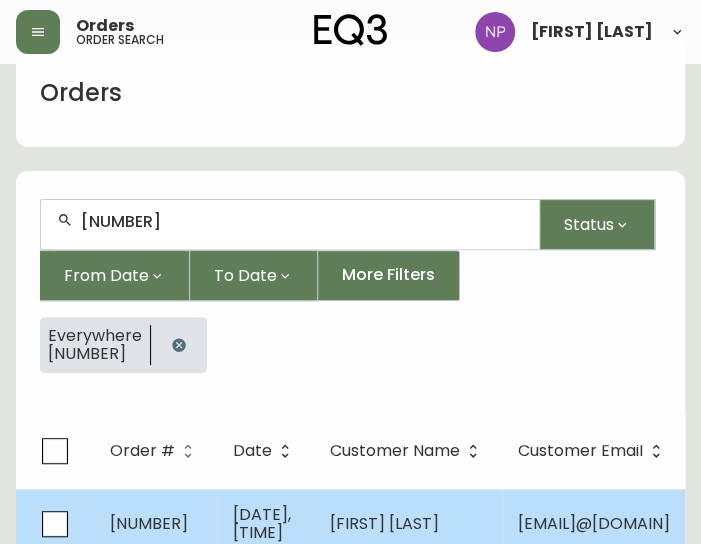 click on "[NUMBER]" at bounding box center [155, 524] 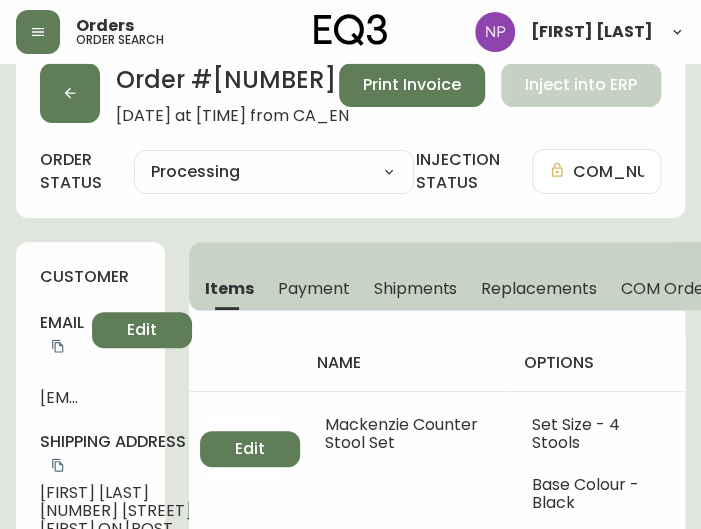 click on "Shipments" at bounding box center [416, 288] 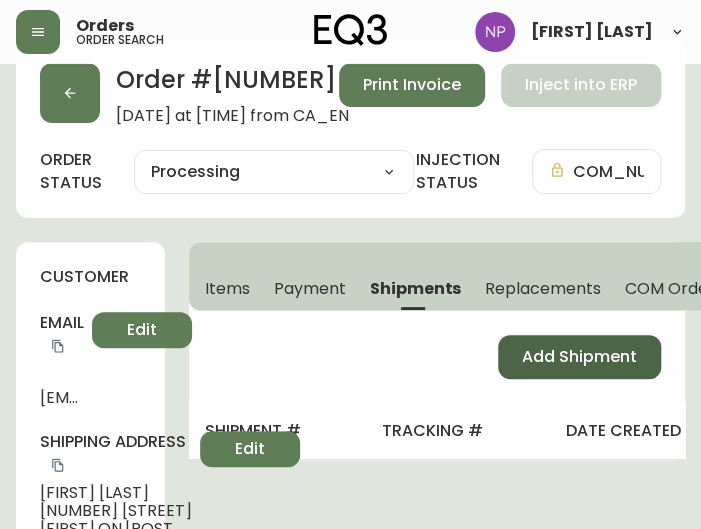 click on "Add Shipment" at bounding box center (579, 357) 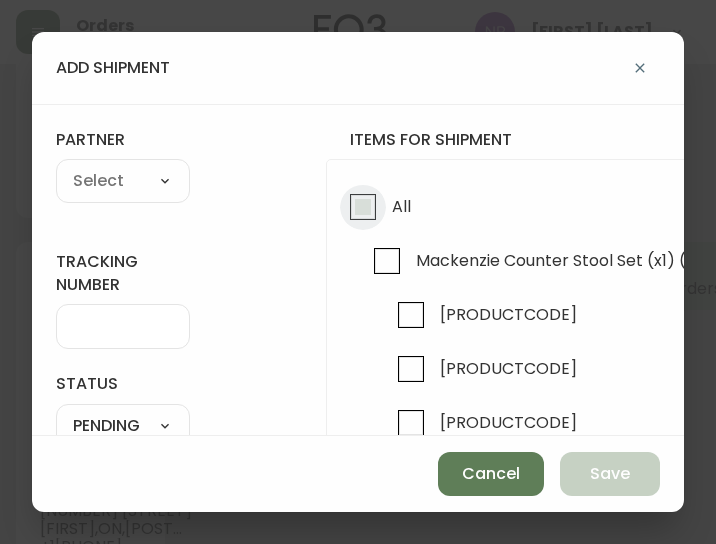 click on "All" at bounding box center [363, 207] 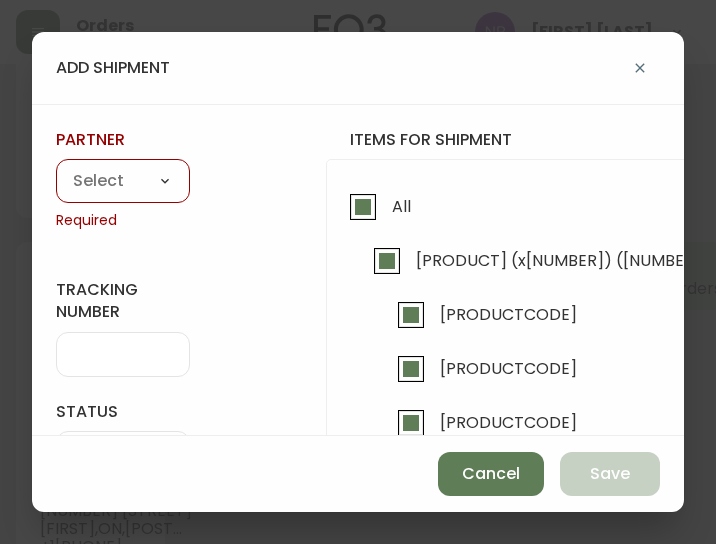 click on "A Move to Remember LLC ABF Freight Alero C.H. Robinson Canada Post CDS Ceva Logisitcs DELS DHL Encompass Logistics EQ3 EXPRESS INSTALLATION SERVICES FedEx FedEx US - Signature Required Gardewine Herman Miller High Energy Transport JB Hunt JC Movers LOGISTIC SPECIALTY FREIGHT Loll Designs Manitoulin Transport Metro Last Mile MoveMate Overland West PFS Portobello Home R&N Trucking Ltd. RXO Steinman Transportation Ltd. Transource Freightways Transport Guy Lajeunesse TST Overland UPS Western Logisitcs" at bounding box center (123, 182) 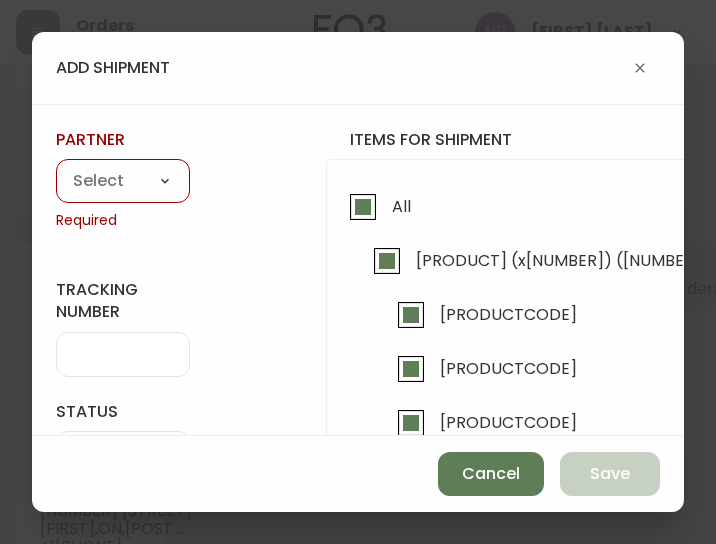click on "A Move to Remember LLC ABF Freight Alero C.H. Robinson Canada Post CDS Ceva Logisitcs DELS DHL Encompass Logistics EQ3 EXPRESS INSTALLATION SERVICES FedEx FedEx US - Signature Required Gardewine Herman Miller High Energy Transport JB Hunt JC Movers LOGISTIC SPECIALTY FREIGHT Loll Designs Manitoulin Transport Metro Last Mile MoveMate Overland West PFS Portobello Home R&N Trucking Ltd. RXO Steinman Transportation Ltd. Transource Freightways Transport Guy Lajeunesse TST Overland UPS Western Logisitcs" at bounding box center (123, 182) 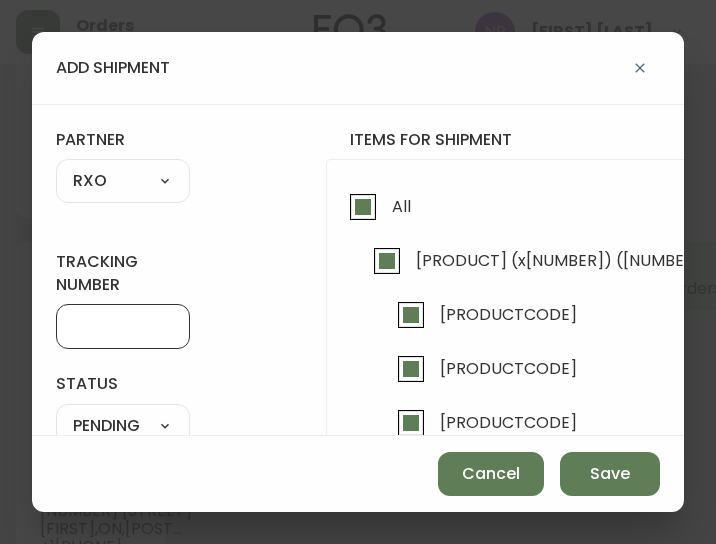 click on "tracking number" at bounding box center [123, 326] 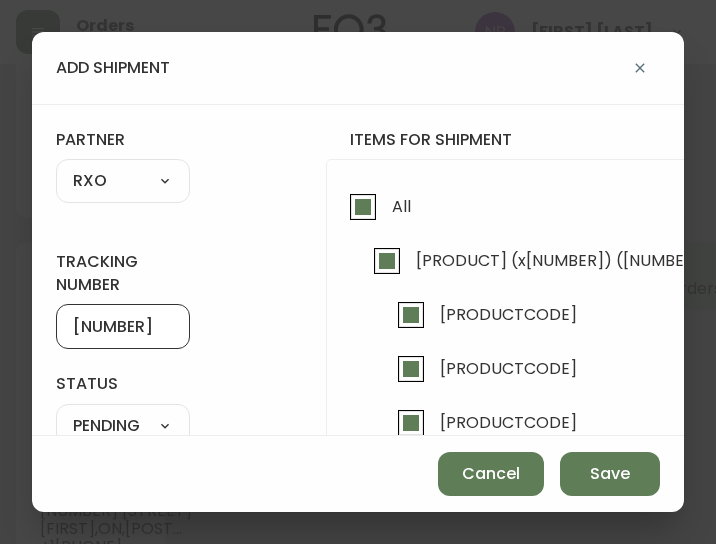 scroll, scrollTop: 118, scrollLeft: 0, axis: vertical 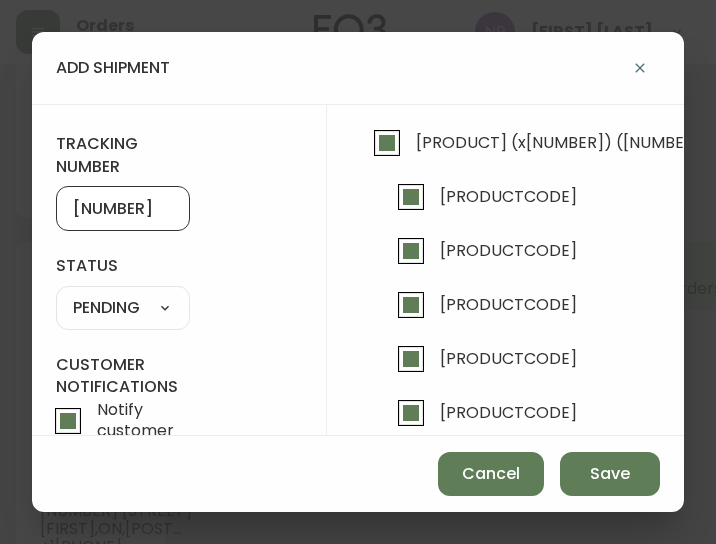 click on "SHIPPED PENDING CANCELLED" at bounding box center (123, 308) 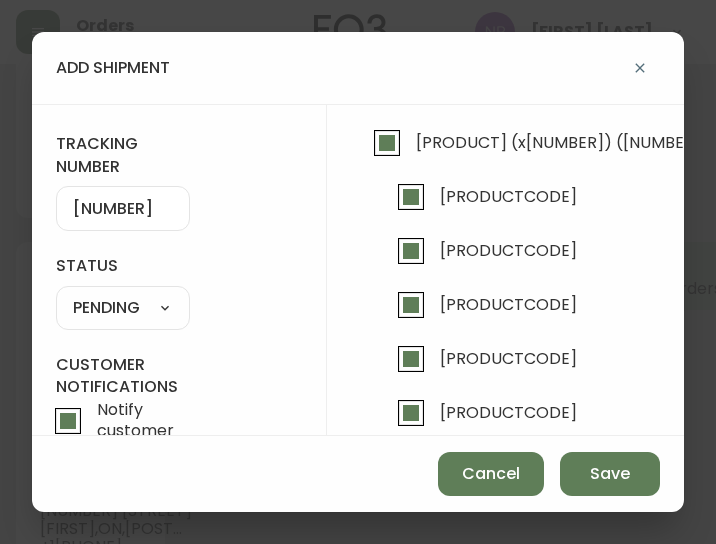 click on "SHIPPED PENDING CANCELLED" at bounding box center [123, 308] 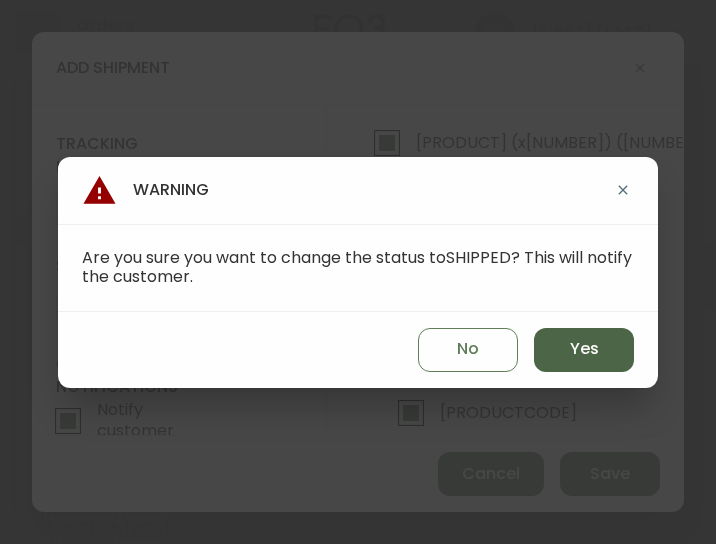 click on "Yes" at bounding box center [584, 349] 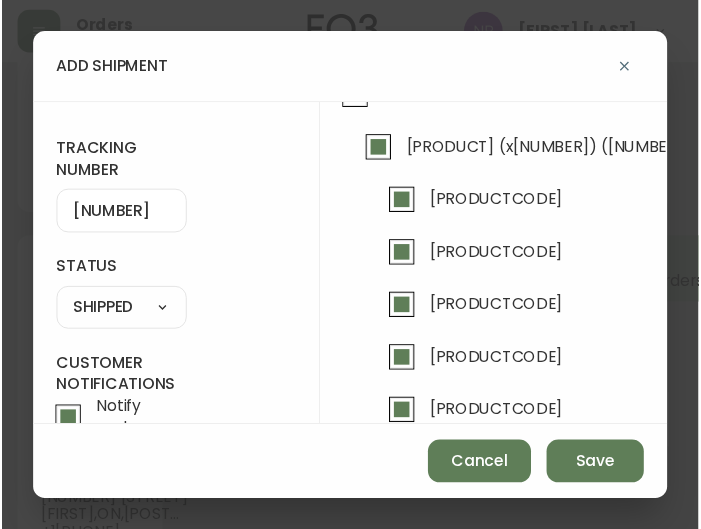 scroll, scrollTop: 0, scrollLeft: 0, axis: both 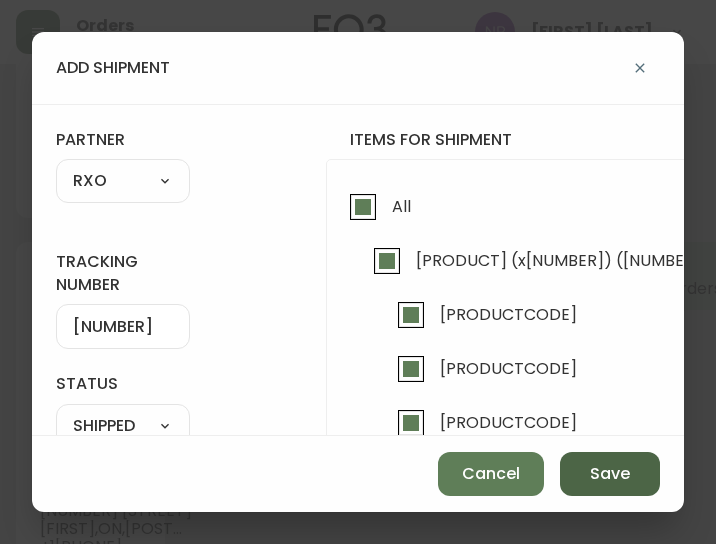 click on "Save" at bounding box center (610, 474) 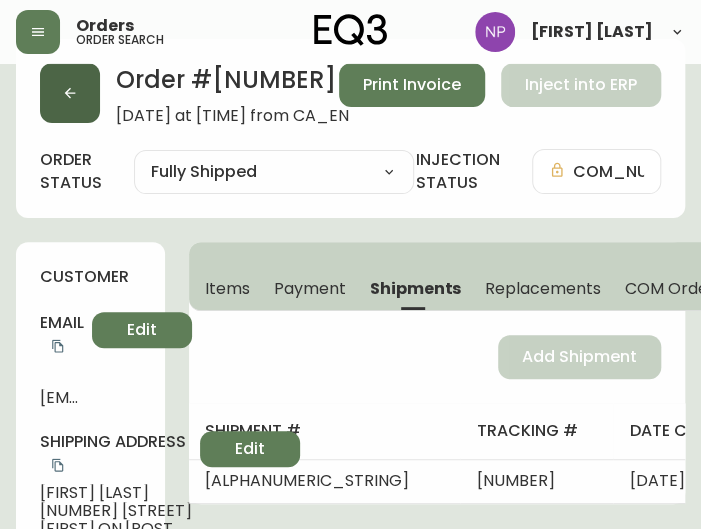 click at bounding box center (70, 93) 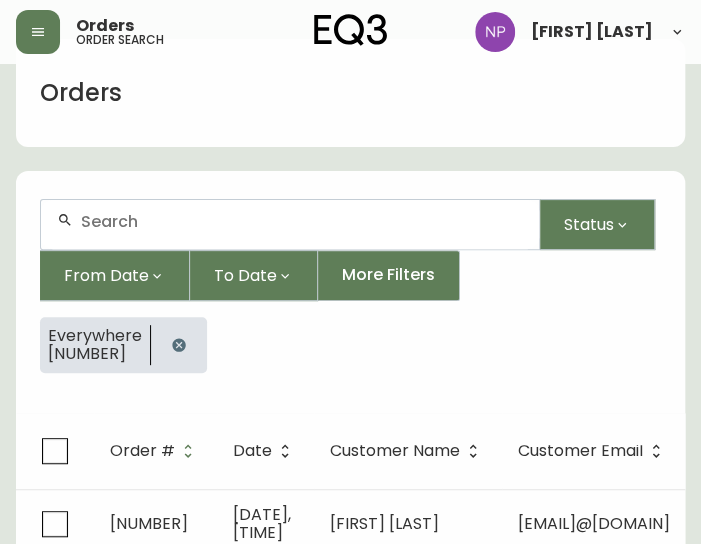 click at bounding box center (302, 221) 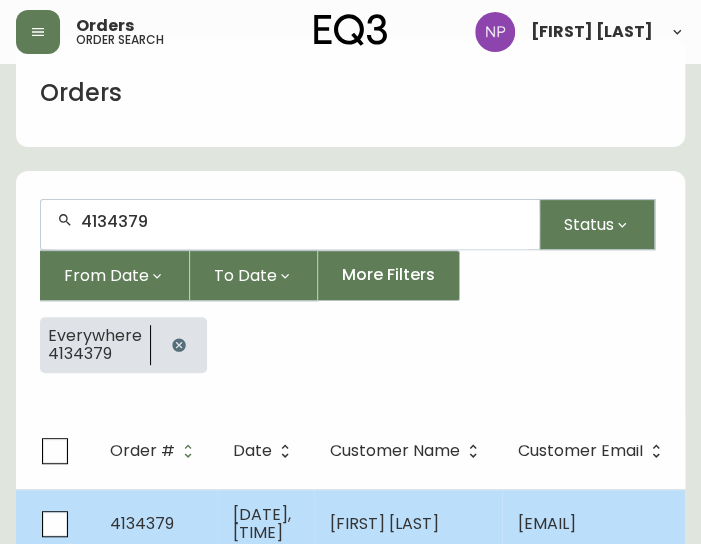 click on "[DATE], [TIME]" at bounding box center (262, 523) 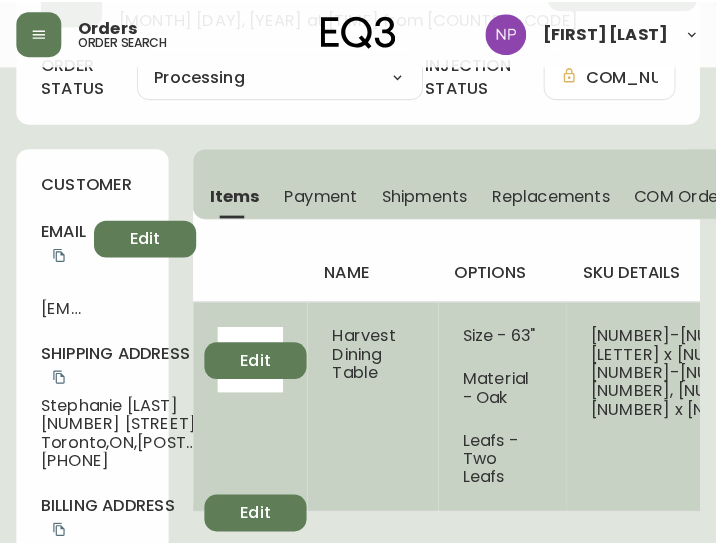 scroll, scrollTop: 133, scrollLeft: 0, axis: vertical 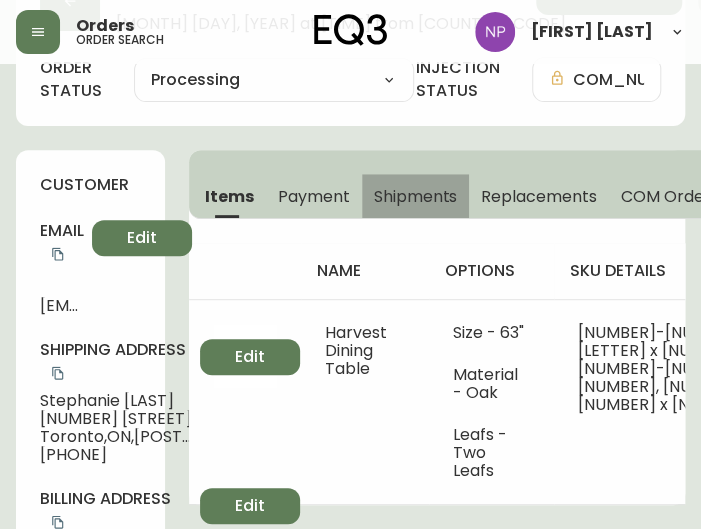 click on "Shipments" at bounding box center [416, 196] 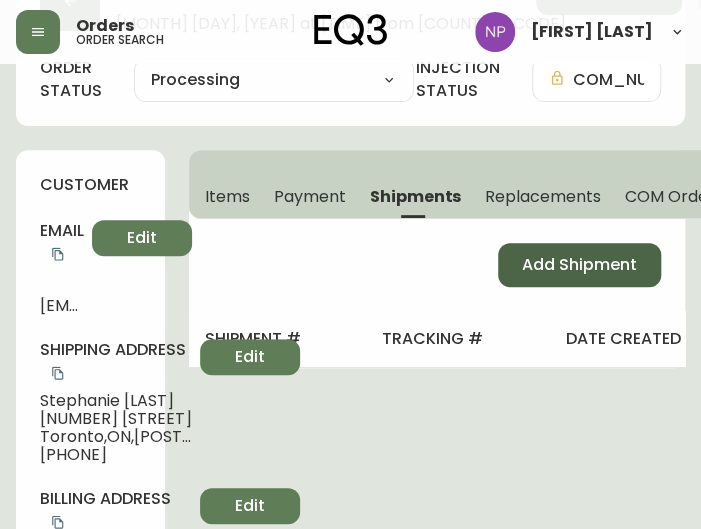 click on "Add Shipment" at bounding box center [579, 265] 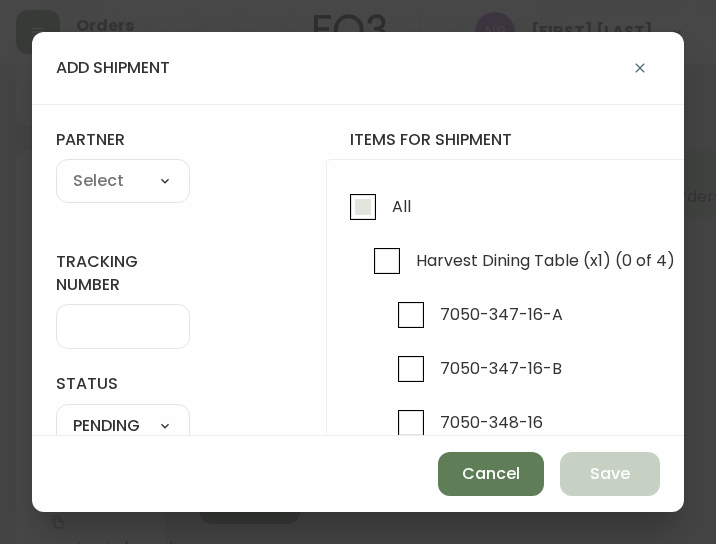 click on "All" at bounding box center [363, 207] 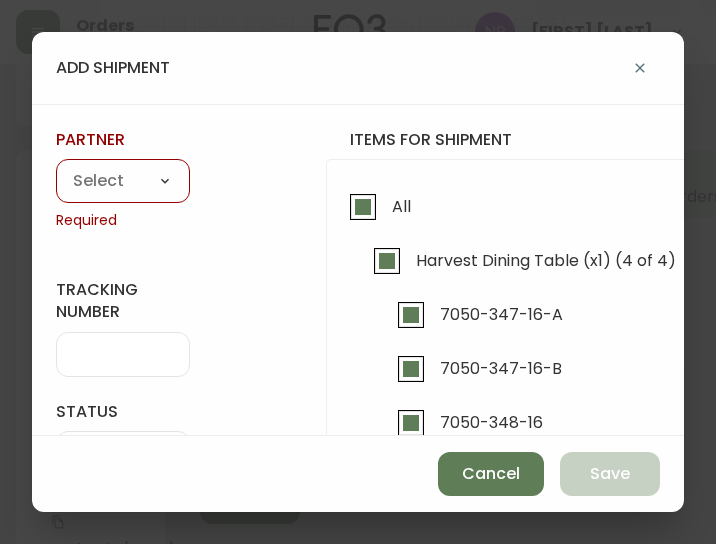click on "A Move to Remember LLC ABF Freight Alero C.H. Robinson Canada Post CDS Ceva Logisitcs DELS DHL Encompass Logistics EQ3 EXPRESS INSTALLATION SERVICES FedEx FedEx US - Signature Required Gardewine Herman Miller High Energy Transport JB Hunt JC Movers LOGISTIC SPECIALTY FREIGHT Loll Designs Manitoulin Transport Metro Last Mile MoveMate Overland West PFS Portobello Home R&N Trucking Ltd. RXO Steinman Transportation Ltd. Transource Freightways Transport Guy Lajeunesse TST Overland UPS Western Logisitcs" at bounding box center [123, 182] 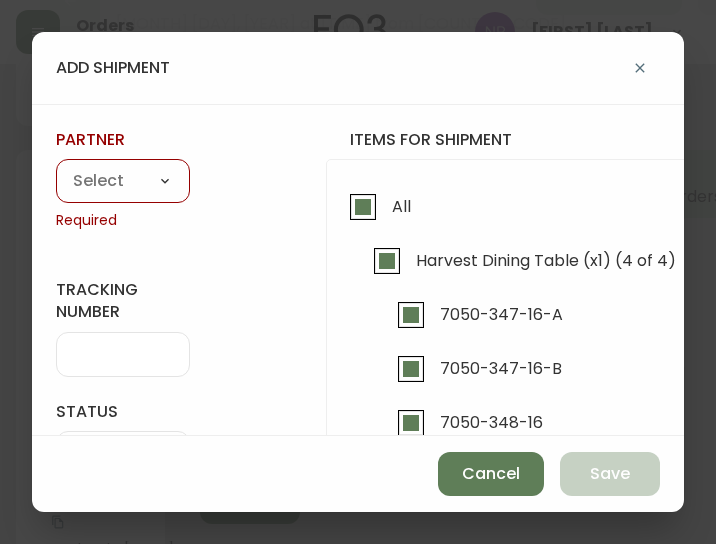 click on "A Move to Remember LLC ABF Freight Alero C.H. Robinson Canada Post CDS Ceva Logisitcs DELS DHL Encompass Logistics EQ3 EXPRESS INSTALLATION SERVICES FedEx FedEx US - Signature Required Gardewine Herman Miller High Energy Transport JB Hunt JC Movers LOGISTIC SPECIALTY FREIGHT Loll Designs Manitoulin Transport Metro Last Mile MoveMate Overland West PFS Portobello Home R&N Trucking Ltd. RXO Steinman Transportation Ltd. Transource Freightways Transport Guy Lajeunesse TST Overland UPS Western Logisitcs" at bounding box center (123, 182) 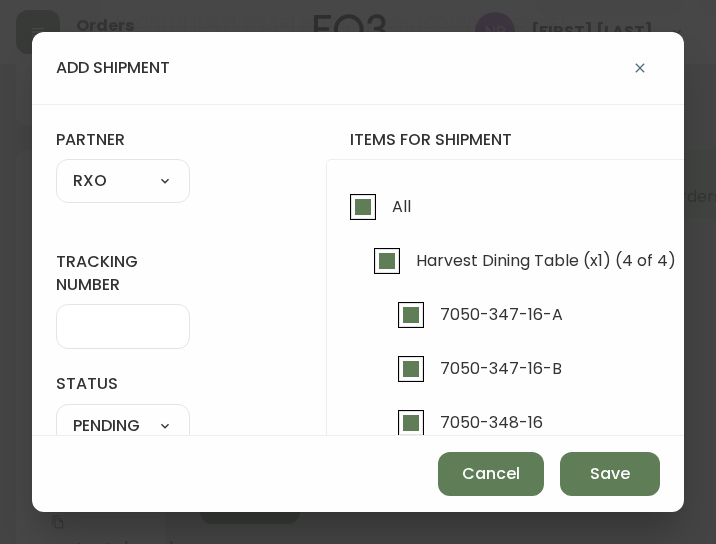 click on "tracking number" at bounding box center (123, 326) 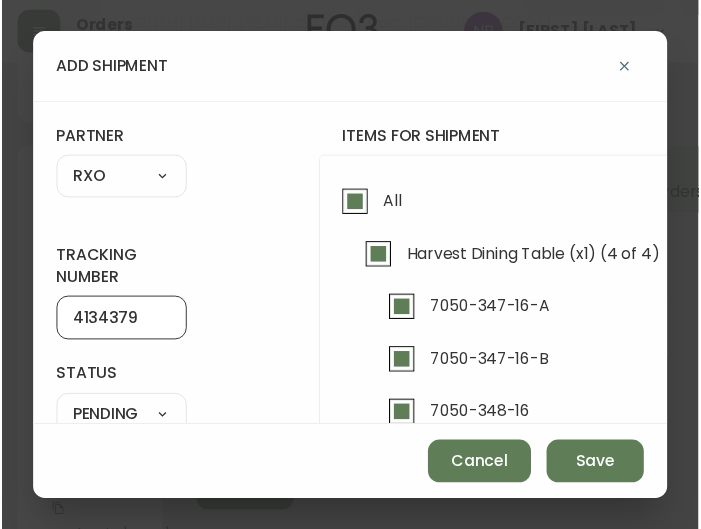 scroll, scrollTop: 147, scrollLeft: 0, axis: vertical 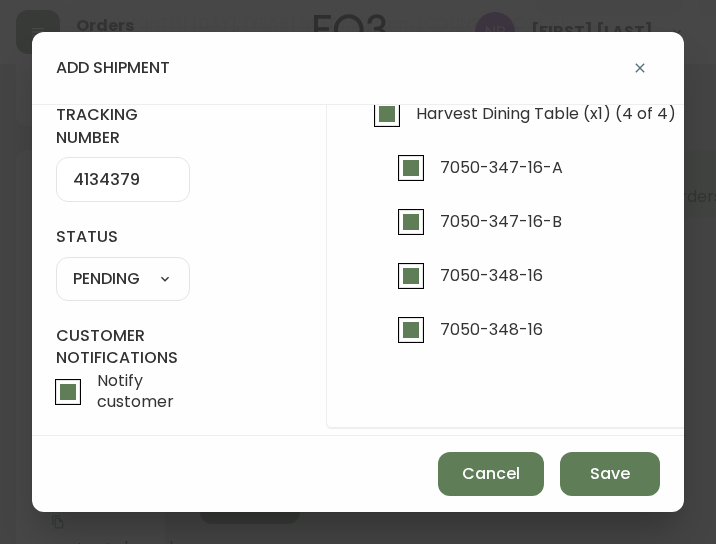 click on "SHIPPED PENDING CANCELLED" at bounding box center (123, 279) 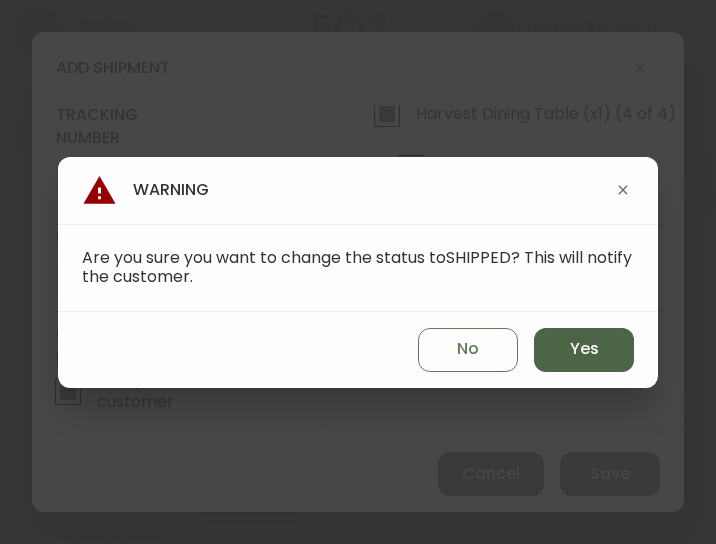 click on "Yes" at bounding box center (584, 349) 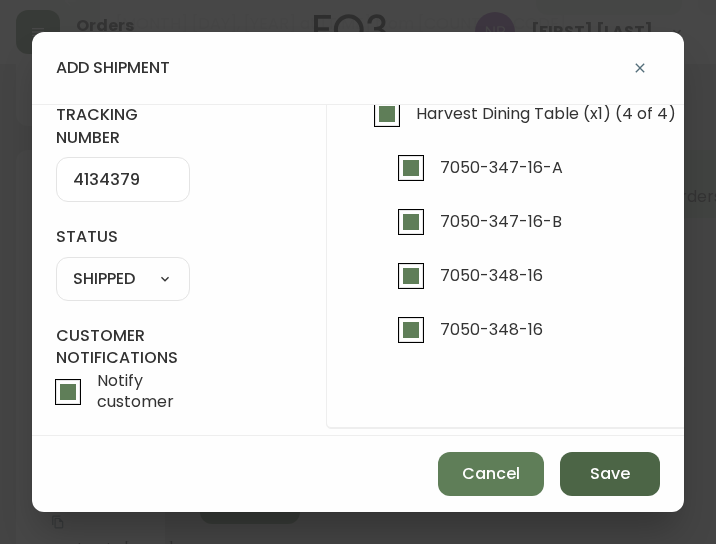 click on "Save" at bounding box center (610, 474) 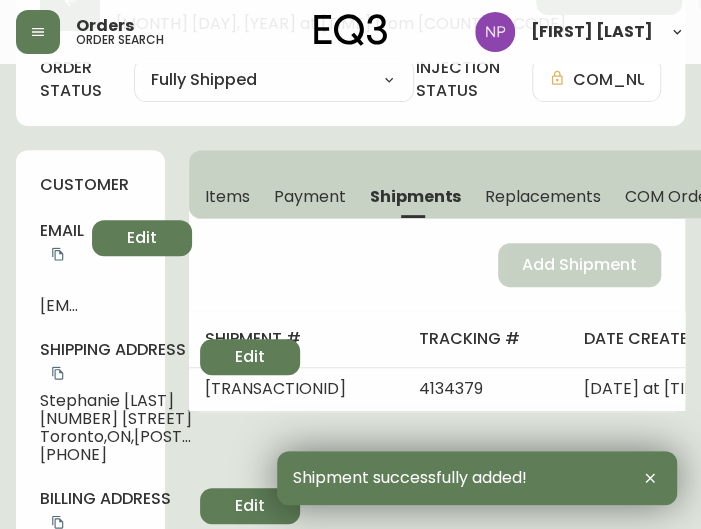 scroll, scrollTop: 0, scrollLeft: 0, axis: both 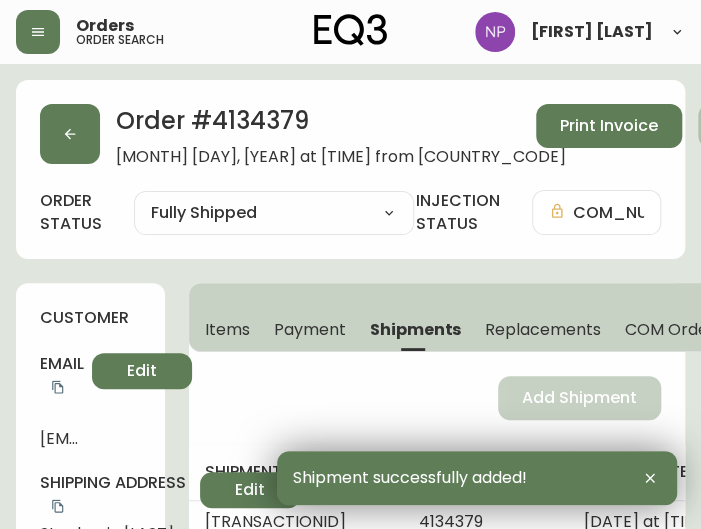 click at bounding box center (70, 134) 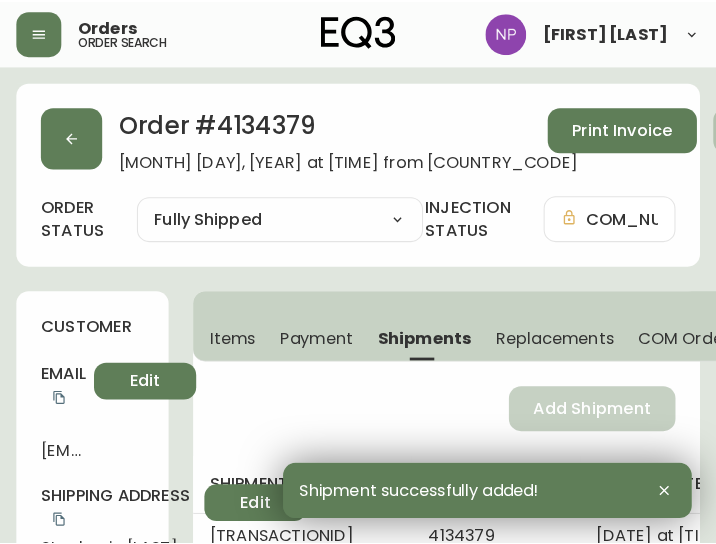 scroll, scrollTop: 41, scrollLeft: 0, axis: vertical 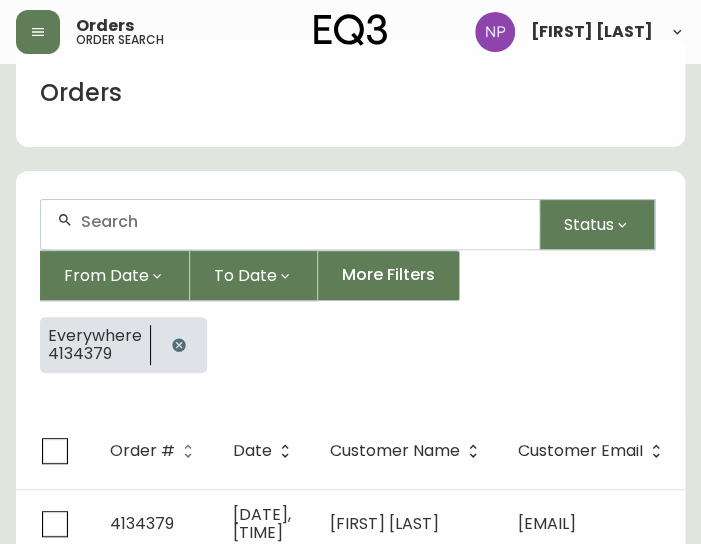 click at bounding box center (290, 224) 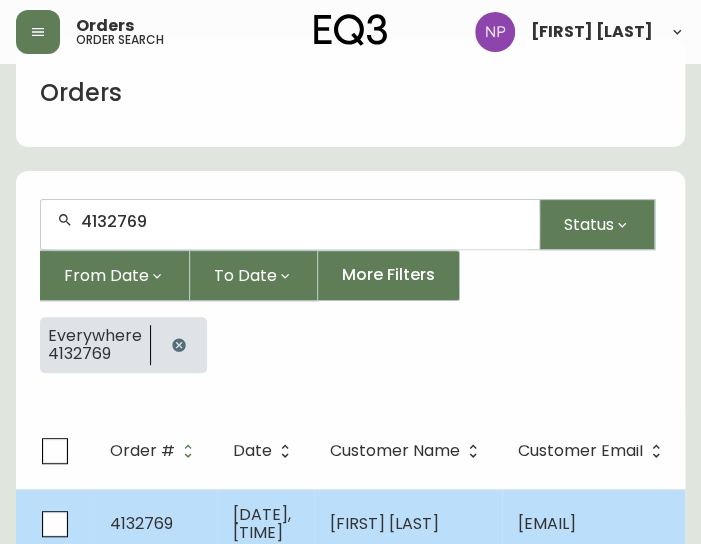 click on "[FIRST] [LAST]" at bounding box center (408, 524) 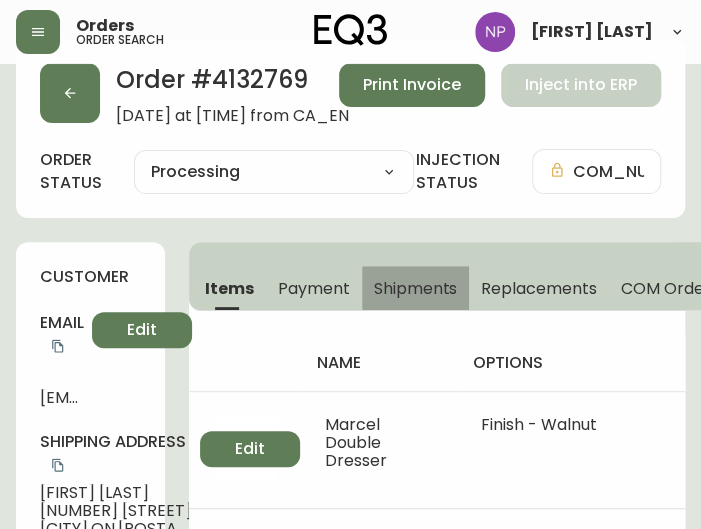 click on "Shipments" at bounding box center (416, 288) 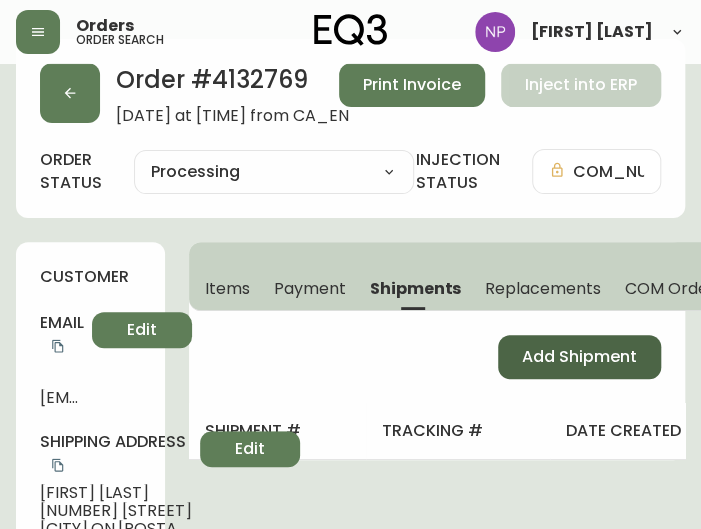 click on "Add Shipment" at bounding box center [579, 357] 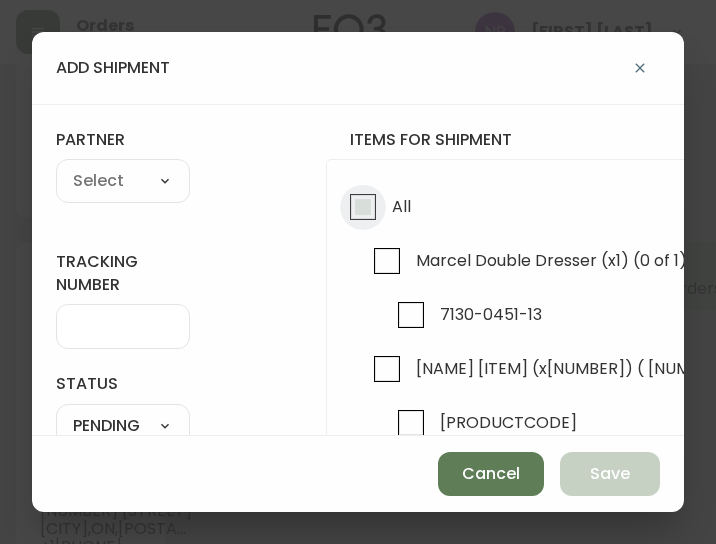 click on "All" at bounding box center (363, 207) 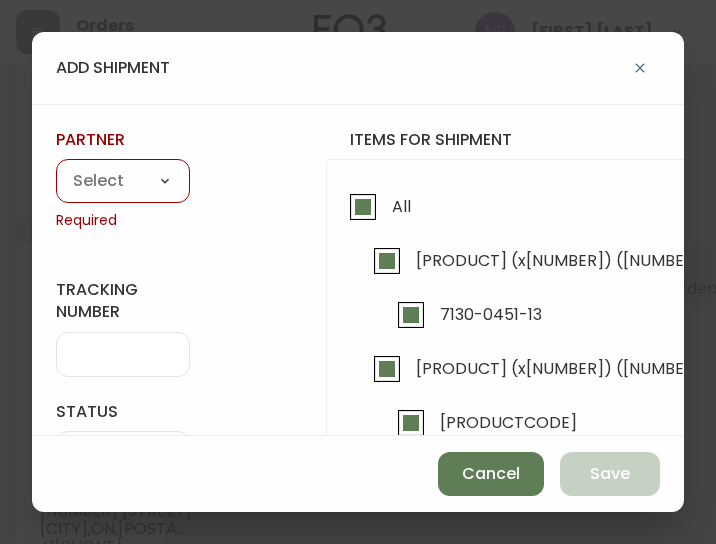 click on "A Move to Remember LLC ABF Freight Alero C.H. Robinson Canada Post CDS Ceva Logisitcs DELS DHL Encompass Logistics EQ3 EXPRESS INSTALLATION SERVICES FedEx FedEx US - Signature Required Gardewine Herman Miller High Energy Transport JB Hunt JC Movers LOGISTIC SPECIALTY FREIGHT Loll Designs Manitoulin Transport Metro Last Mile MoveMate Overland West PFS Portobello Home R&N Trucking Ltd. RXO Steinman Transportation Ltd. Transource Freightways Transport Guy Lajeunesse TST Overland UPS Western Logisitcs" at bounding box center [123, 182] 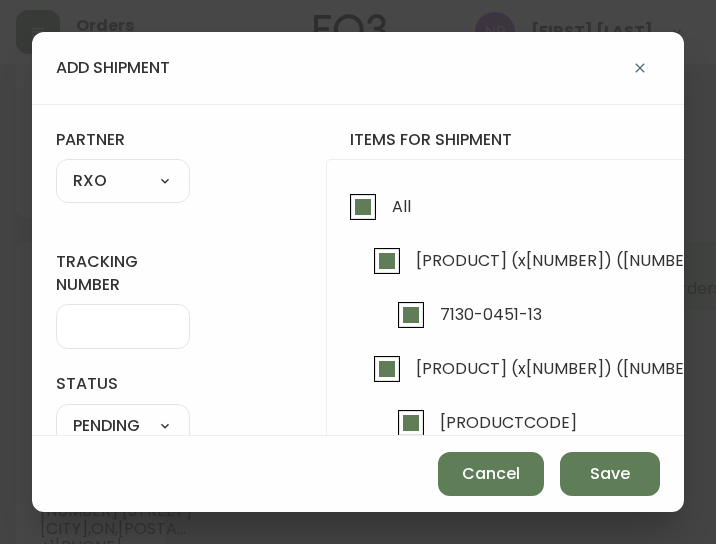 click at bounding box center (123, 326) 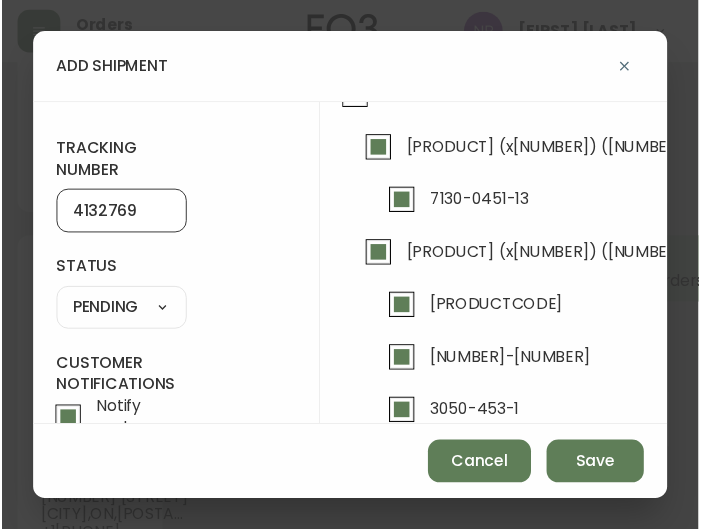 scroll, scrollTop: 110, scrollLeft: 0, axis: vertical 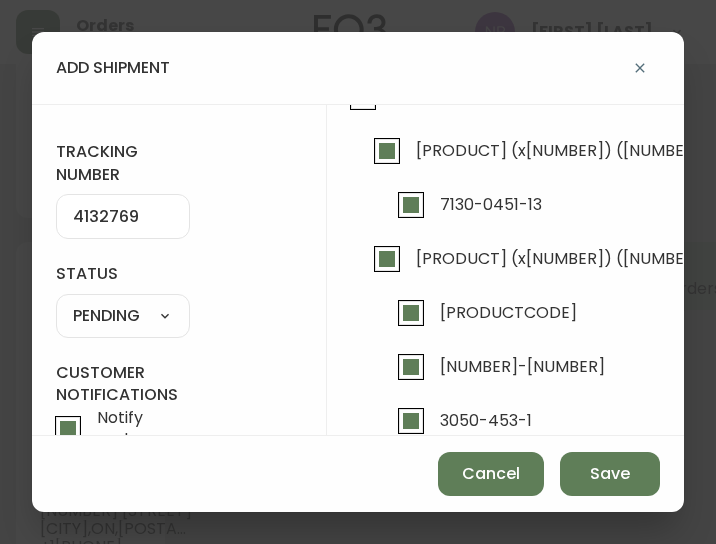 click on "SHIPPED PENDING CANCELLED" at bounding box center (123, 316) 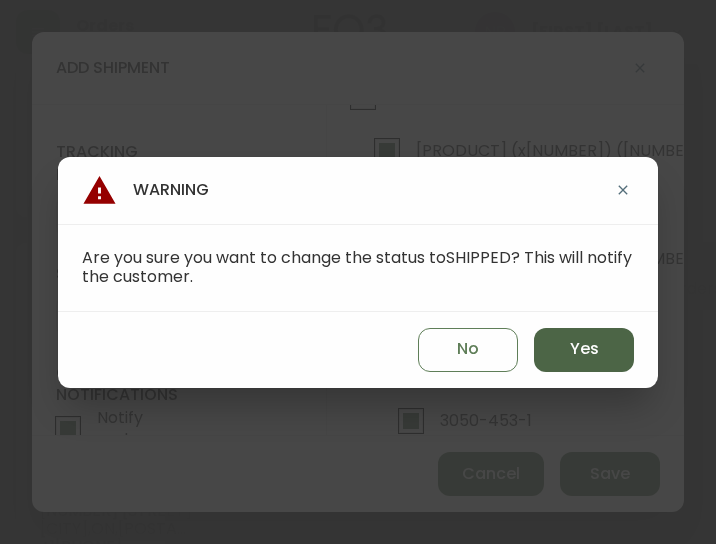 click on "Yes" at bounding box center [584, 350] 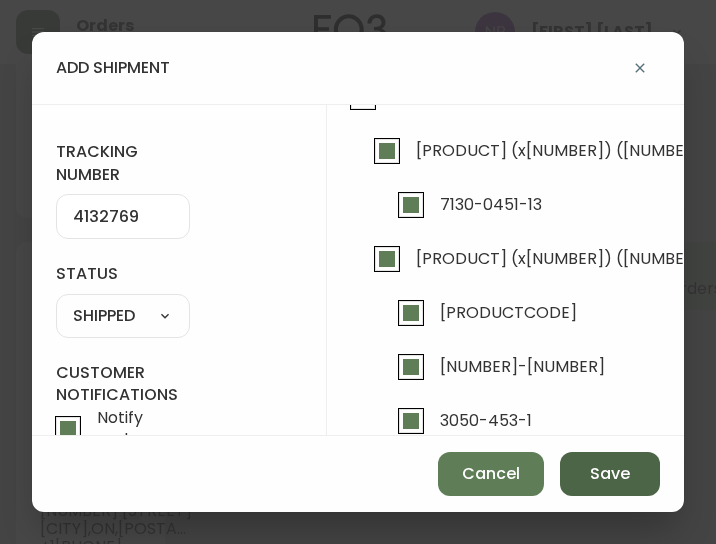 click on "Save" at bounding box center [610, 474] 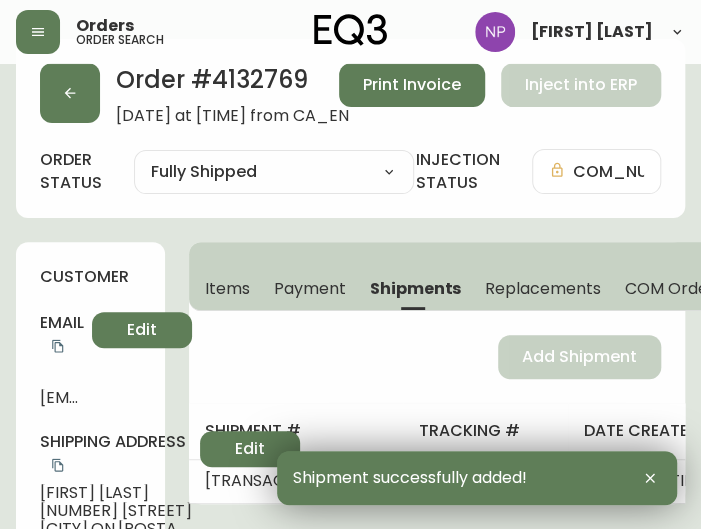 scroll, scrollTop: 0, scrollLeft: 0, axis: both 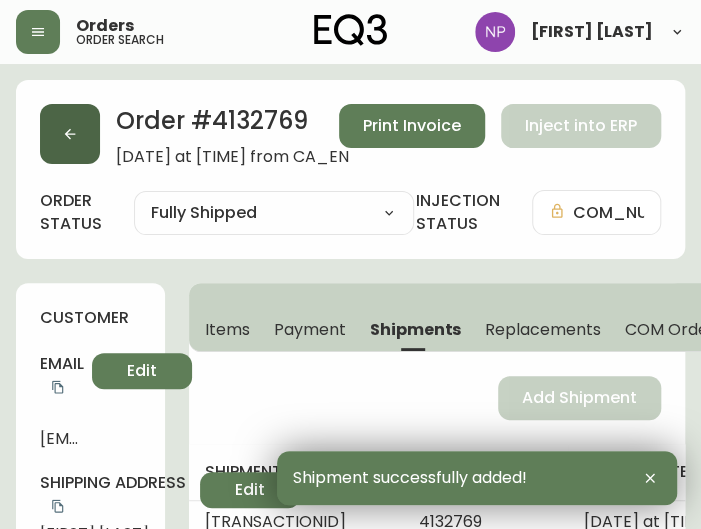 click at bounding box center (70, 134) 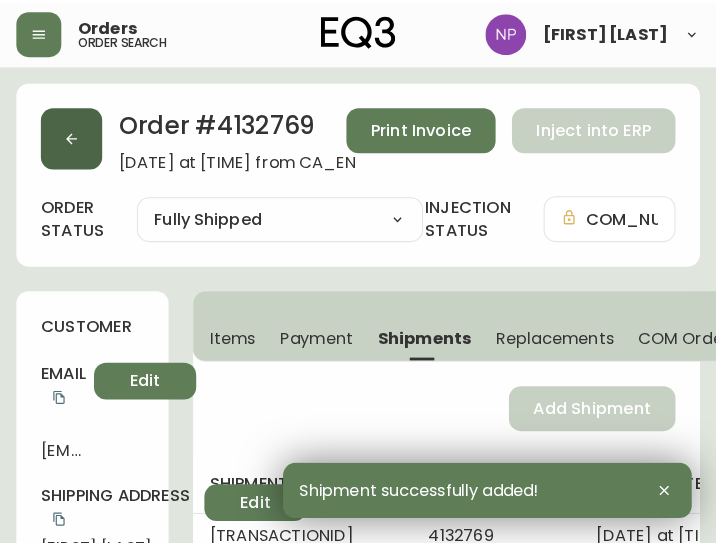 scroll, scrollTop: 41, scrollLeft: 0, axis: vertical 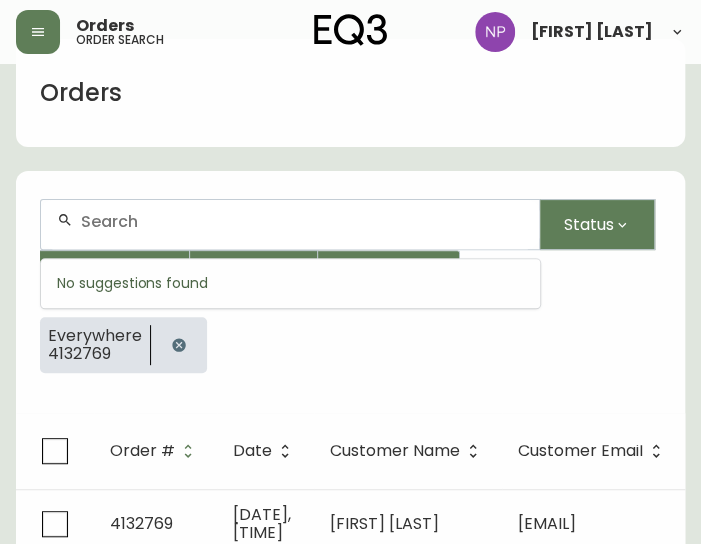 click at bounding box center (302, 221) 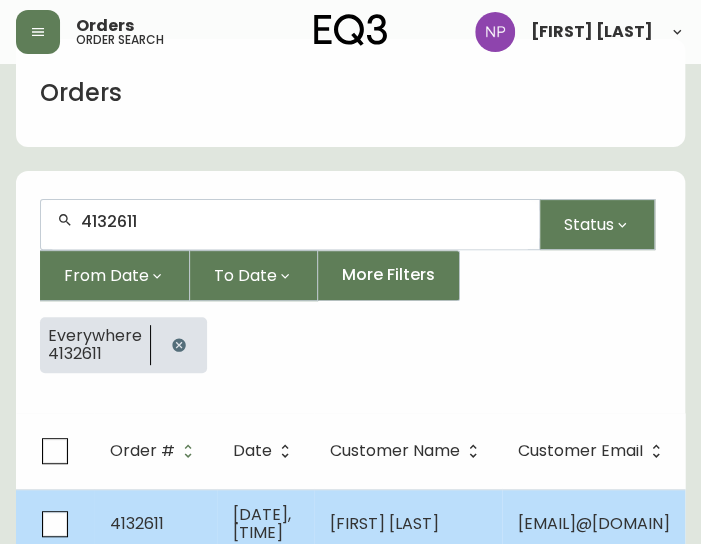 click on "[FIRST] [LAST]" at bounding box center [384, 523] 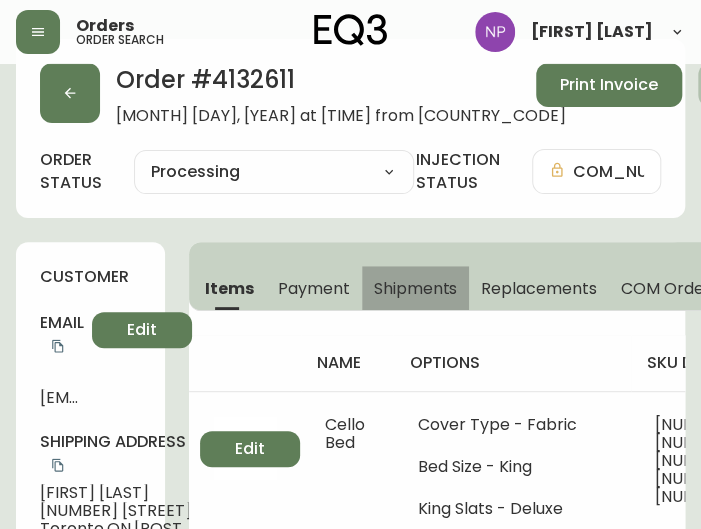 click on "Shipments" at bounding box center (416, 288) 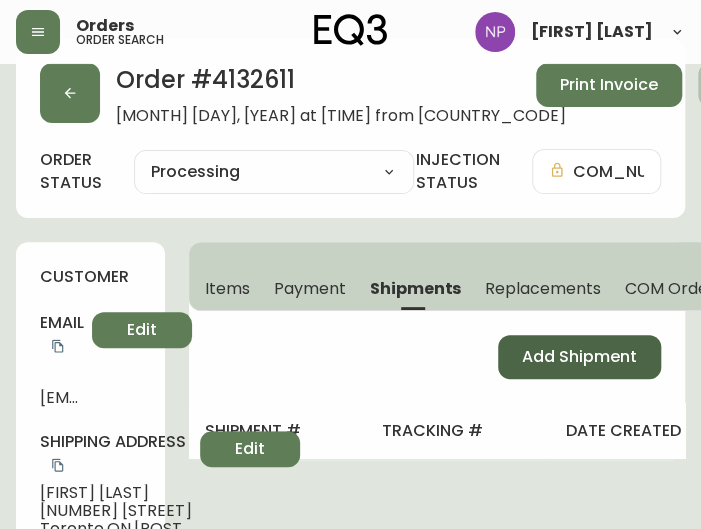 click on "Add Shipment" at bounding box center (579, 357) 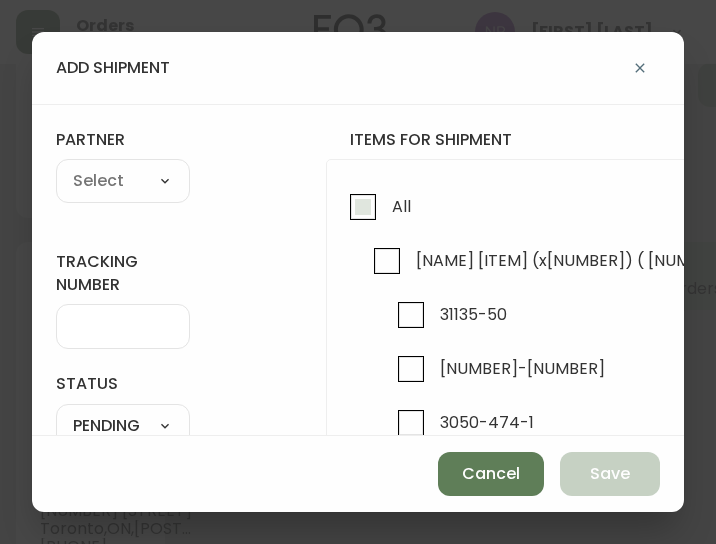 click on "All" at bounding box center (363, 207) 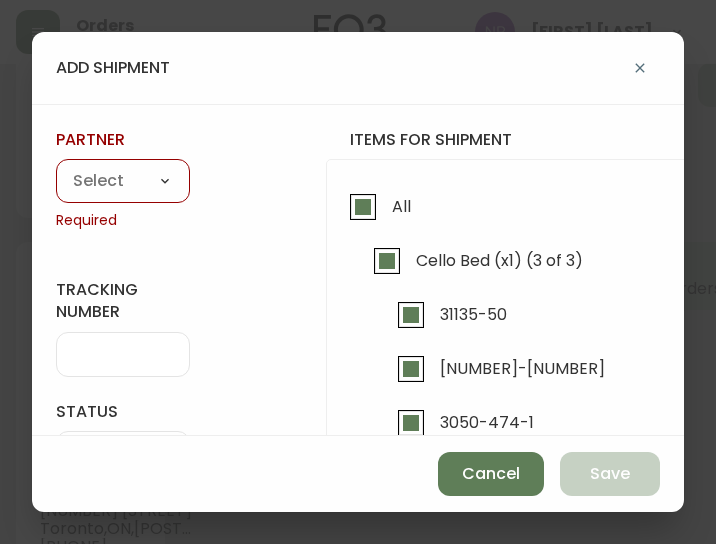 click on "A Move to Remember LLC ABF Freight Alero C.H. Robinson Canada Post CDS Ceva Logisitcs DELS DHL Encompass Logistics EQ3 EXPRESS INSTALLATION SERVICES FedEx FedEx US - Signature Required Gardewine Herman Miller High Energy Transport JB Hunt JC Movers LOGISTIC SPECIALTY FREIGHT Loll Designs Manitoulin Transport Metro Last Mile MoveMate Overland West PFS Portobello Home R&N Trucking Ltd. RXO Steinman Transportation Ltd. Transource Freightways Transport Guy Lajeunesse TST Overland UPS Western Logisitcs" at bounding box center (123, 182) 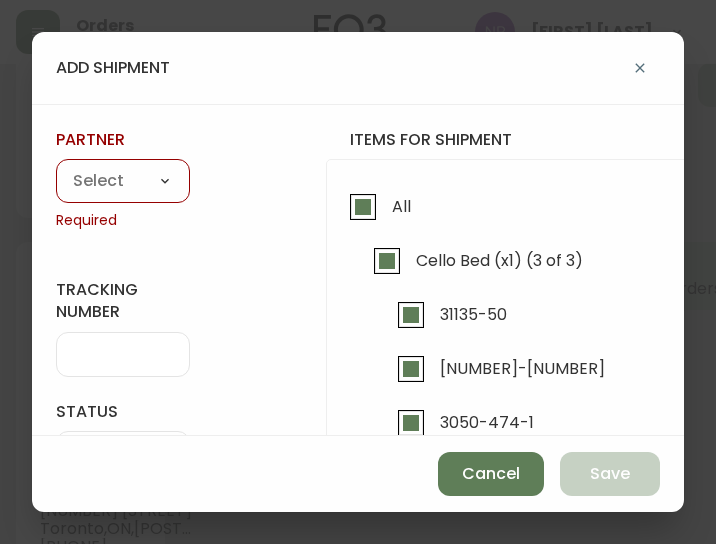 click on "A Move to Remember LLC ABF Freight Alero C.H. Robinson Canada Post CDS Ceva Logisitcs DELS DHL Encompass Logistics EQ3 EXPRESS INSTALLATION SERVICES FedEx FedEx US - Signature Required Gardewine Herman Miller High Energy Transport JB Hunt JC Movers LOGISTIC SPECIALTY FREIGHT Loll Designs Manitoulin Transport Metro Last Mile MoveMate Overland West PFS Portobello Home R&N Trucking Ltd. RXO Steinman Transportation Ltd. Transource Freightways Transport Guy Lajeunesse TST Overland UPS Western Logisitcs" at bounding box center (123, 182) 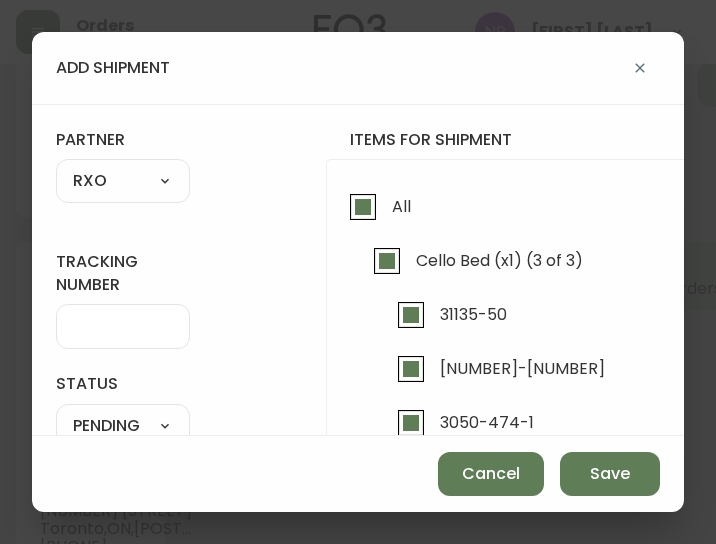 click at bounding box center [123, 326] 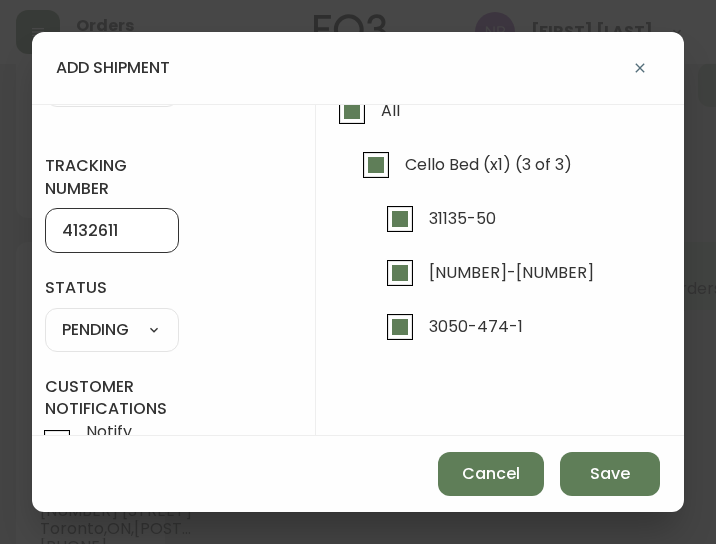 scroll, scrollTop: 96, scrollLeft: 12, axis: both 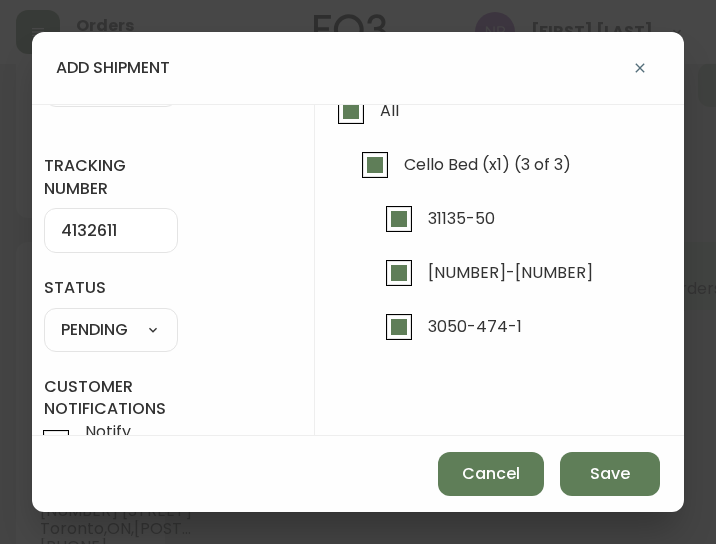 click on "SHIPPED PENDING CANCELLED" at bounding box center [111, 330] 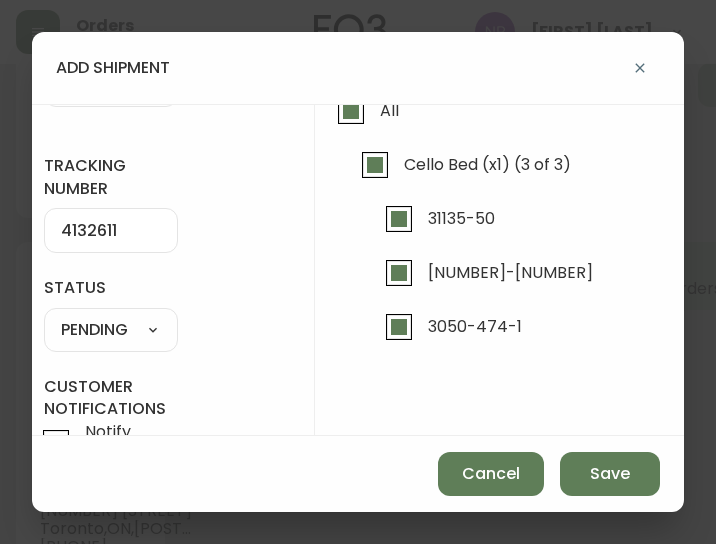 click on "SHIPPED PENDING CANCELLED" at bounding box center [111, 330] 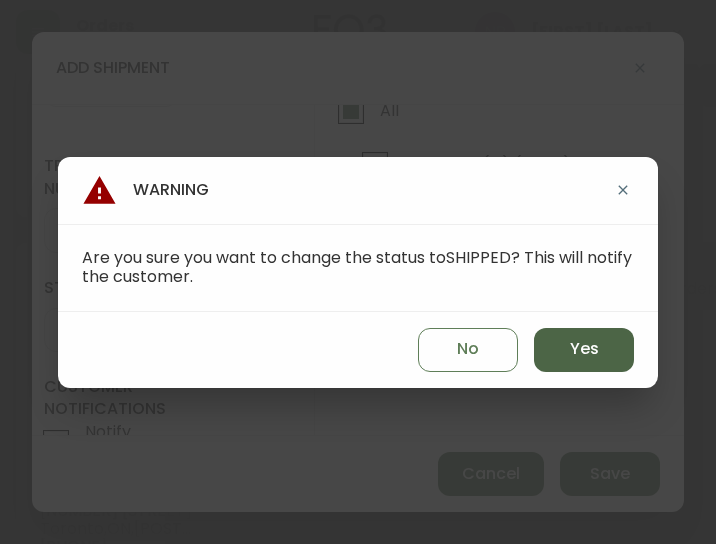 click on "Yes" at bounding box center (584, 349) 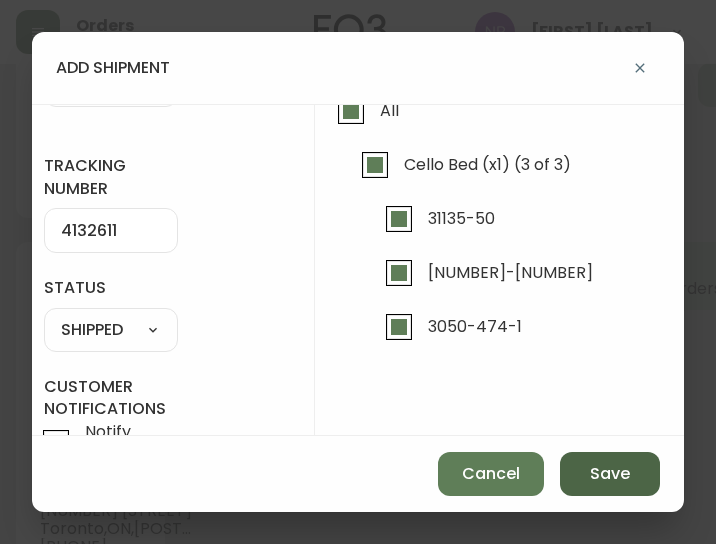 click on "Save" at bounding box center [610, 474] 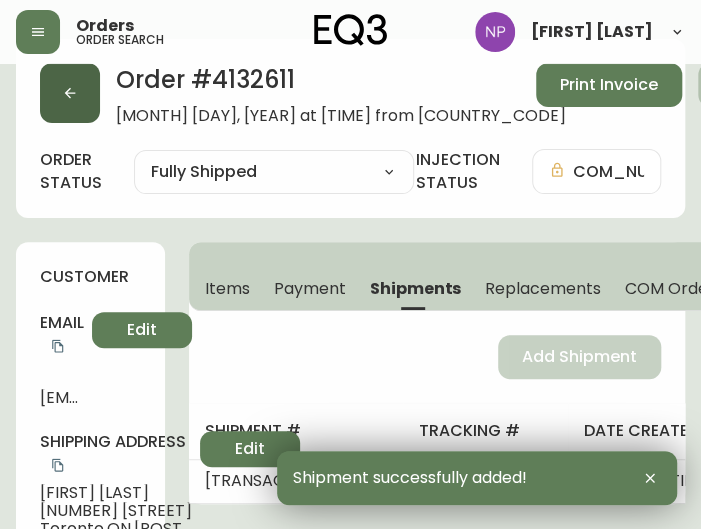 click at bounding box center [70, 93] 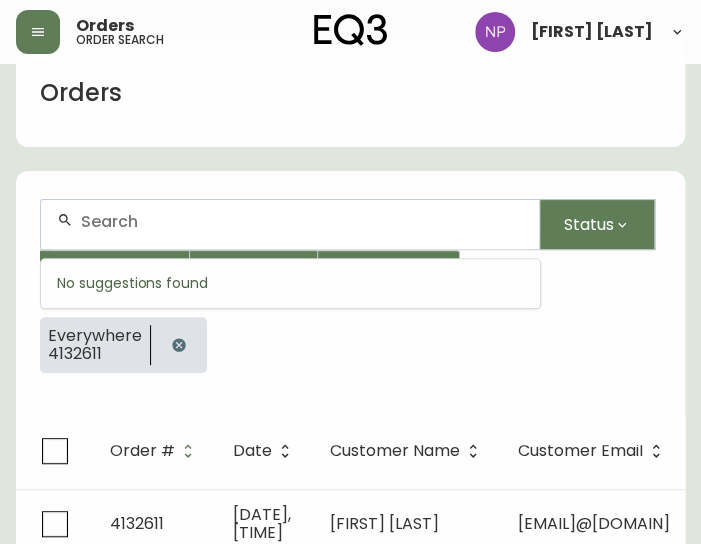 click at bounding box center [302, 221] 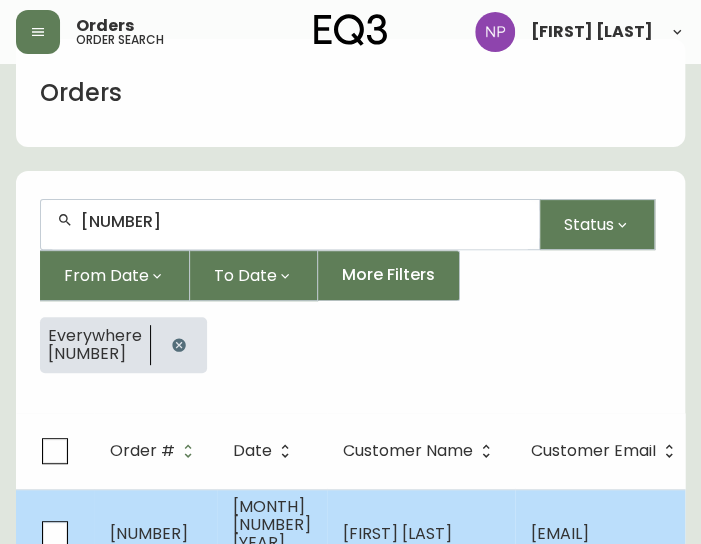 click on "[MONTH] [NUMBER] [YEAR], [TIME]" at bounding box center (272, 533) 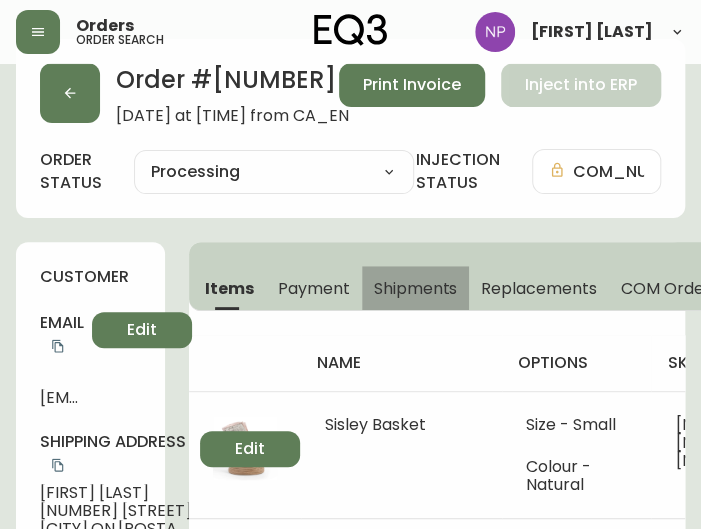 click on "Shipments" at bounding box center [416, 288] 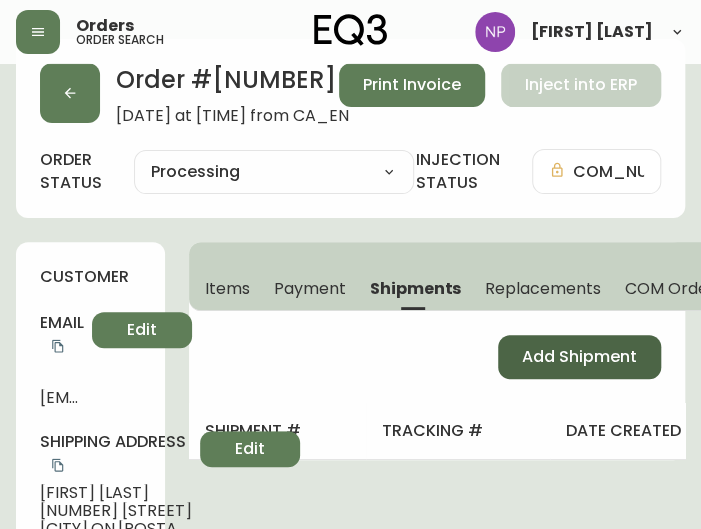 click on "Add Shipment" at bounding box center (579, 357) 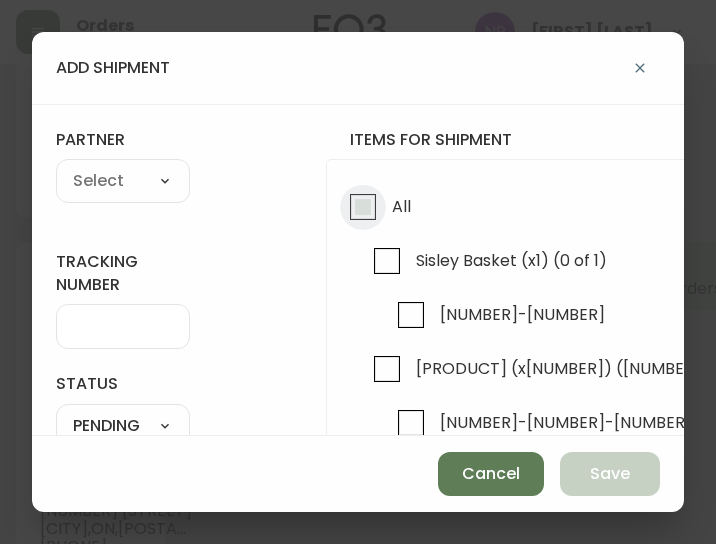 click on "All" at bounding box center [363, 207] 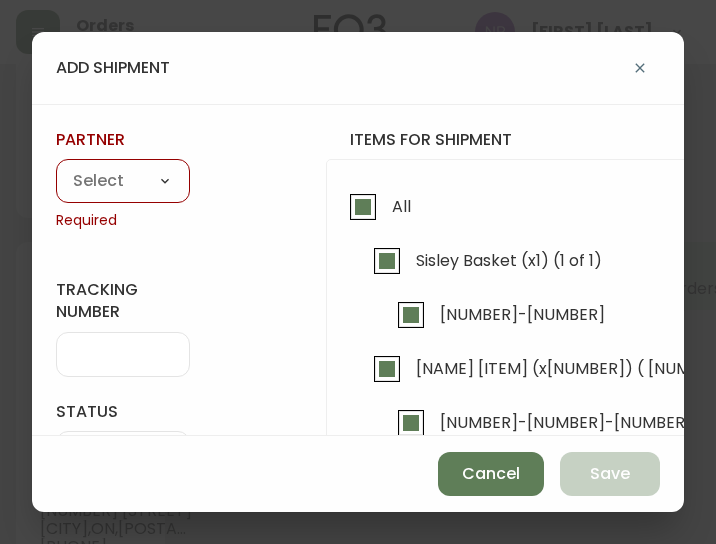 click on "A Move to Remember LLC ABF Freight Alero C.H. Robinson Canada Post CDS Ceva Logisitcs DELS DHL Encompass Logistics EQ3 EXPRESS INSTALLATION SERVICES FedEx FedEx US - Signature Required Gardewine Herman Miller High Energy Transport JB Hunt JC Movers LOGISTIC SPECIALTY FREIGHT Loll Designs Manitoulin Transport Metro Last Mile MoveMate Overland West PFS Portobello Home R&N Trucking Ltd. RXO Steinman Transportation Ltd. Transource Freightways Transport Guy Lajeunesse TST Overland UPS Western Logisitcs" at bounding box center (123, 182) 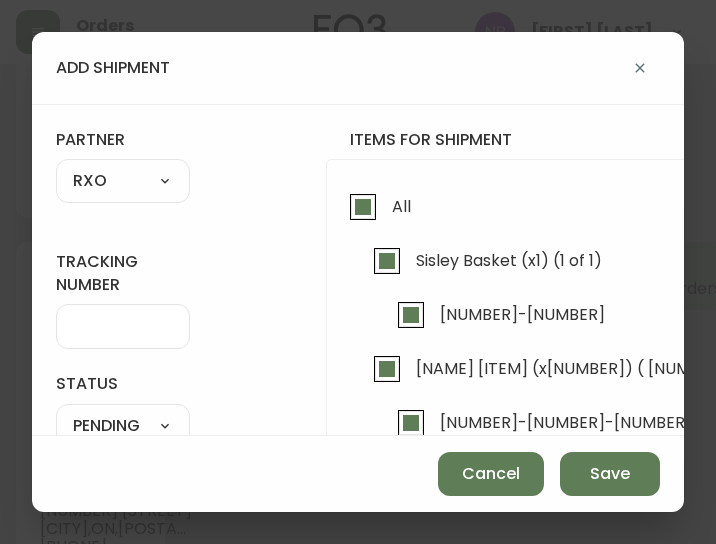 click on "tracking number" at bounding box center (123, 326) 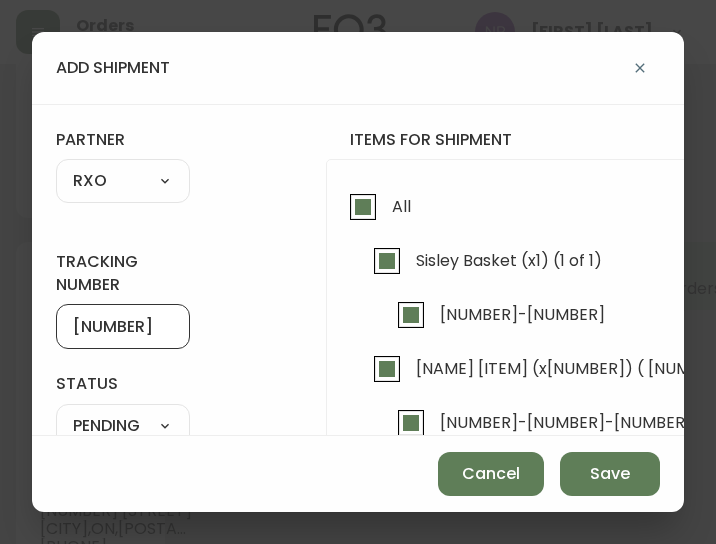 scroll, scrollTop: 122, scrollLeft: 0, axis: vertical 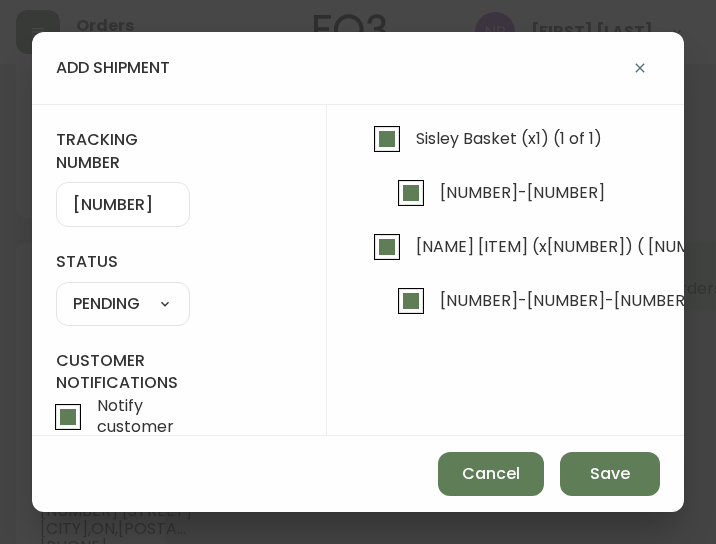 click on "SHIPPED PENDING CANCELLED" at bounding box center (123, 304) 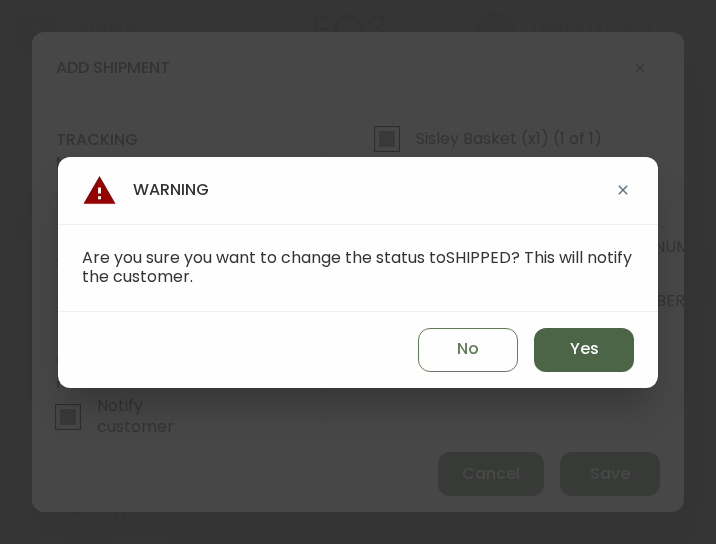 click on "Yes" at bounding box center (584, 350) 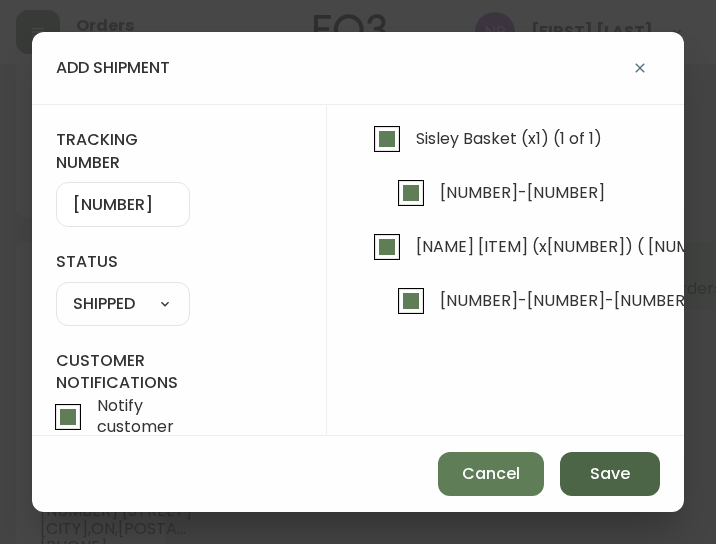 click on "Save" at bounding box center (610, 474) 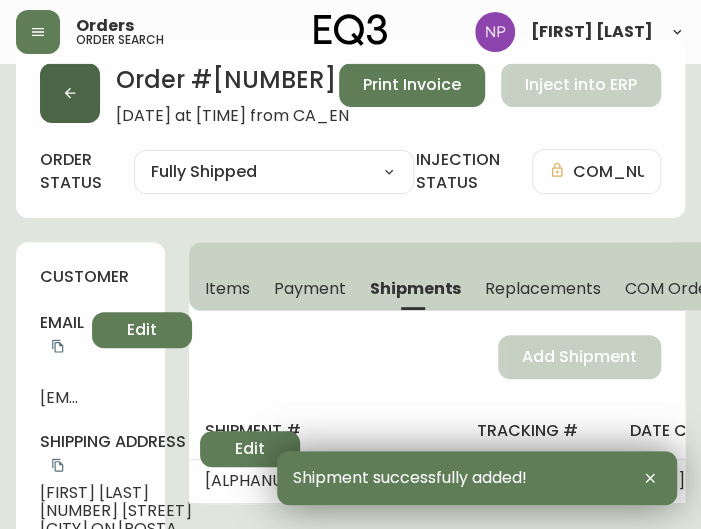 click at bounding box center (70, 93) 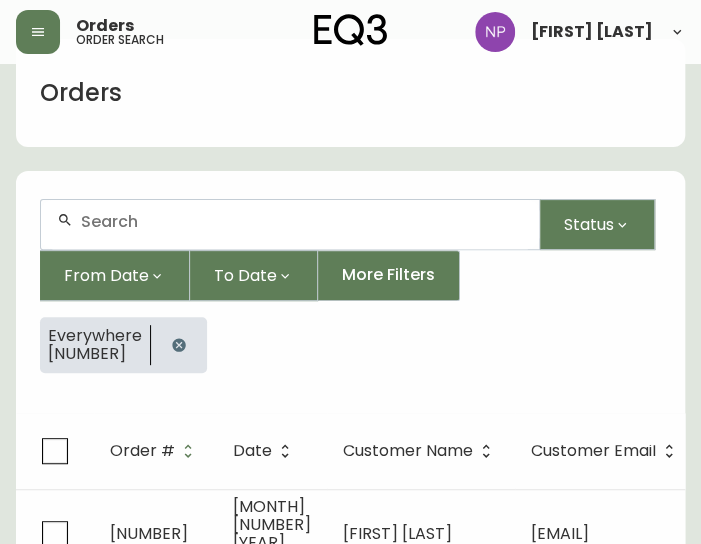 click at bounding box center (302, 221) 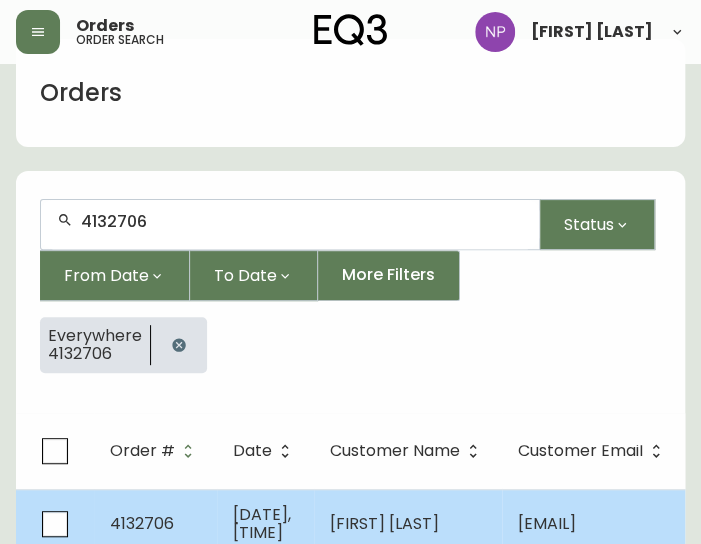 click on "[DATE], [TIME]" at bounding box center (265, 524) 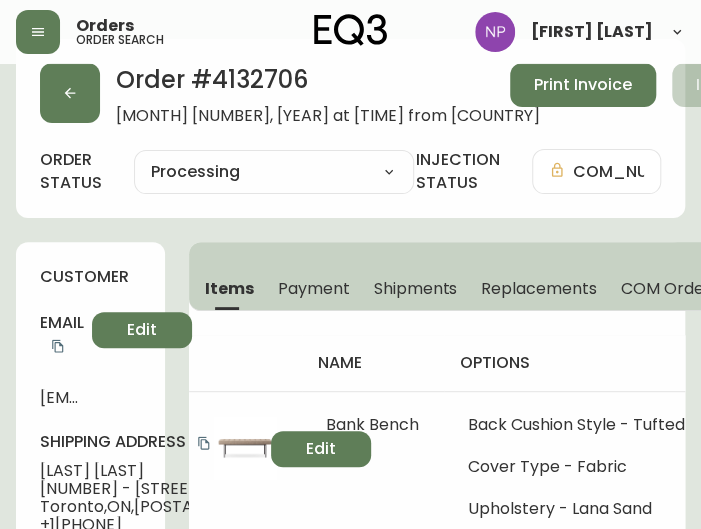 click on "Items Payment Shipments Replacements COM Orders Config Strings" at bounding box center [527, 276] 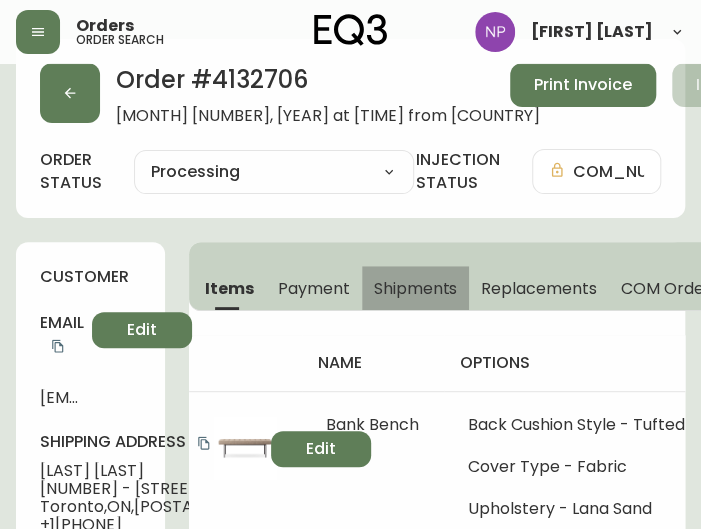 click on "Shipments" at bounding box center (416, 288) 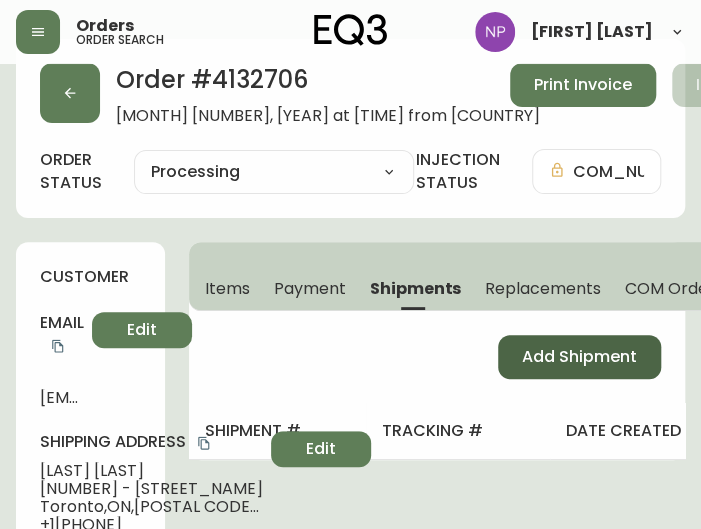 click on "Add Shipment" at bounding box center [579, 357] 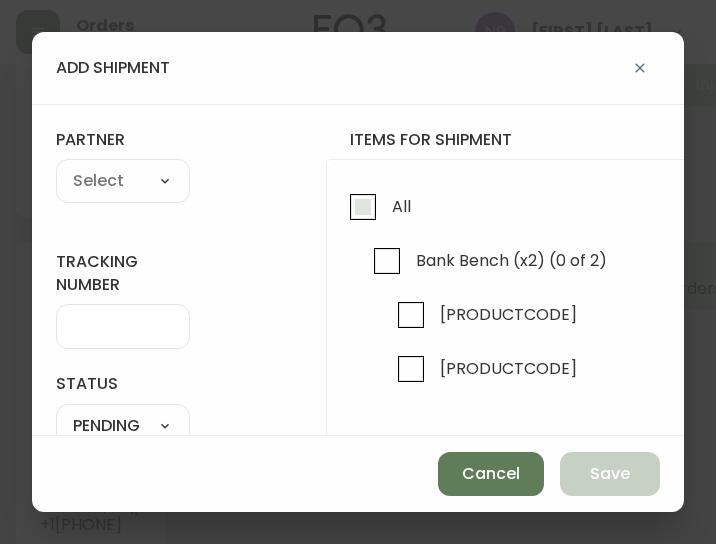 click on "All" at bounding box center [363, 207] 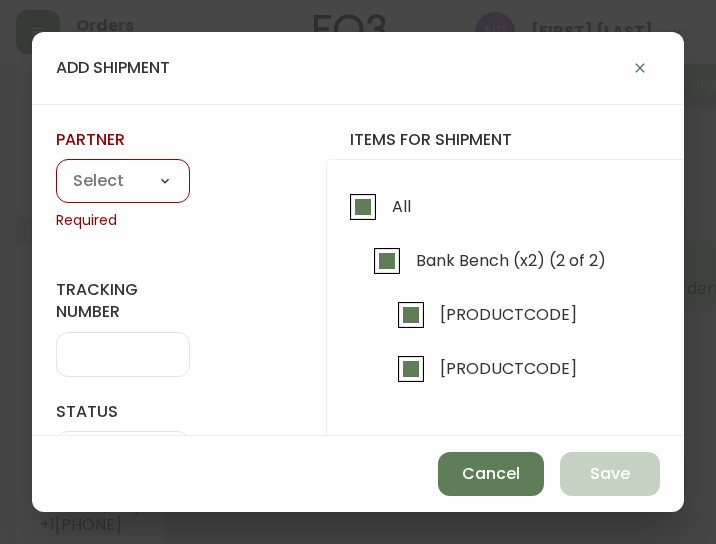 click on "A Move to Remember LLC ABF Freight Alero C.H. Robinson Canada Post CDS Ceva Logisitcs DELS DHL Encompass Logistics EQ3 EXPRESS INSTALLATION SERVICES FedEx FedEx US - Signature Required Gardewine Herman Miller High Energy Transport JB Hunt JC Movers LOGISTIC SPECIALTY FREIGHT Loll Designs Manitoulin Transport Metro Last Mile MoveMate Overland West PFS Portobello Home R&N Trucking Ltd. RXO Steinman Transportation Ltd. Transource Freightways Transport Guy Lajeunesse TST Overland UPS Western Logisitcs" at bounding box center [123, 182] 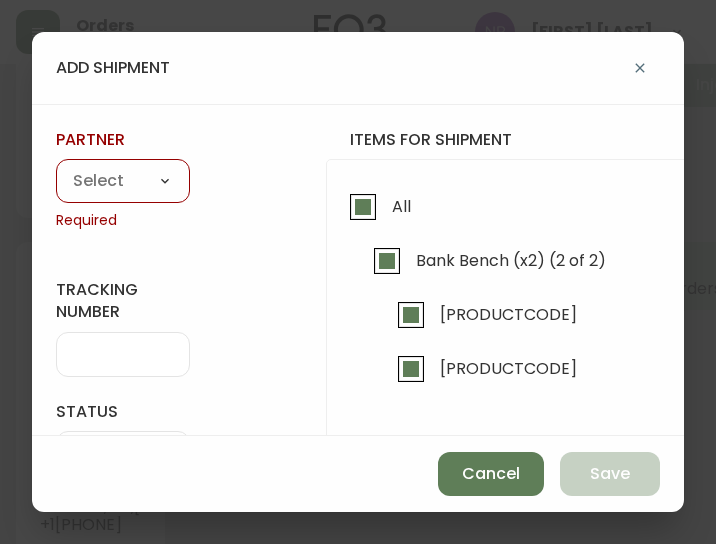 click on "A Move to Remember LLC ABF Freight Alero C.H. Robinson Canada Post CDS Ceva Logisitcs DELS DHL Encompass Logistics EQ3 EXPRESS INSTALLATION SERVICES FedEx FedEx US - Signature Required Gardewine Herman Miller High Energy Transport JB Hunt JC Movers LOGISTIC SPECIALTY FREIGHT Loll Designs Manitoulin Transport Metro Last Mile MoveMate Overland West PFS Portobello Home R&N Trucking Ltd. RXO Steinman Transportation Ltd. Transource Freightways Transport Guy Lajeunesse TST Overland UPS Western Logisitcs" at bounding box center [123, 182] 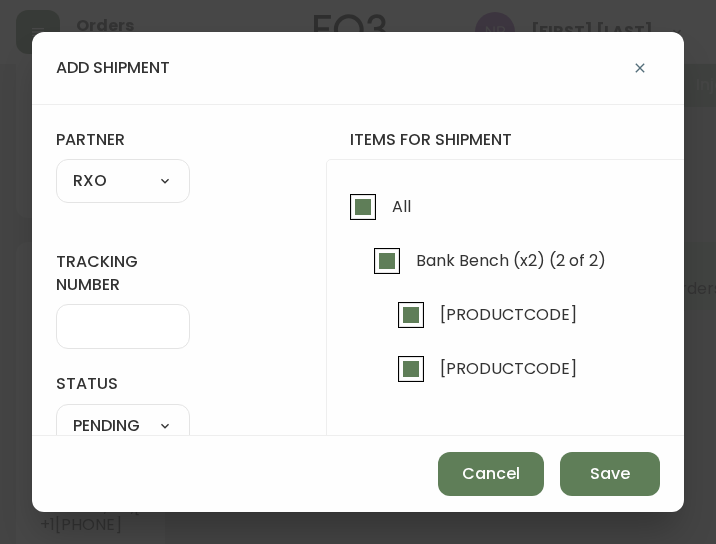 click on "tracking number" at bounding box center (123, 326) 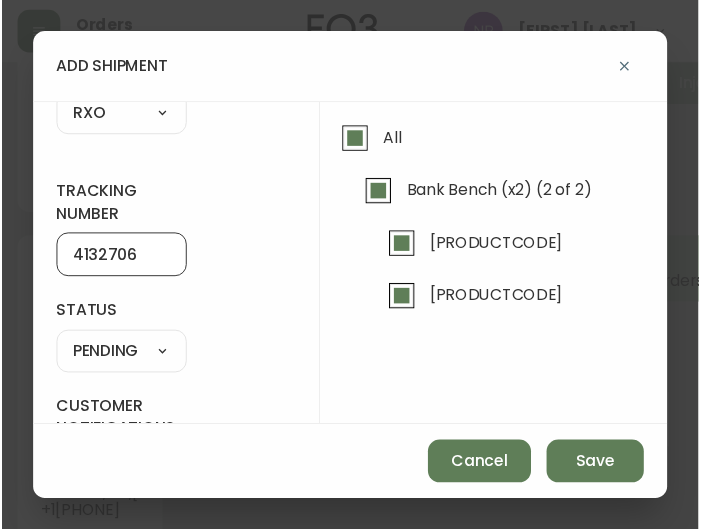 scroll, scrollTop: 65, scrollLeft: 0, axis: vertical 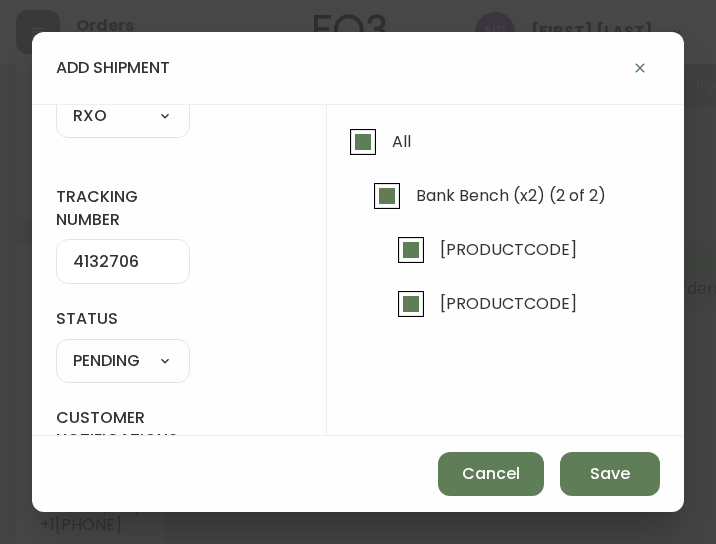 click on "SHIPPED PENDING CANCELLED" at bounding box center [123, 361] 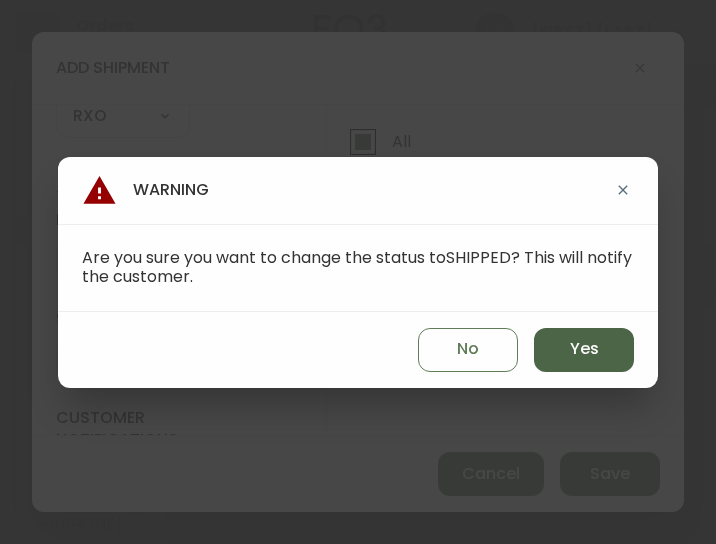 click on "Yes" at bounding box center (584, 349) 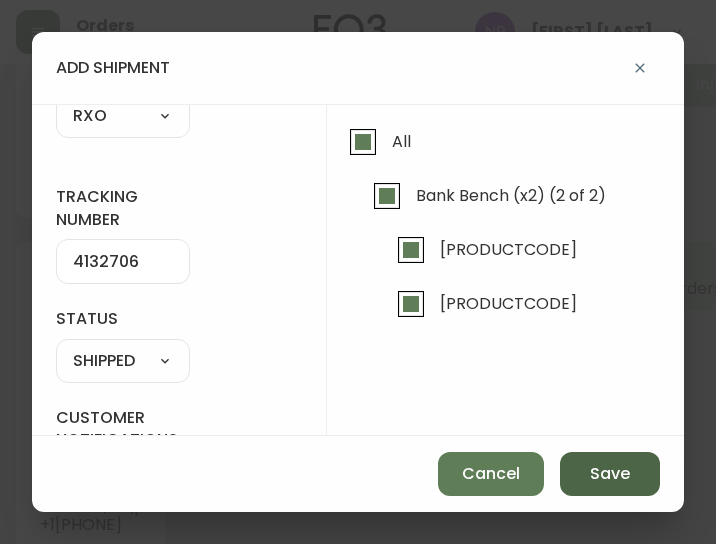 click on "Save" at bounding box center [610, 474] 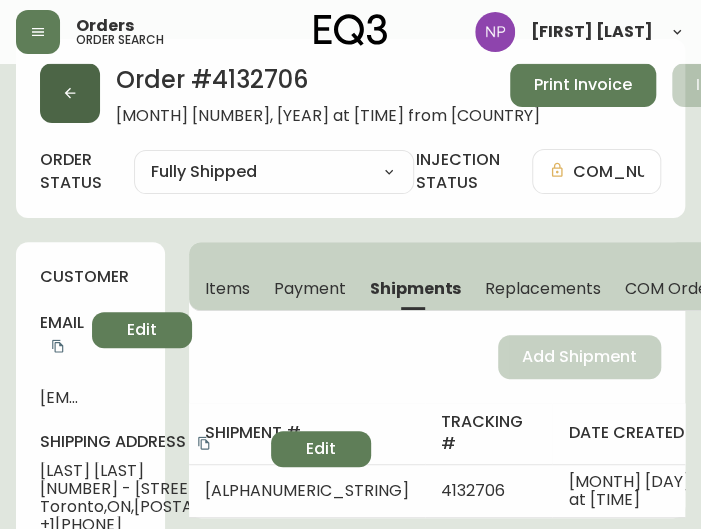click 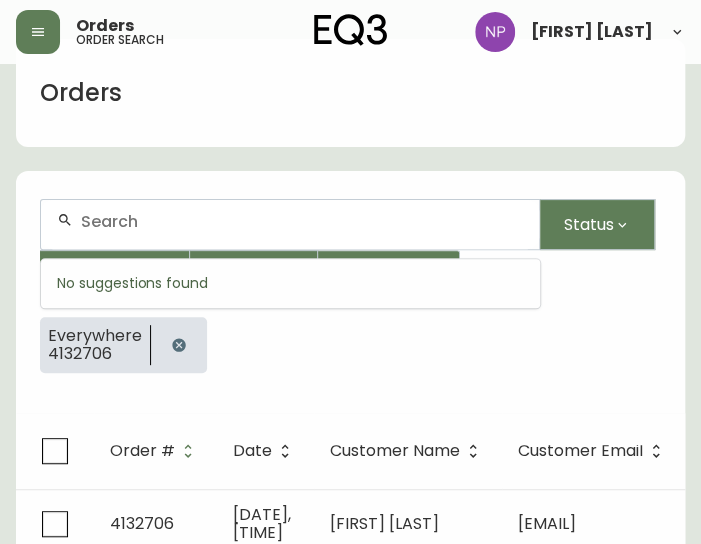 click at bounding box center [302, 221] 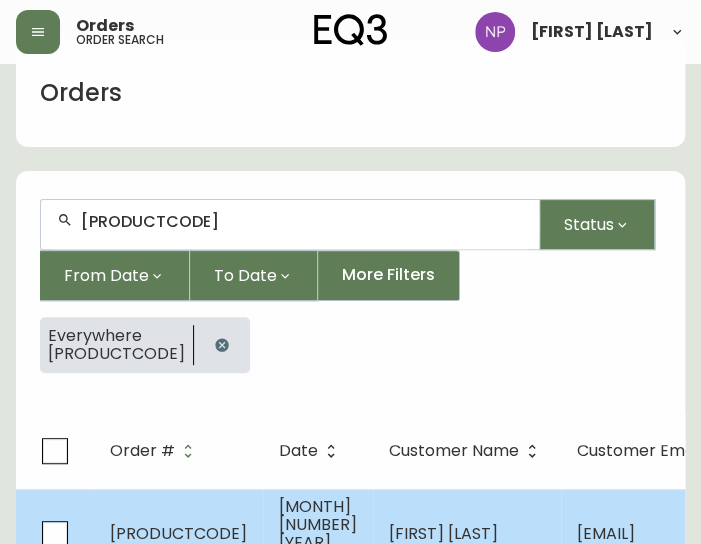click on "[FIRST] [LAST]" at bounding box center (467, 533) 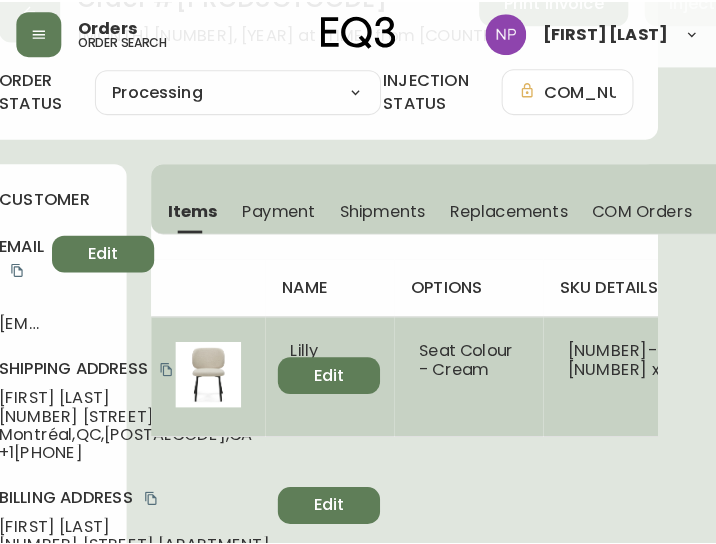 scroll, scrollTop: 90, scrollLeft: 41, axis: both 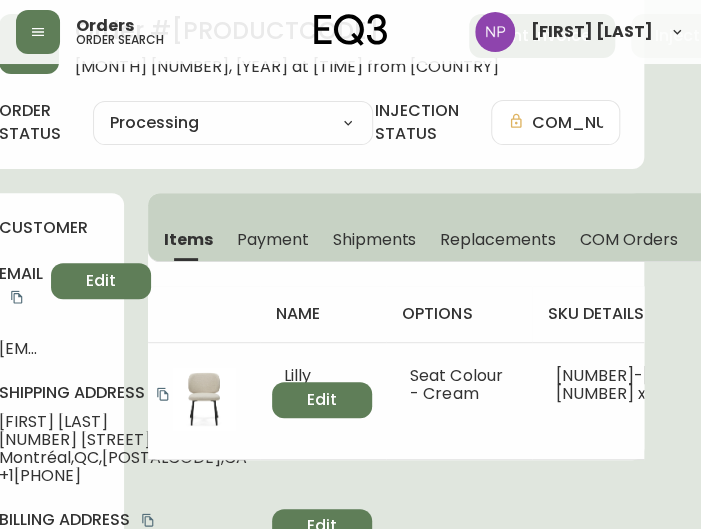 click on "Shipments" at bounding box center (375, 239) 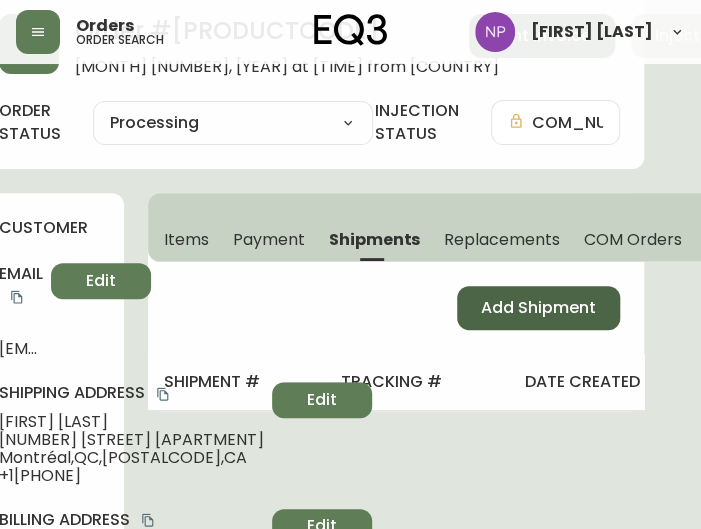click on "Add Shipment" at bounding box center [538, 308] 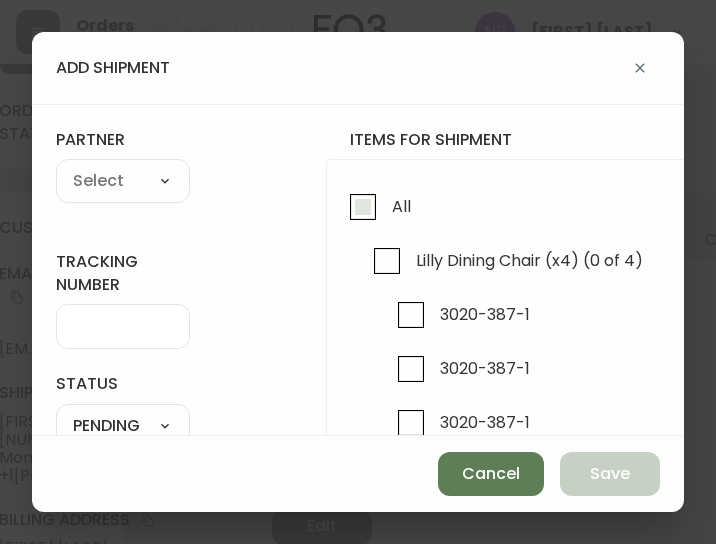 click on "All" at bounding box center (401, 206) 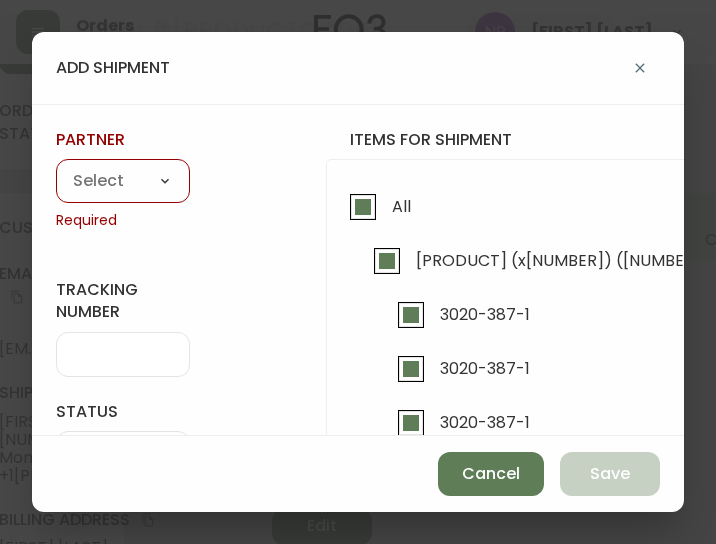 click on "A Move to Remember LLC ABF Freight Alero C.H. Robinson Canada Post CDS Ceva Logisitcs DELS DHL Encompass Logistics EQ3 EXPRESS INSTALLATION SERVICES FedEx FedEx US - Signature Required Gardewine Herman Miller High Energy Transport JB Hunt JC Movers LOGISTIC SPECIALTY FREIGHT Loll Designs Manitoulin Transport Metro Last Mile MoveMate Overland West PFS Portobello Home R&N Trucking Ltd. RXO Steinman Transportation Ltd. Transource Freightways Transport Guy Lajeunesse TST Overland UPS Western Logisitcs" at bounding box center [123, 182] 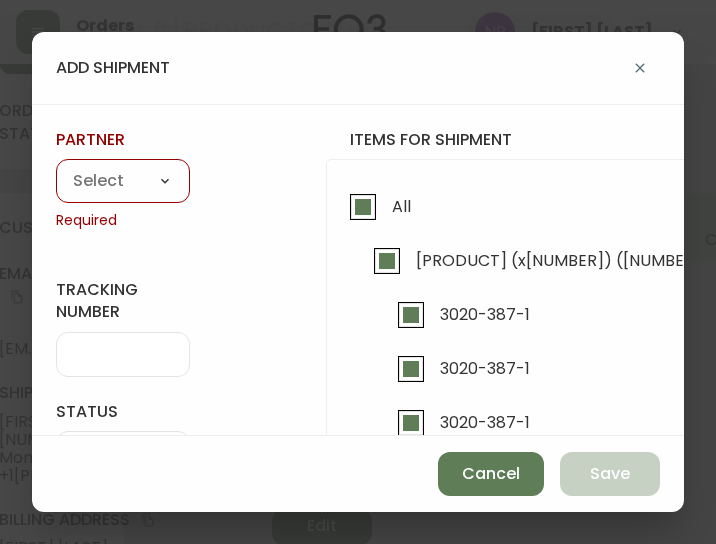 click on "A Move to Remember LLC ABF Freight Alero C.H. Robinson Canada Post CDS Ceva Logisitcs DELS DHL Encompass Logistics EQ3 EXPRESS INSTALLATION SERVICES FedEx FedEx US - Signature Required Gardewine Herman Miller High Energy Transport JB Hunt JC Movers LOGISTIC SPECIALTY FREIGHT Loll Designs Manitoulin Transport Metro Last Mile MoveMate Overland West PFS Portobello Home R&N Trucking Ltd. RXO Steinman Transportation Ltd. Transource Freightways Transport Guy Lajeunesse TST Overland UPS Western Logisitcs" at bounding box center [123, 182] 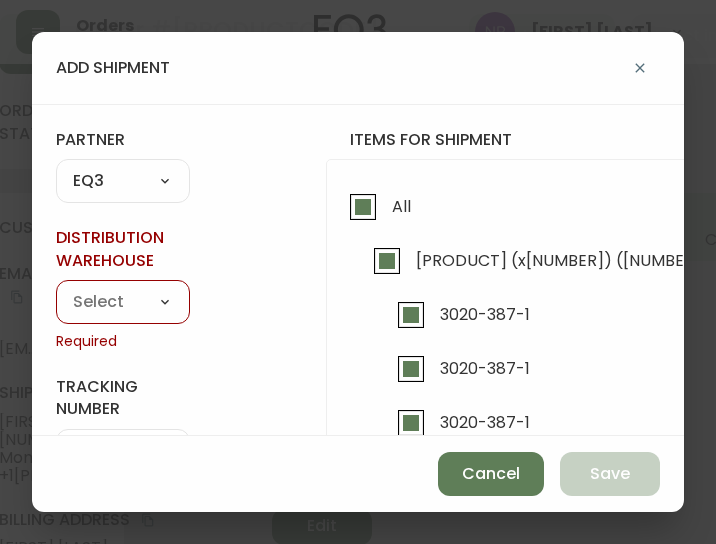 click on "Calgary Warehouse GTA Distribution Center Mont-Royal Distribution Center Ottawa Warehouse Polo Park Warehouse Vancouver Warehouse" at bounding box center [123, 302] 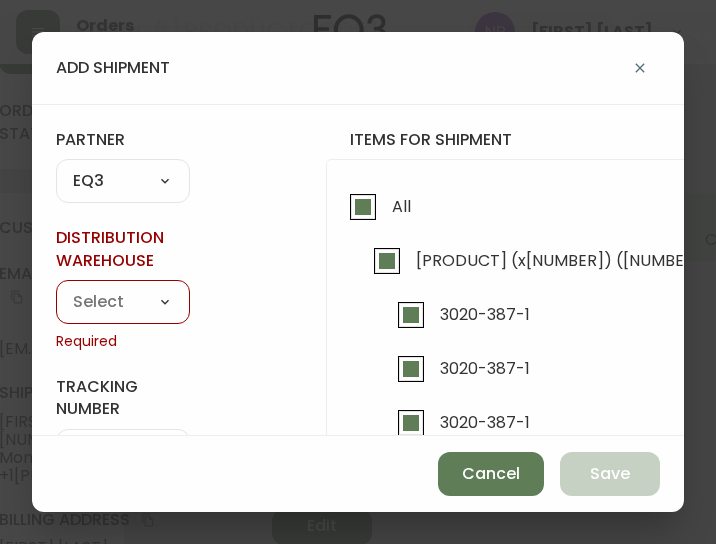 click on "Calgary Warehouse GTA Distribution Center Mont-Royal Distribution Center Ottawa Warehouse Polo Park Warehouse Vancouver Warehouse" at bounding box center [123, 302] 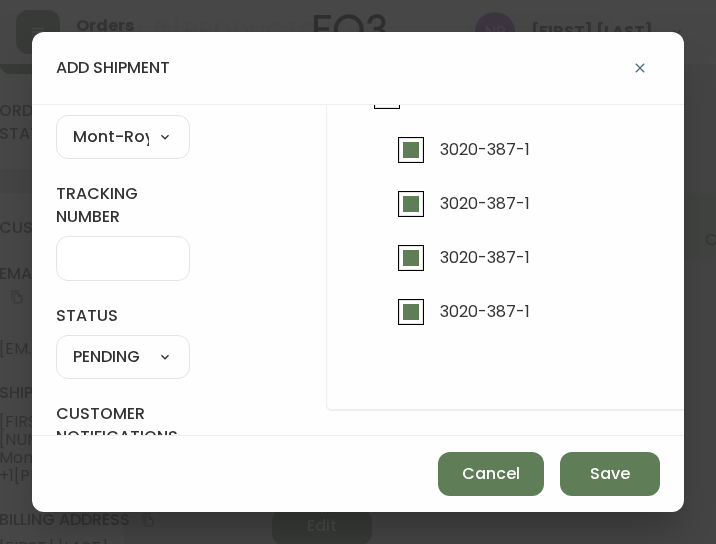 scroll, scrollTop: 164, scrollLeft: 0, axis: vertical 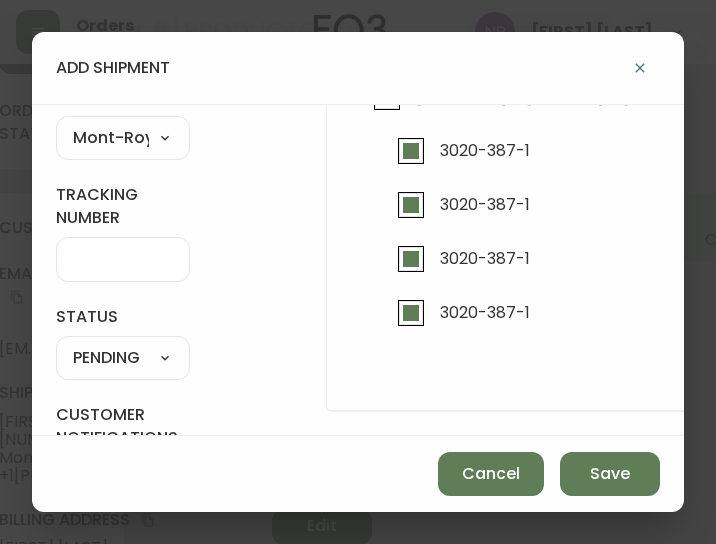 click on "SHIPPED PENDING CANCELLED" at bounding box center (123, 359) 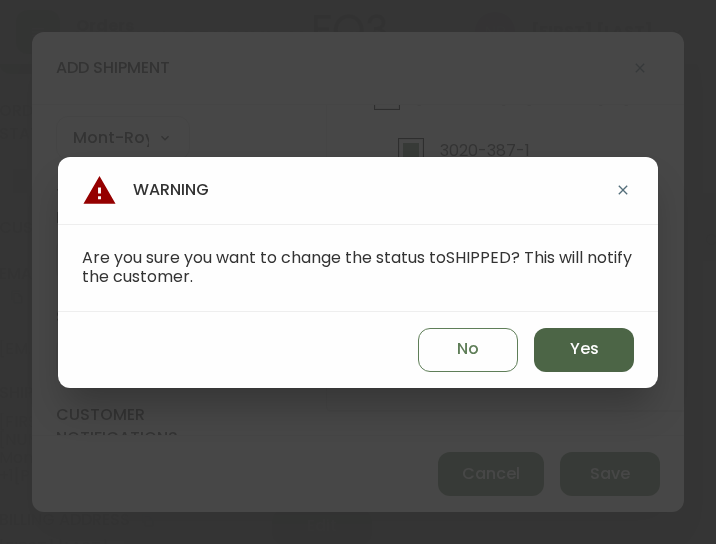 click on "Yes" at bounding box center (584, 350) 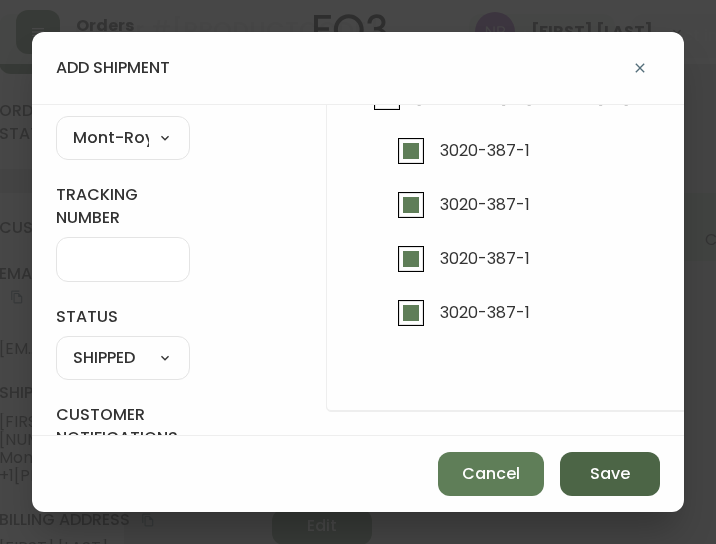 click on "Save" at bounding box center (610, 474) 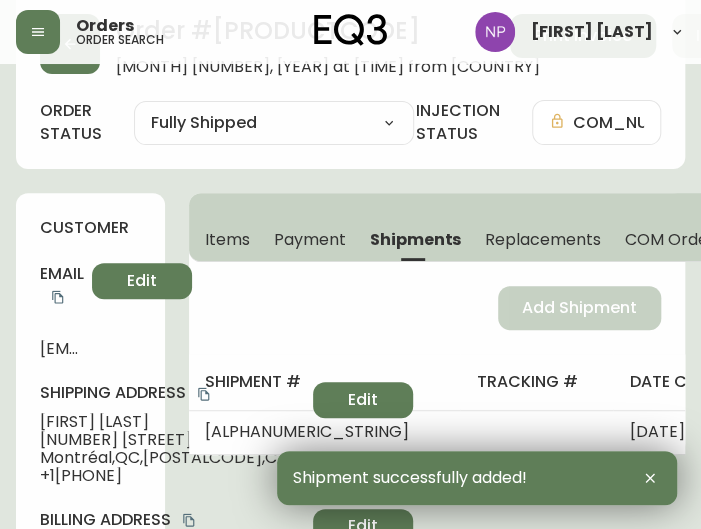 scroll, scrollTop: 0, scrollLeft: 0, axis: both 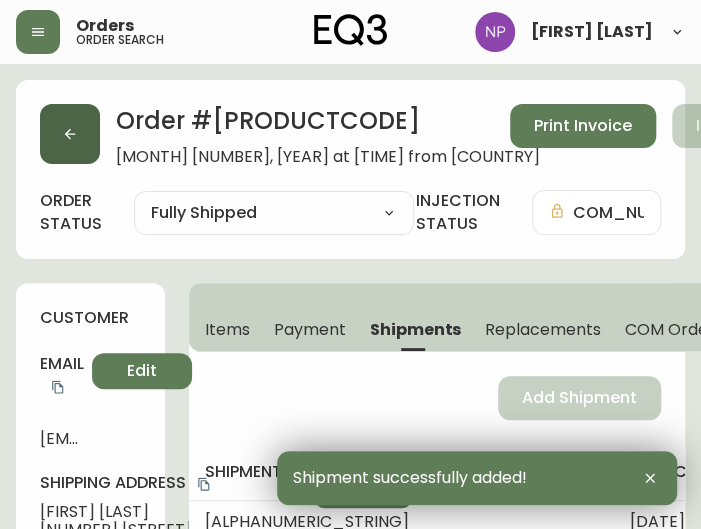 click 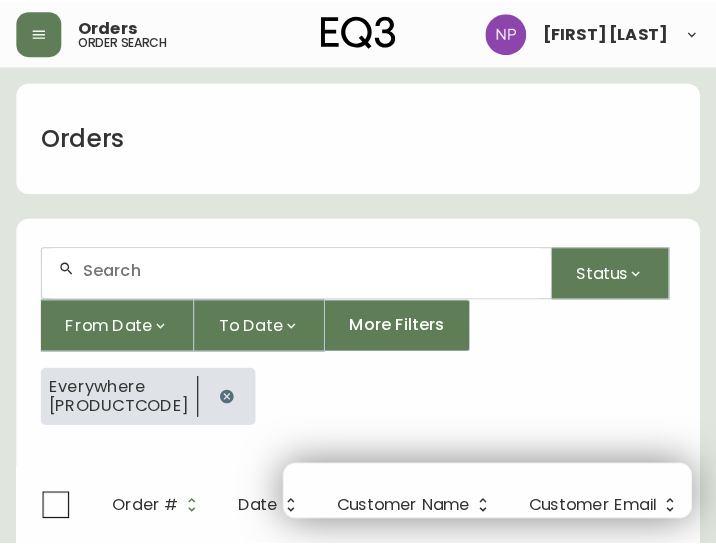 scroll, scrollTop: 41, scrollLeft: 0, axis: vertical 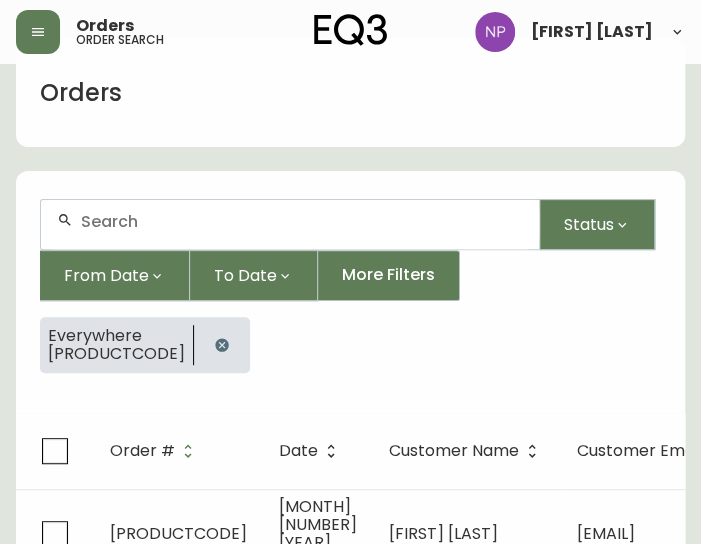 click at bounding box center [302, 221] 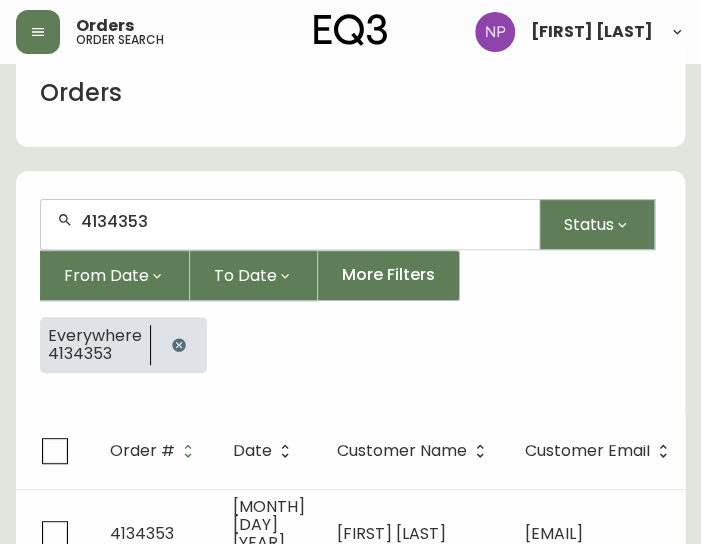 click on "Date" at bounding box center [269, 451] 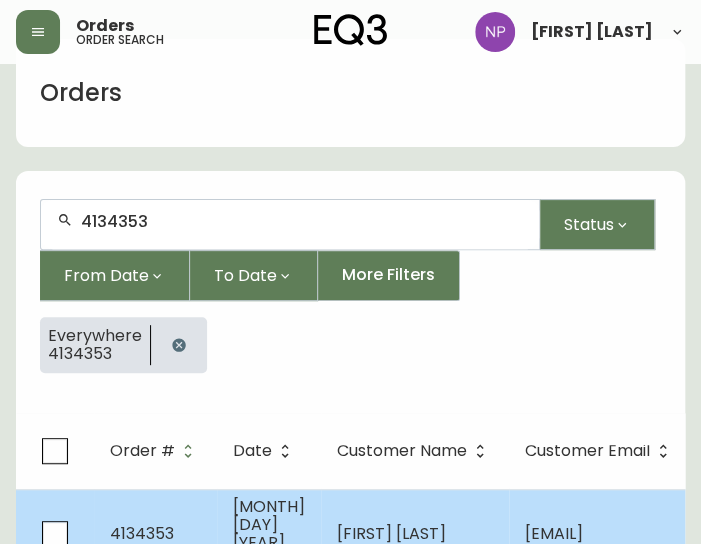 click on "[MONTH] [DAY] [YEAR], [TIME]" at bounding box center [269, 533] 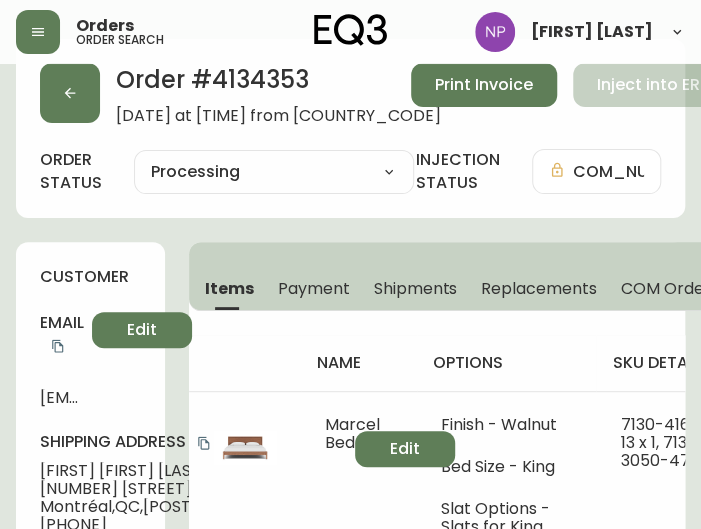 click on "Order # [NUMBER] [MONTH] [NUMBER], [YEAR] at [TIME] from [COUNTRY] Print Invoice Inject into ERP order status Processing Cancelled Fully Shipped Processing Partially Shipped injection status COM_NUMBERS_UPDATED customer Email [EMAIL]@[DOMAIN] Edit Shipping Address [FIRST]   [LAST] [NUMBER] [STREET], app. [NUMBER] [CITY] ,  [STATE] ,  [POSTAL CODE] ,  [COUNTRY] +1[PHONE] Edit Billing Address [FIRST]   [LAST] [NUMBER] [STREET], app. [NUMBER] [CITY] ,  [STATE] ,  [POSTAL CODE] ,  [COUNTRY] +1[PHONE] Edit order summary sub-total [PRICE] Shipping ( Freight White Glove ) [PRICE] qst ([PERCENT]) [PRICE] gst ([PERCENT]) [PRICE] total [PRICE] *Taxes are calculated based on product subtotal and shipping fees com order summary shipped [NUMBER] comments Add [MONTH] [NUMBER], [YEAR] at [TIME] [EMAIL]@[DOMAIN] [MONTH] [NUMBER], [YEAR] at [TIME] erp_sync ERP completed order injection with [NUMBER] COM numbers [[NUMBER]]. Moving status to PROCESSING Items Payment Shipments Replacements COM Orders Config Strings name options sku details price total  [NAME] [ITEM]" at bounding box center [350, 1259] 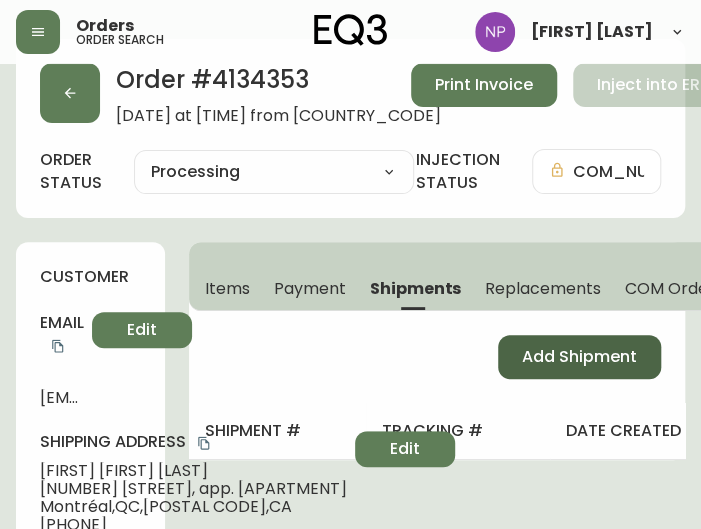 click on "Add Shipment" at bounding box center (579, 357) 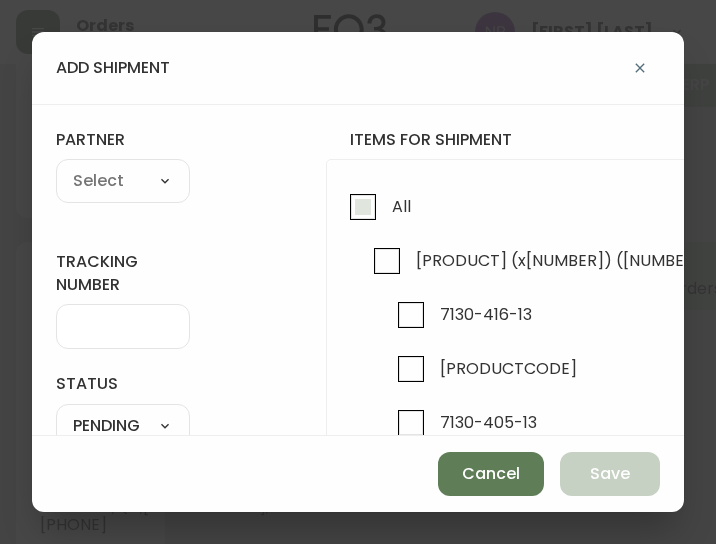 click on "All" at bounding box center [363, 207] 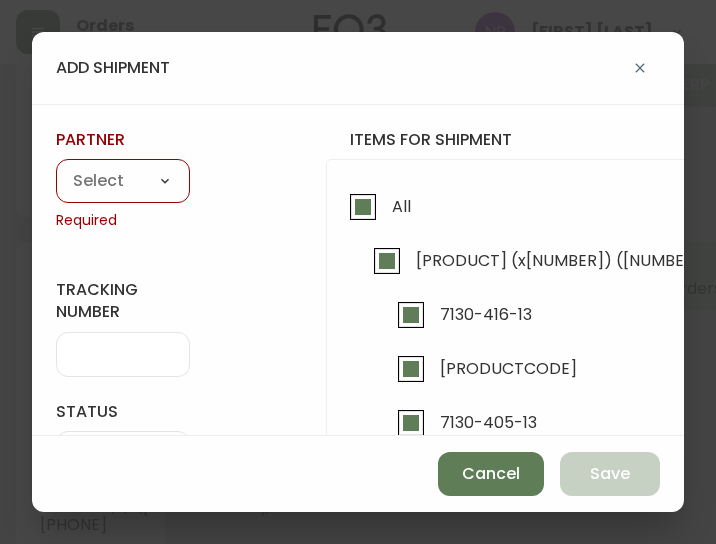 click on "A Move to Remember LLC ABF Freight Alero C.H. Robinson Canada Post CDS Ceva Logisitcs DELS DHL Encompass Logistics EQ3 EXPRESS INSTALLATION SERVICES FedEx FedEx US - Signature Required Gardewine Herman Miller High Energy Transport JB Hunt JC Movers LOGISTIC SPECIALTY FREIGHT Loll Designs Manitoulin Transport Metro Last Mile MoveMate Overland West PFS Portobello Home R&N Trucking Ltd. RXO Steinman Transportation Ltd. Transource Freightways Transport Guy Lajeunesse TST Overland UPS Western Logisitcs" at bounding box center (123, 182) 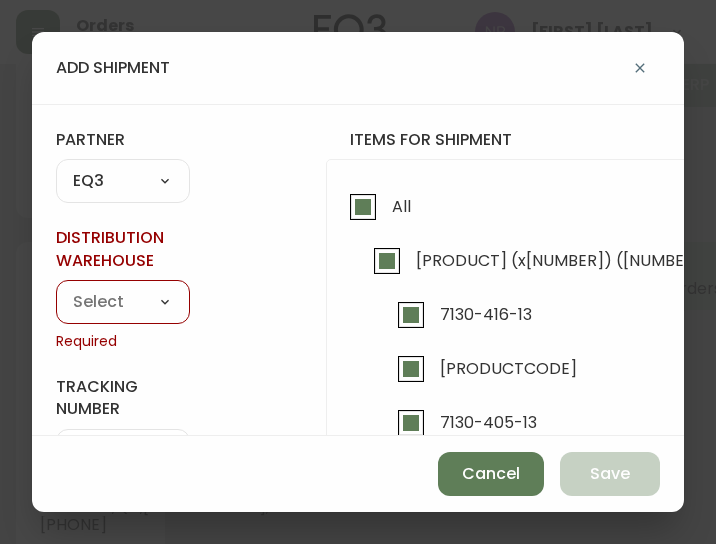 click on "Calgary Warehouse GTA Distribution Center Mont-Royal Distribution Center Ottawa Warehouse Polo Park Warehouse Vancouver Warehouse" at bounding box center [123, 302] 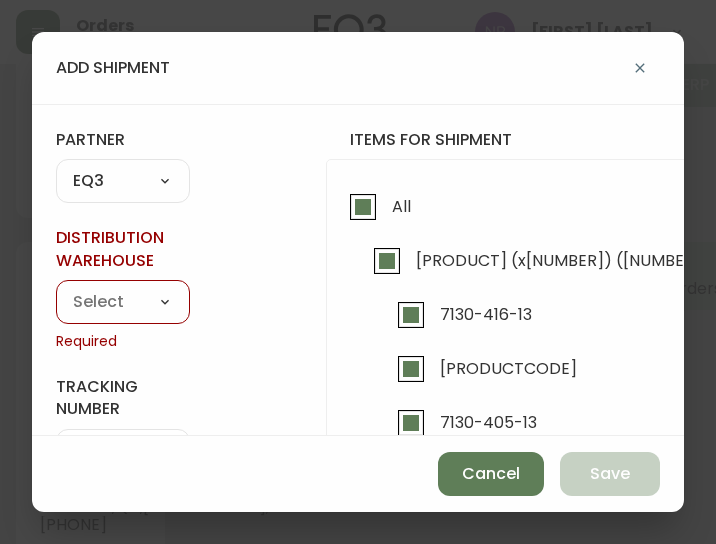 click on "Calgary Warehouse GTA Distribution Center Mont-Royal Distribution Center Ottawa Warehouse Polo Park Warehouse Vancouver Warehouse" at bounding box center [123, 302] 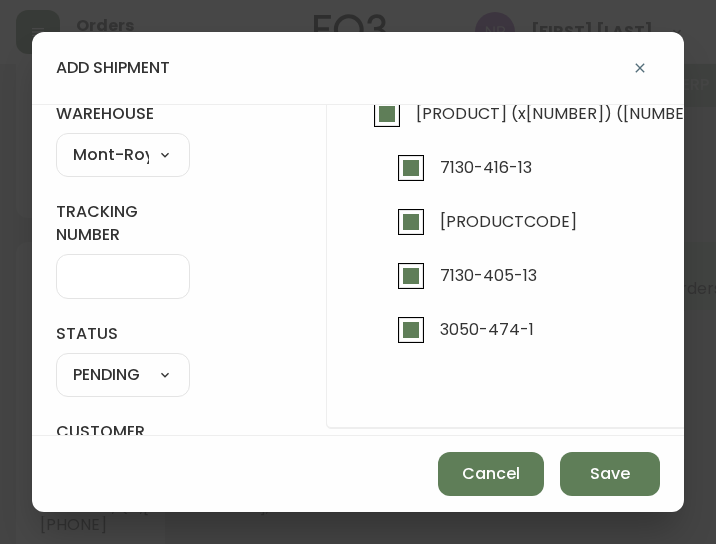 scroll, scrollTop: 148, scrollLeft: 0, axis: vertical 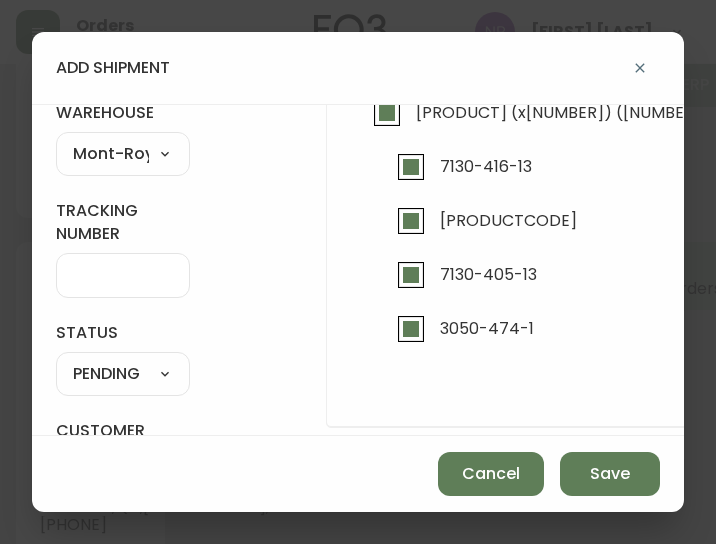 click on "SHIPPED PENDING CANCELLED" at bounding box center [123, 375] 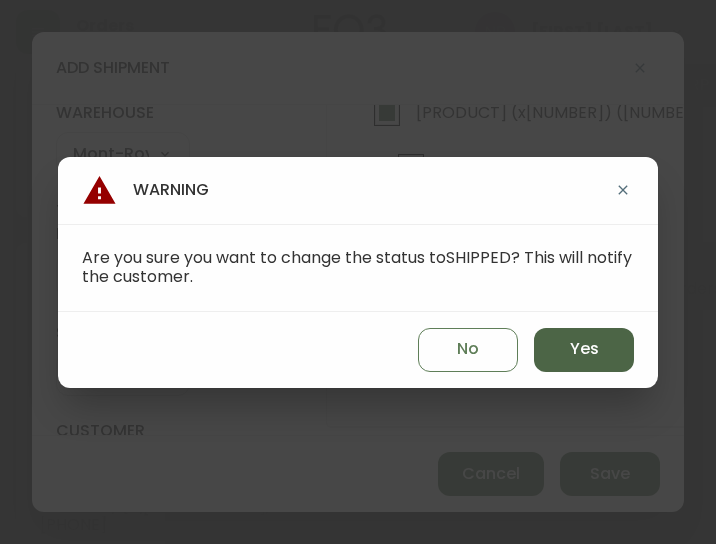click on "Yes" at bounding box center (584, 349) 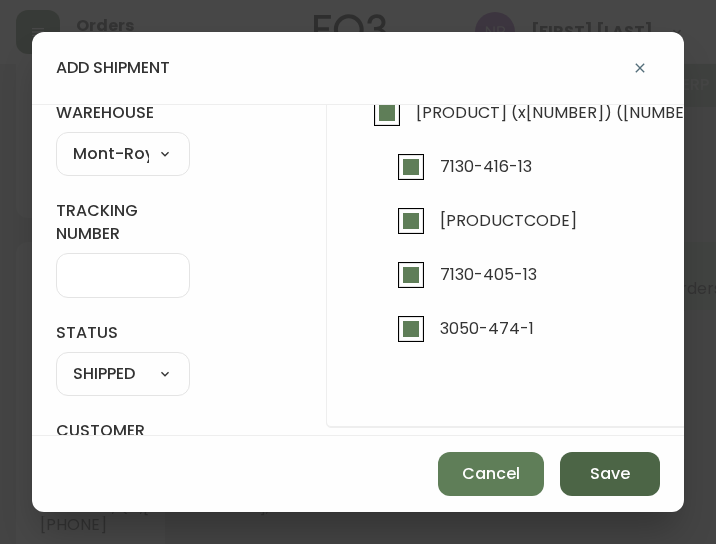 click on "Save" at bounding box center (610, 474) 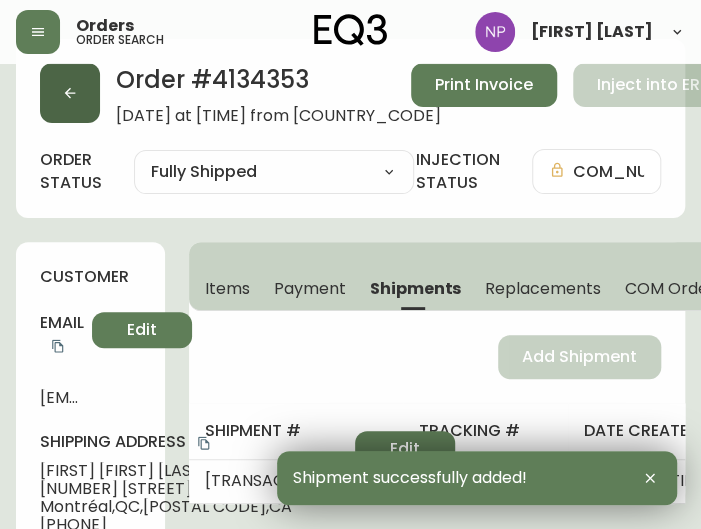 click at bounding box center (70, 93) 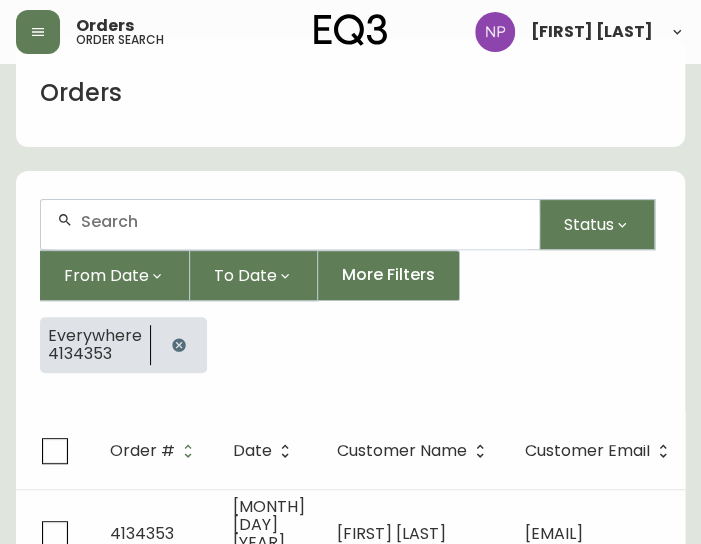 click at bounding box center (290, 224) 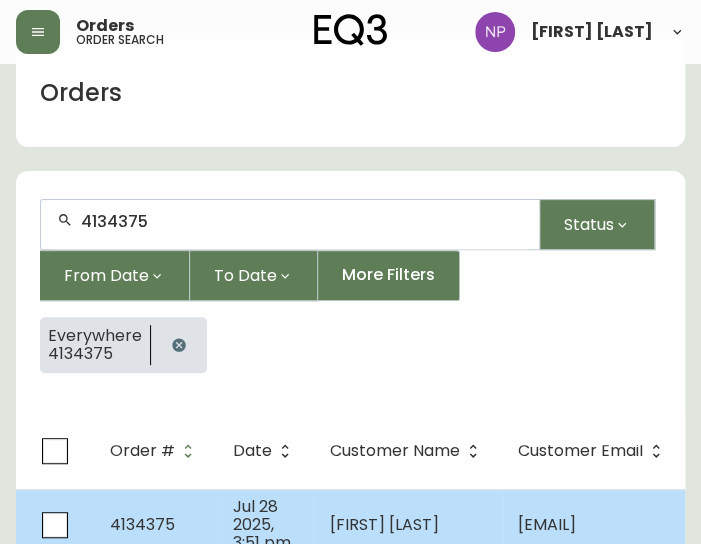 click on "4134375" at bounding box center [142, 524] 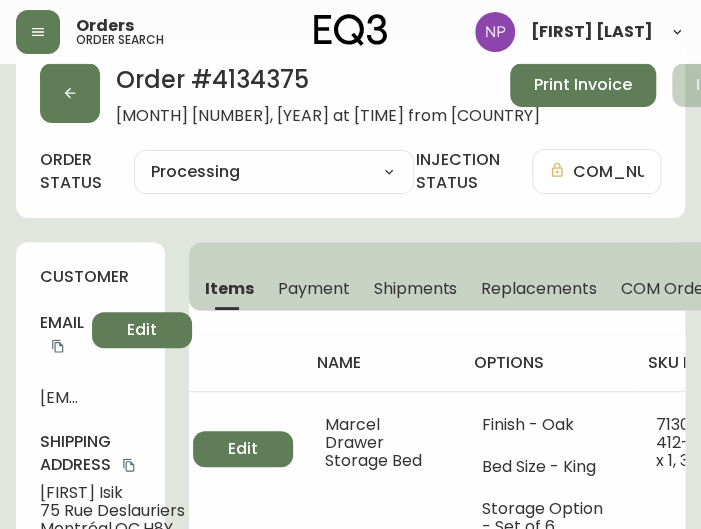 click on "Shipments" at bounding box center (416, 288) 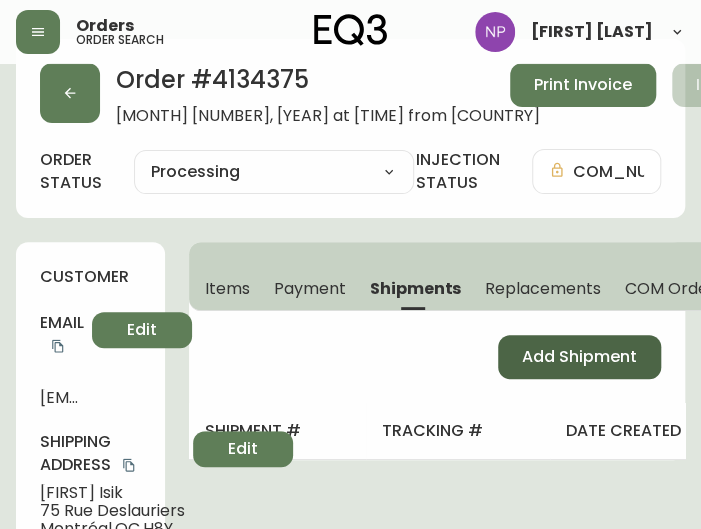 click on "Add Shipment" at bounding box center (579, 357) 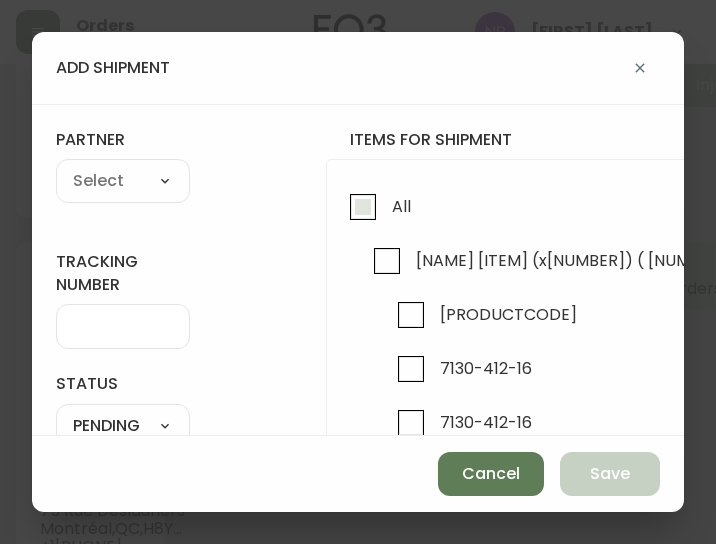 click on "All" at bounding box center (398, 206) 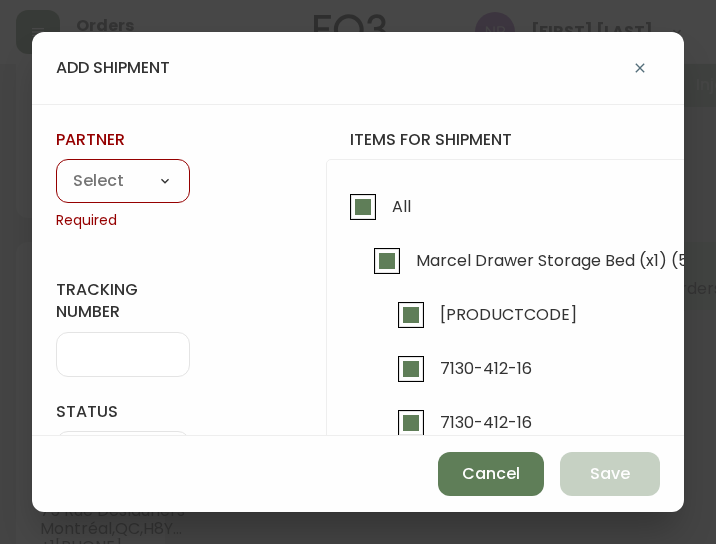 click on "A Move to Remember LLC ABF Freight Alero C.H. Robinson Canada Post CDS Ceva Logisitcs DELS DHL Encompass Logistics EQ3 EXPRESS INSTALLATION SERVICES FedEx FedEx US - Signature Required Gardewine Herman Miller High Energy Transport JB Hunt JC Movers LOGISTIC SPECIALTY FREIGHT Loll Designs Manitoulin Transport Metro Last Mile MoveMate Overland West PFS Portobello Home R&N Trucking Ltd. RXO Steinman Transportation Ltd. Transource Freightways Transport Guy Lajeunesse TST Overland UPS Western Logisitcs" at bounding box center [123, 182] 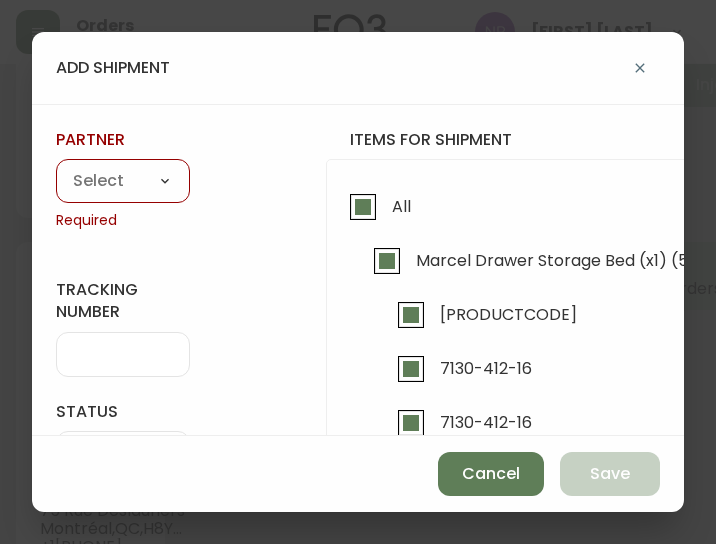 click on "A Move to Remember LLC ABF Freight Alero C.H. Robinson Canada Post CDS Ceva Logisitcs DELS DHL Encompass Logistics EQ3 EXPRESS INSTALLATION SERVICES FedEx FedEx US - Signature Required Gardewine Herman Miller High Energy Transport JB Hunt JC Movers LOGISTIC SPECIALTY FREIGHT Loll Designs Manitoulin Transport Metro Last Mile MoveMate Overland West PFS Portobello Home R&N Trucking Ltd. RXO Steinman Transportation Ltd. Transource Freightways Transport Guy Lajeunesse TST Overland UPS Western Logisitcs" at bounding box center (123, 182) 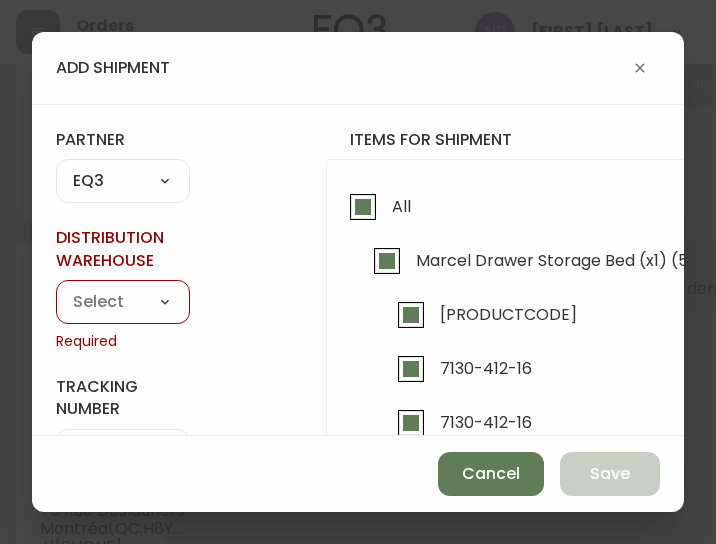 click on "Calgary Warehouse GTA Distribution Center Mont-Royal Distribution Center Ottawa Warehouse Polo Park Warehouse Vancouver Warehouse" at bounding box center (123, 302) 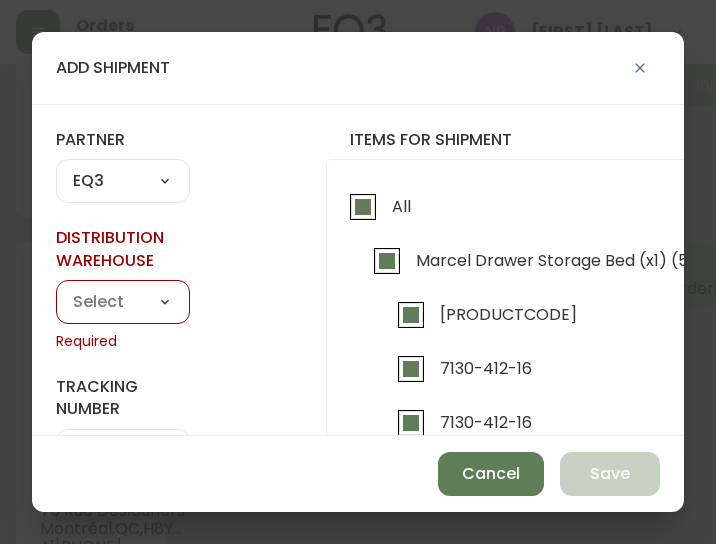 click on "Calgary Warehouse GTA Distribution Center Mont-Royal Distribution Center Ottawa Warehouse Polo Park Warehouse Vancouver Warehouse" at bounding box center (123, 302) 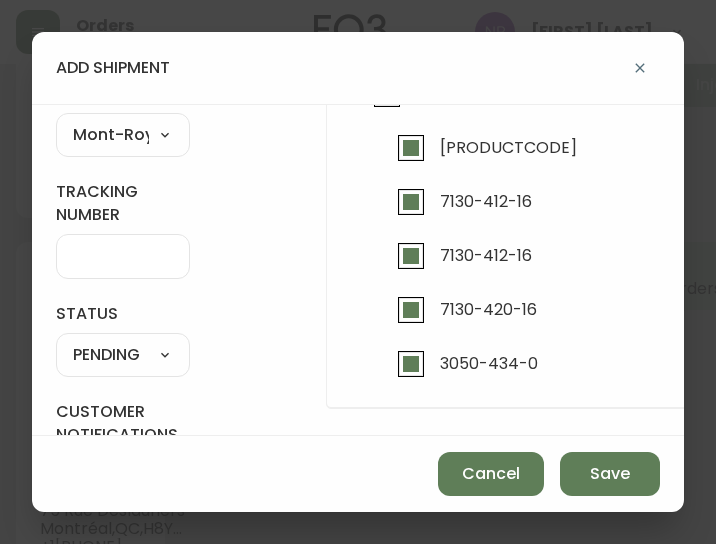 scroll, scrollTop: 184, scrollLeft: 0, axis: vertical 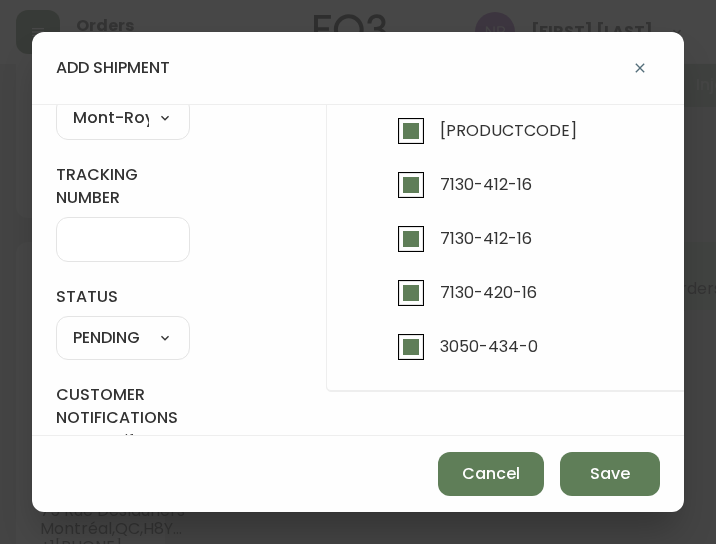 click on "SHIPPED PENDING CANCELLED" at bounding box center (123, 339) 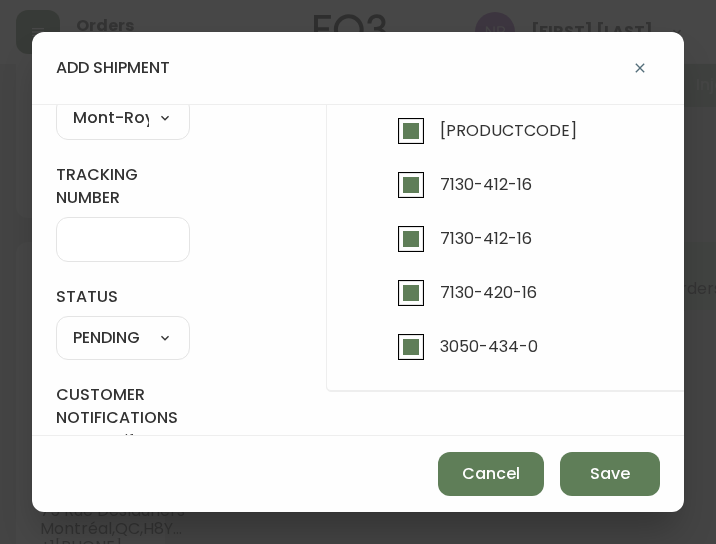 click on "SHIPPED PENDING CANCELLED" at bounding box center (123, 339) 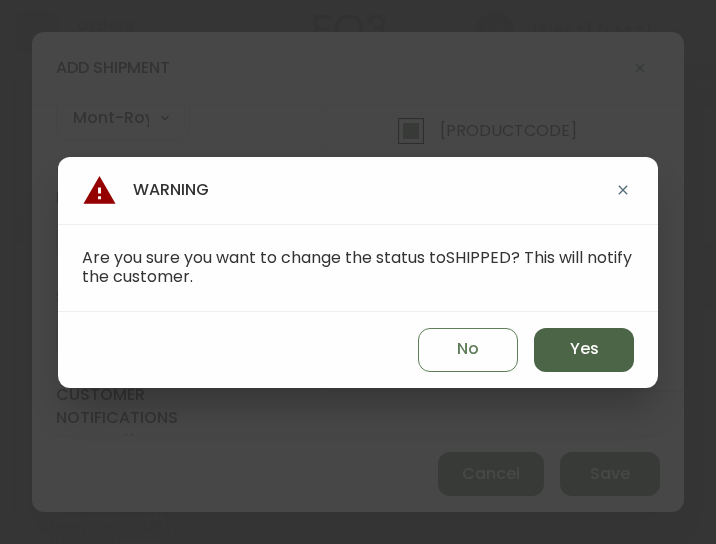 click on "Yes" at bounding box center (584, 350) 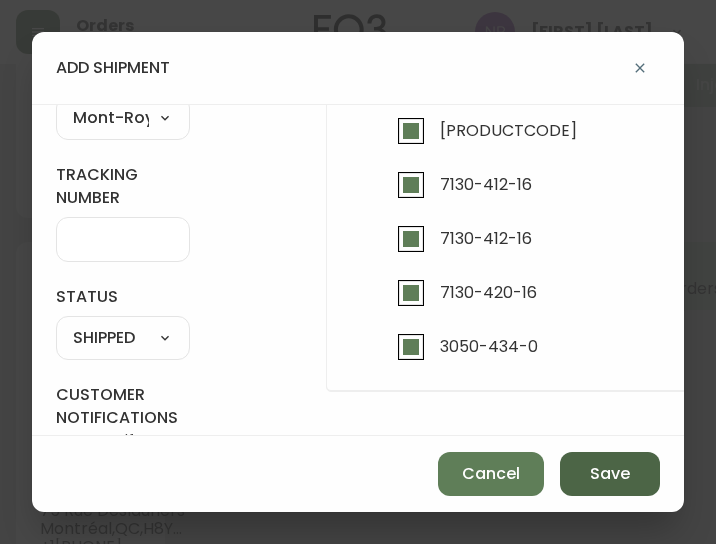 click on "Save" at bounding box center (610, 474) 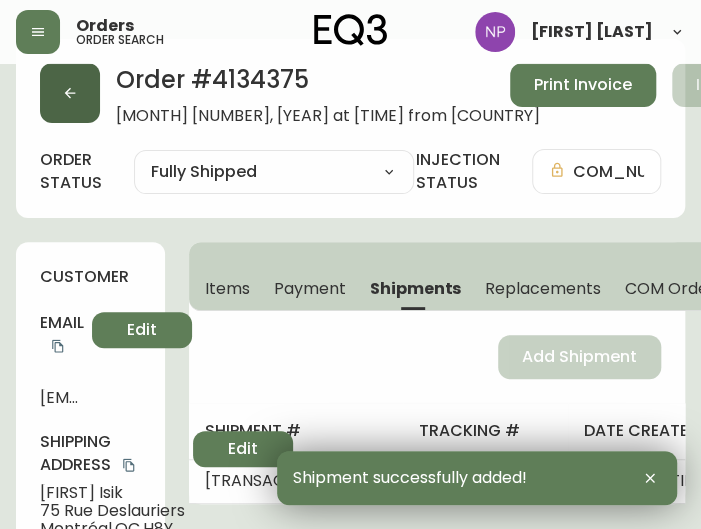 click at bounding box center [70, 93] 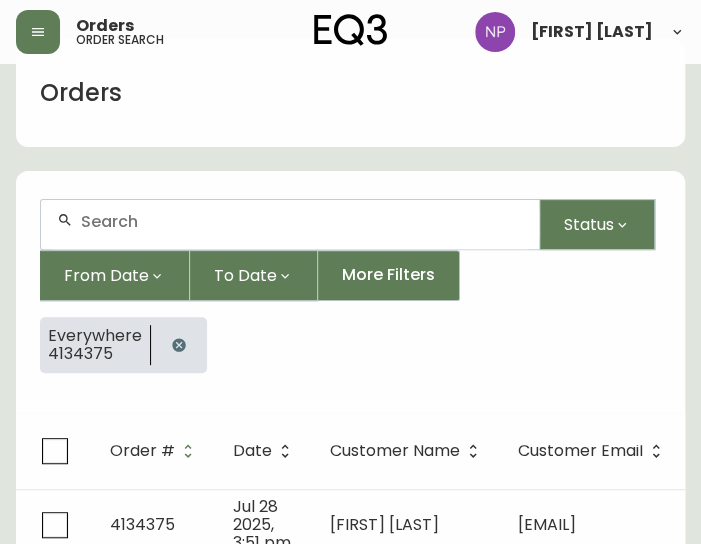 click at bounding box center (302, 221) 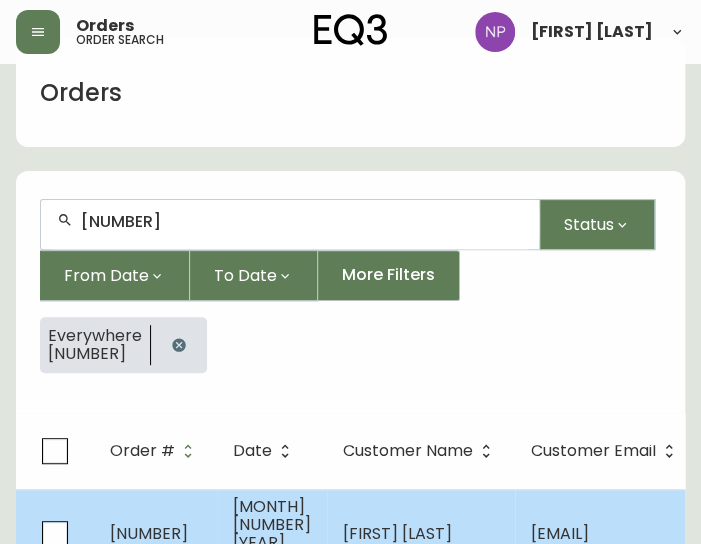 click on "[MONTH] [NUMBER] [YEAR], [TIME]" at bounding box center [272, 533] 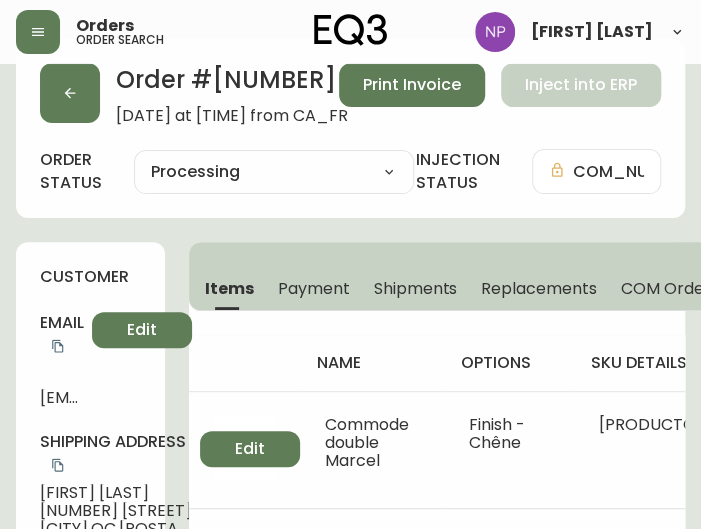 click on "Shipments" at bounding box center [416, 288] 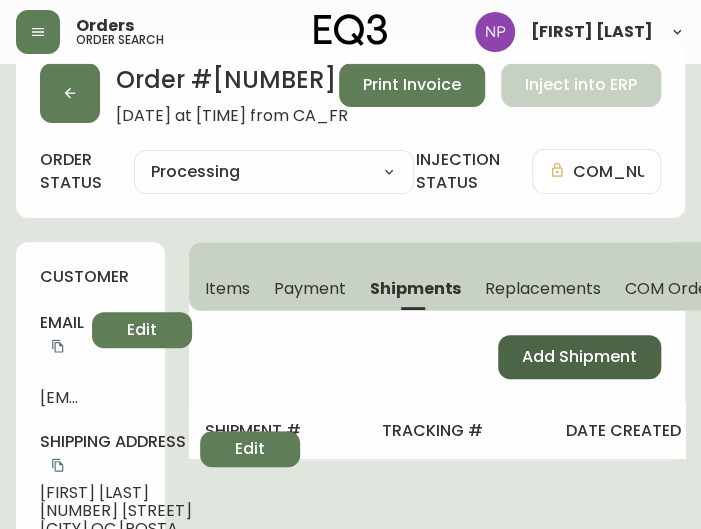 click on "Add Shipment" at bounding box center [579, 357] 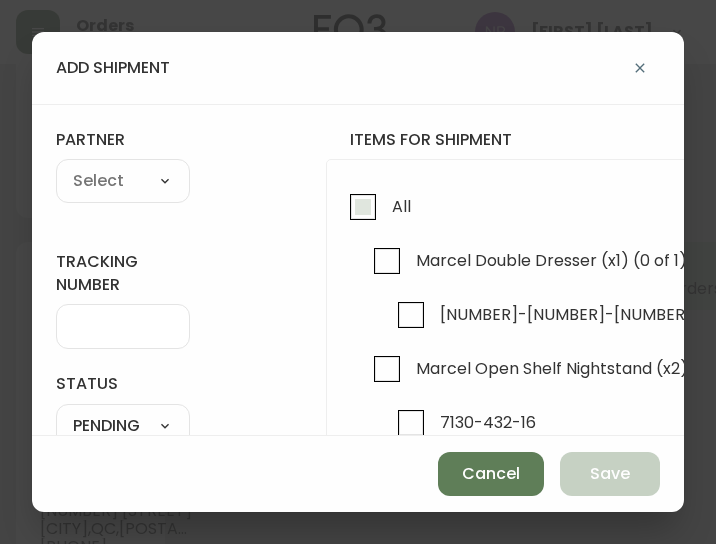 click on "All" at bounding box center [398, 206] 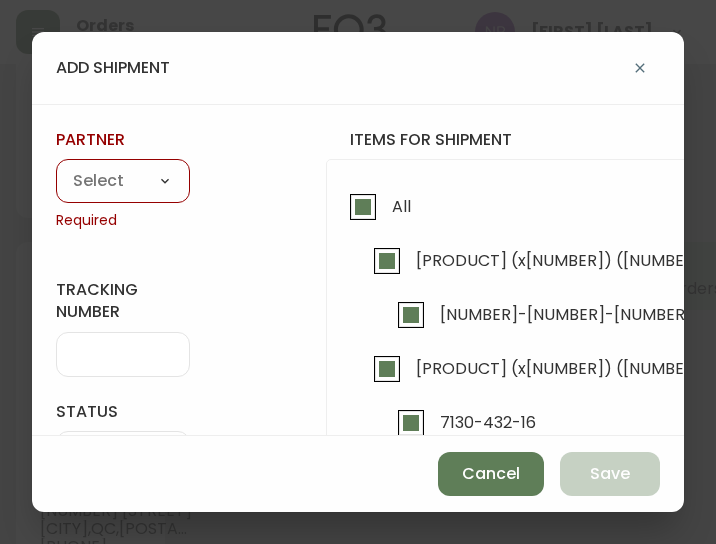 click on "A Move to Remember LLC ABF Freight Alero C.H. Robinson Canada Post CDS Ceva Logisitcs DELS DHL Encompass Logistics EQ3 EXPRESS INSTALLATION SERVICES FedEx FedEx US - Signature Required Gardewine Herman Miller High Energy Transport JB Hunt JC Movers LOGISTIC SPECIALTY FREIGHT Loll Designs Manitoulin Transport Metro Last Mile MoveMate Overland West PFS Portobello Home R&N Trucking Ltd. RXO Steinman Transportation Ltd. Transource Freightways Transport Guy Lajeunesse TST Overland UPS Western Logisitcs" at bounding box center [123, 181] 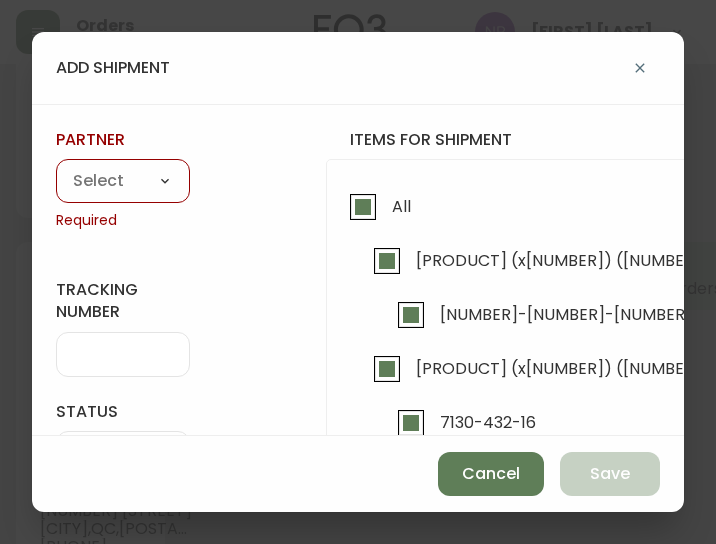 click on "A Move to Remember LLC ABF Freight Alero C.H. Robinson Canada Post CDS Ceva Logisitcs DELS DHL Encompass Logistics EQ3 EXPRESS INSTALLATION SERVICES FedEx FedEx US - Signature Required Gardewine Herman Miller High Energy Transport JB Hunt JC Movers LOGISTIC SPECIALTY FREIGHT Loll Designs Manitoulin Transport Metro Last Mile MoveMate Overland West PFS Portobello Home R&N Trucking Ltd. RXO Steinman Transportation Ltd. Transource Freightways Transport Guy Lajeunesse TST Overland UPS Western Logisitcs" at bounding box center (123, 182) 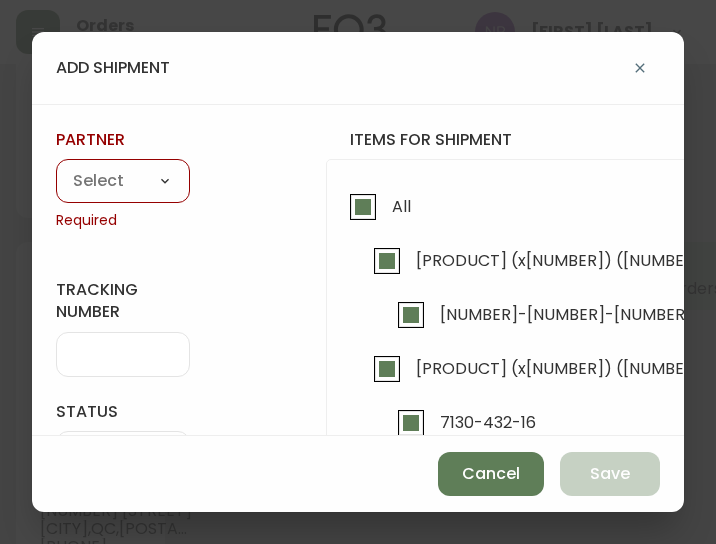 click on "A Move to Remember LLC ABF Freight Alero C.H. Robinson Canada Post CDS Ceva Logisitcs DELS DHL Encompass Logistics EQ3 EXPRESS INSTALLATION SERVICES FedEx FedEx US - Signature Required Gardewine Herman Miller High Energy Transport JB Hunt JC Movers LOGISTIC SPECIALTY FREIGHT Loll Designs Manitoulin Transport Metro Last Mile MoveMate Overland West PFS Portobello Home R&N Trucking Ltd. RXO Steinman Transportation Ltd. Transource Freightways Transport Guy Lajeunesse TST Overland UPS Western Logisitcs" at bounding box center (123, 182) 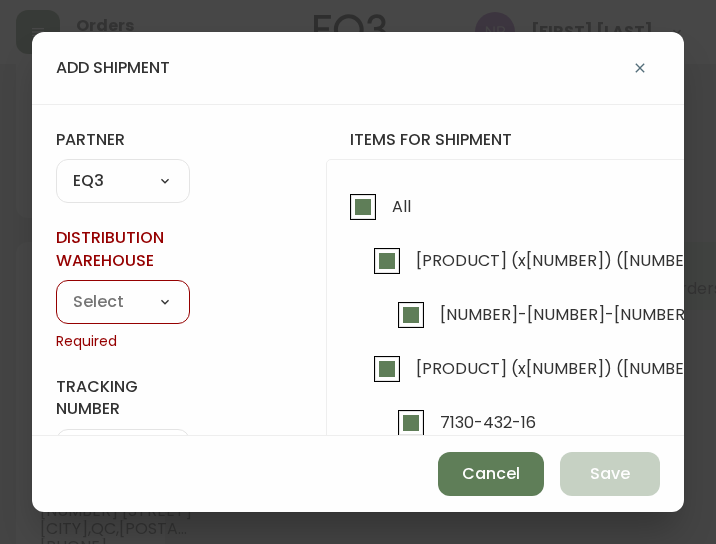 click on "Calgary Warehouse GTA Distribution Center Mont-Royal Distribution Center Ottawa Warehouse Polo Park Warehouse Vancouver Warehouse" at bounding box center [123, 302] 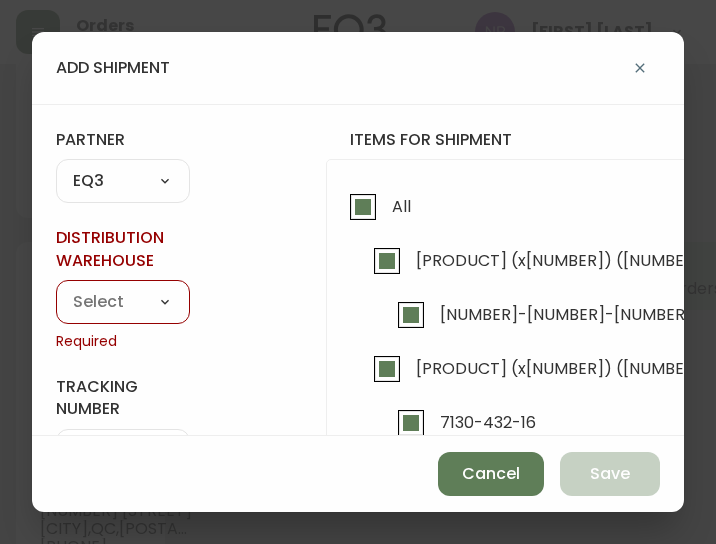 click on "Calgary Warehouse GTA Distribution Center Mont-Royal Distribution Center Ottawa Warehouse Polo Park Warehouse Vancouver Warehouse" at bounding box center (123, 302) 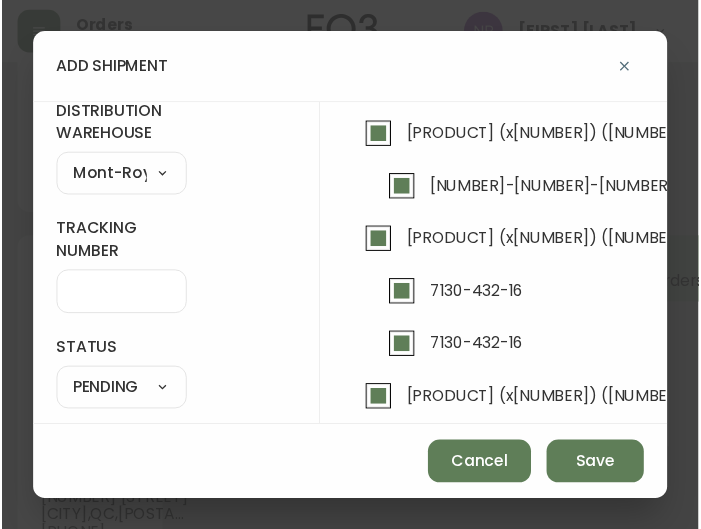 scroll, scrollTop: 124, scrollLeft: 0, axis: vertical 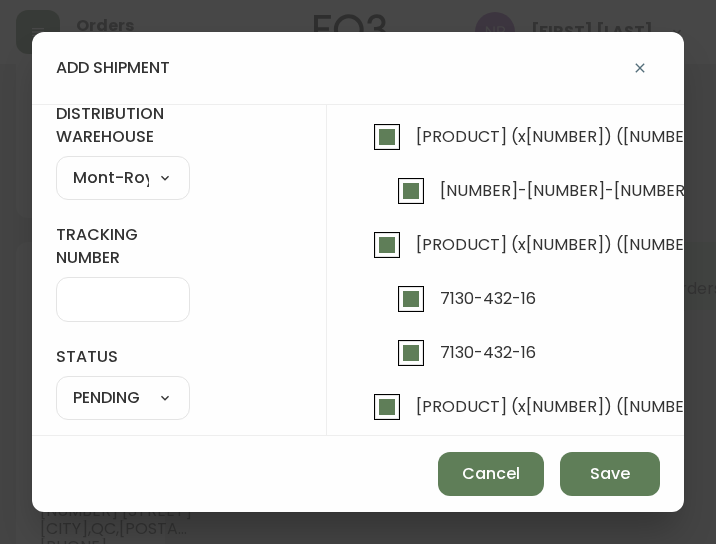 click on "SHIPPED PENDING CANCELLED" at bounding box center [123, 399] 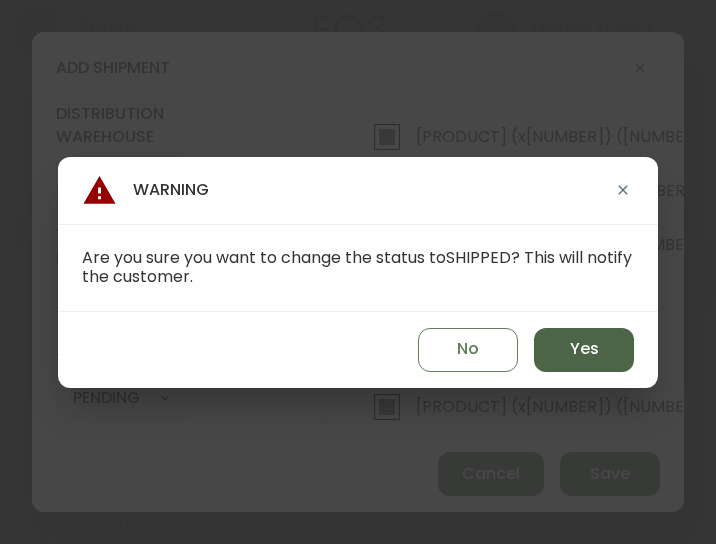 click on "Yes" at bounding box center (584, 350) 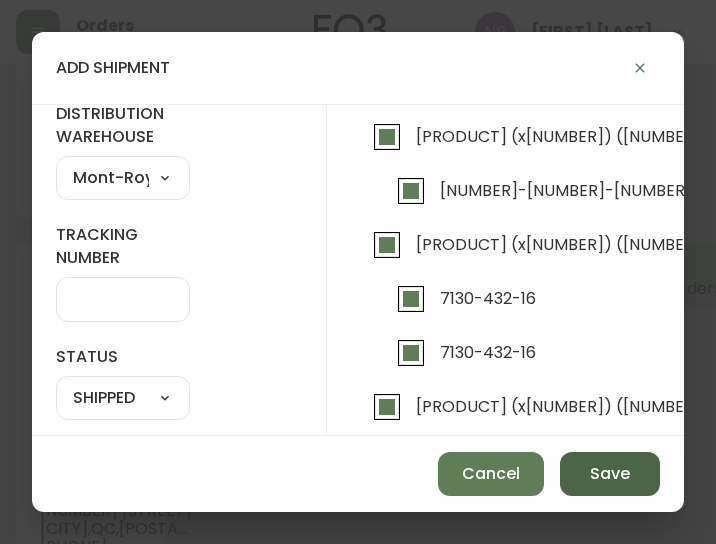 click on "Save" at bounding box center [610, 474] 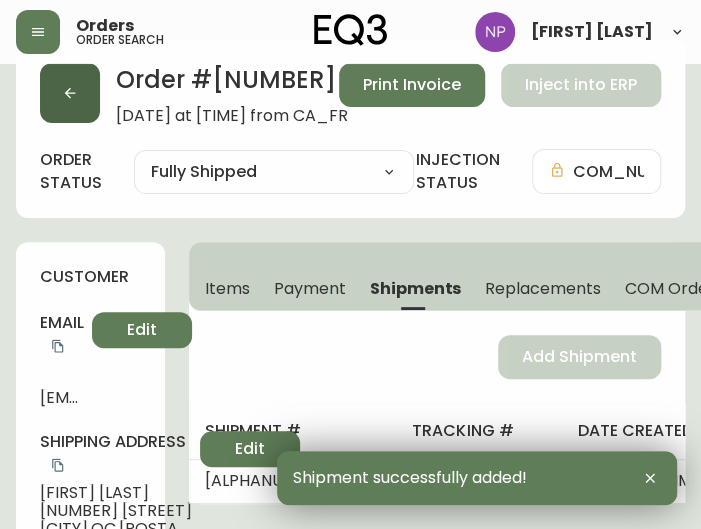 click at bounding box center [70, 93] 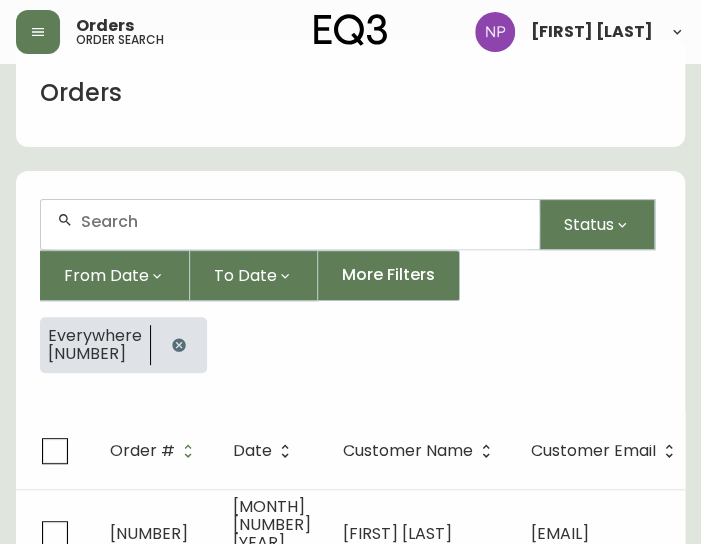 click at bounding box center (302, 221) 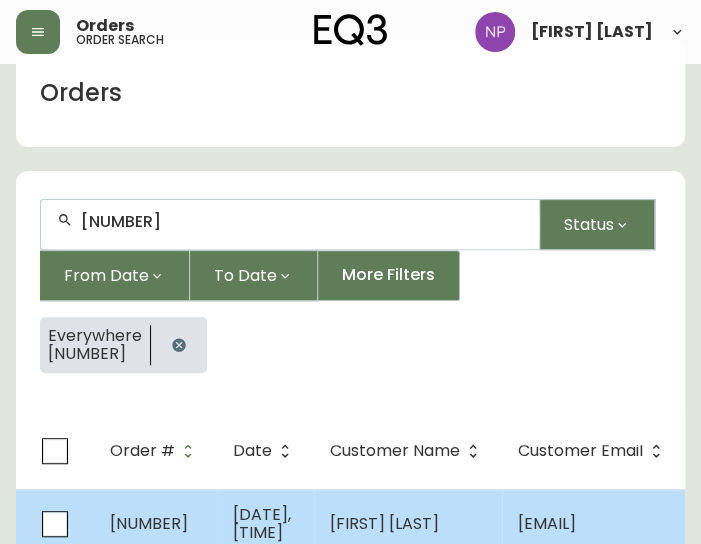 click on "[FIRST] [LAST]" at bounding box center (408, 524) 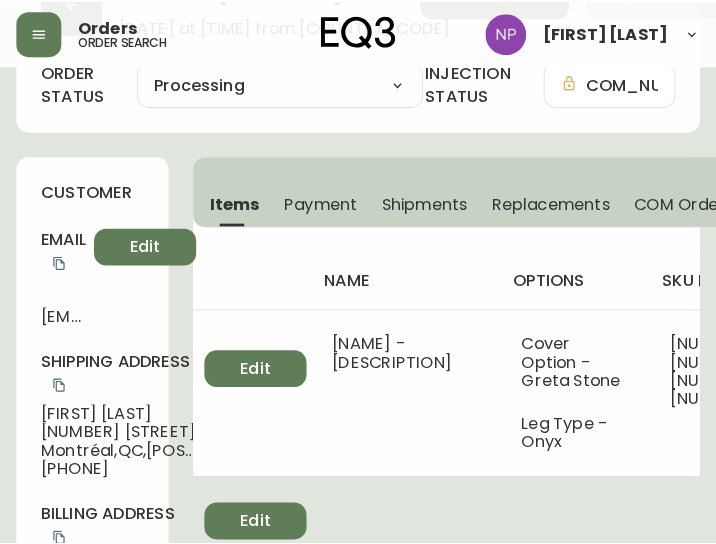 scroll, scrollTop: 126, scrollLeft: 0, axis: vertical 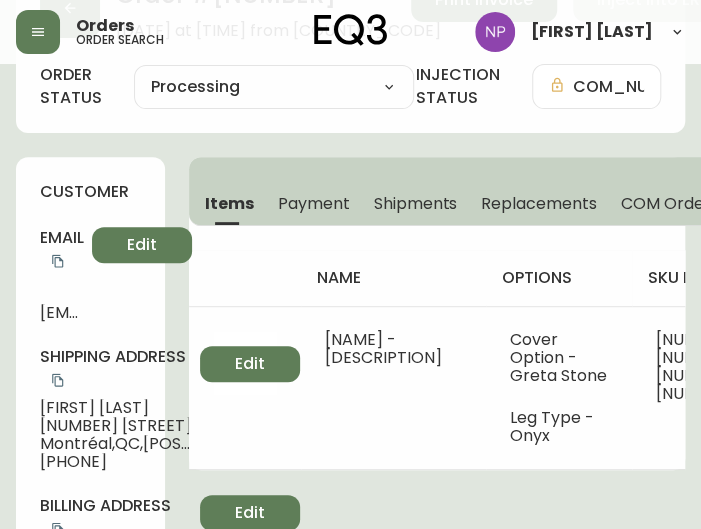 click on "Shipments" at bounding box center [416, 203] 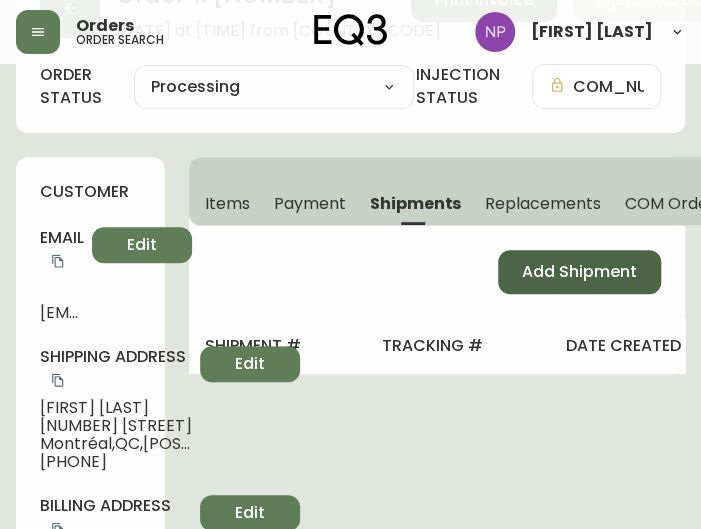 click on "Add Shipment" at bounding box center [579, 272] 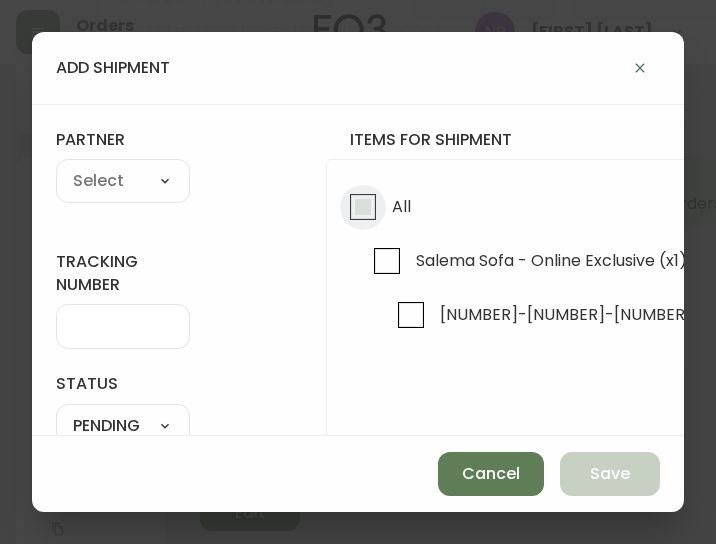 click on "All" at bounding box center (363, 207) 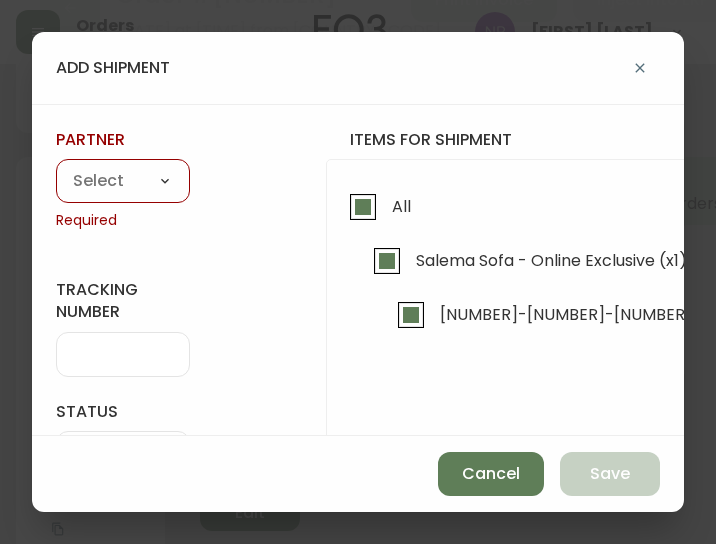 click on "A Move to Remember LLC ABF Freight Alero C.H. Robinson Canada Post CDS Ceva Logisitcs DELS DHL Encompass Logistics EQ3 EXPRESS INSTALLATION SERVICES FedEx FedEx US - Signature Required Gardewine Herman Miller High Energy Transport JB Hunt JC Movers LOGISTIC SPECIALTY FREIGHT Loll Designs Manitoulin Transport Metro Last Mile MoveMate Overland West PFS Portobello Home R&N Trucking Ltd. RXO Steinman Transportation Ltd. Transource Freightways Transport Guy Lajeunesse TST Overland UPS Western Logisitcs" at bounding box center [123, 182] 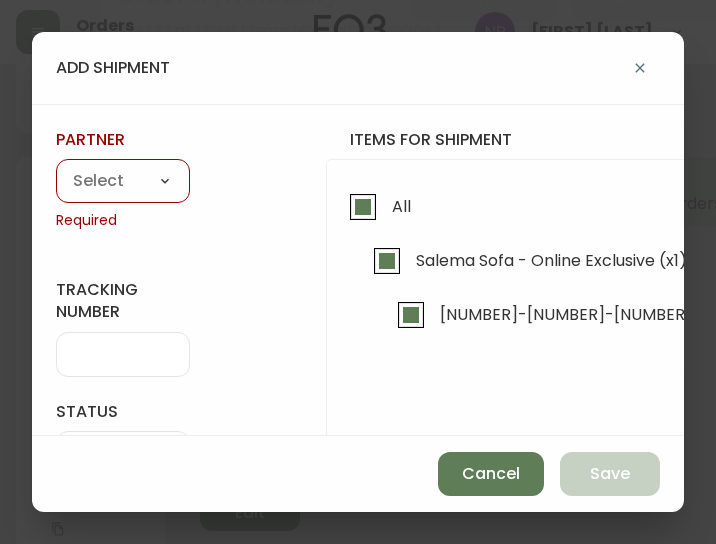 click on "A Move to Remember LLC ABF Freight Alero C.H. Robinson Canada Post CDS Ceva Logisitcs DELS DHL Encompass Logistics EQ3 EXPRESS INSTALLATION SERVICES FedEx FedEx US - Signature Required Gardewine Herman Miller High Energy Transport JB Hunt JC Movers LOGISTIC SPECIALTY FREIGHT Loll Designs Manitoulin Transport Metro Last Mile MoveMate Overland West PFS Portobello Home R&N Trucking Ltd. RXO Steinman Transportation Ltd. Transource Freightways Transport Guy Lajeunesse TST Overland UPS Western Logisitcs" at bounding box center (123, 182) 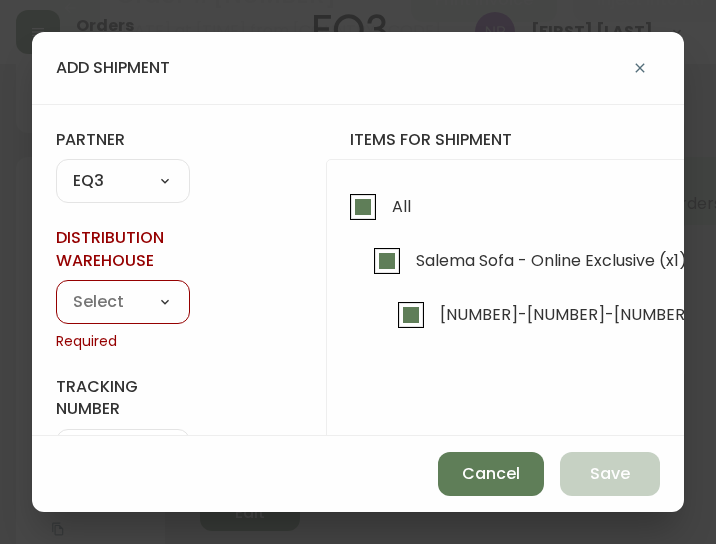 click on "Calgary Warehouse GTA Distribution Center Mont-Royal Distribution Center Ottawa Warehouse Polo Park Warehouse Vancouver Warehouse" at bounding box center (123, 302) 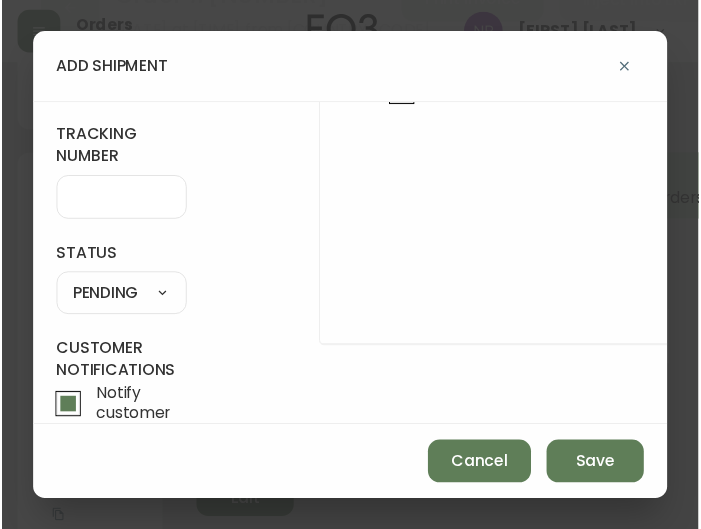 scroll, scrollTop: 223, scrollLeft: 0, axis: vertical 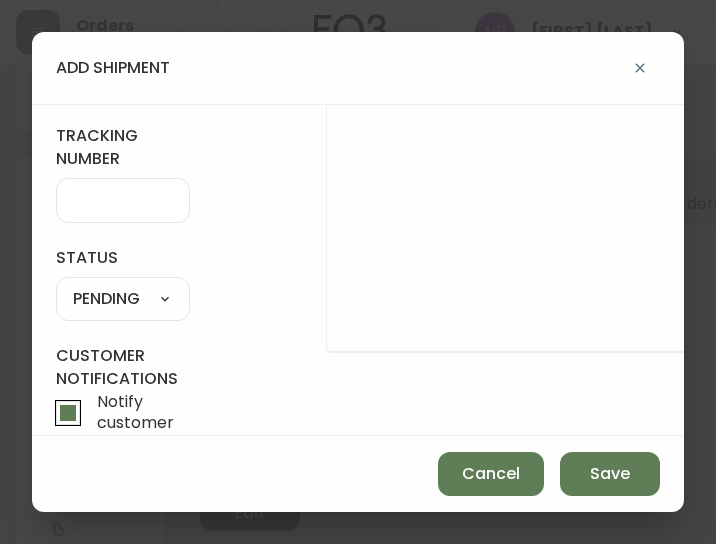 click on "SHIPPED PENDING CANCELLED" at bounding box center [123, 300] 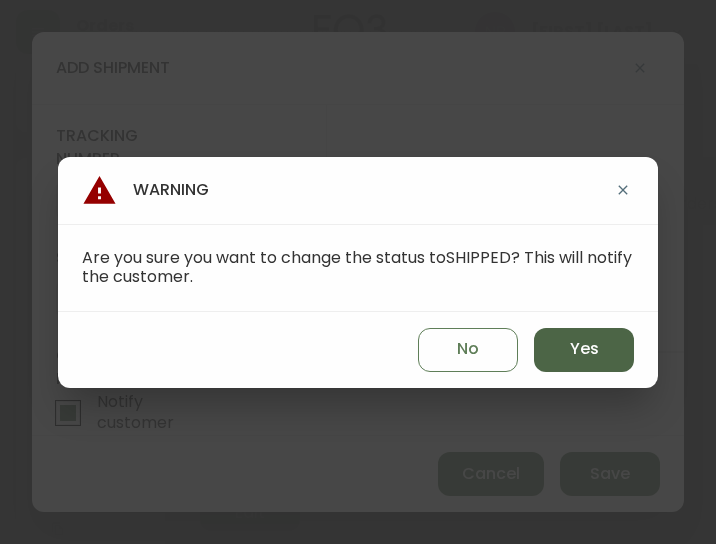 click on "Yes" at bounding box center (584, 349) 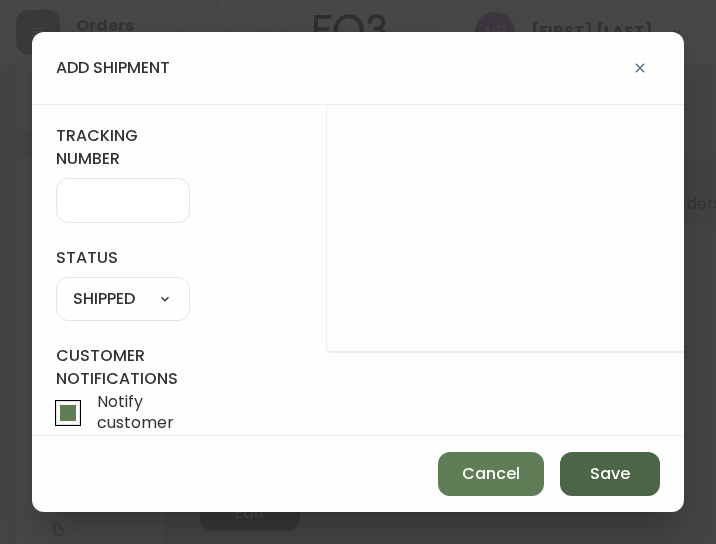 click on "Save" at bounding box center (610, 474) 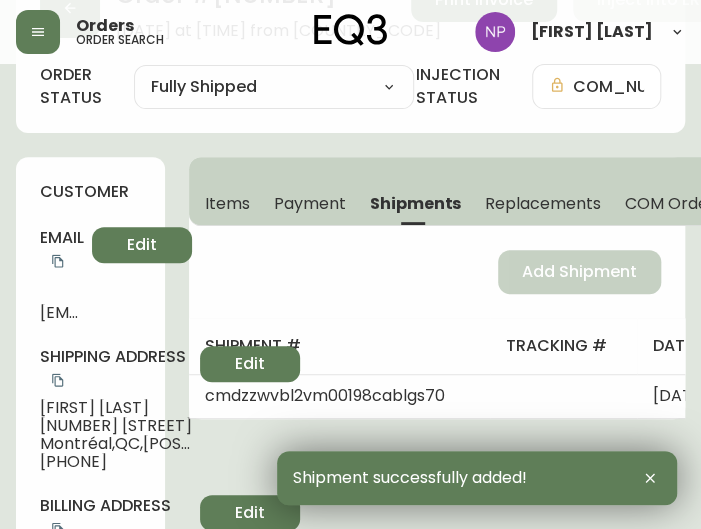 scroll, scrollTop: 0, scrollLeft: 0, axis: both 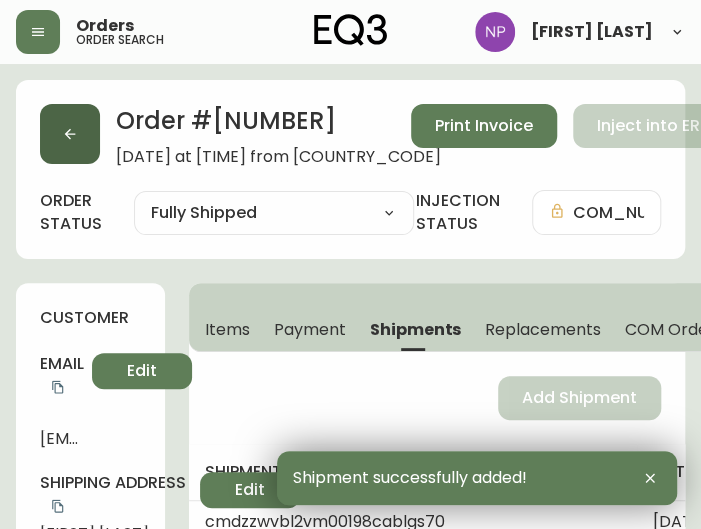 click at bounding box center [70, 134] 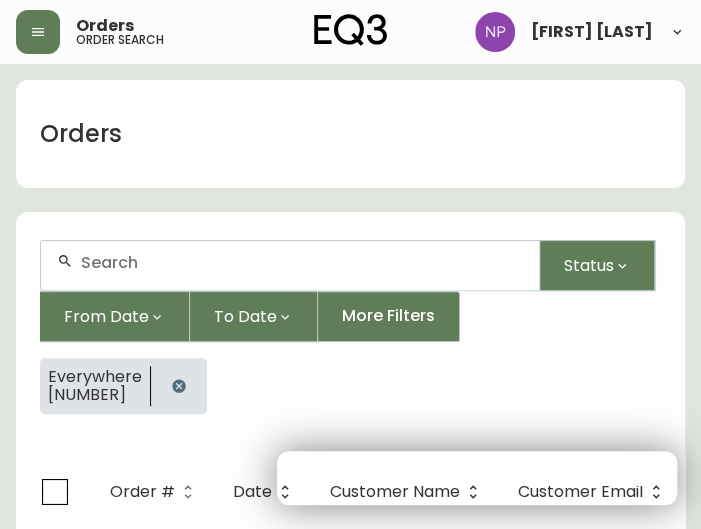 scroll, scrollTop: 41, scrollLeft: 0, axis: vertical 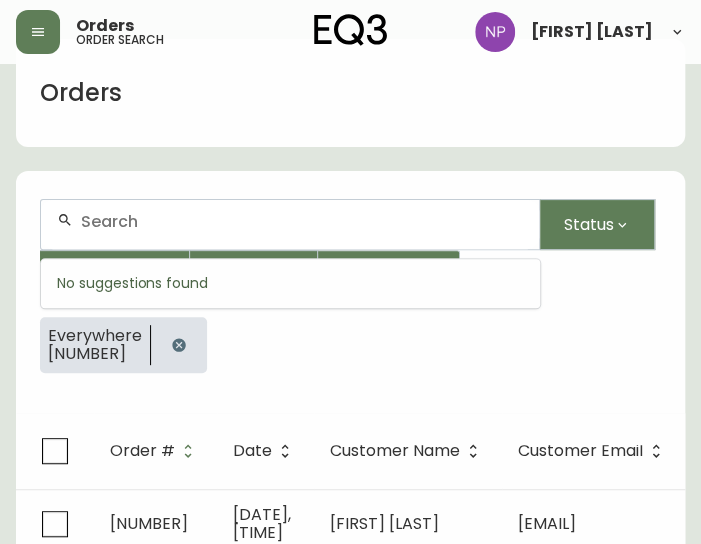 click at bounding box center [302, 221] 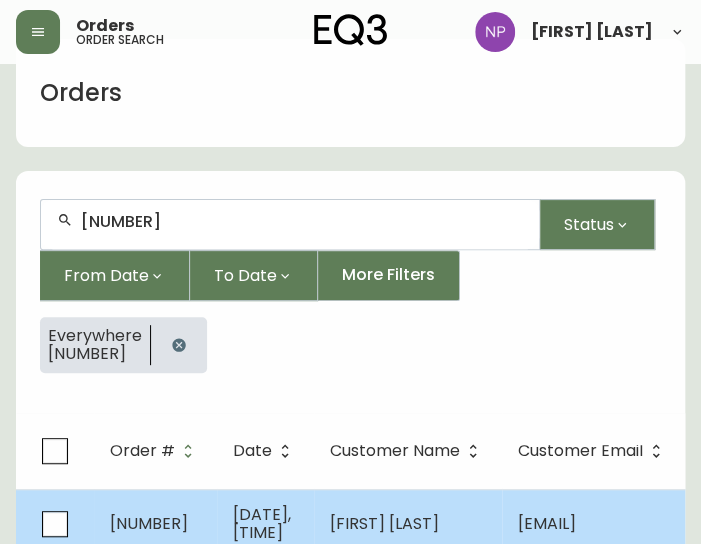 click on "[DATE], [TIME]" at bounding box center [265, 524] 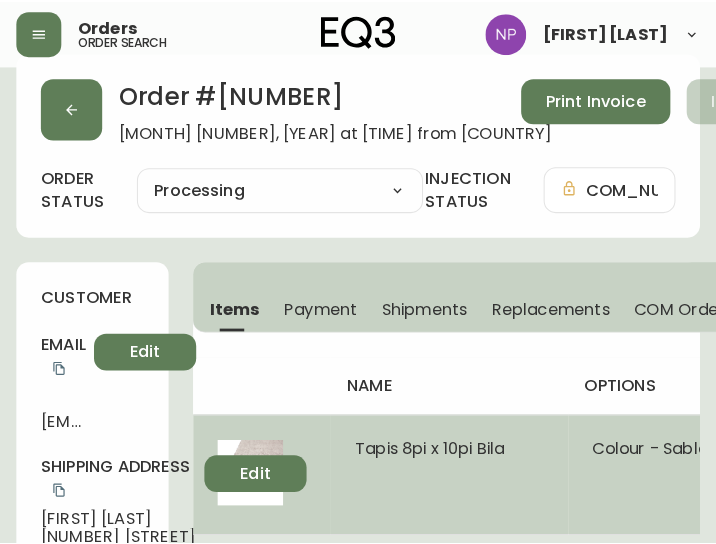 scroll, scrollTop: 0, scrollLeft: 0, axis: both 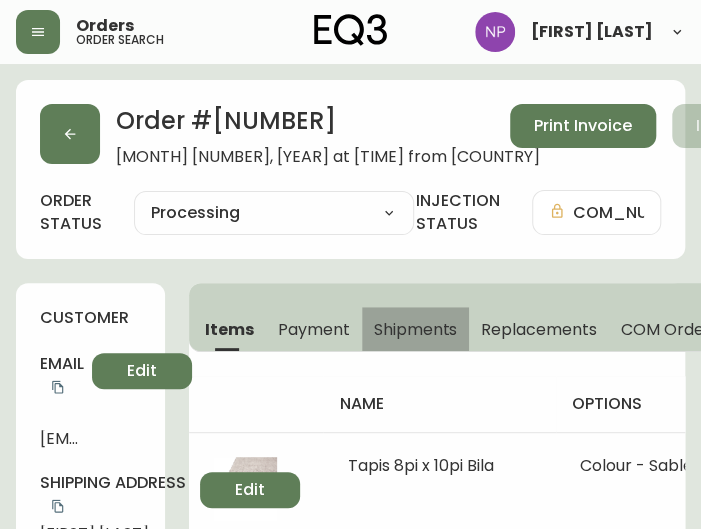 click on "Shipments" at bounding box center (416, 329) 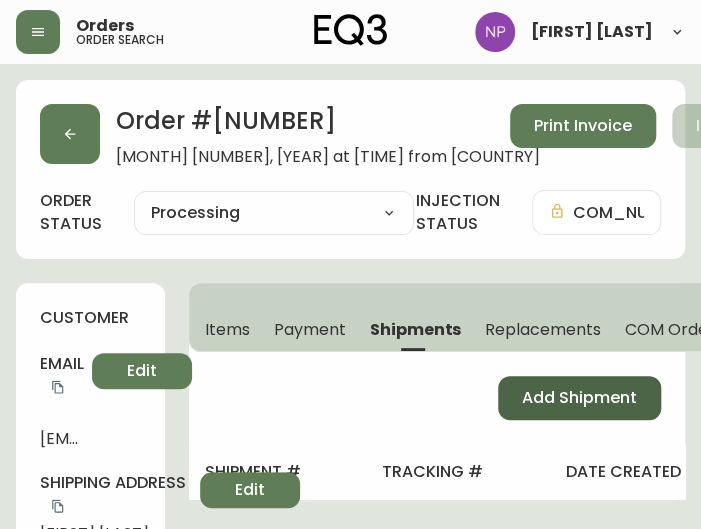 click on "Add Shipment" at bounding box center [579, 398] 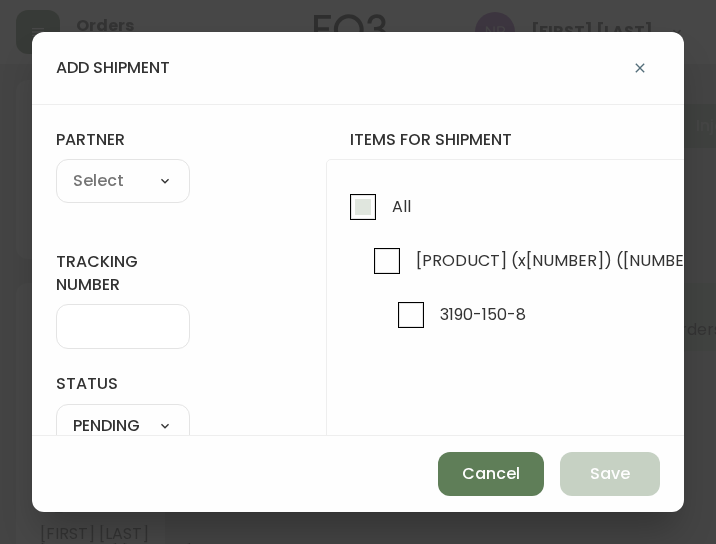 click on "All" at bounding box center [375, 211] 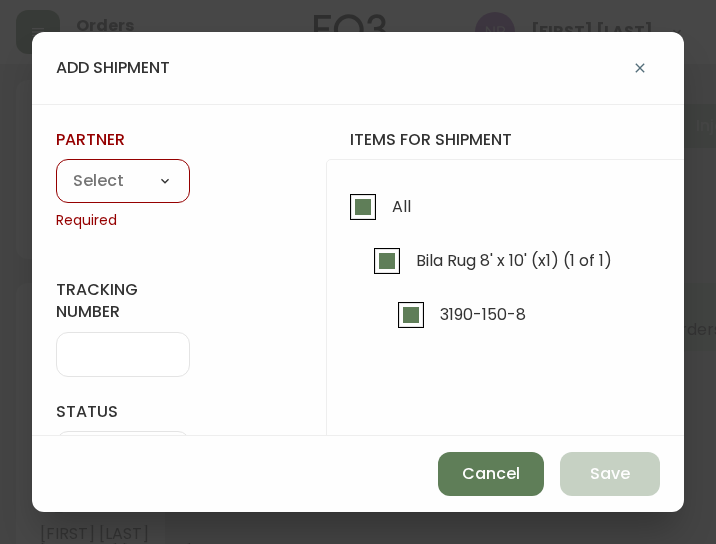 click on "A Move to Remember LLC ABF Freight Alero C.H. Robinson Canada Post CDS Ceva Logisitcs DELS DHL Encompass Logistics EQ3 EXPRESS INSTALLATION SERVICES FedEx FedEx US - Signature Required Gardewine Herman Miller High Energy Transport JB Hunt JC Movers LOGISTIC SPECIALTY FREIGHT Loll Designs Manitoulin Transport Metro Last Mile MoveMate Overland West PFS Portobello Home R&N Trucking Ltd. RXO Steinman Transportation Ltd. Transource Freightways Transport Guy Lajeunesse TST Overland UPS Western Logisitcs" at bounding box center (123, 182) 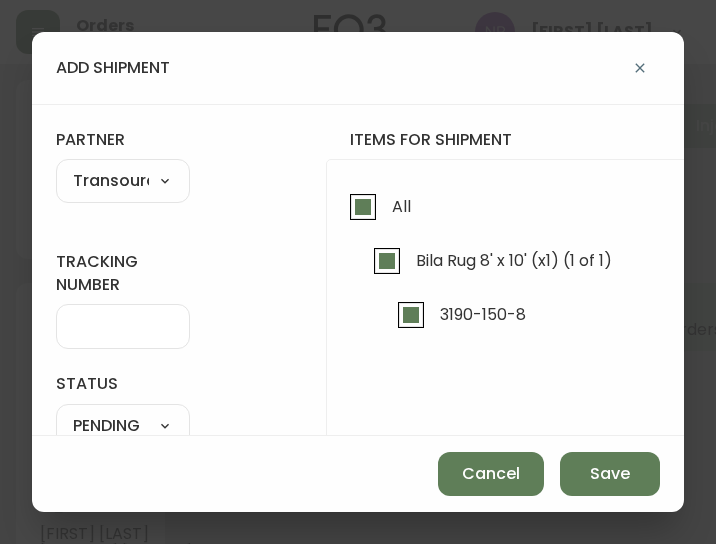 click on "A Move to Remember LLC ABF Freight Alero C.H. Robinson Canada Post CDS Ceva Logisitcs DELS DHL Encompass Logistics EQ3 EXPRESS INSTALLATION SERVICES FedEx FedEx US - Signature Required Gardewine Herman Miller High Energy Transport JB Hunt JC Movers LOGISTIC SPECIALTY FREIGHT Loll Designs Manitoulin Transport Metro Last Mile MoveMate Overland West PFS Portobello Home R&N Trucking Ltd. RXO Steinman Transportation Ltd. Transource Freightways Transport Guy Lajeunesse TST Overland UPS Western Logisitcs" at bounding box center (123, 182) 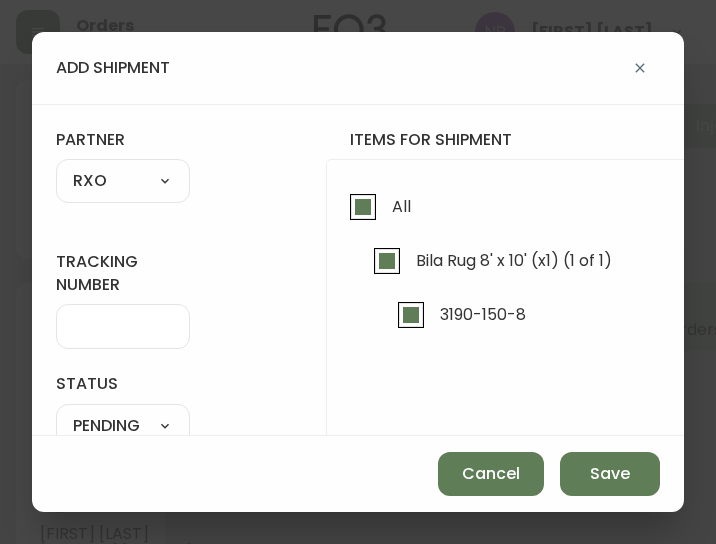 click on "tracking number status PENDING SHIPPED PENDING CANCELLED partner RXO A Move to Remember LLC ABF Freight Alero C.H. Robinson Canada Post CDS Ceva Logisitcs DELS DHL Encompass Logistics EQ3 EXPRESS INSTALLATION SERVICES FedEx FedEx US - Signature Required Gardewine Herman Miller High Energy Transport JB Hunt JC Movers LOGISTIC SPECIALTY FREIGHT Loll Designs Manitoulin Transport Metro Last Mile MoveMate Overland West PFS Portobello Home R&N Trucking Ltd. RXO Steinman Transportation Ltd. Transource Freightways Transport Guy Lajeunesse TST Overland UPS Western Logisitcs Customer Notifications Notify customer items for shipment All Bila Rug 8' x 10' (x1) (1 of 1) [PRODUCTCODE]" at bounding box center [358, 357] 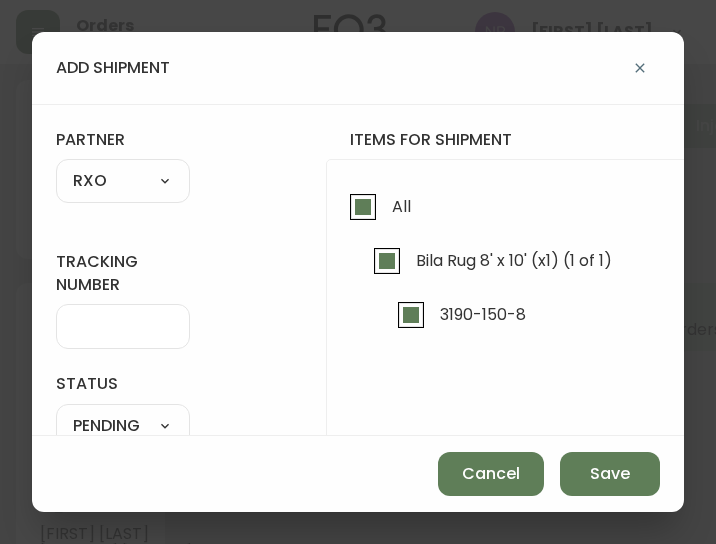 click at bounding box center (123, 326) 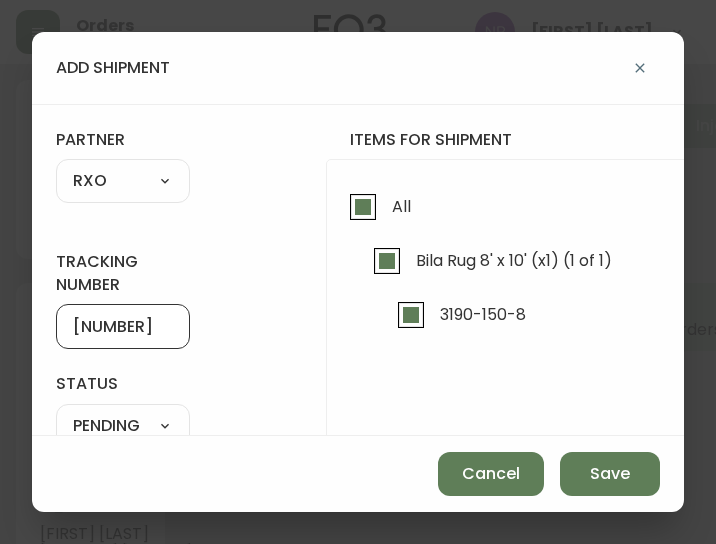 click on "[NUMBER]" at bounding box center [123, 326] 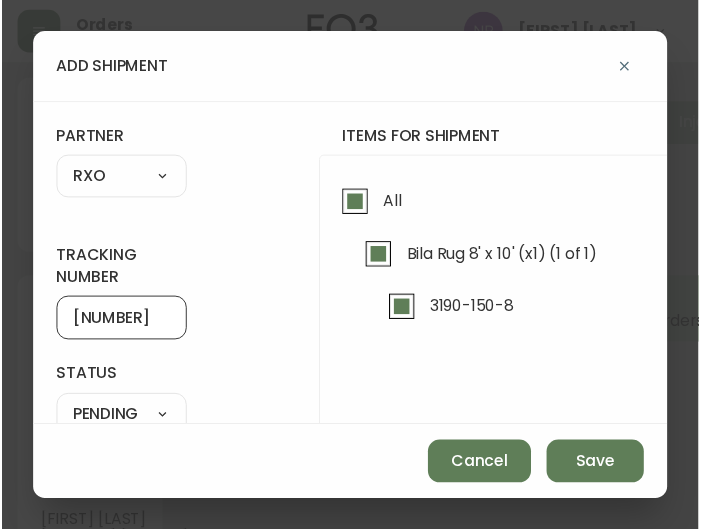 scroll, scrollTop: 148, scrollLeft: 0, axis: vertical 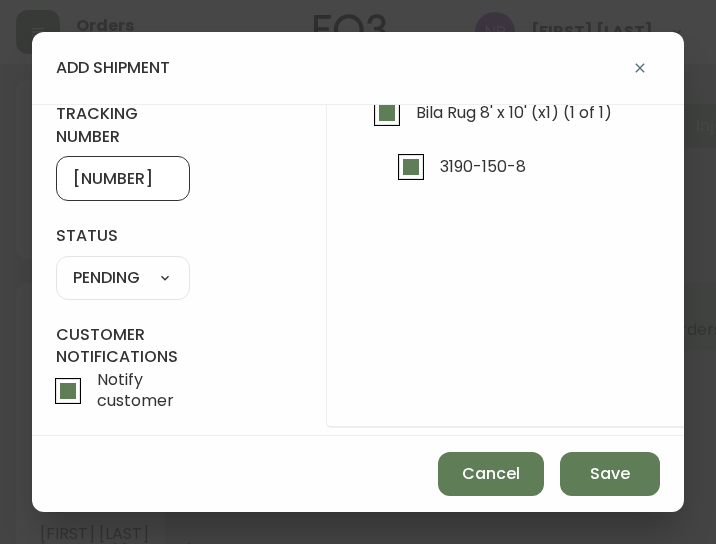 click on "SHIPPED PENDING CANCELLED" at bounding box center (123, 278) 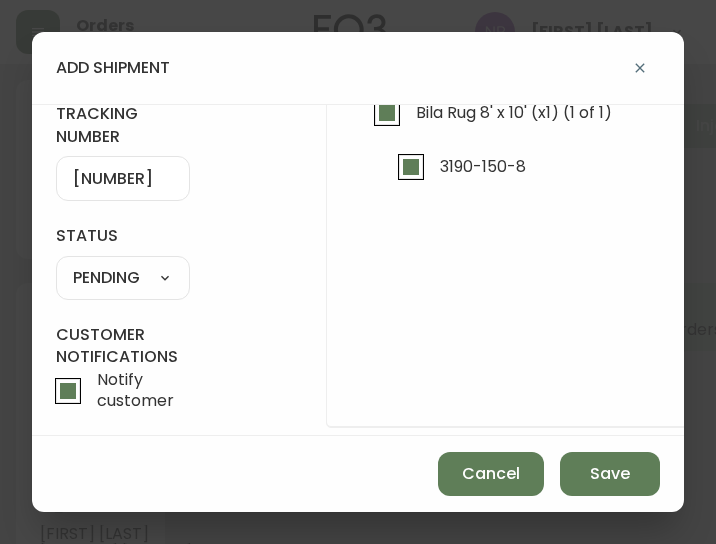 click on "SHIPPED PENDING CANCELLED" at bounding box center [123, 278] 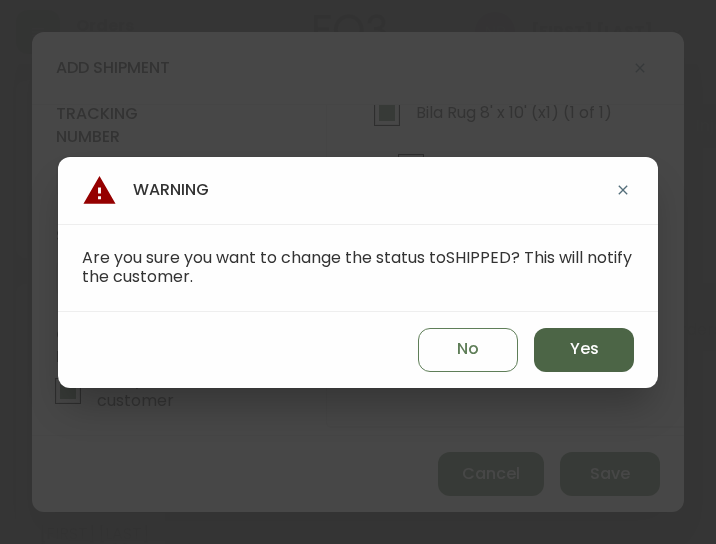 click on "Yes" at bounding box center [584, 350] 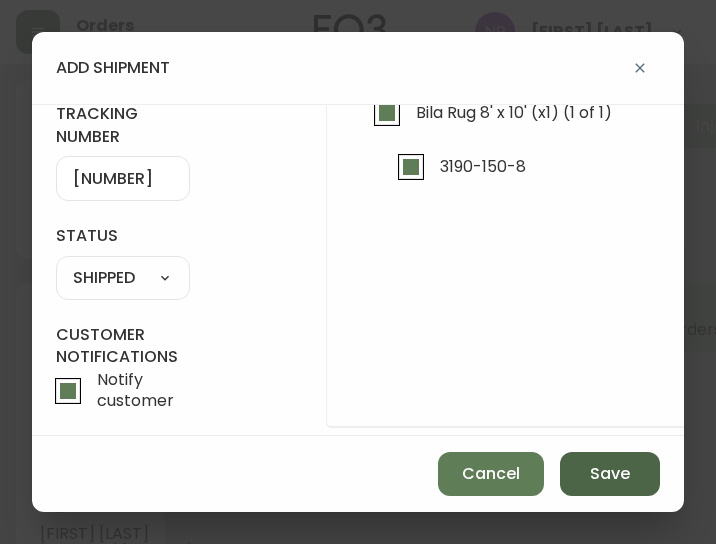 click on "Save" at bounding box center [610, 474] 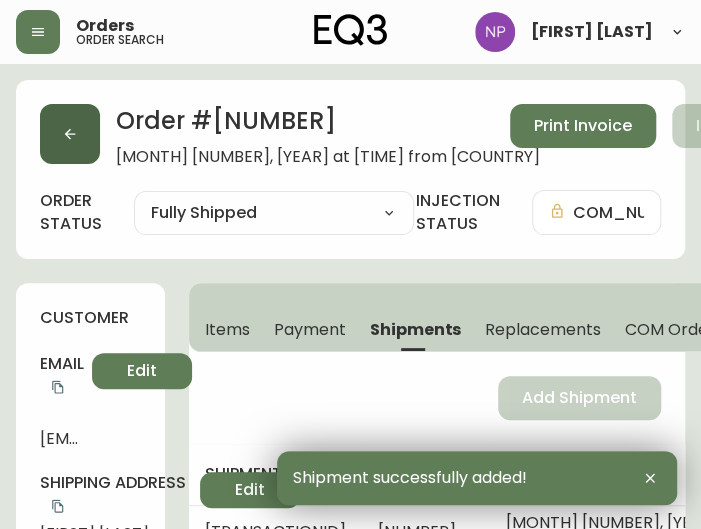click at bounding box center [70, 134] 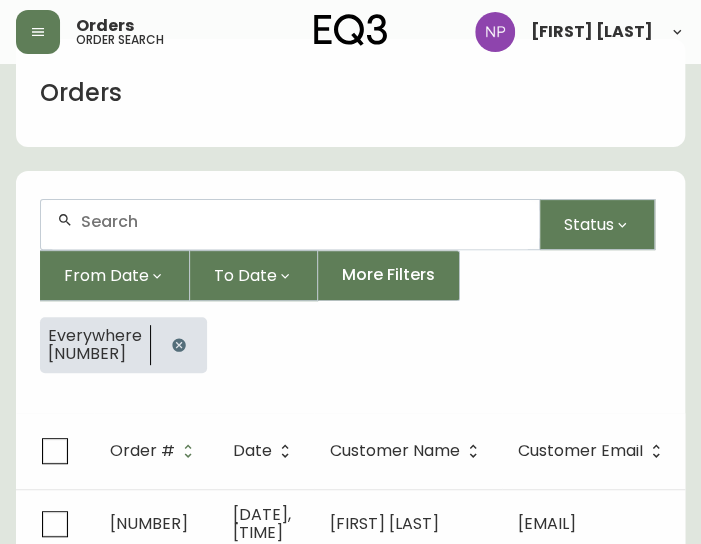 scroll, scrollTop: 112, scrollLeft: 0, axis: vertical 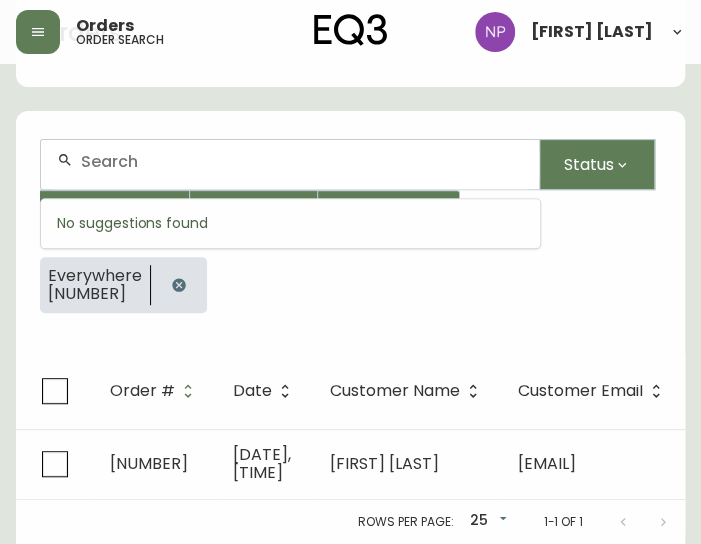 click at bounding box center (302, 161) 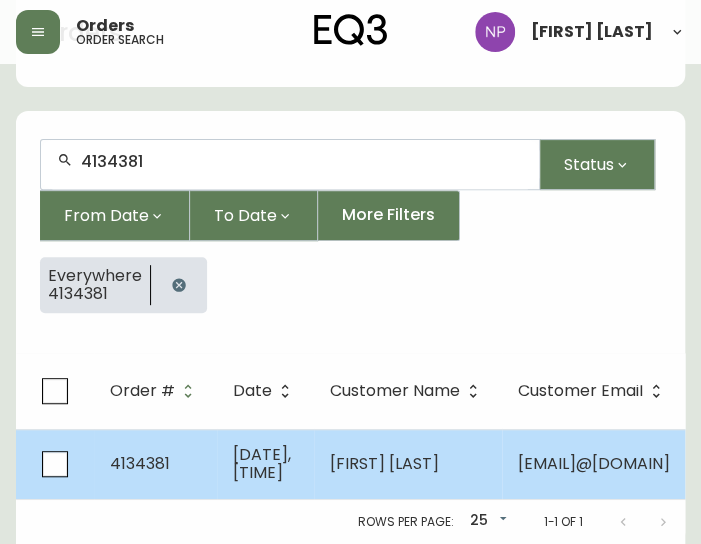 click on "[FIRST] [LAST]" at bounding box center [384, 463] 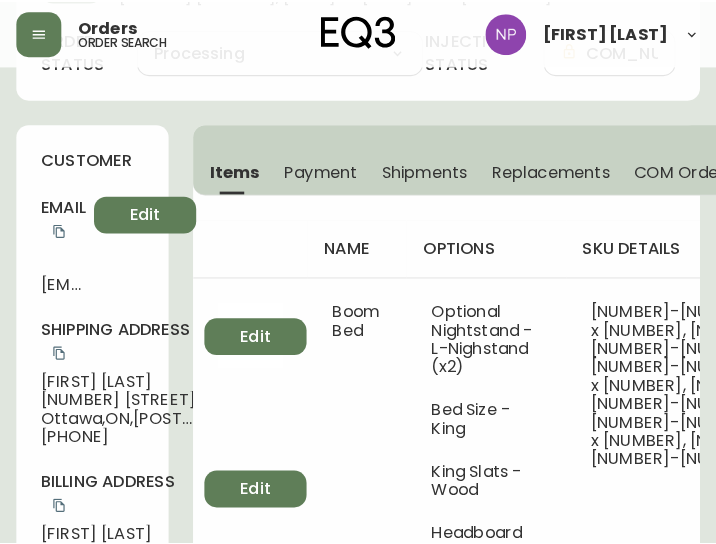 scroll, scrollTop: 80, scrollLeft: 0, axis: vertical 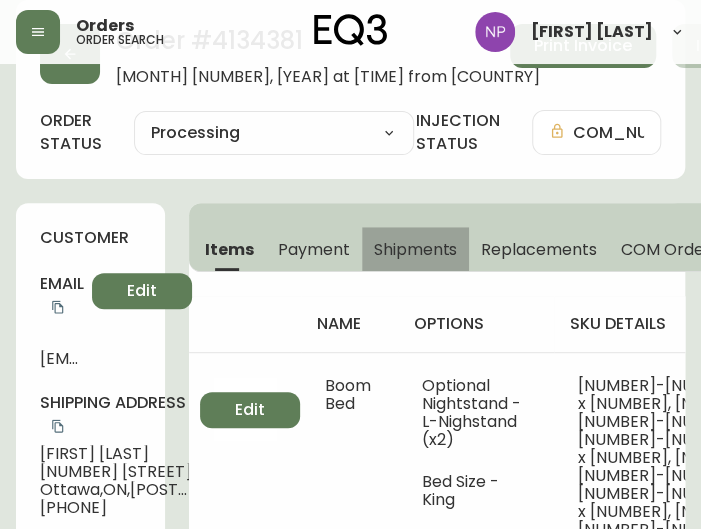click on "Shipments" at bounding box center (416, 249) 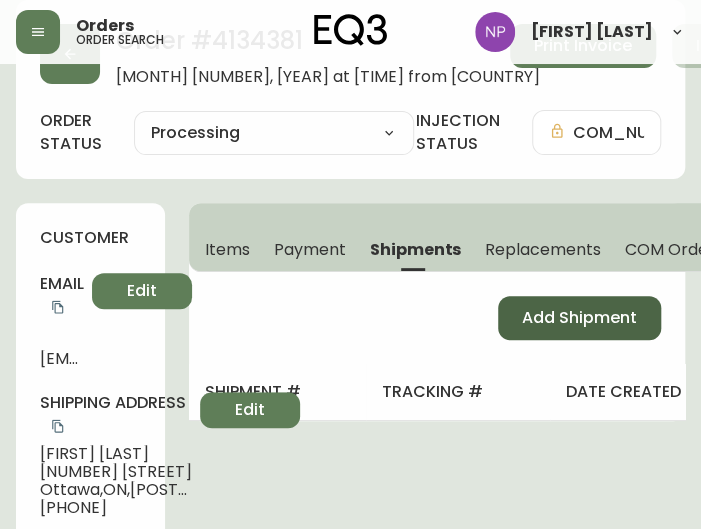 click on "Add Shipment" at bounding box center [579, 318] 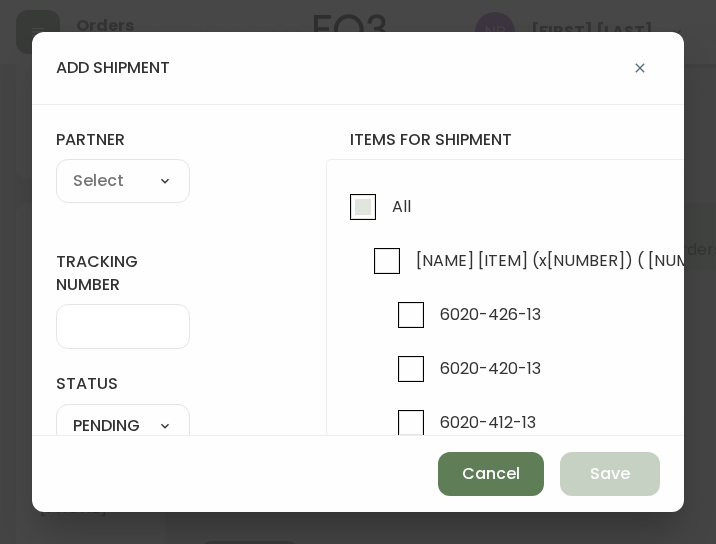 click on "All" at bounding box center (363, 207) 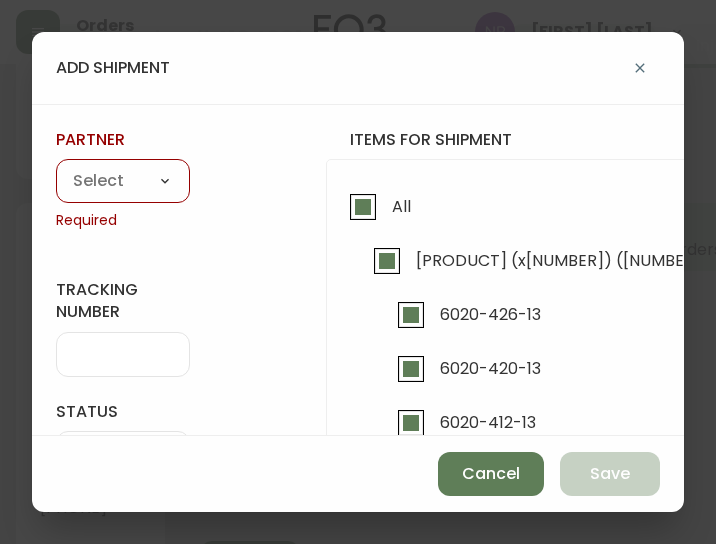 click on "A Move to Remember LLC ABF Freight Alero C.H. Robinson Canada Post CDS Ceva Logisitcs DELS DHL Encompass Logistics EQ3 EXPRESS INSTALLATION SERVICES FedEx FedEx US - Signature Required Gardewine Herman Miller High Energy Transport JB Hunt JC Movers LOGISTIC SPECIALTY FREIGHT Loll Designs Manitoulin Transport Metro Last Mile MoveMate Overland West PFS Portobello Home R&N Trucking Ltd. RXO Steinman Transportation Ltd. Transource Freightways Transport Guy Lajeunesse TST Overland UPS Western Logisitcs" at bounding box center [123, 182] 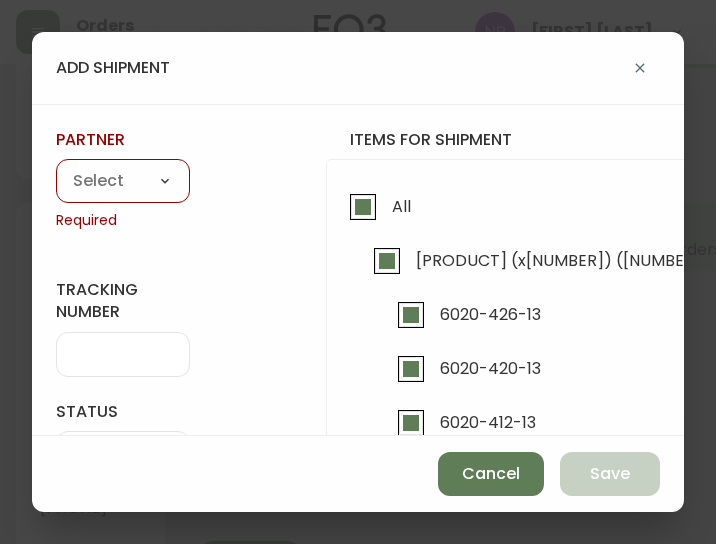 click on "A Move to Remember LLC ABF Freight Alero C.H. Robinson Canada Post CDS Ceva Logisitcs DELS DHL Encompass Logistics EQ3 EXPRESS INSTALLATION SERVICES FedEx FedEx US - Signature Required Gardewine Herman Miller High Energy Transport JB Hunt JC Movers LOGISTIC SPECIALTY FREIGHT Loll Designs Manitoulin Transport Metro Last Mile MoveMate Overland West PFS Portobello Home R&N Trucking Ltd. RXO Steinman Transportation Ltd. Transource Freightways Transport Guy Lajeunesse TST Overland UPS Western Logisitcs" at bounding box center [123, 182] 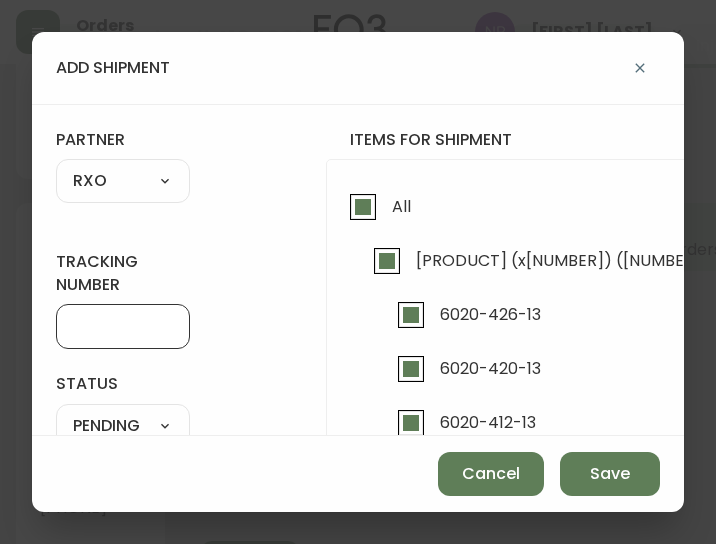 click on "tracking number" at bounding box center [123, 326] 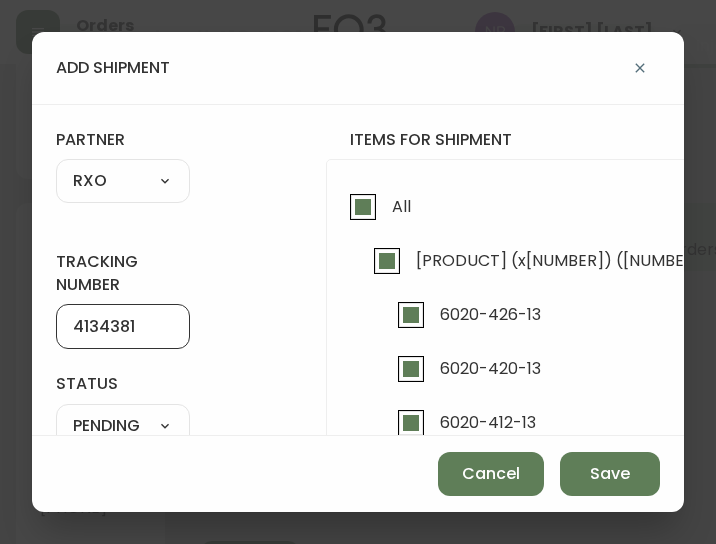 scroll, scrollTop: 0, scrollLeft: 0, axis: both 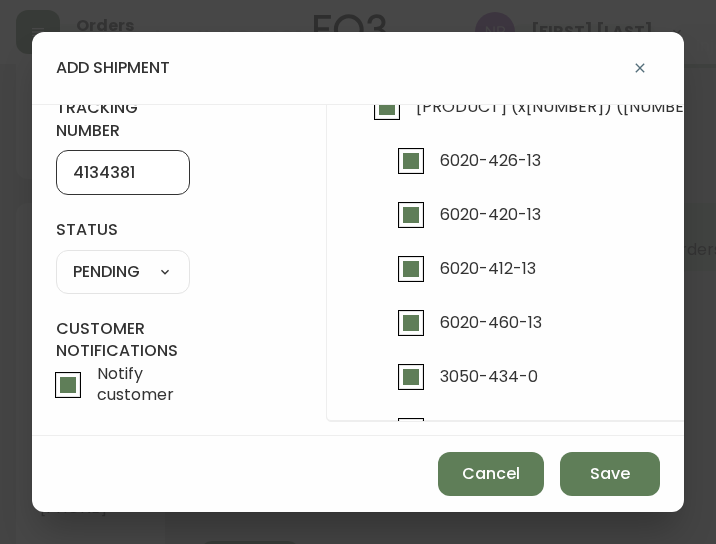 click on "SHIPPED PENDING CANCELLED" at bounding box center [123, 272] 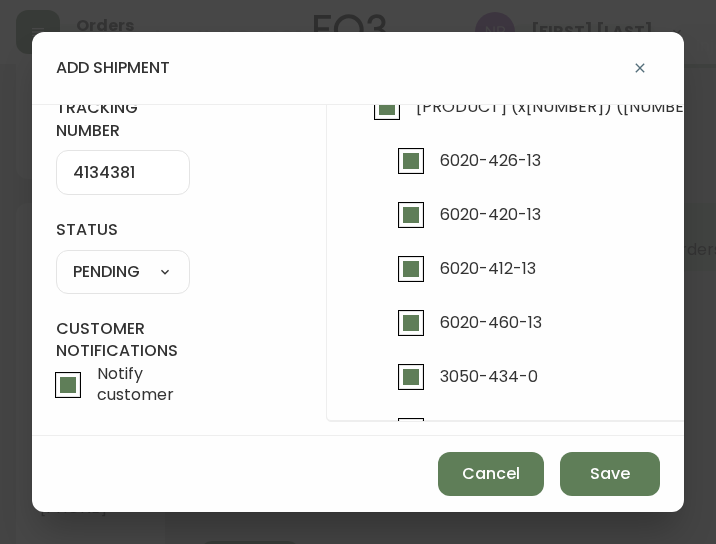 click on "SHIPPED PENDING CANCELLED" at bounding box center (123, 272) 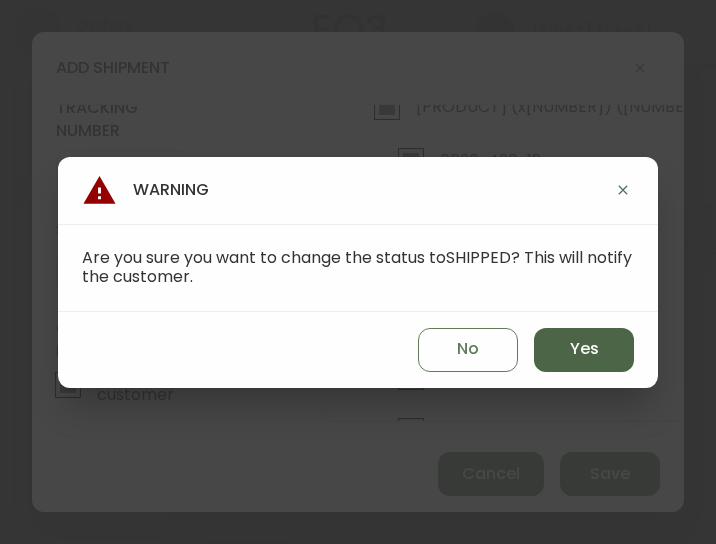 click on "Yes" at bounding box center (584, 349) 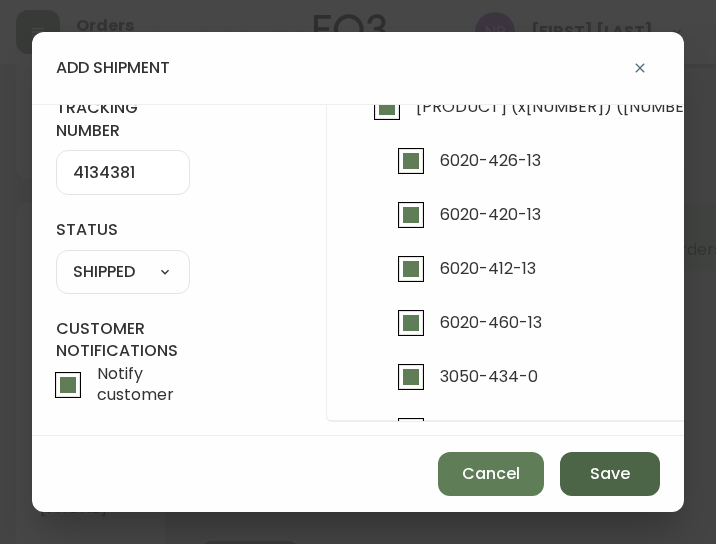 click on "Save" at bounding box center [610, 474] 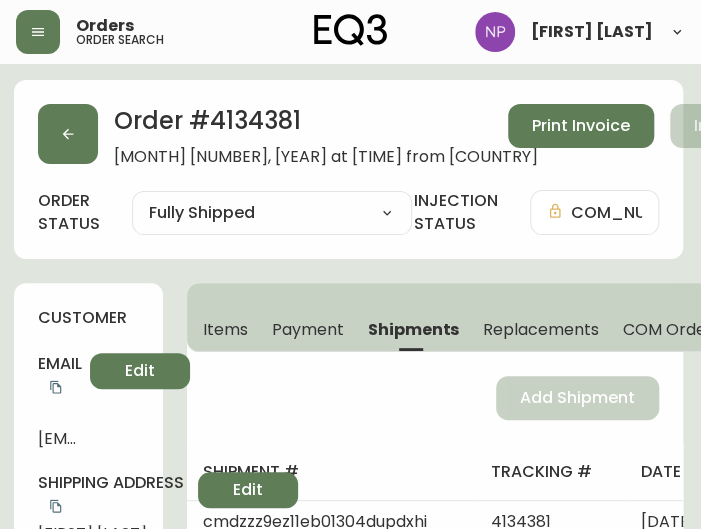 scroll, scrollTop: 0, scrollLeft: 1, axis: horizontal 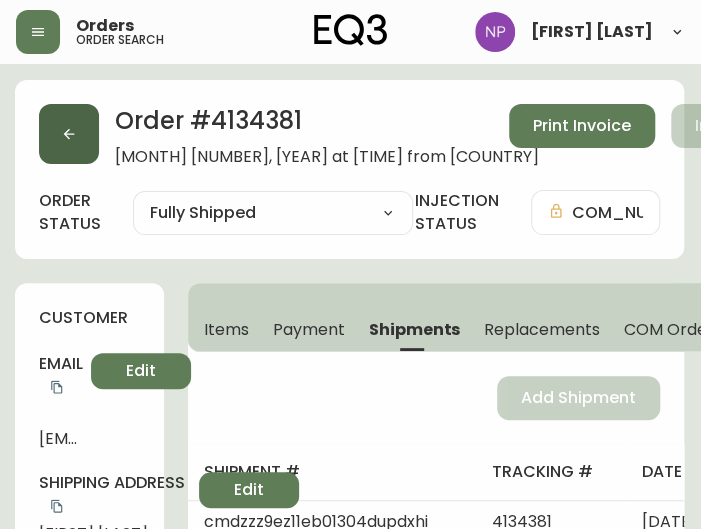 click at bounding box center (69, 134) 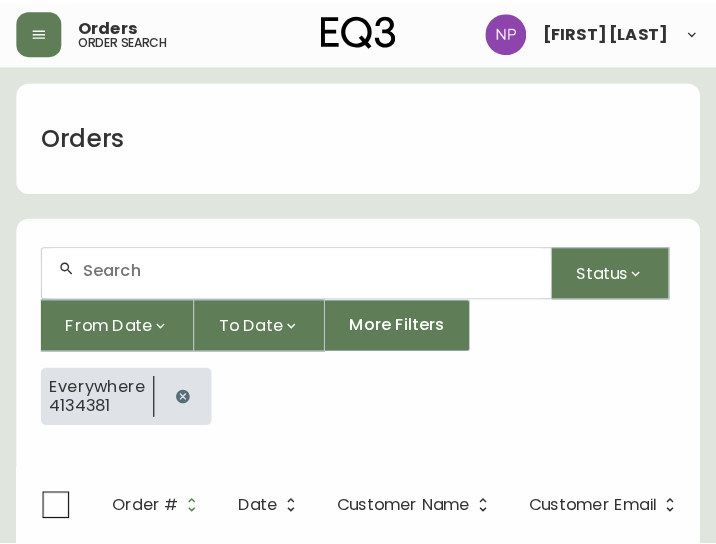 scroll, scrollTop: 41, scrollLeft: 0, axis: vertical 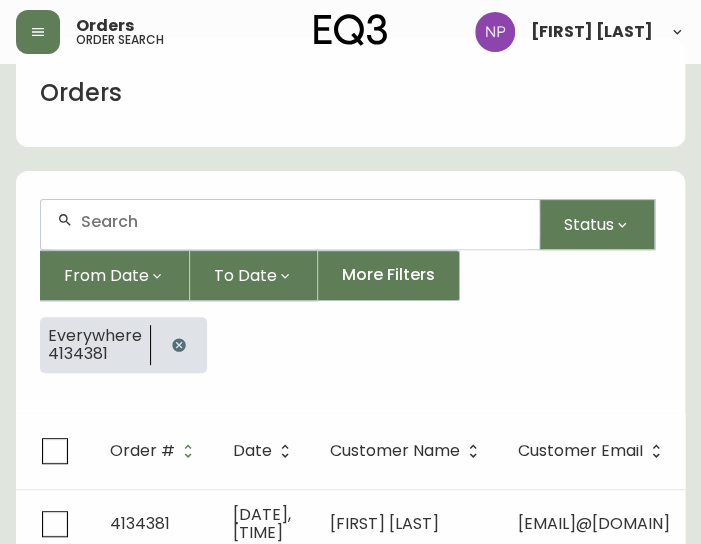 click at bounding box center (290, 224) 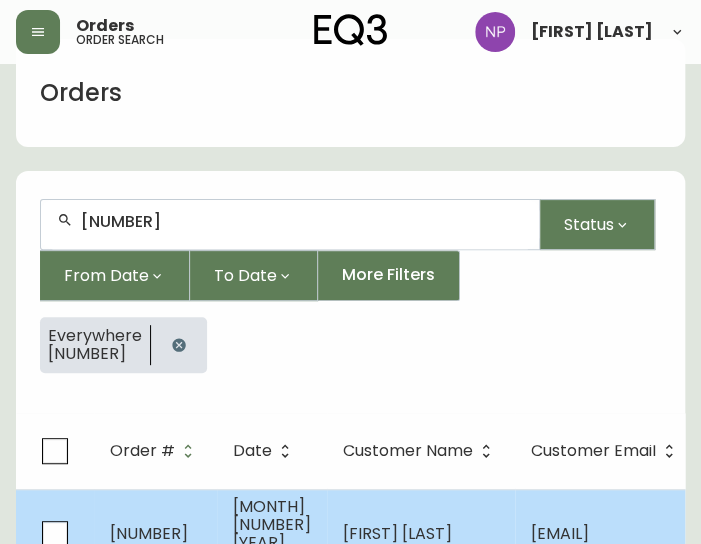 click on "[FIRST] [LAST]" at bounding box center (397, 533) 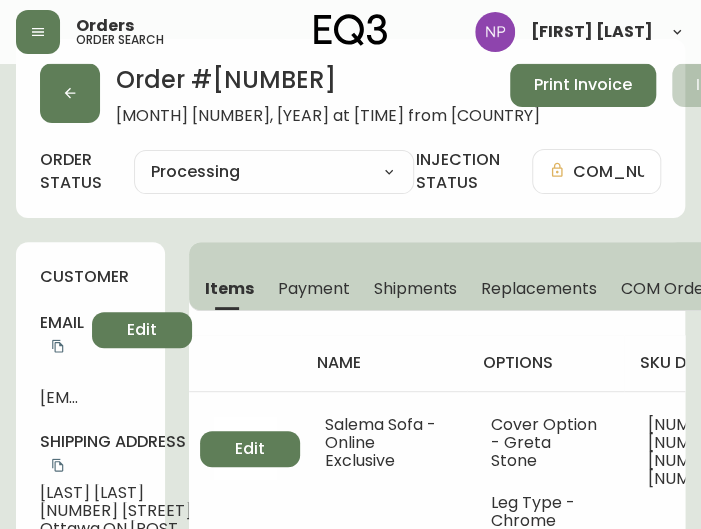 click on "Shipments" at bounding box center (416, 288) 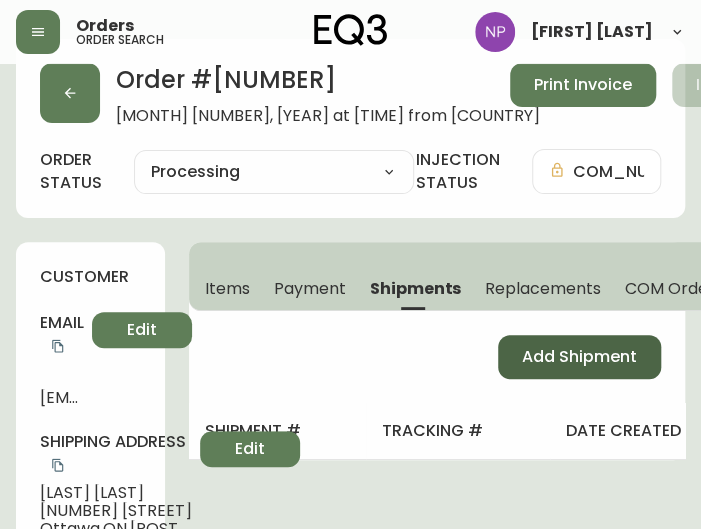 click on "Add Shipment" at bounding box center [579, 357] 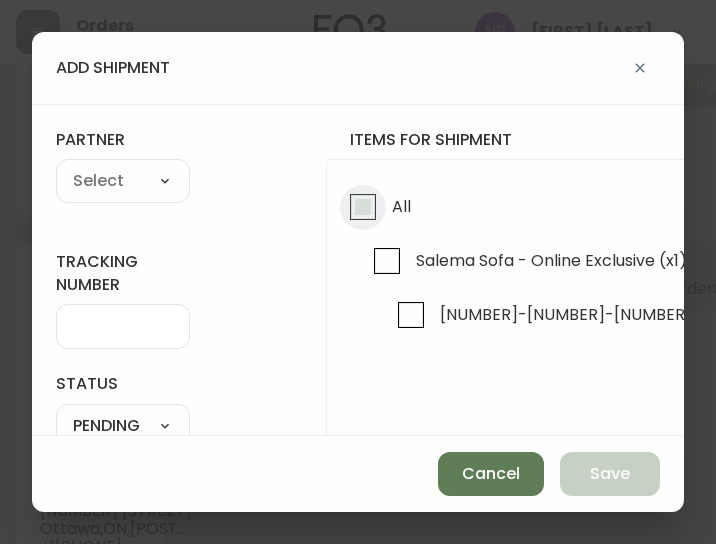click on "All" at bounding box center [363, 207] 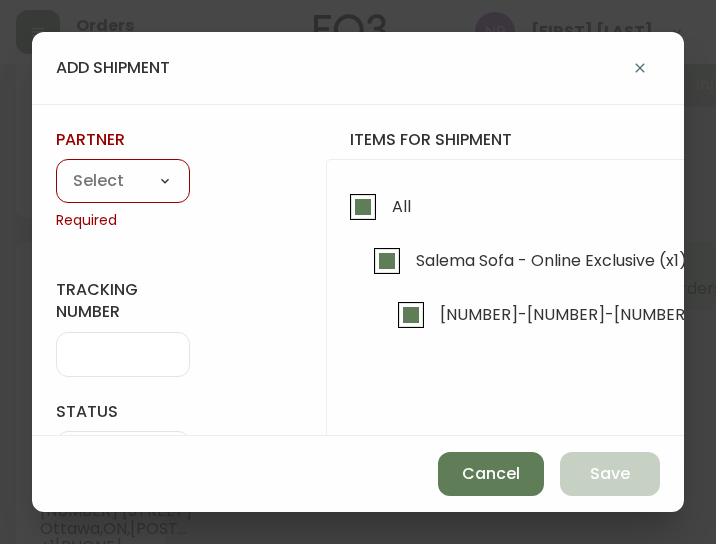 click on "A Move to Remember LLC ABF Freight Alero C.H. Robinson Canada Post CDS Ceva Logisitcs DELS DHL Encompass Logistics EQ3 EXPRESS INSTALLATION SERVICES FedEx FedEx US - Signature Required Gardewine Herman Miller High Energy Transport JB Hunt JC Movers LOGISTIC SPECIALTY FREIGHT Loll Designs Manitoulin Transport Metro Last Mile MoveMate Overland West PFS Portobello Home R&N Trucking Ltd. RXO Steinman Transportation Ltd. Transource Freightways Transport Guy Lajeunesse TST Overland UPS Western Logisitcs" at bounding box center [123, 182] 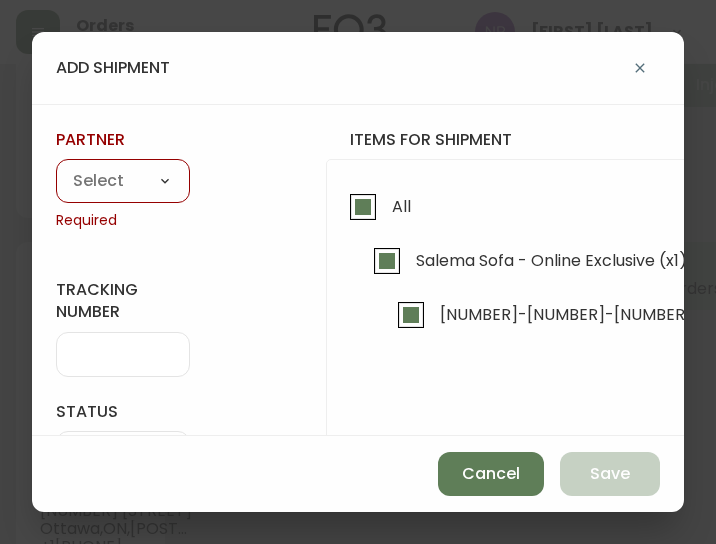 click on "A Move to Remember LLC ABF Freight Alero C.H. Robinson Canada Post CDS Ceva Logisitcs DELS DHL Encompass Logistics EQ3 EXPRESS INSTALLATION SERVICES FedEx FedEx US - Signature Required Gardewine Herman Miller High Energy Transport JB Hunt JC Movers LOGISTIC SPECIALTY FREIGHT Loll Designs Manitoulin Transport Metro Last Mile MoveMate Overland West PFS Portobello Home R&N Trucking Ltd. RXO Steinman Transportation Ltd. Transource Freightways Transport Guy Lajeunesse TST Overland UPS Western Logisitcs" at bounding box center [123, 182] 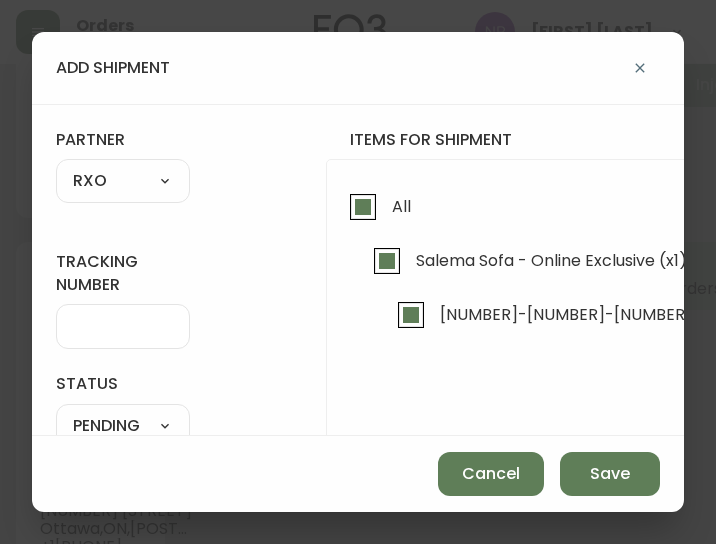 click on "tracking number" at bounding box center (123, 326) 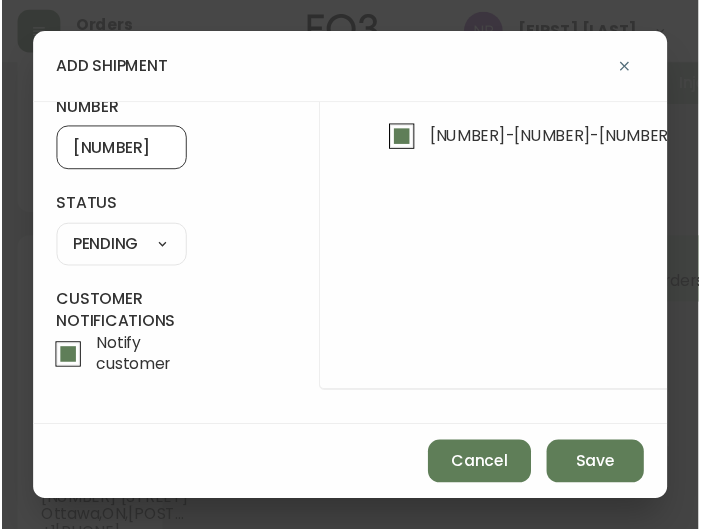 scroll, scrollTop: 188, scrollLeft: 0, axis: vertical 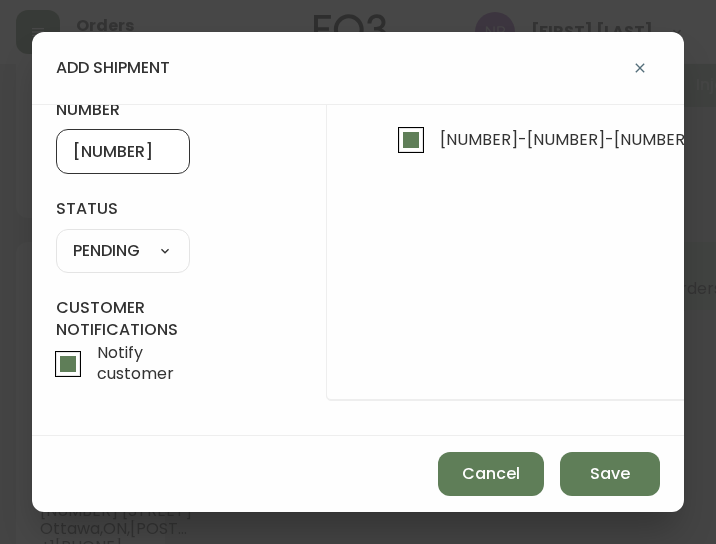 click on "SHIPPED PENDING CANCELLED" at bounding box center [123, 251] 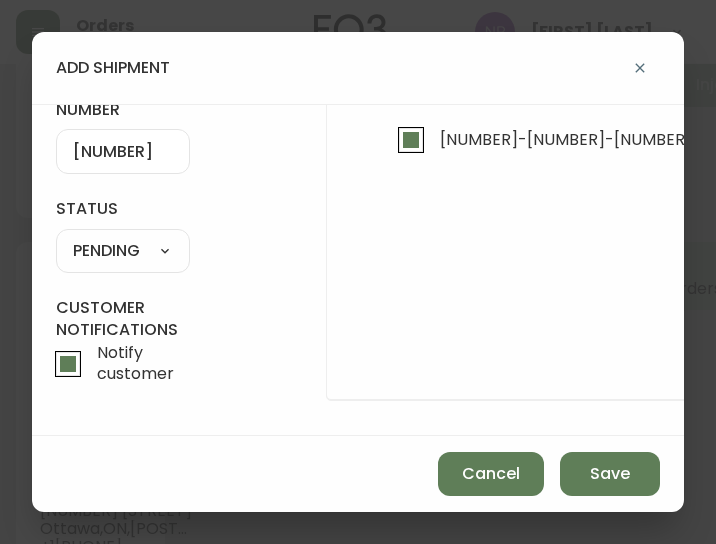 click on "SHIPPED PENDING CANCELLED" at bounding box center [123, 251] 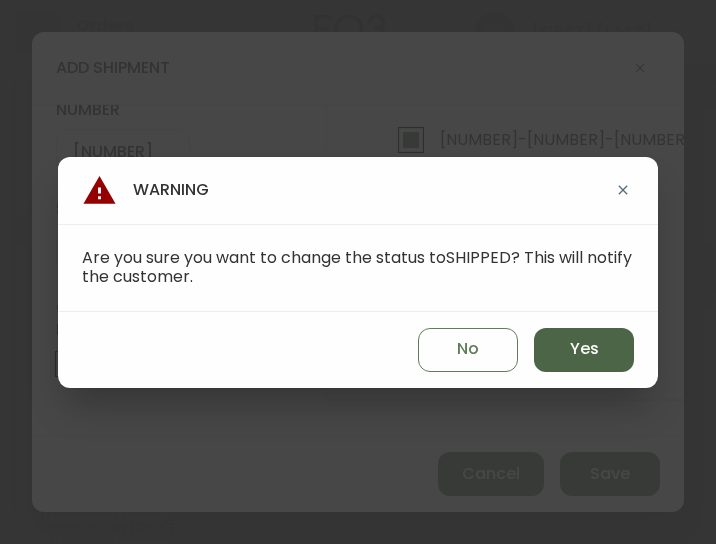 click on "Yes" at bounding box center [584, 349] 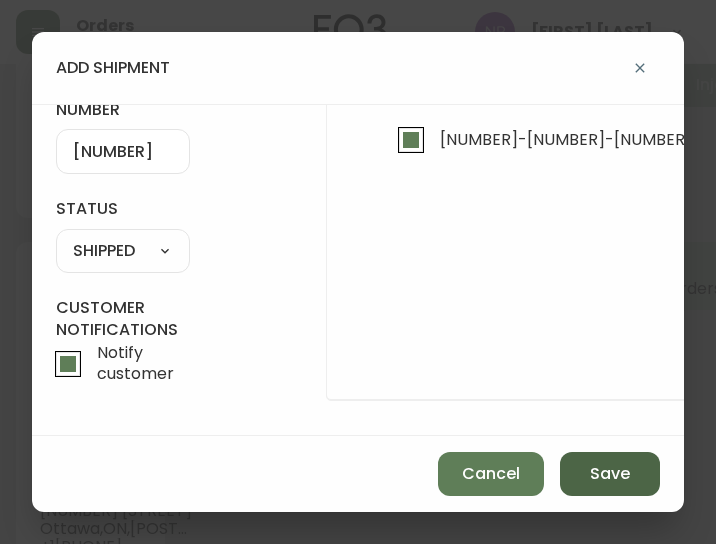click on "Save" at bounding box center [610, 474] 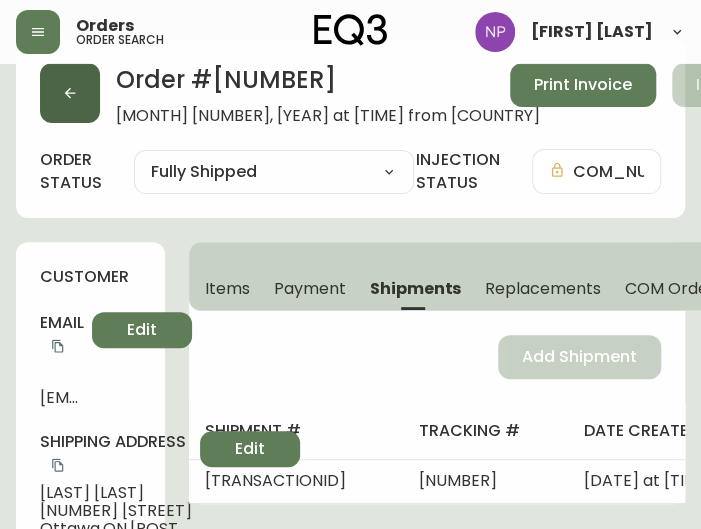 click at bounding box center [70, 93] 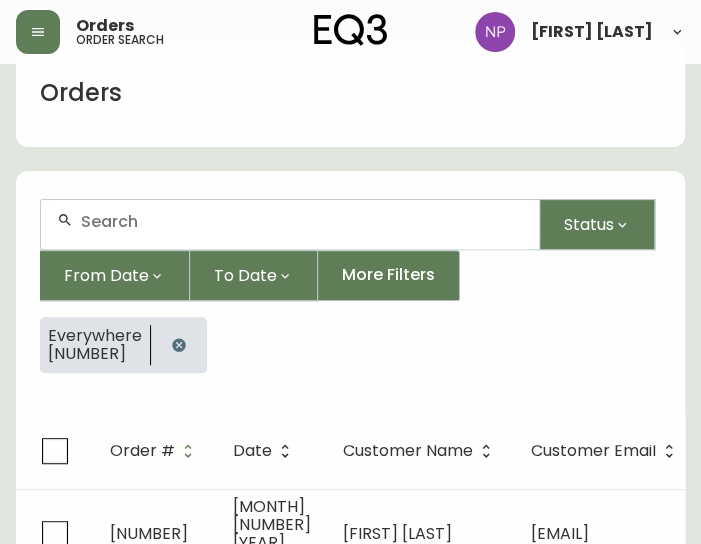 click at bounding box center (290, 224) 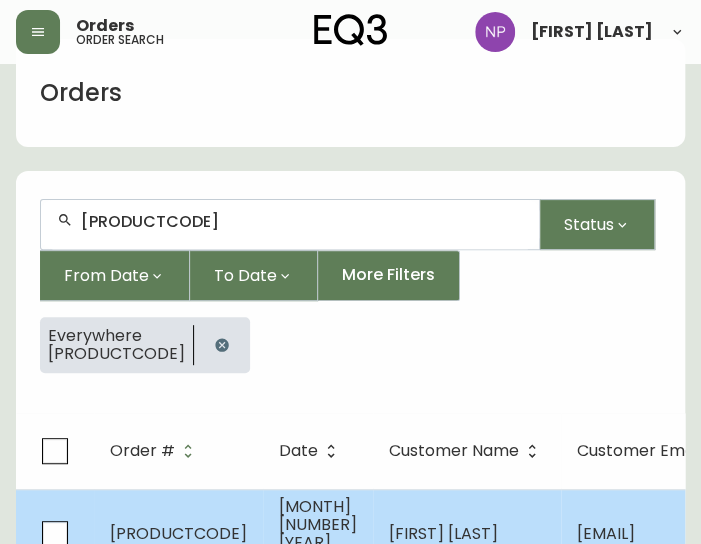 click on "[MONTH] [NUMBER] [YEAR], [TIME]" at bounding box center (318, 533) 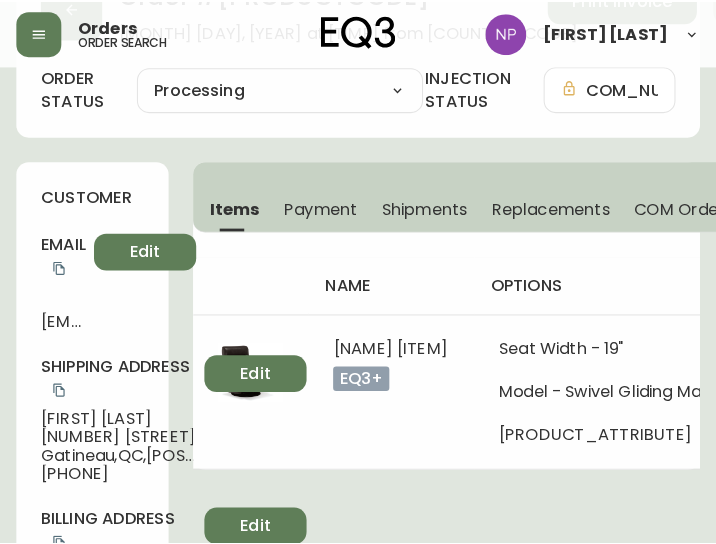 scroll, scrollTop: 112, scrollLeft: 0, axis: vertical 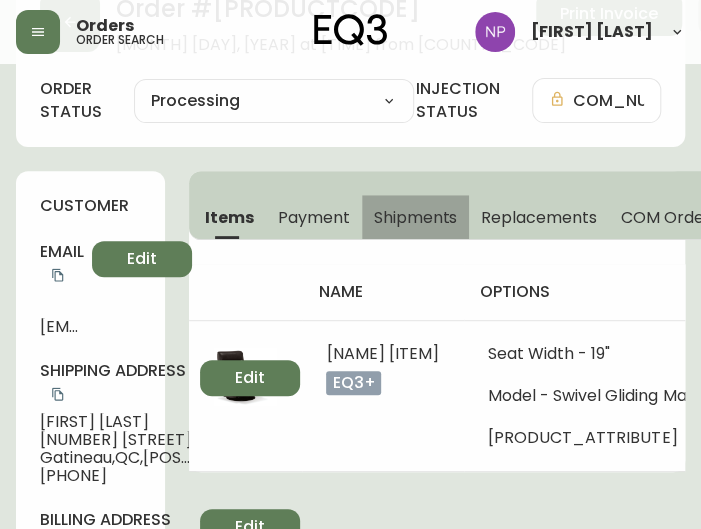 click on "Shipments" at bounding box center (416, 217) 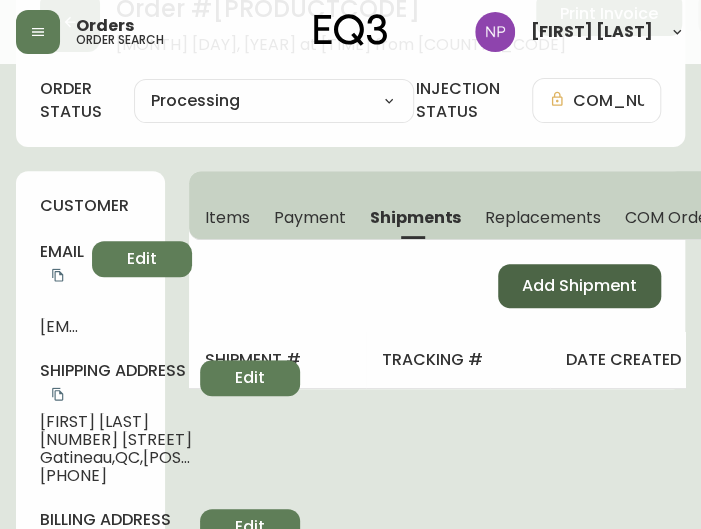 click on "Add Shipment" at bounding box center [579, 286] 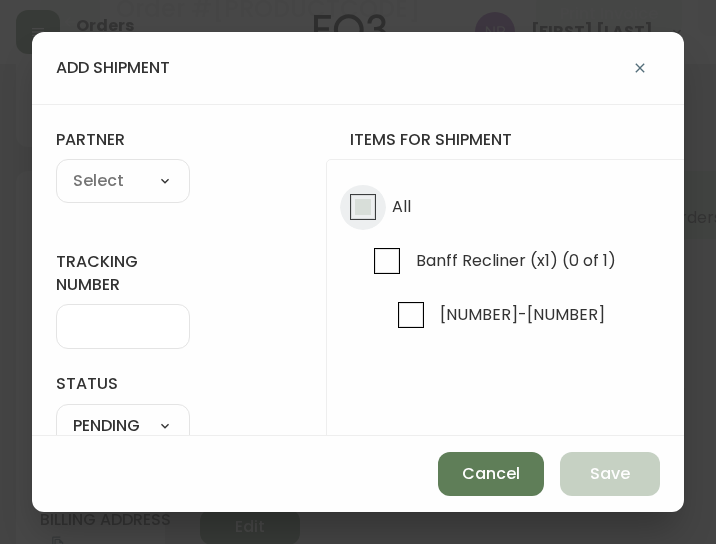 click on "All" at bounding box center [363, 207] 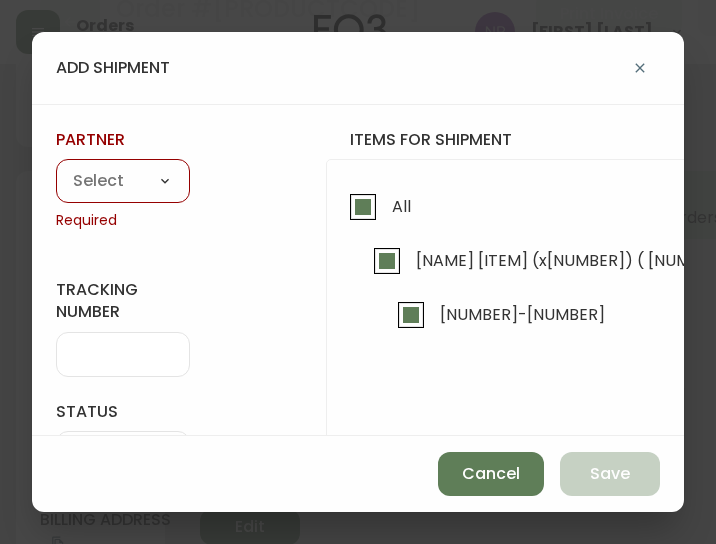 click on "A Move to Remember LLC ABF Freight Alero C.H. Robinson Canada Post CDS Ceva Logisitcs DELS DHL Encompass Logistics EQ3 EXPRESS INSTALLATION SERVICES FedEx FedEx US - Signature Required Gardewine Herman Miller High Energy Transport JB Hunt JC Movers LOGISTIC SPECIALTY FREIGHT Loll Designs Manitoulin Transport Metro Last Mile MoveMate Overland West PFS Portobello Home R&N Trucking Ltd. RXO Steinman Transportation Ltd. Transource Freightways Transport Guy Lajeunesse TST Overland UPS Western Logisitcs" at bounding box center [123, 182] 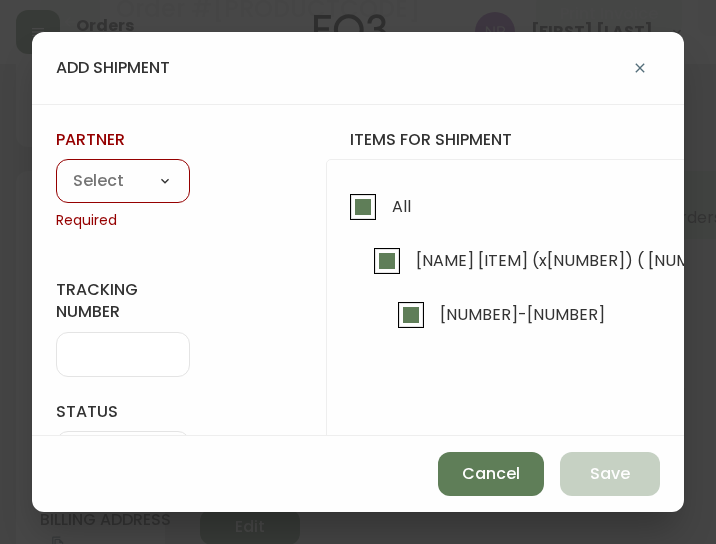 click on "A Move to Remember LLC ABF Freight Alero C.H. Robinson Canada Post CDS Ceva Logisitcs DELS DHL Encompass Logistics EQ3 EXPRESS INSTALLATION SERVICES FedEx FedEx US - Signature Required Gardewine Herman Miller High Energy Transport JB Hunt JC Movers LOGISTIC SPECIALTY FREIGHT Loll Designs Manitoulin Transport Metro Last Mile MoveMate Overland West PFS Portobello Home R&N Trucking Ltd. RXO Steinman Transportation Ltd. Transource Freightways Transport Guy Lajeunesse TST Overland UPS Western Logisitcs" at bounding box center (123, 182) 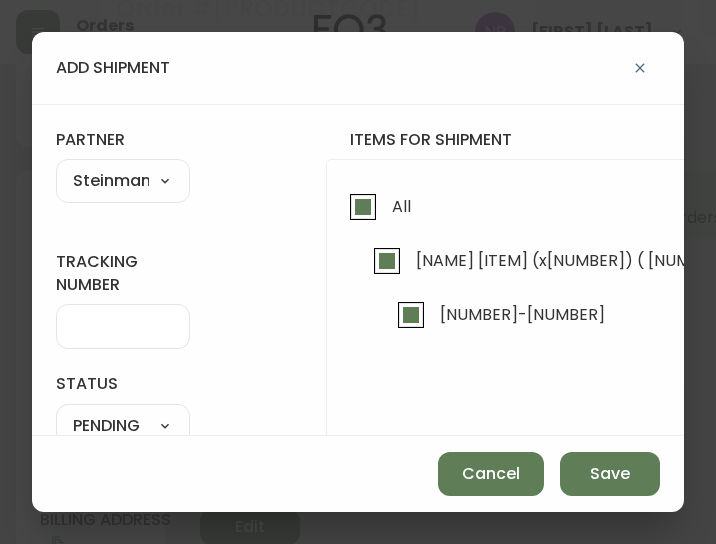 click on "A Move to Remember LLC ABF Freight Alero C.H. Robinson Canada Post CDS Ceva Logisitcs DELS DHL Encompass Logistics EQ3 EXPRESS INSTALLATION SERVICES FedEx FedEx US - Signature Required Gardewine Herman Miller High Energy Transport JB Hunt JC Movers LOGISTIC SPECIALTY FREIGHT Loll Designs Manitoulin Transport Metro Last Mile MoveMate Overland West PFS Portobello Home R&N Trucking Ltd. RXO Steinman Transportation Ltd. Transource Freightways Transport Guy Lajeunesse TST Overland UPS Western Logisitcs" at bounding box center (123, 182) 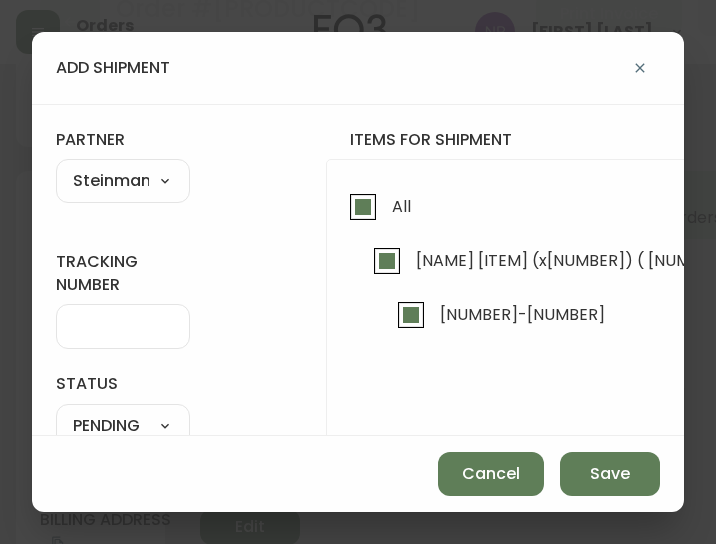 click on "A Move to Remember LLC ABF Freight Alero C.H. Robinson Canada Post CDS Ceva Logisitcs DELS DHL Encompass Logistics EQ3 EXPRESS INSTALLATION SERVICES FedEx FedEx US - Signature Required Gardewine Herman Miller High Energy Transport JB Hunt JC Movers LOGISTIC SPECIALTY FREIGHT Loll Designs Manitoulin Transport Metro Last Mile MoveMate Overland West PFS Portobello Home R&N Trucking Ltd. RXO Steinman Transportation Ltd. Transource Freightways Transport Guy Lajeunesse TST Overland UPS Western Logisitcs" at bounding box center [123, 182] 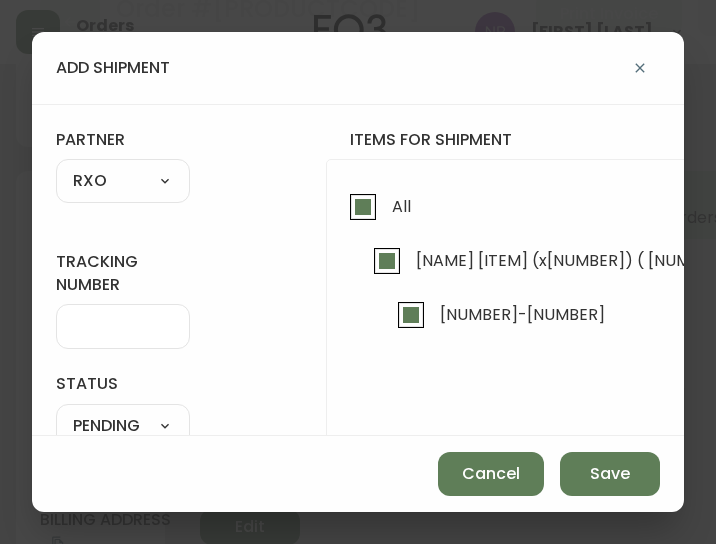 click at bounding box center [123, 326] 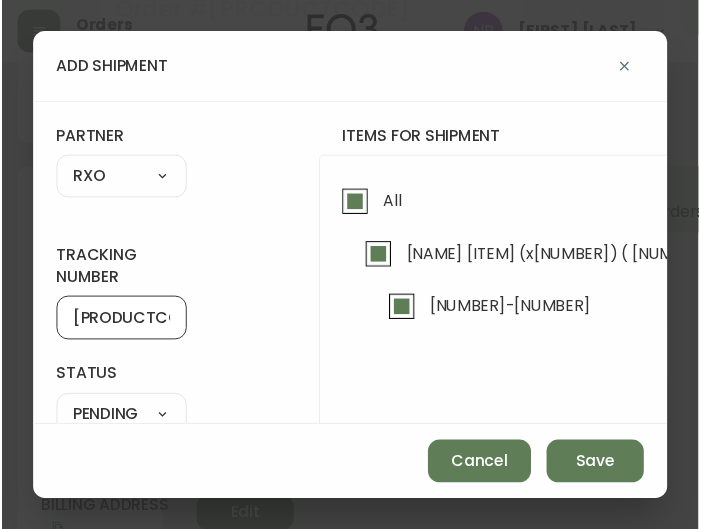 scroll, scrollTop: 186, scrollLeft: 0, axis: vertical 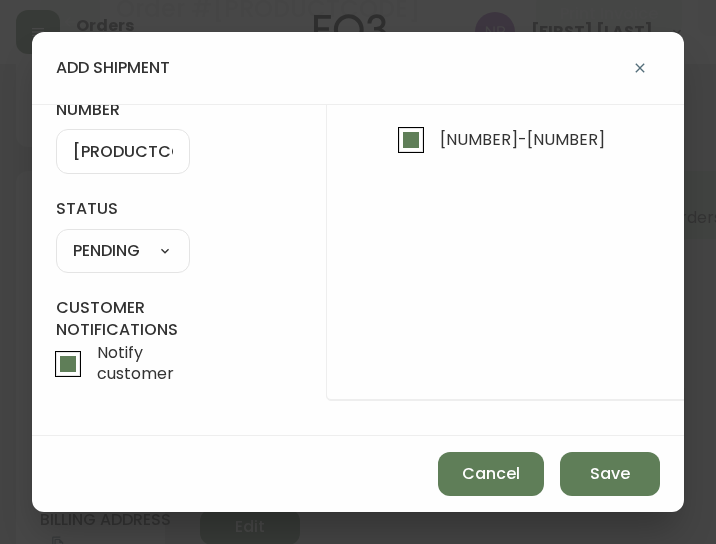 click on "SHIPPED PENDING CANCELLED" at bounding box center (123, 251) 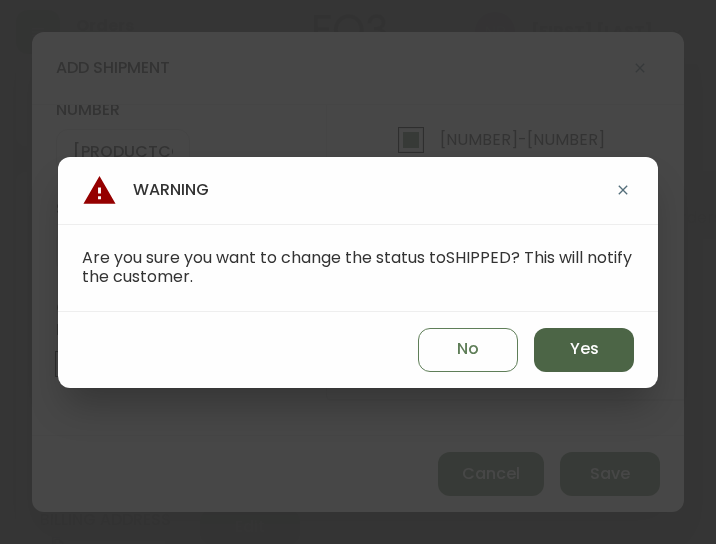 click on "Yes" at bounding box center (584, 350) 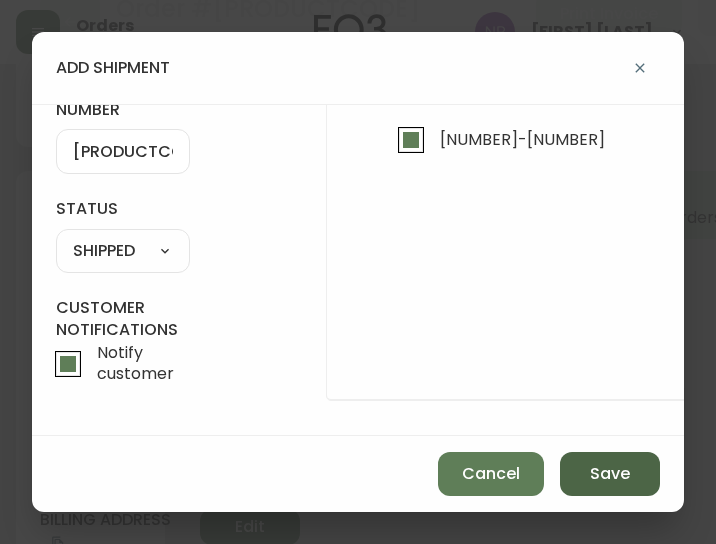 click on "Save" at bounding box center (610, 474) 